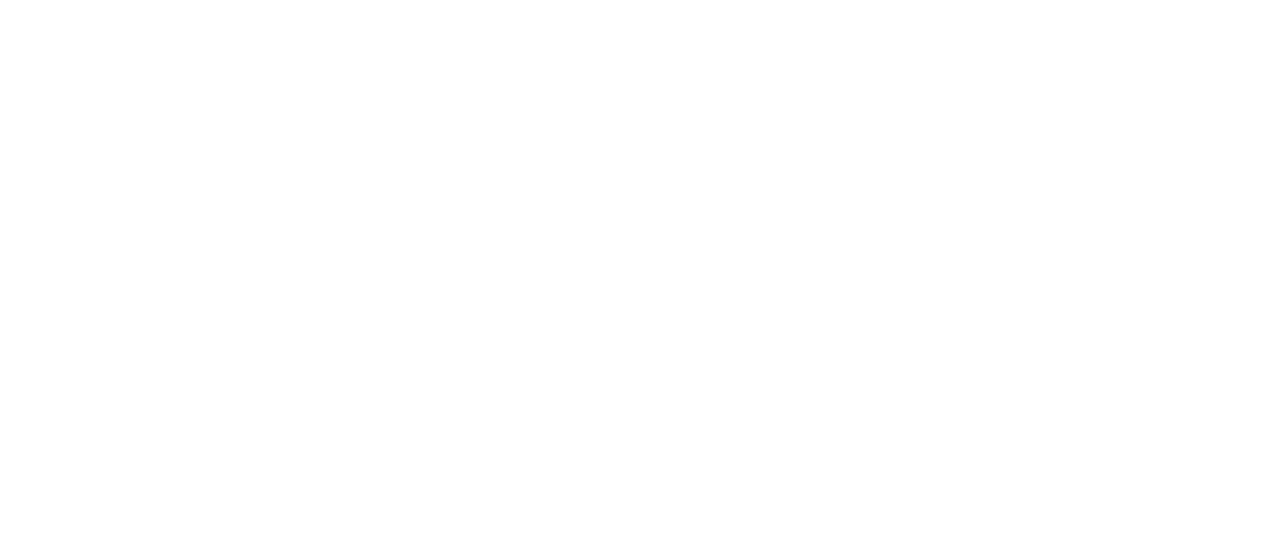 scroll, scrollTop: 0, scrollLeft: 0, axis: both 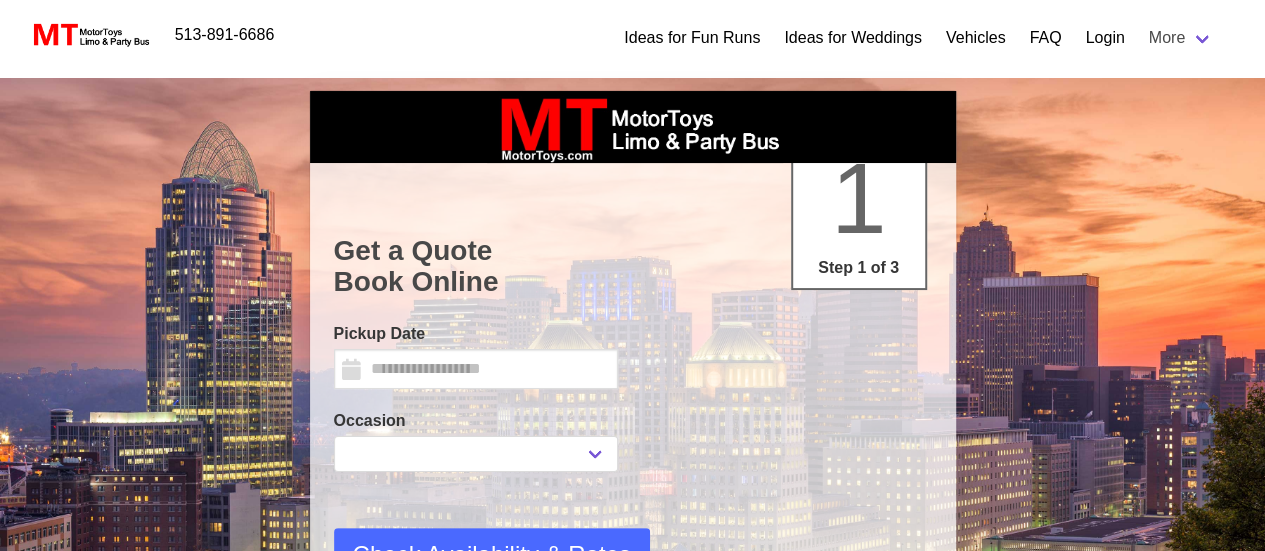 type on "********" 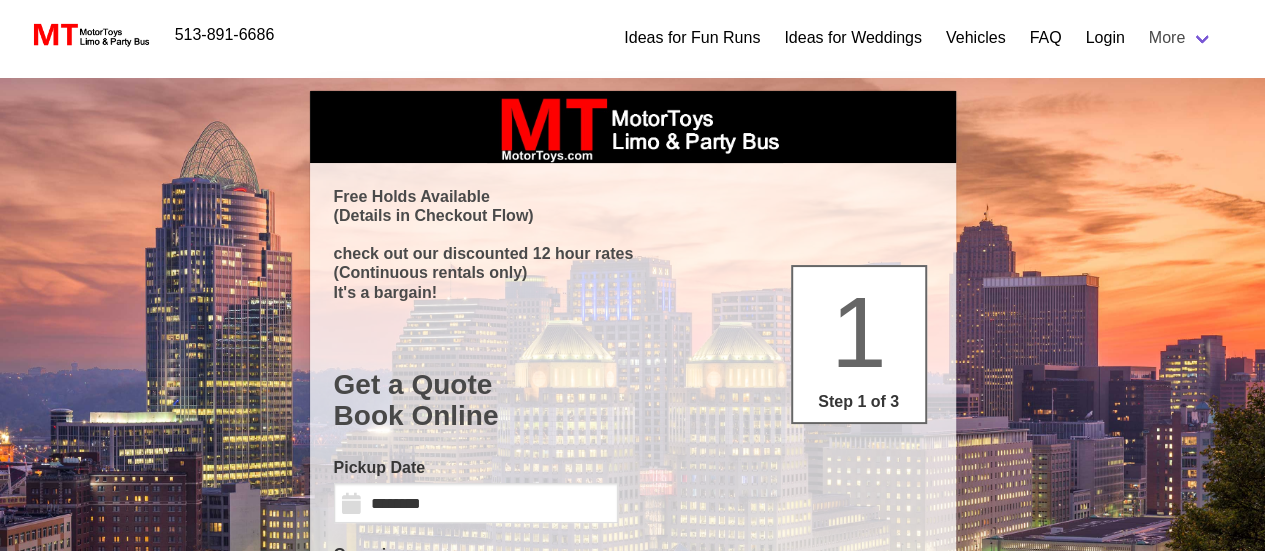 select 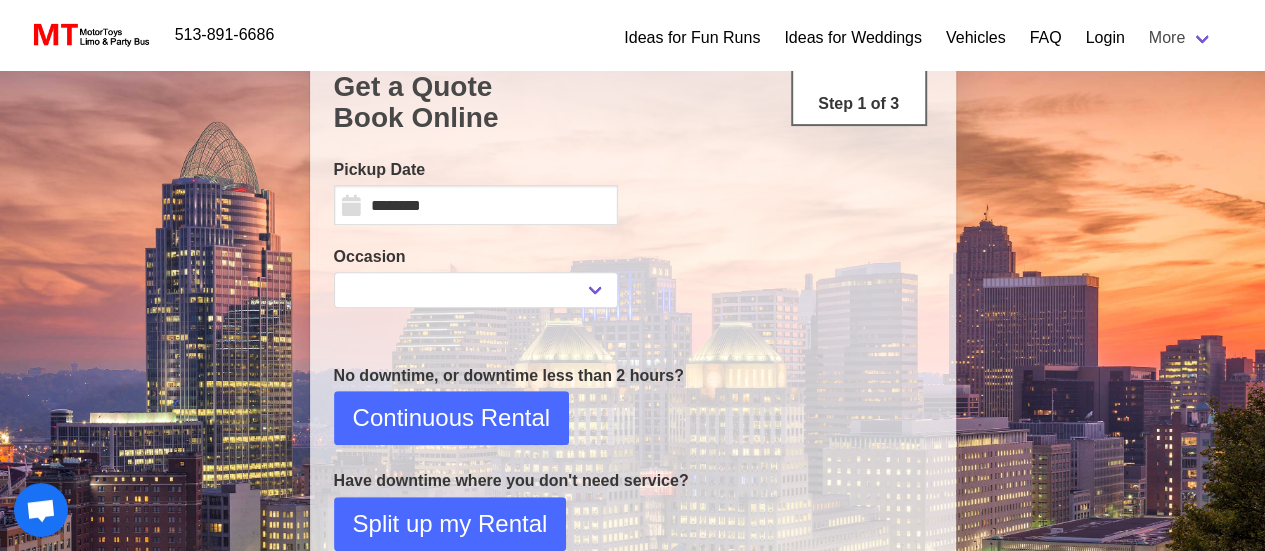 scroll, scrollTop: 300, scrollLeft: 0, axis: vertical 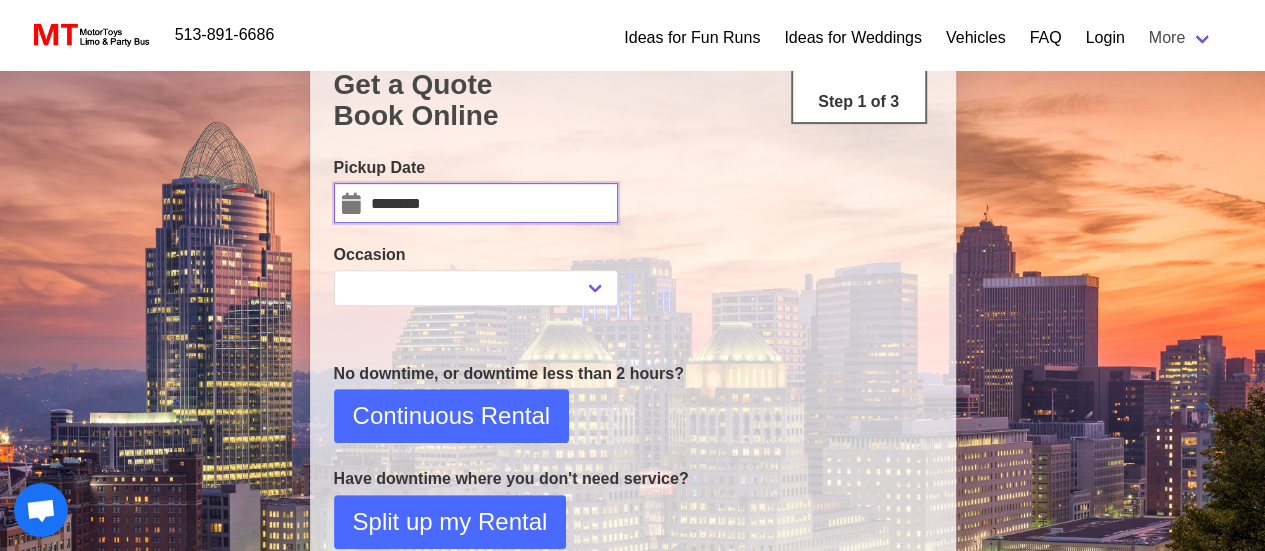 click on "********" at bounding box center [476, 203] 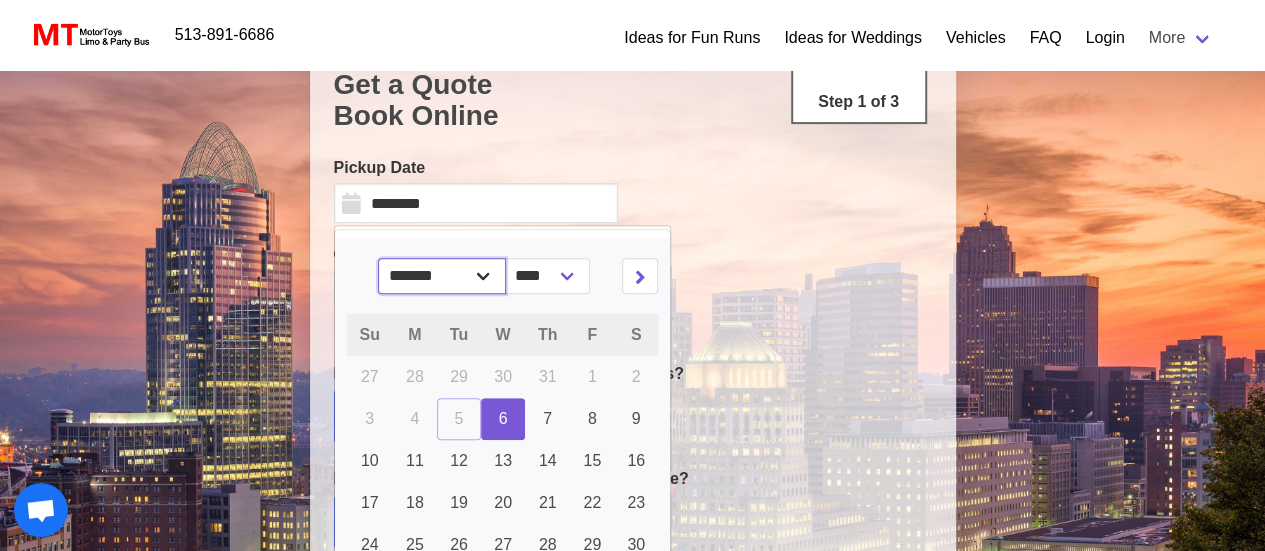 click on "******* ******** ***** ***** *** **** **** ****** ********* ******* ******** ********" at bounding box center [442, 276] 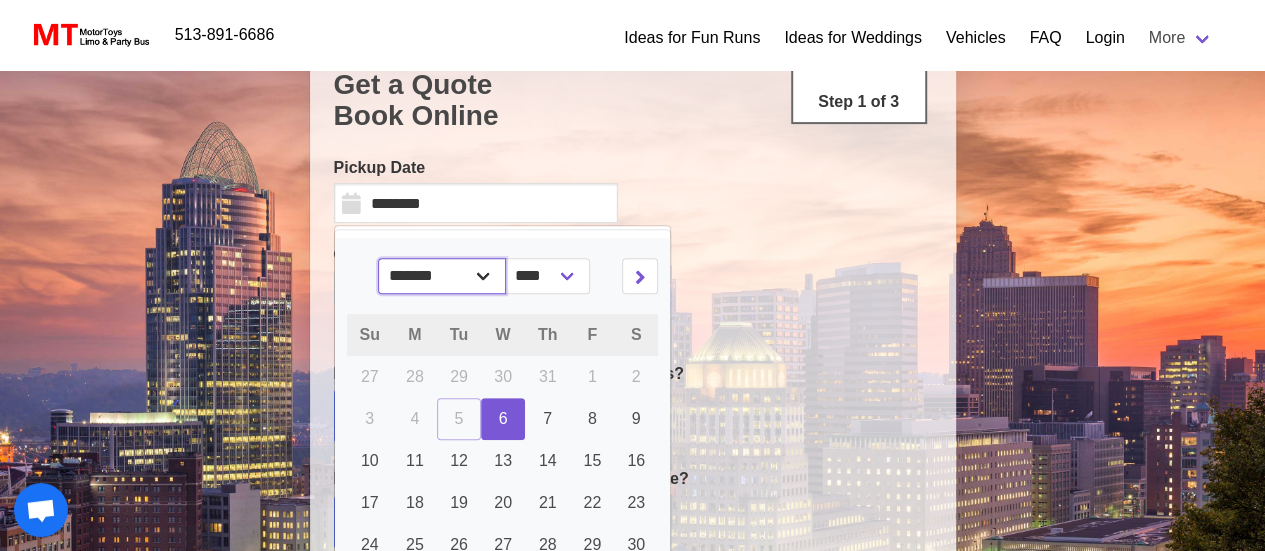 select on "*" 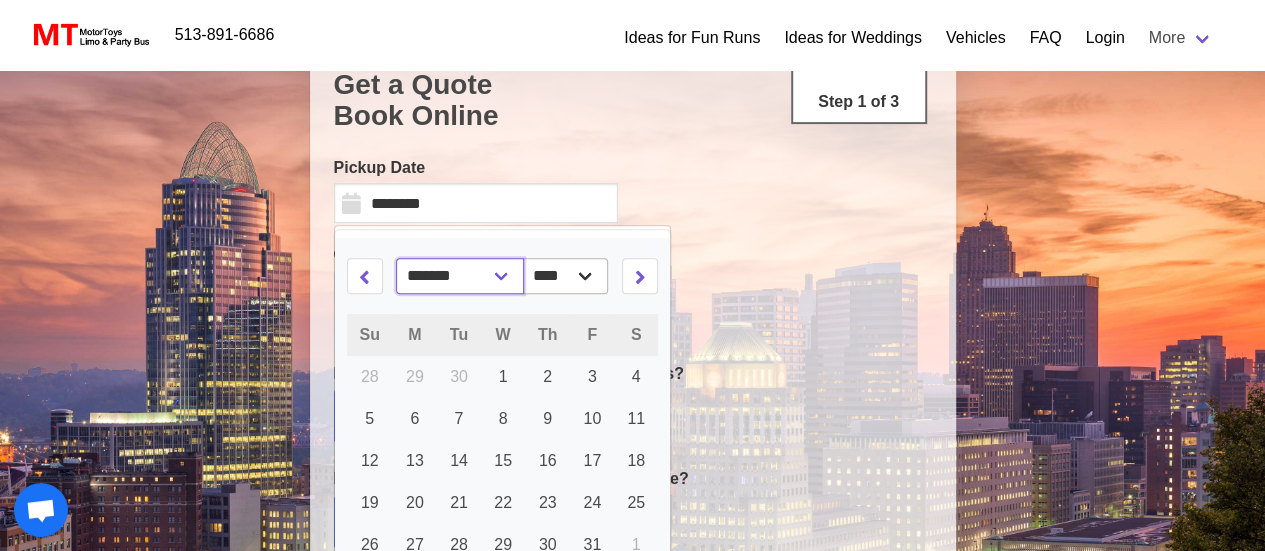 scroll, scrollTop: 400, scrollLeft: 0, axis: vertical 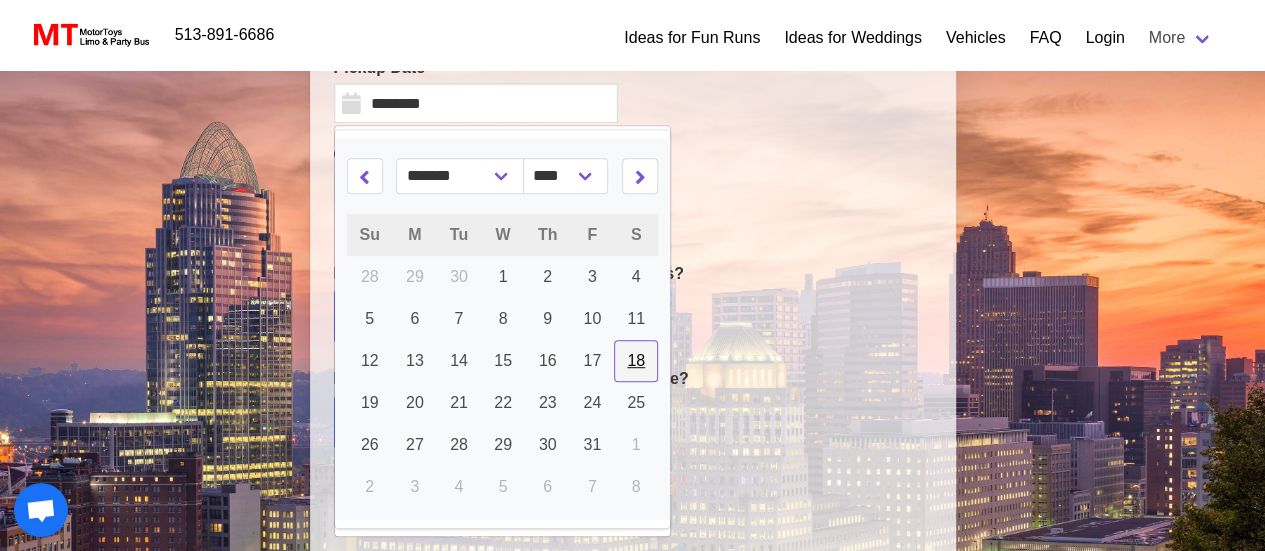 click on "18" at bounding box center (636, 361) 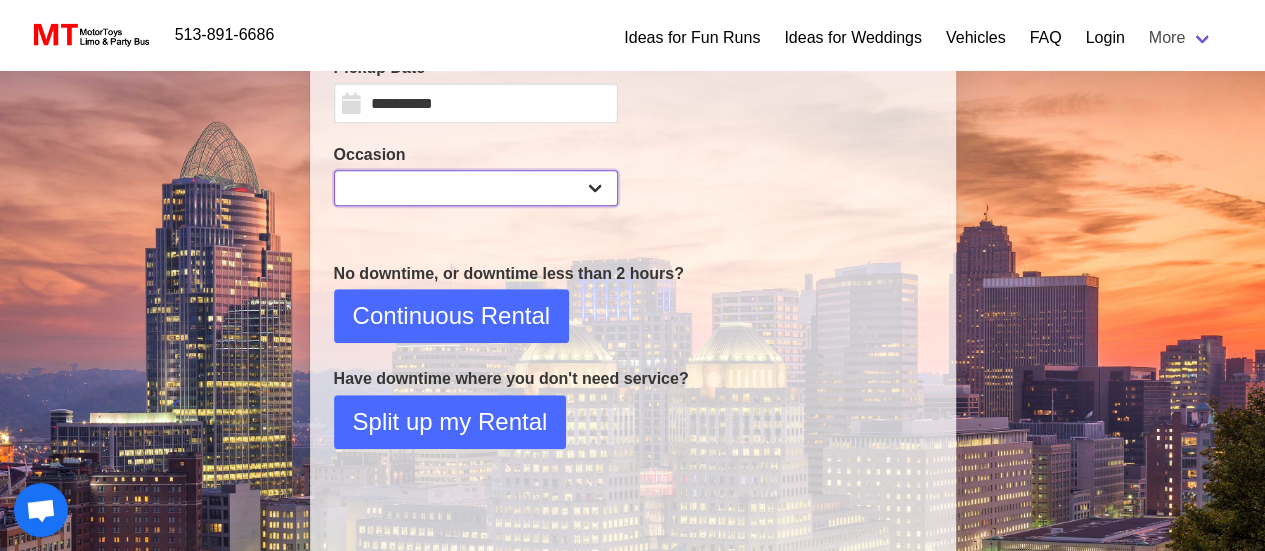 click on "**********" at bounding box center [476, 188] 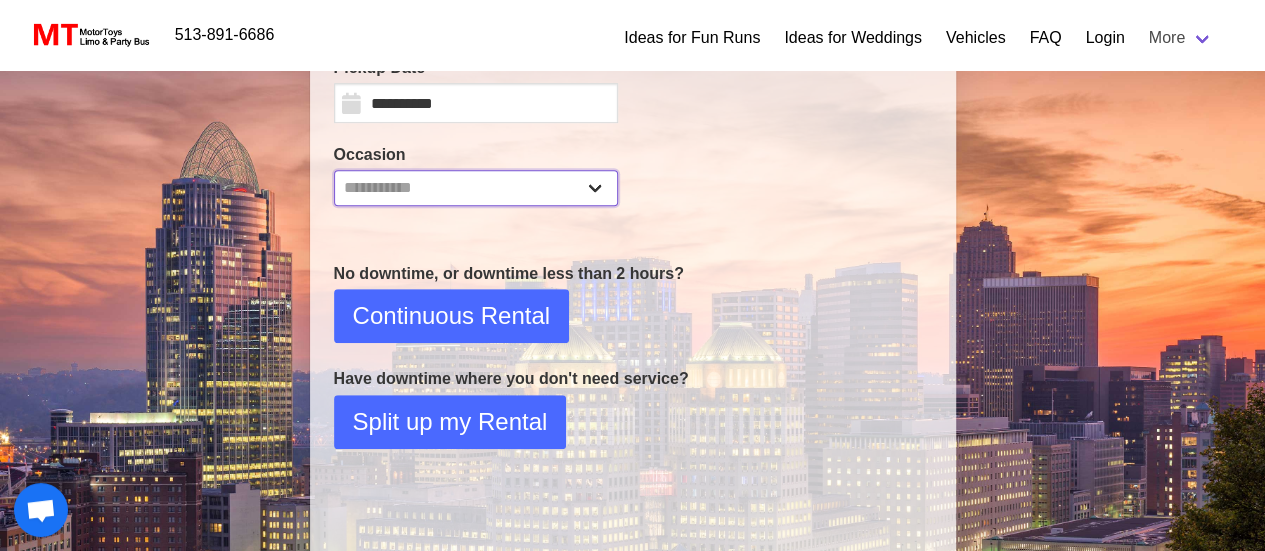 click on "**********" at bounding box center (476, 188) 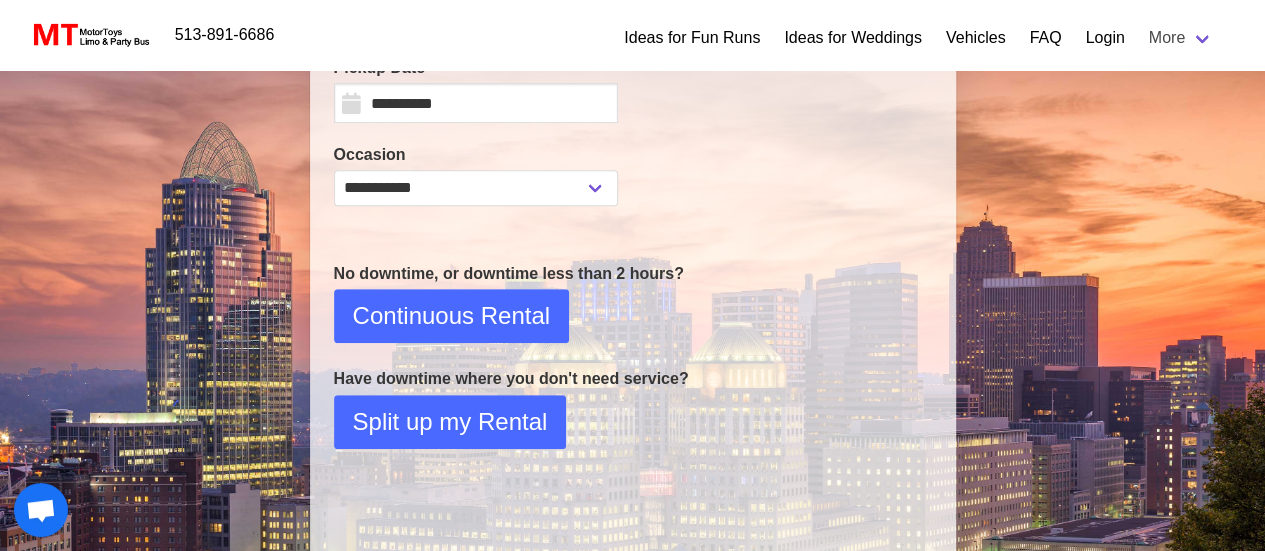 click on "**********" at bounding box center (633, 174) 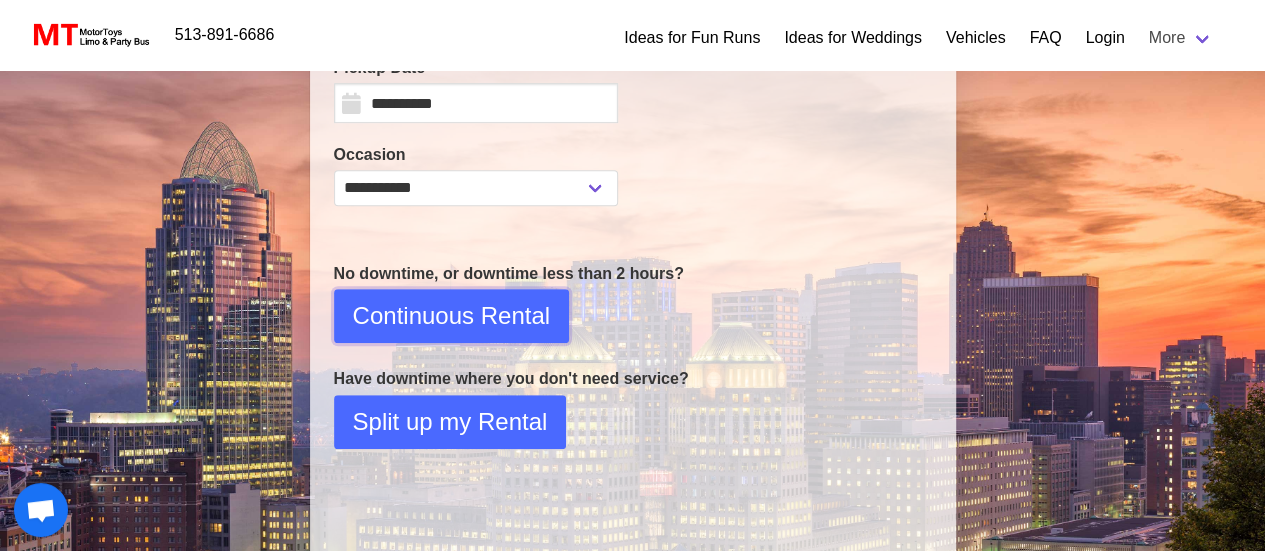 click on "Continuous Rental" at bounding box center [451, 316] 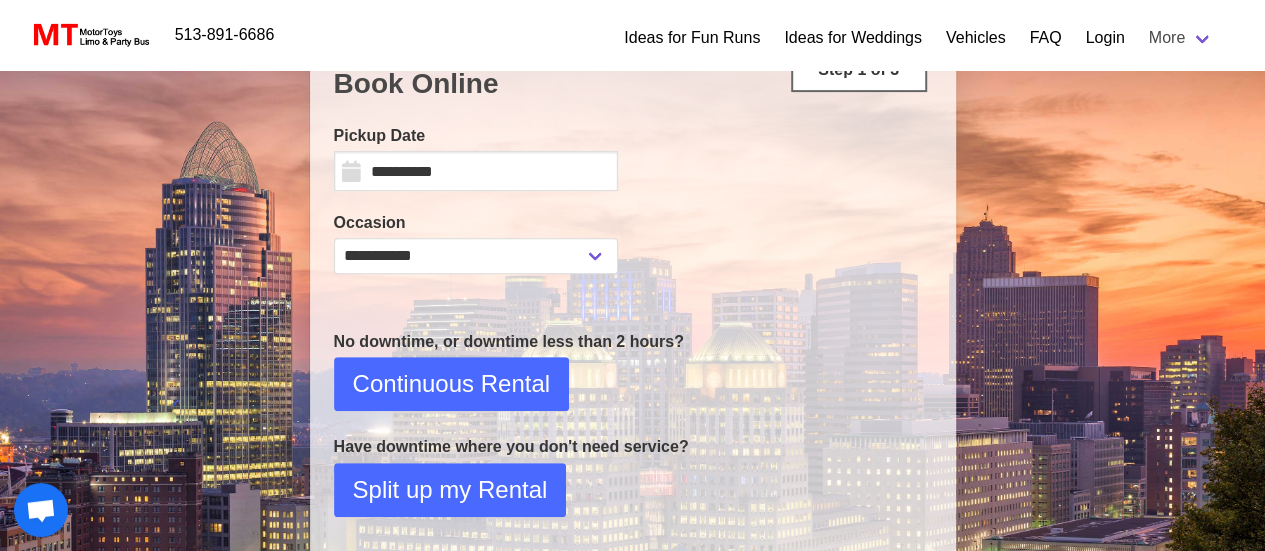 select 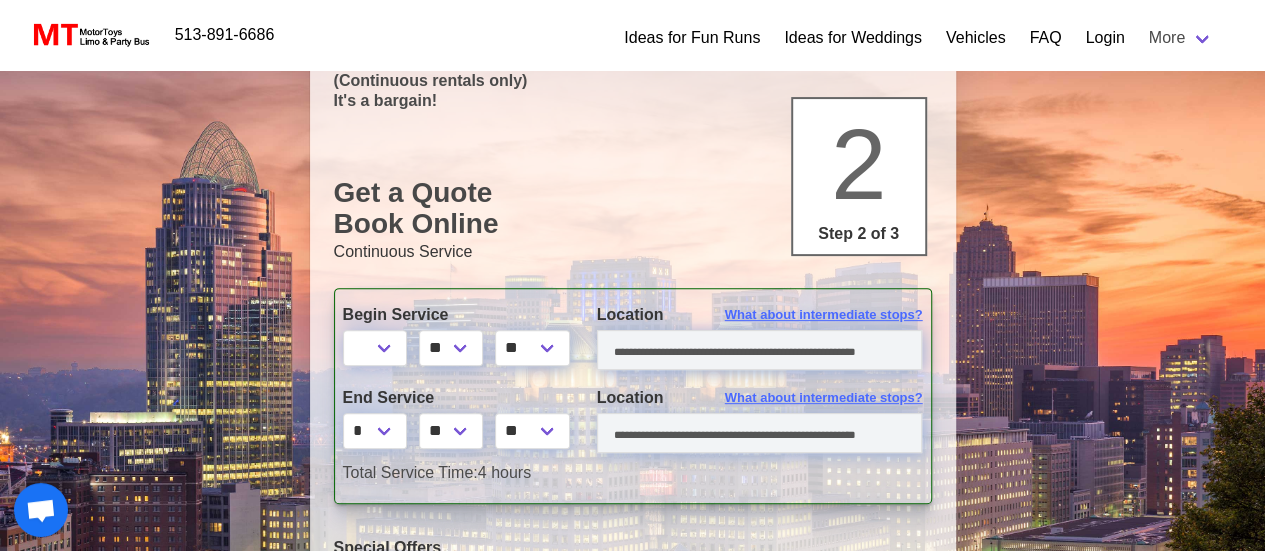 scroll, scrollTop: 200, scrollLeft: 0, axis: vertical 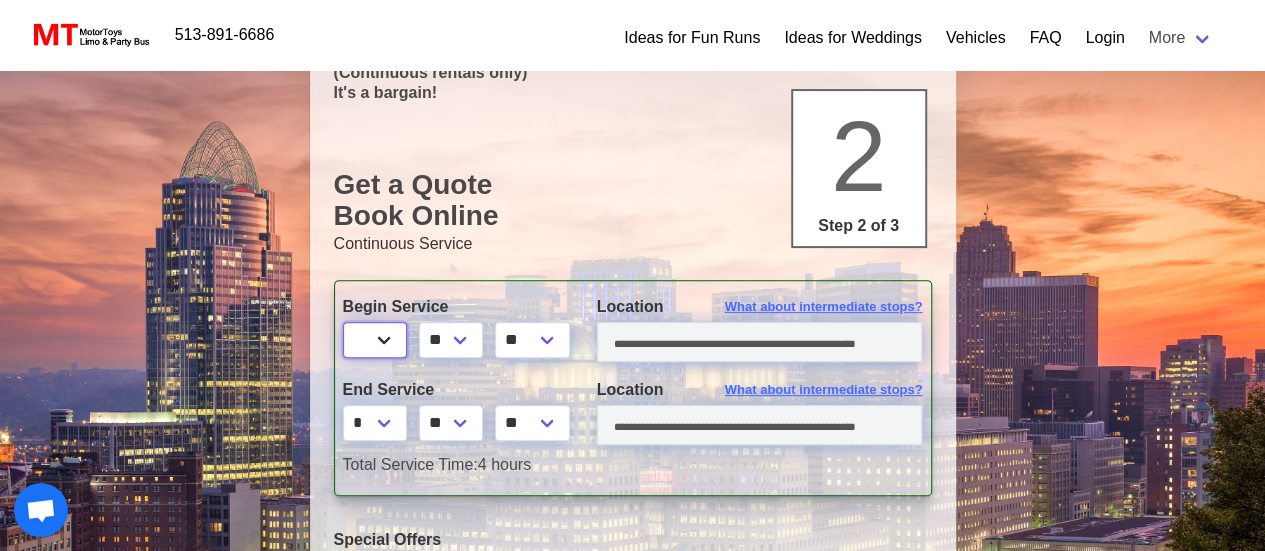 click on "* * * * * * * * * ** ** **" at bounding box center (375, 340) 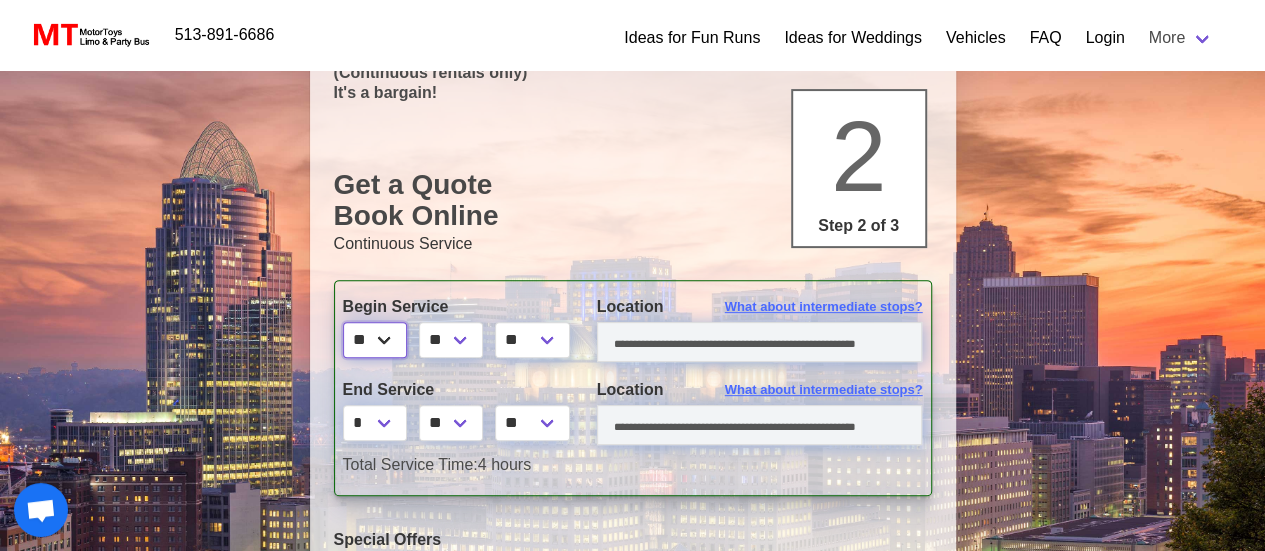 click on "* * * * * * * * * ** ** **" at bounding box center [375, 340] 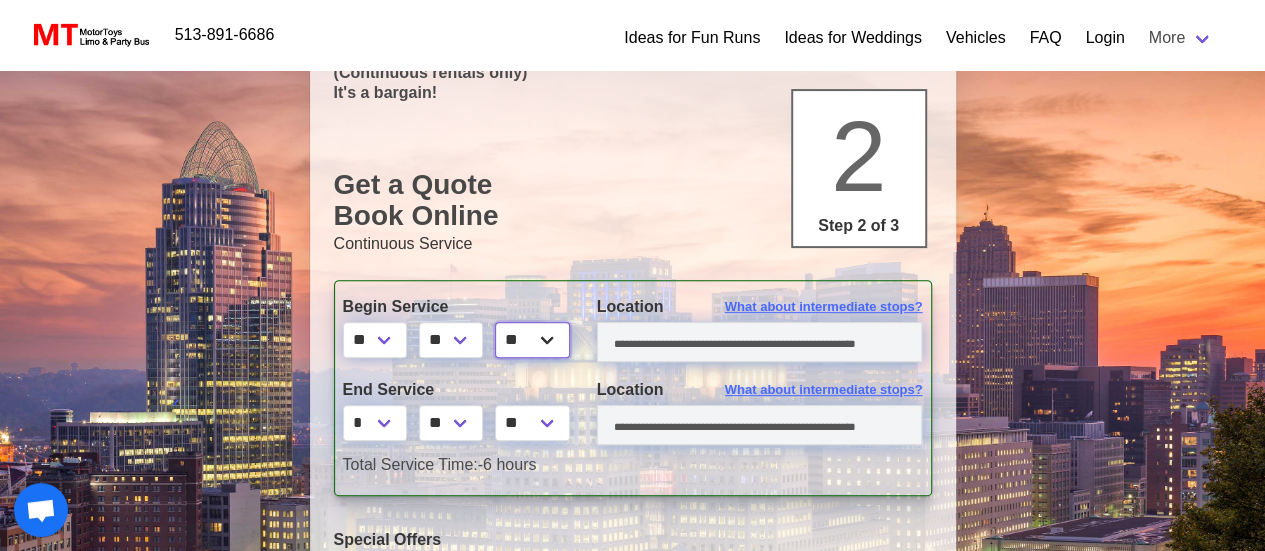 click on "**   **" at bounding box center [533, 340] 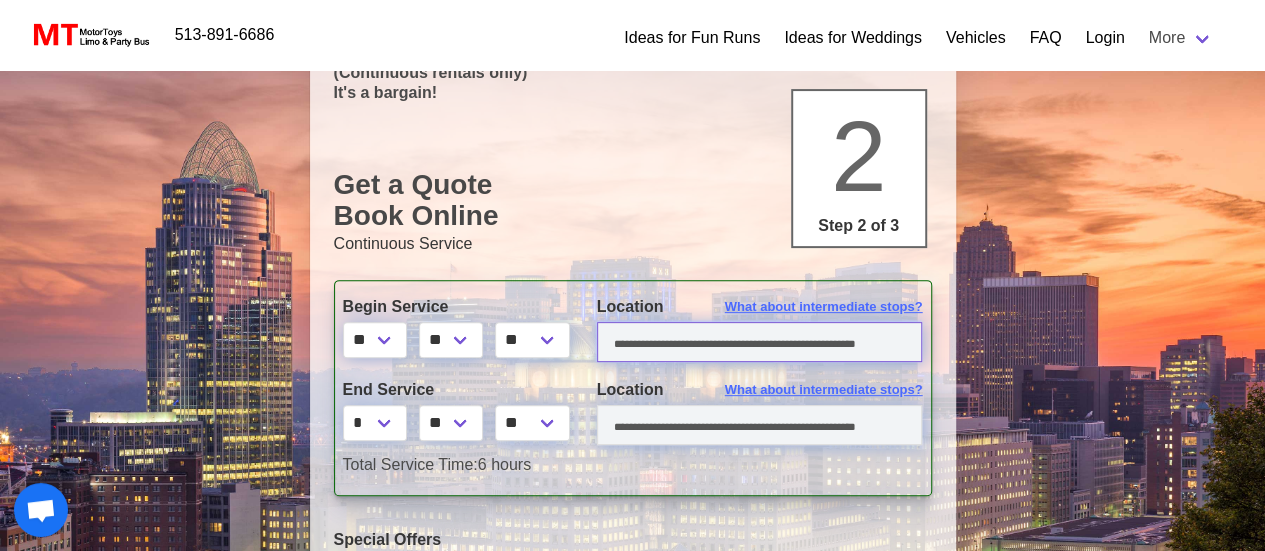 click at bounding box center (760, 342) 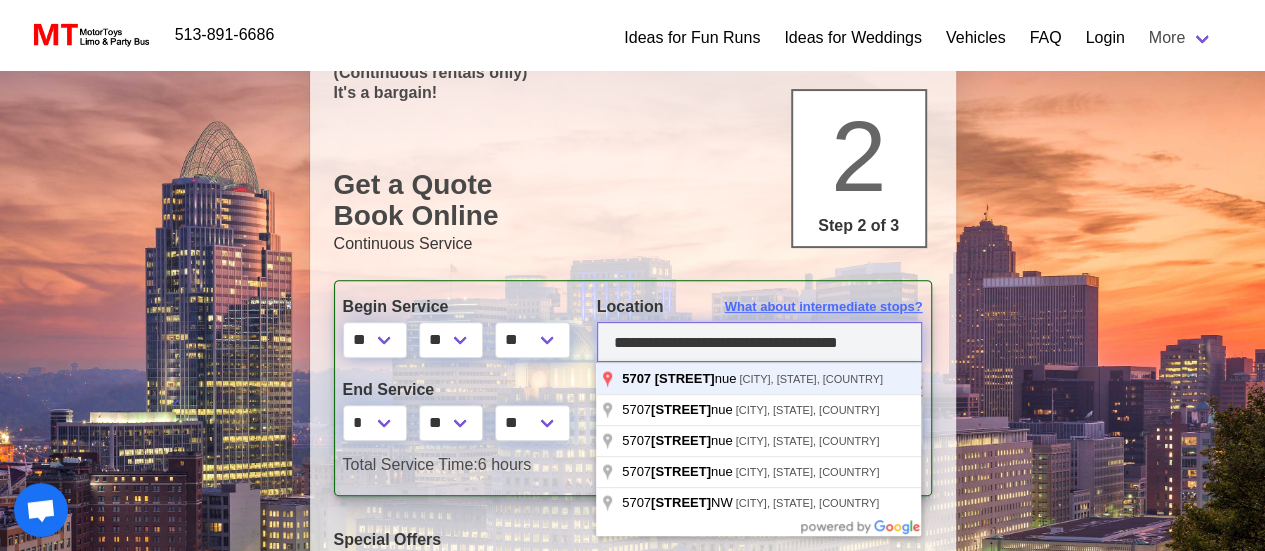 type on "**********" 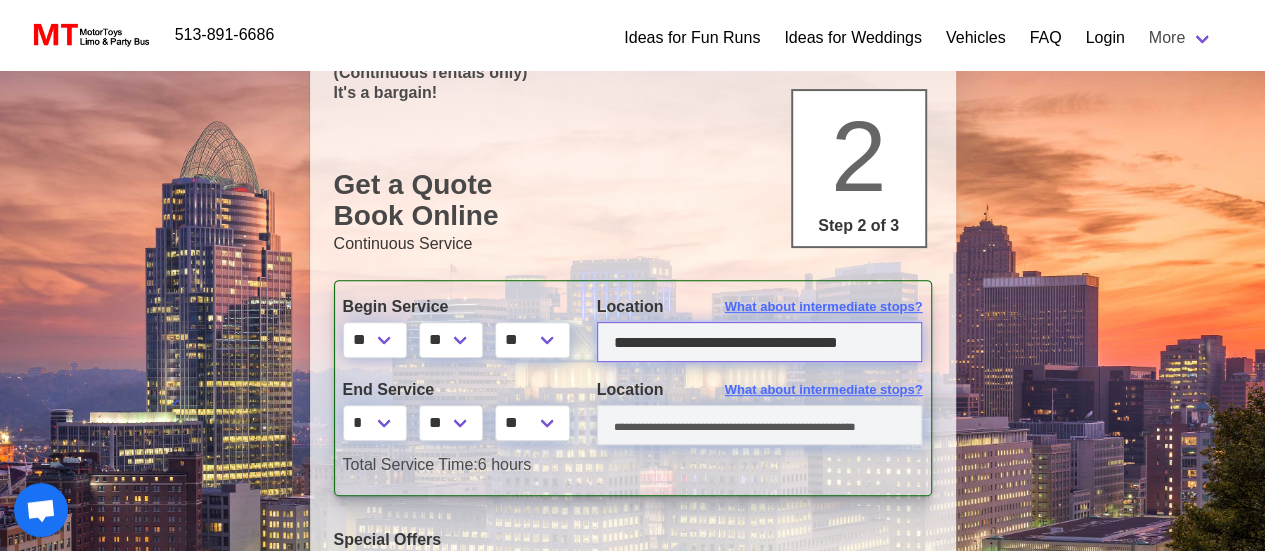 scroll, scrollTop: 300, scrollLeft: 0, axis: vertical 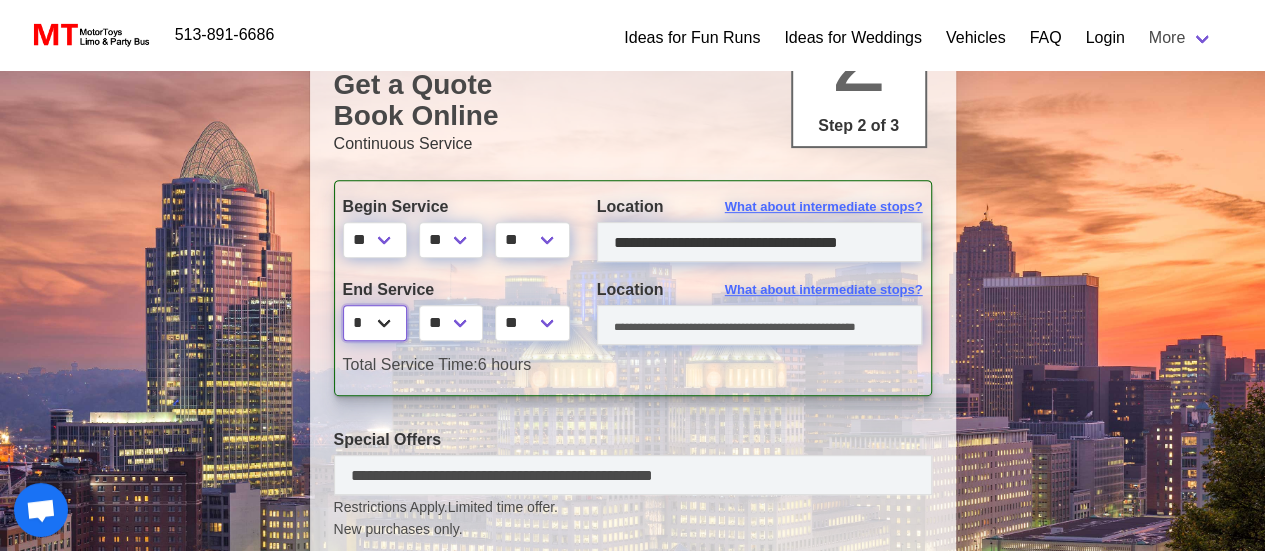 click on "* * * * * * * * * ** ** **" at bounding box center (375, 323) 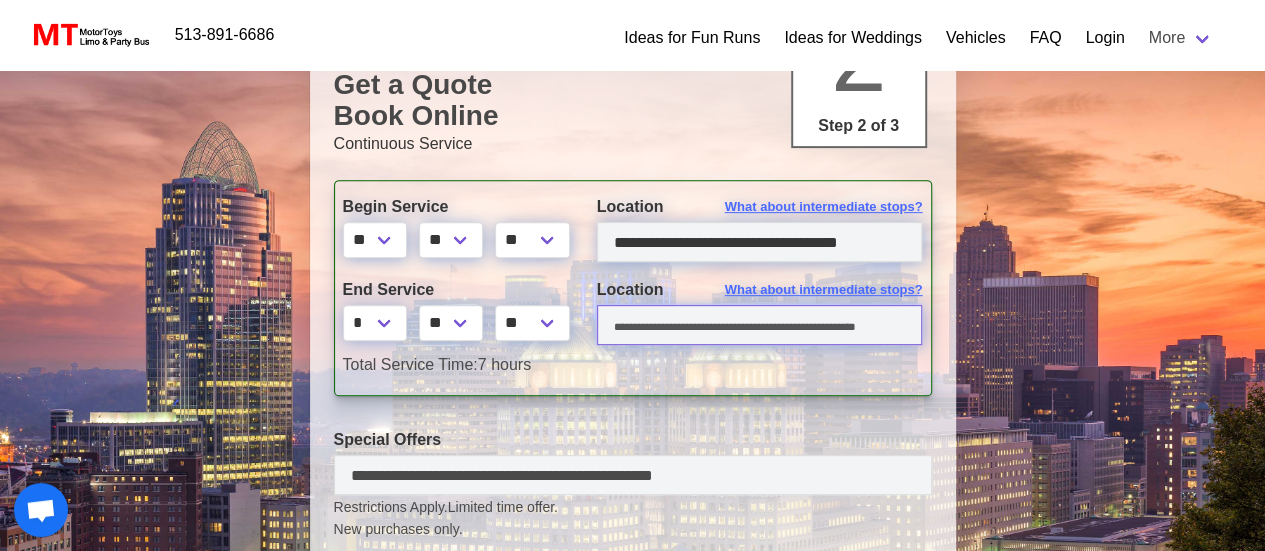 click at bounding box center (760, 325) 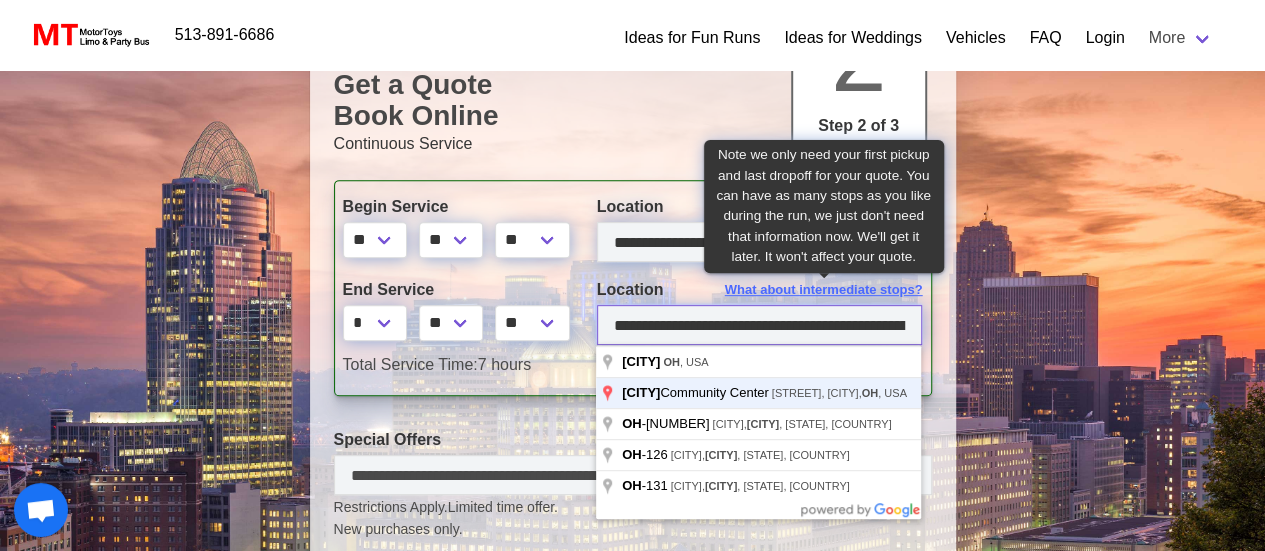 type on "**********" 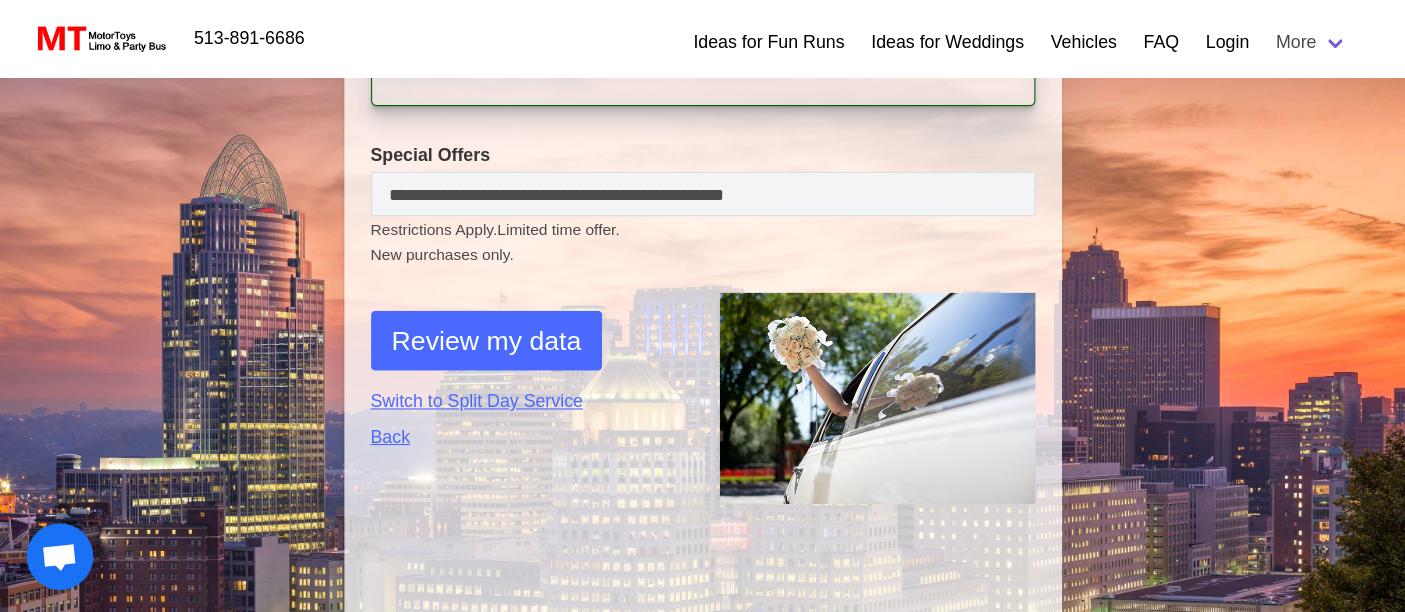 scroll, scrollTop: 600, scrollLeft: 0, axis: vertical 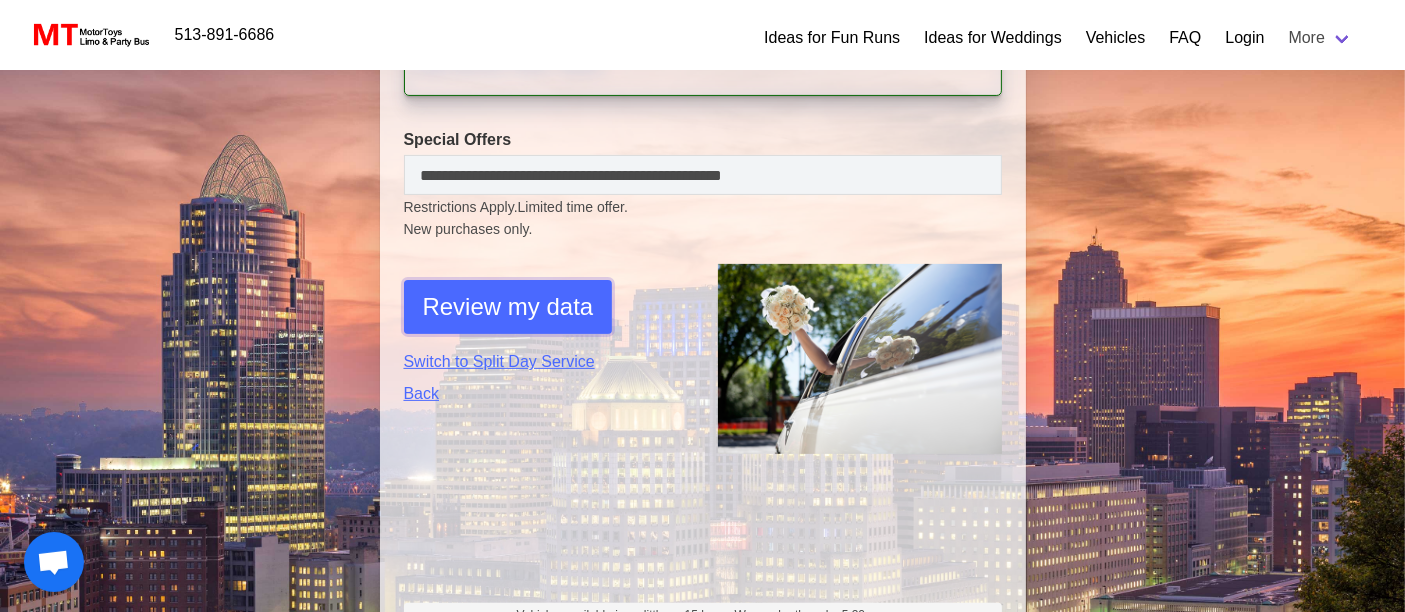 click on "Review my data" at bounding box center [508, 307] 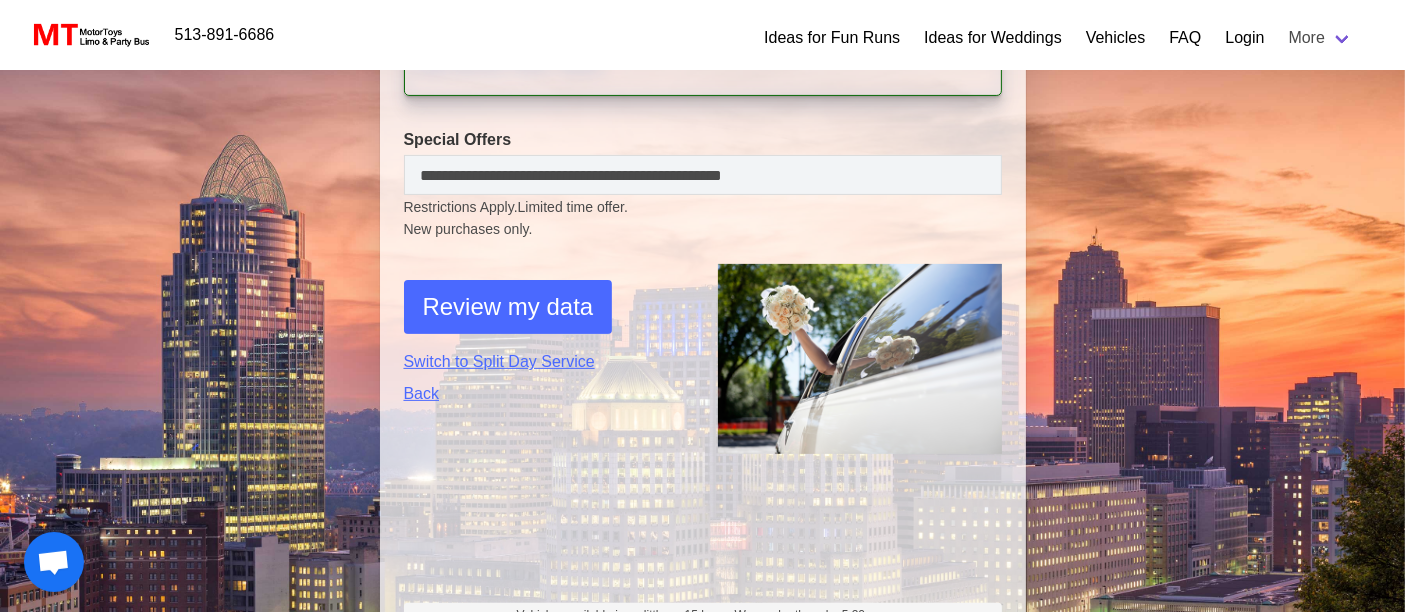 select on "*" 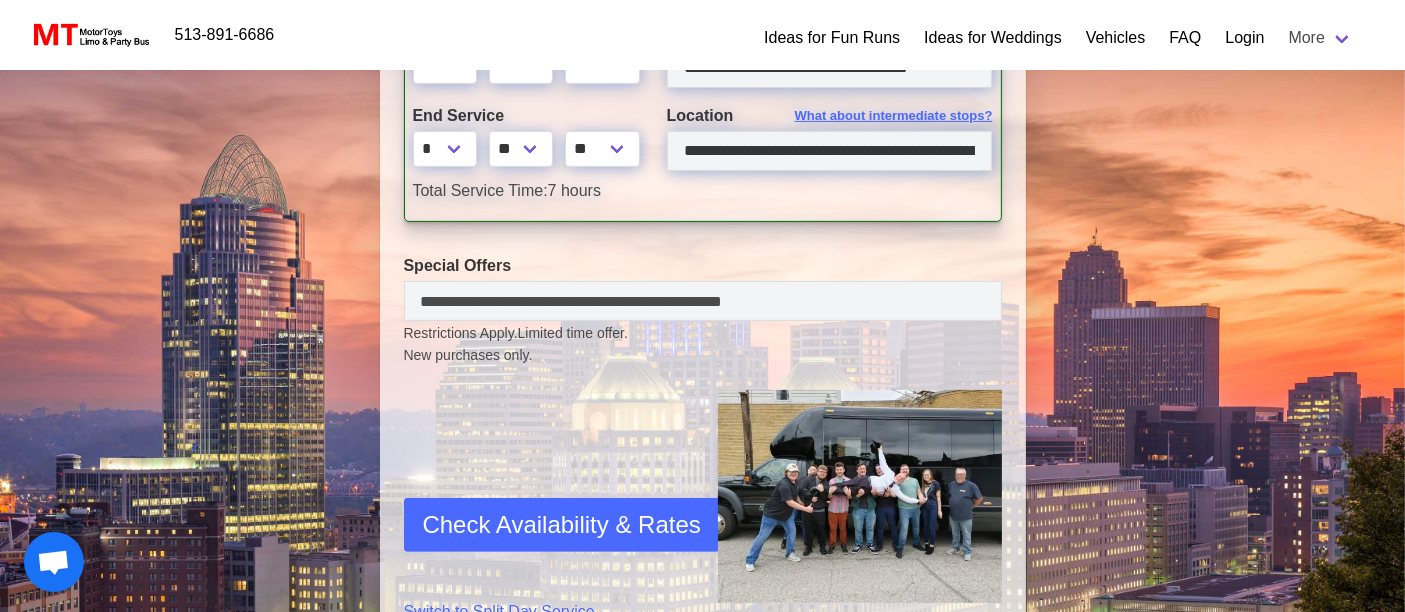 scroll, scrollTop: 777, scrollLeft: 0, axis: vertical 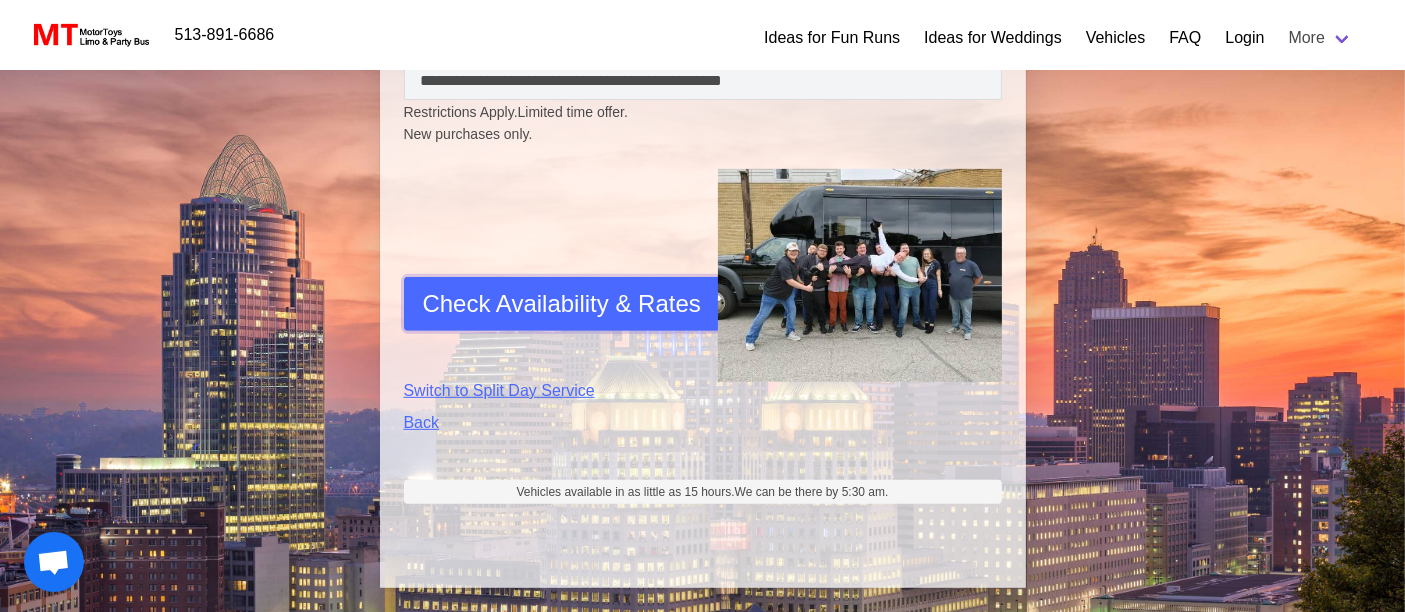 click on "Check Availability & Rates" at bounding box center [562, 304] 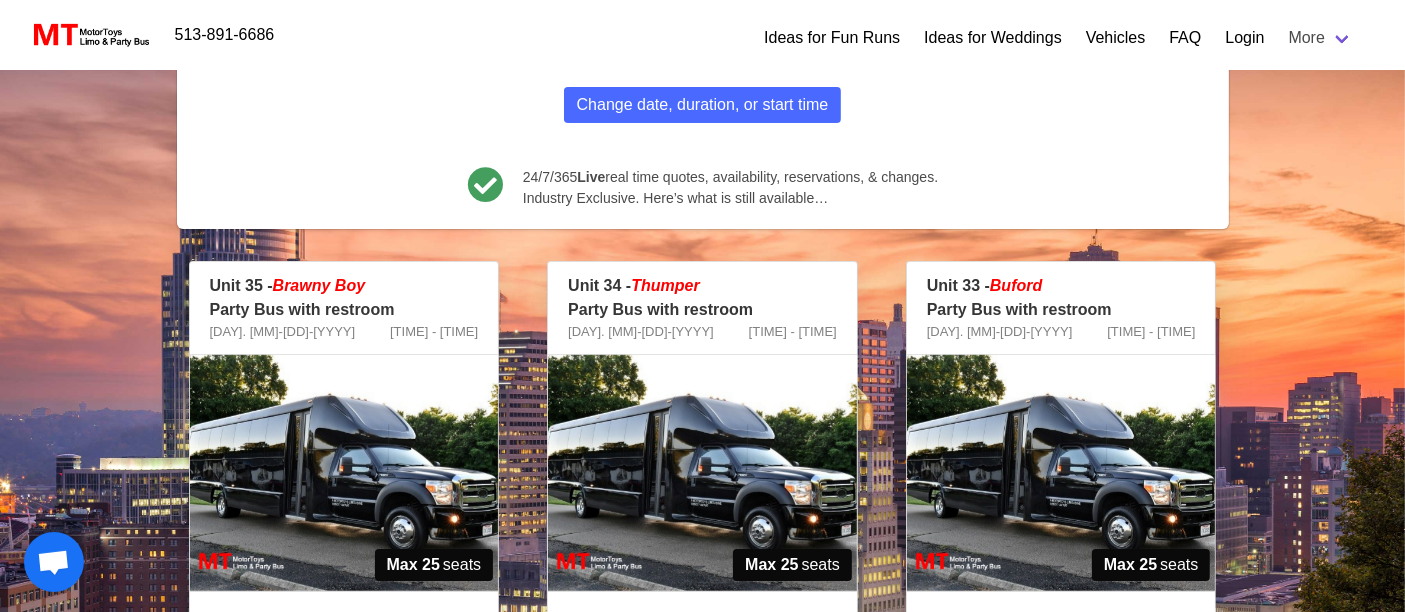 scroll, scrollTop: 159, scrollLeft: 0, axis: vertical 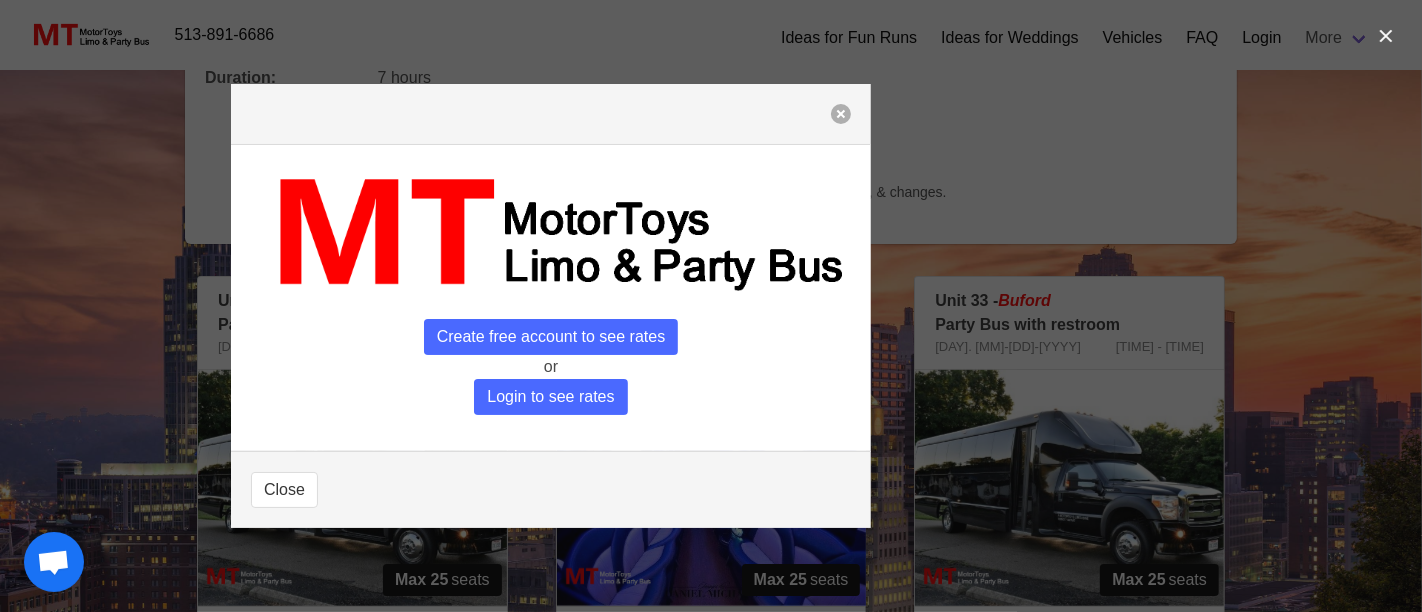 click at bounding box center [841, 114] 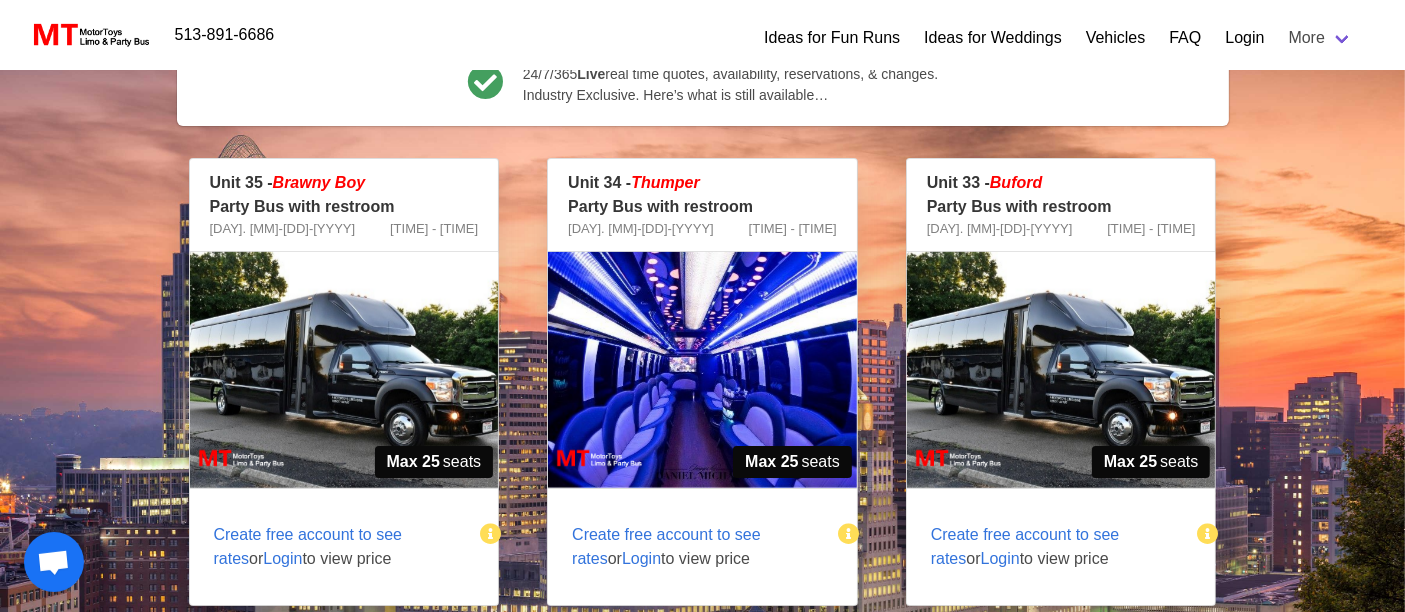 scroll, scrollTop: 381, scrollLeft: 0, axis: vertical 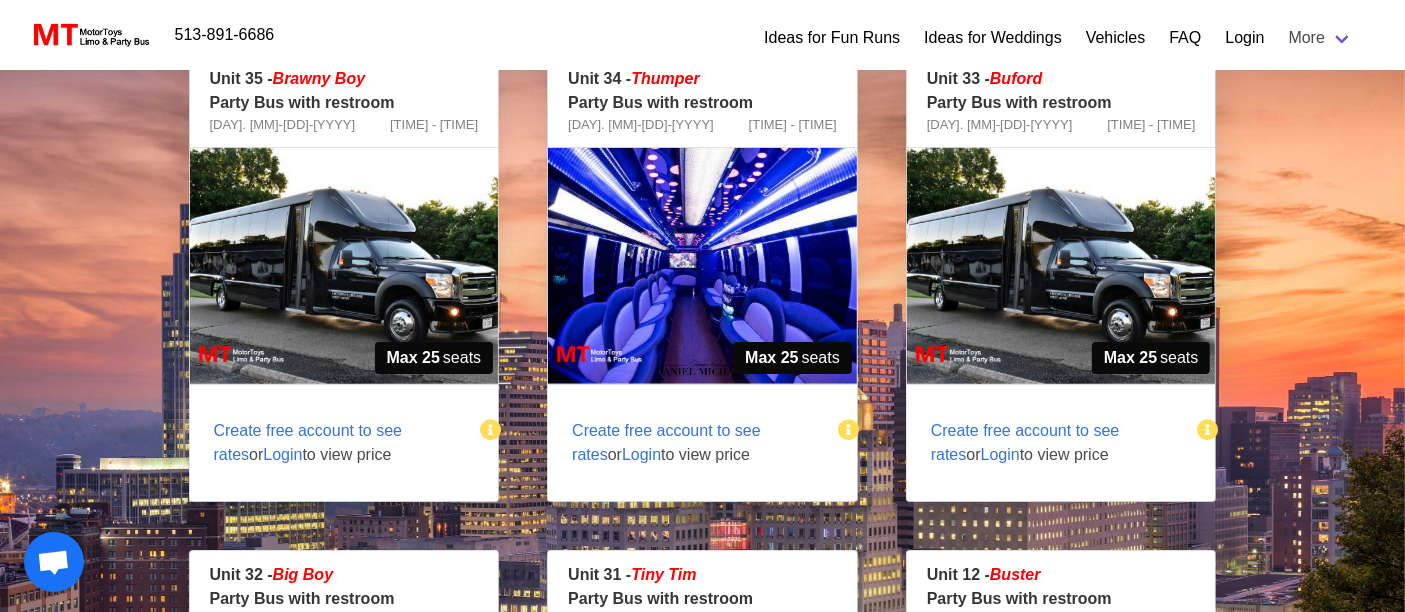 click on "Max 25" at bounding box center (413, 358) 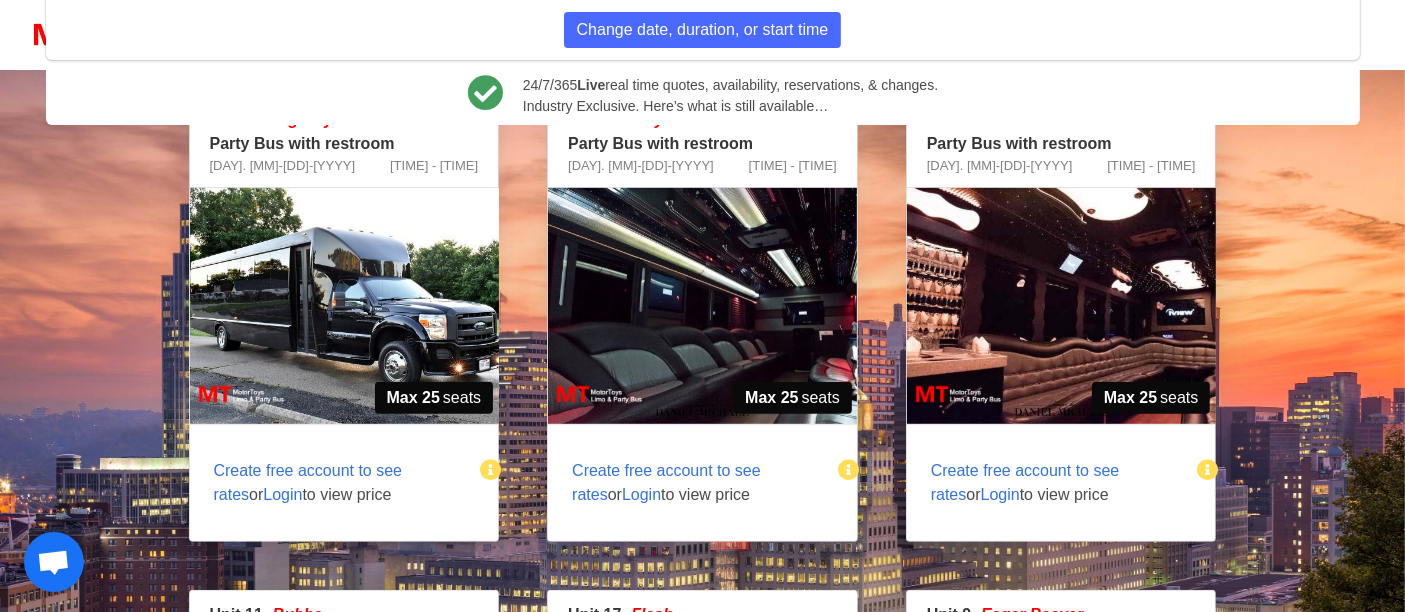 scroll, scrollTop: 714, scrollLeft: 0, axis: vertical 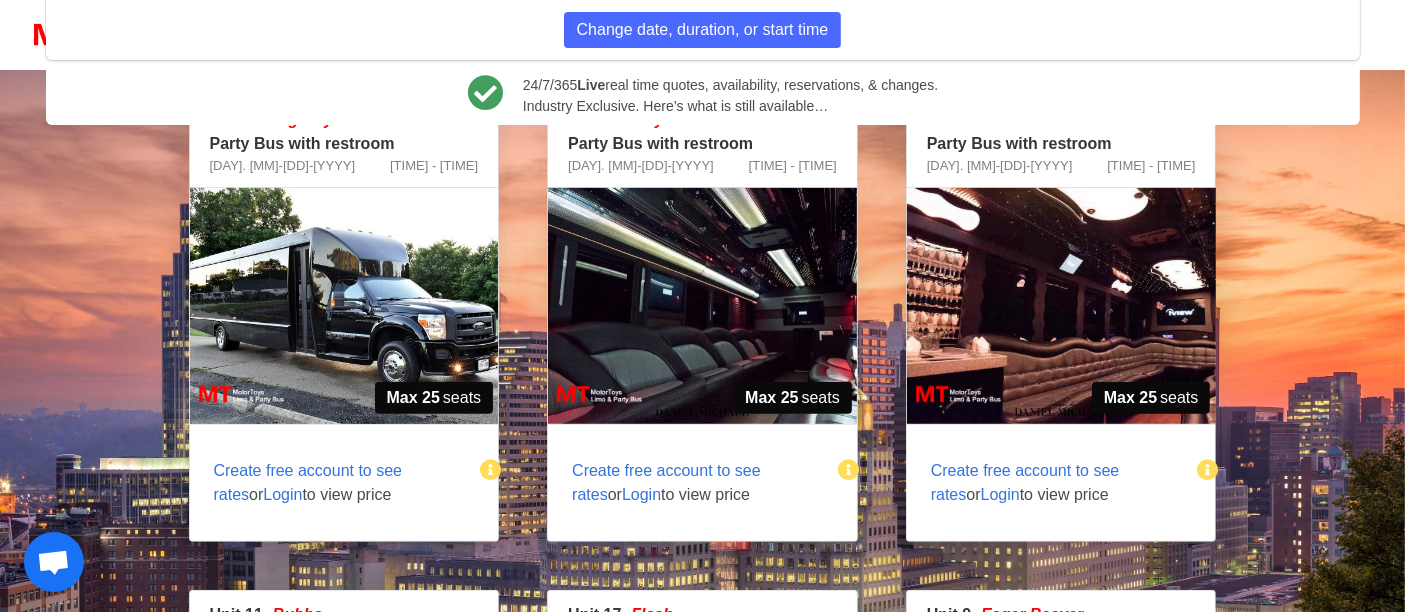 click at bounding box center (344, 306) 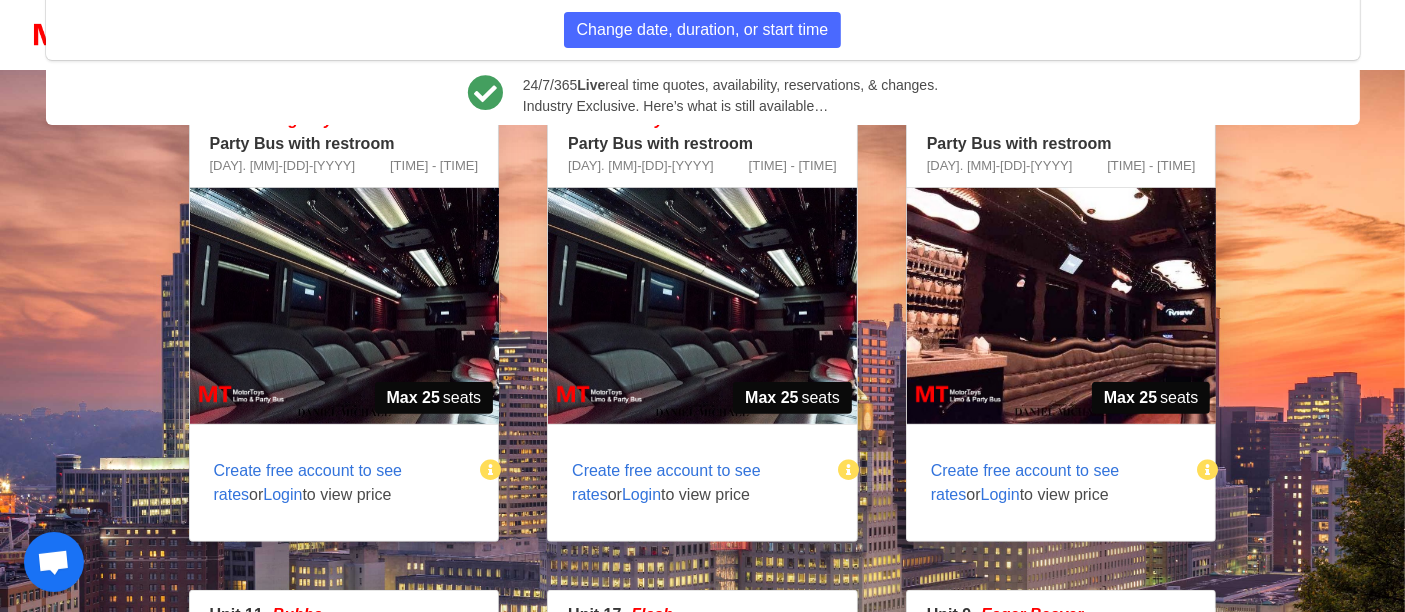 click at bounding box center (344, 306) 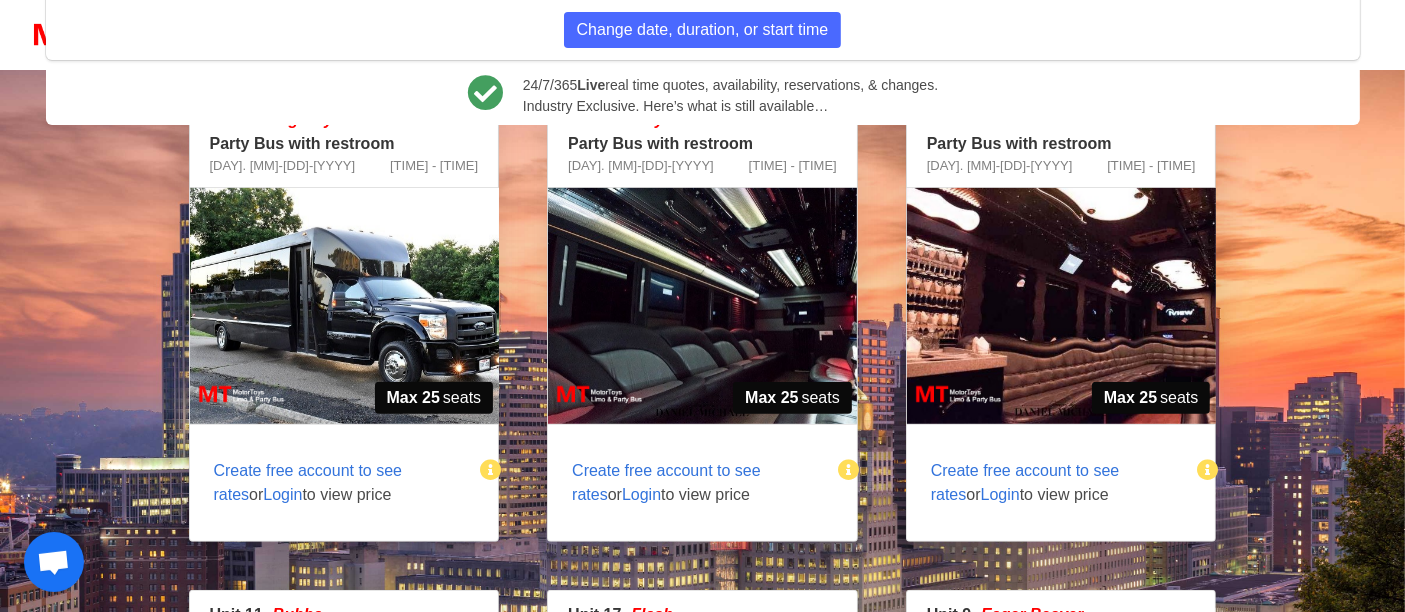 click at bounding box center [702, 306] 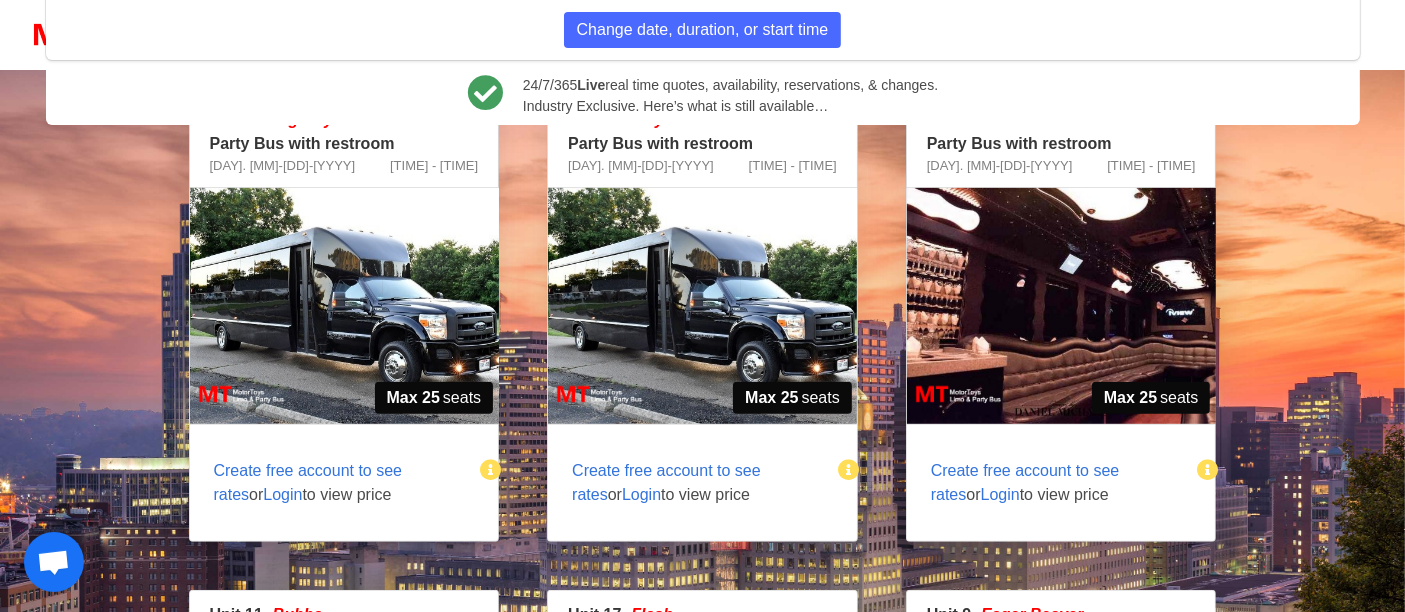 click at bounding box center [702, 306] 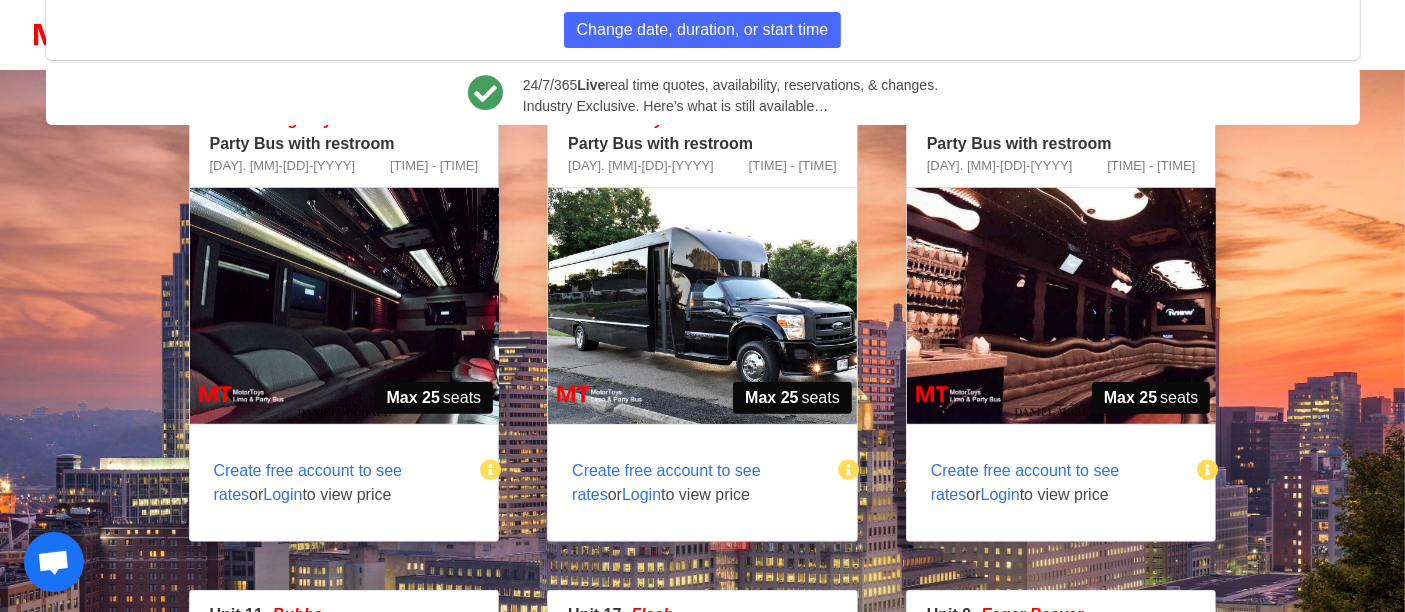 click at bounding box center (1061, 306) 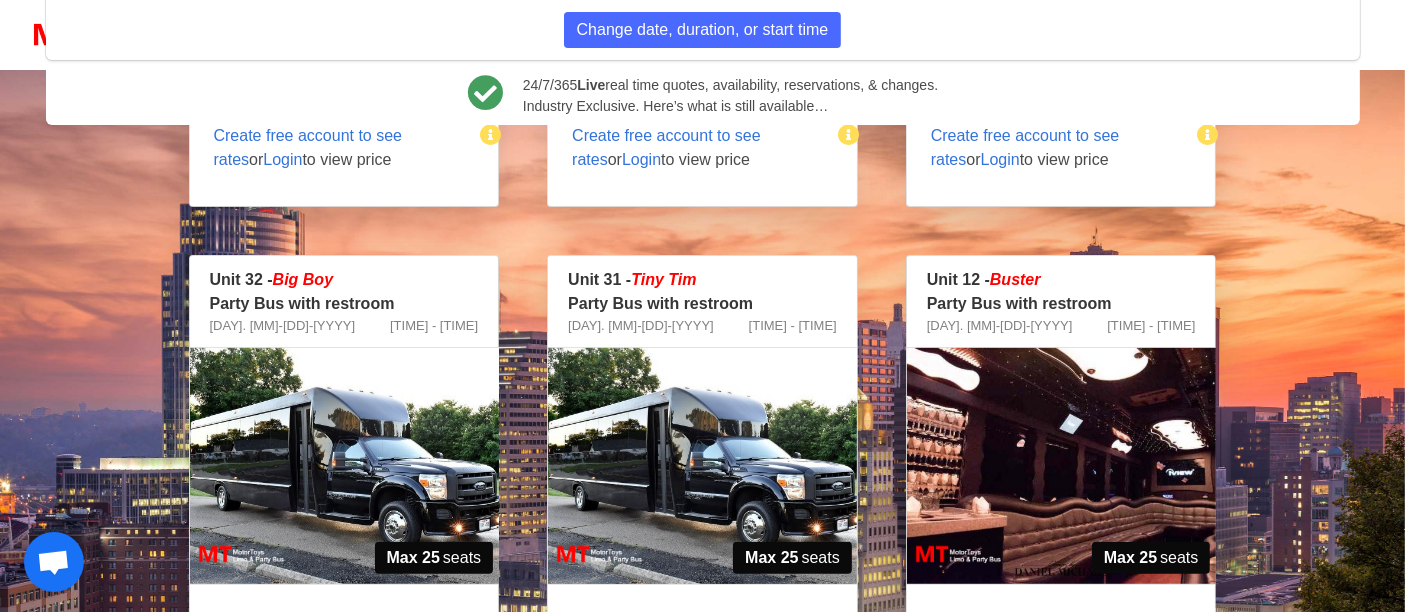 scroll, scrollTop: 603, scrollLeft: 0, axis: vertical 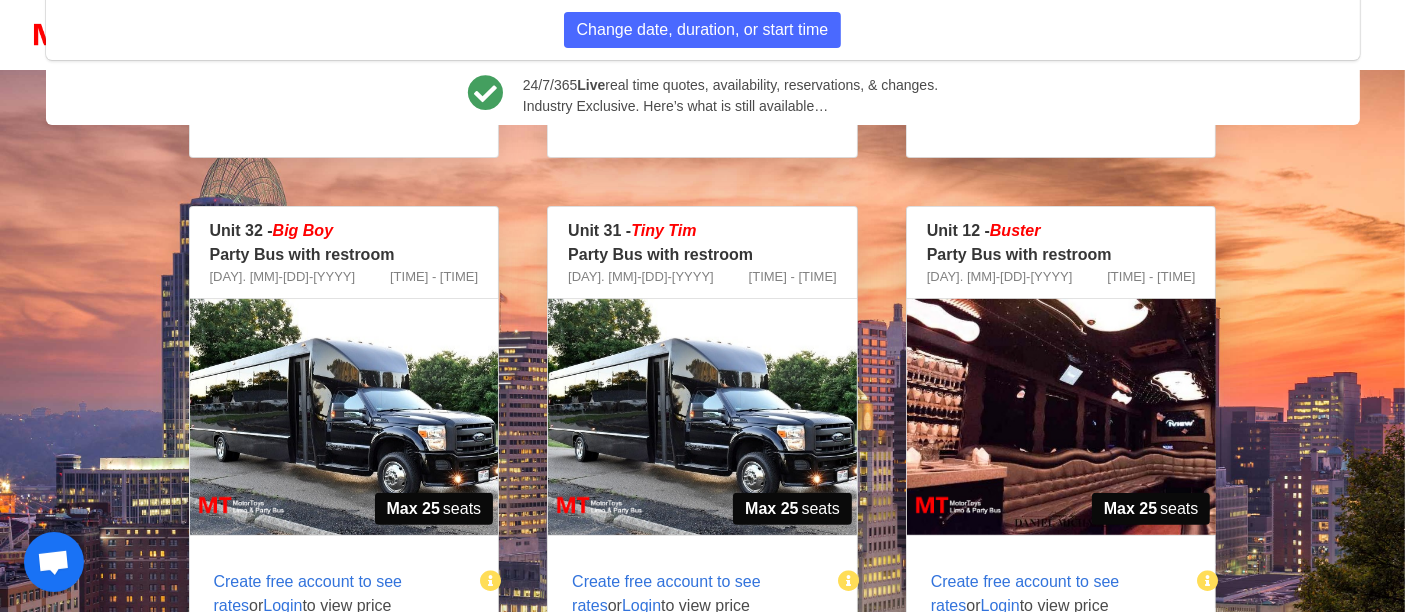 click at bounding box center (702, 417) 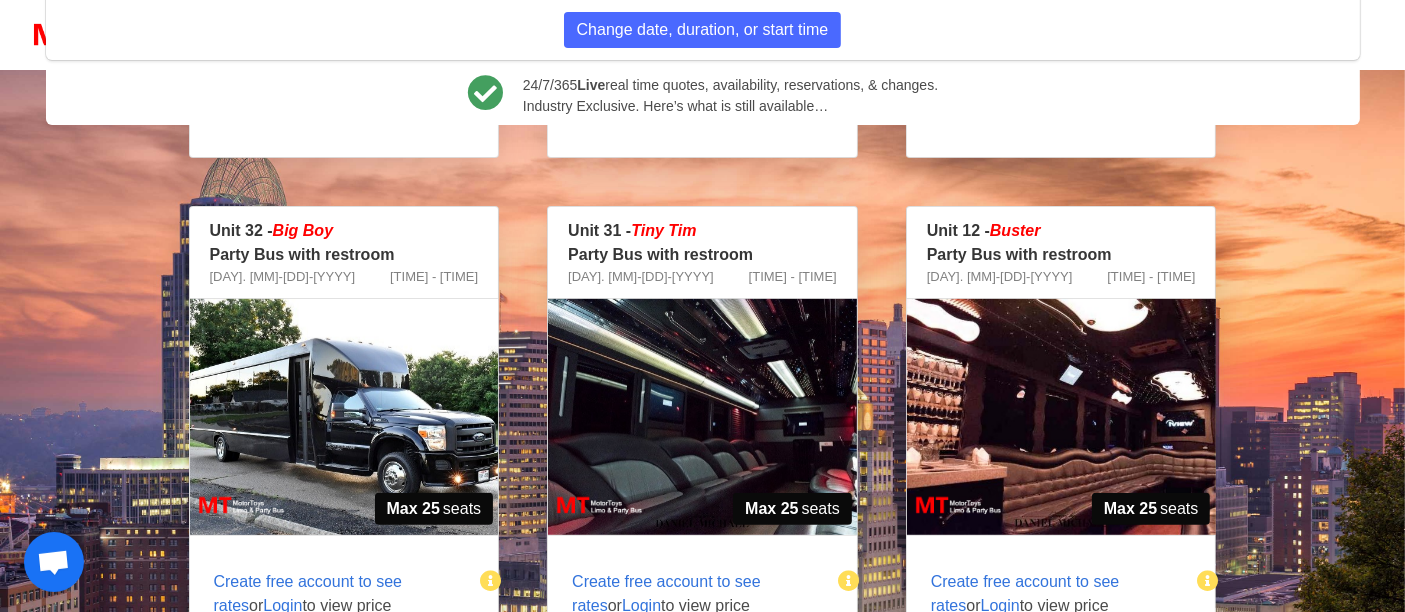 click at bounding box center (1061, 417) 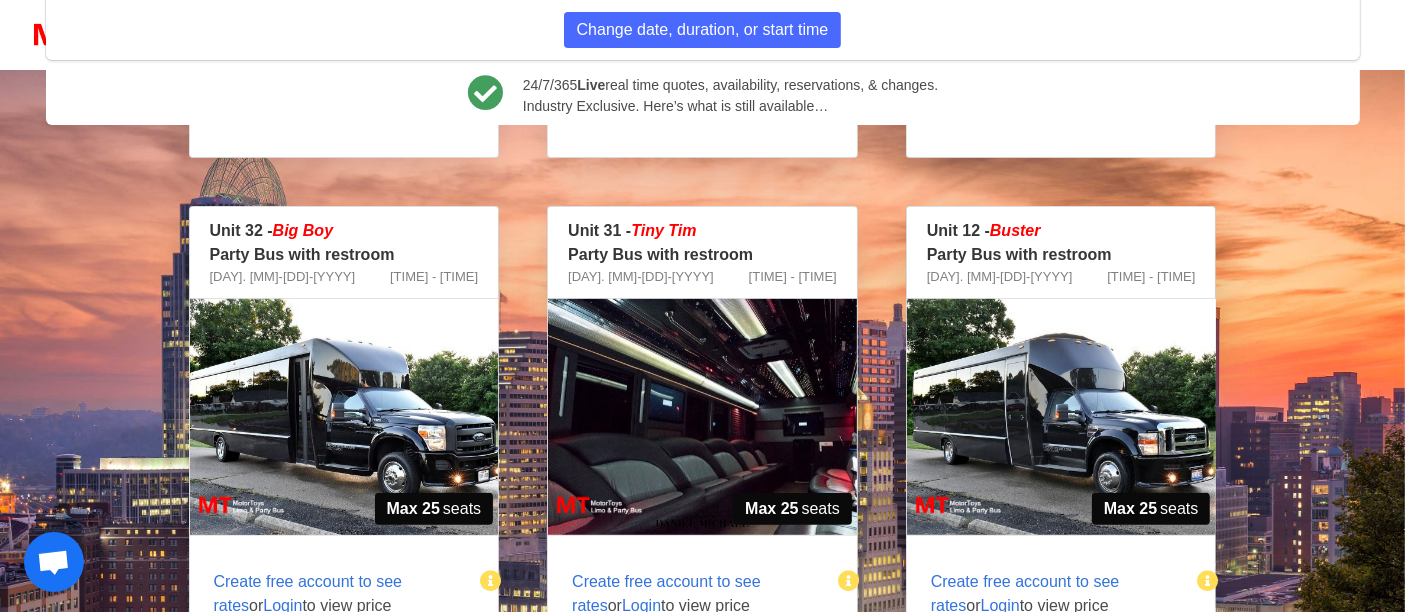click on "Party Bus with restroom" at bounding box center [1061, 255] 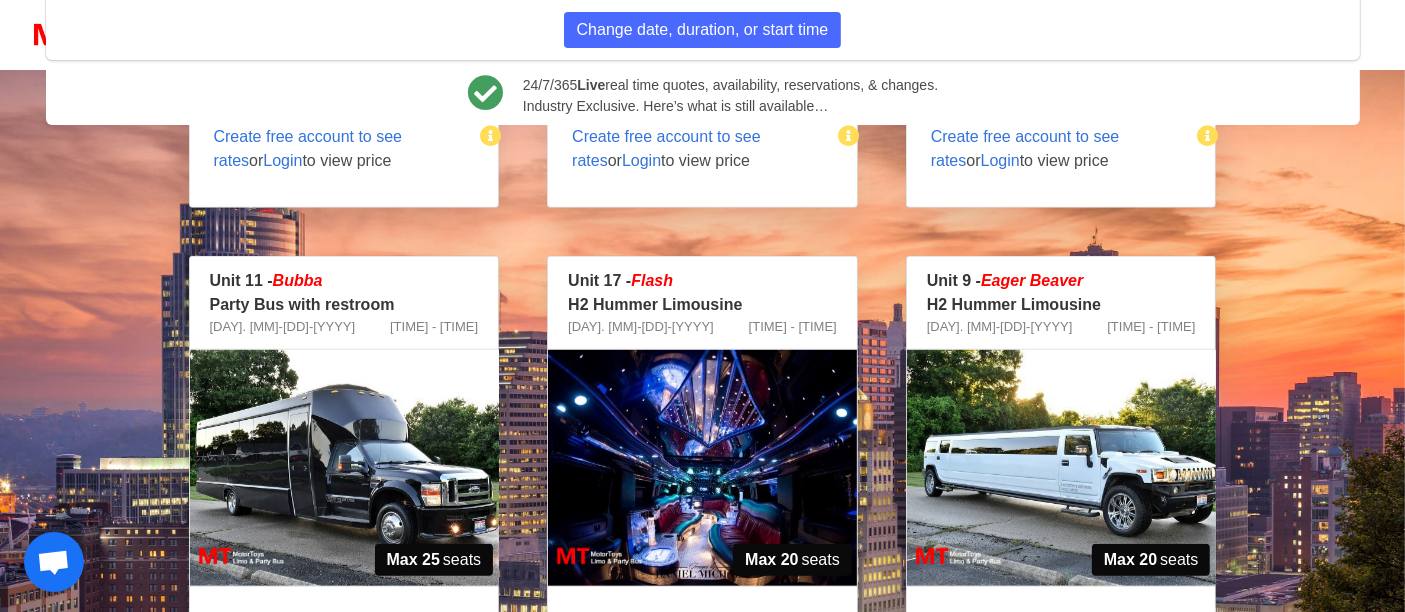 scroll, scrollTop: 1159, scrollLeft: 0, axis: vertical 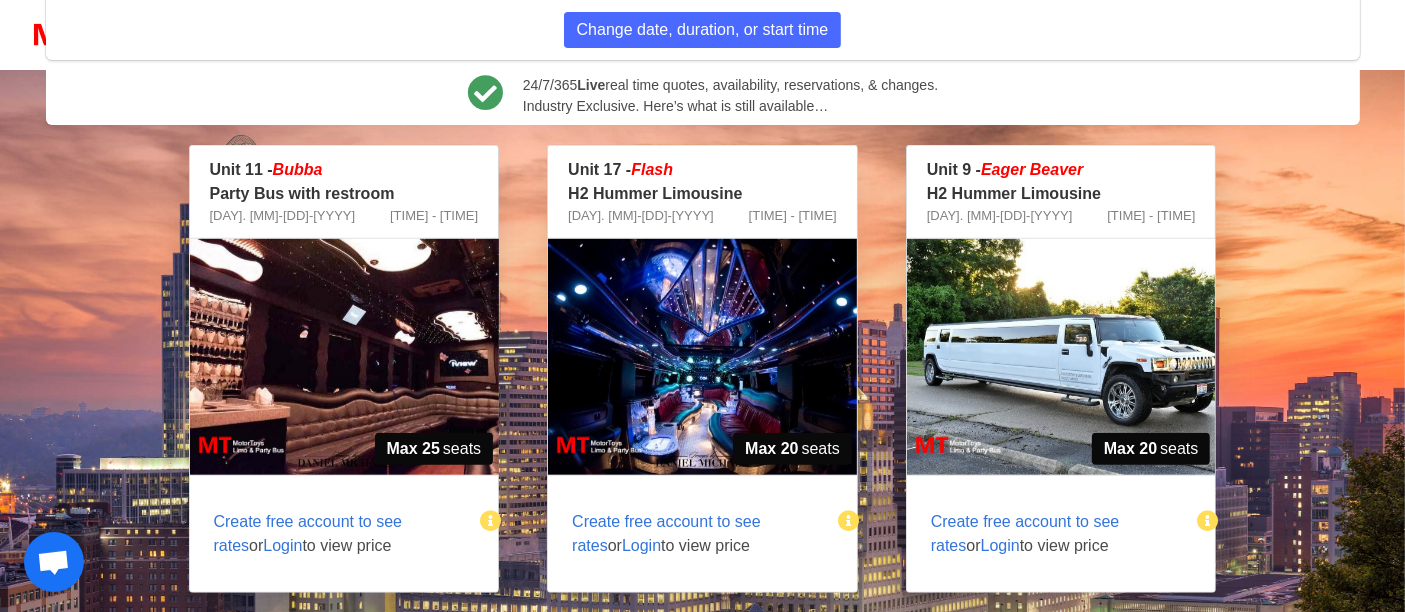 click at bounding box center (344, 357) 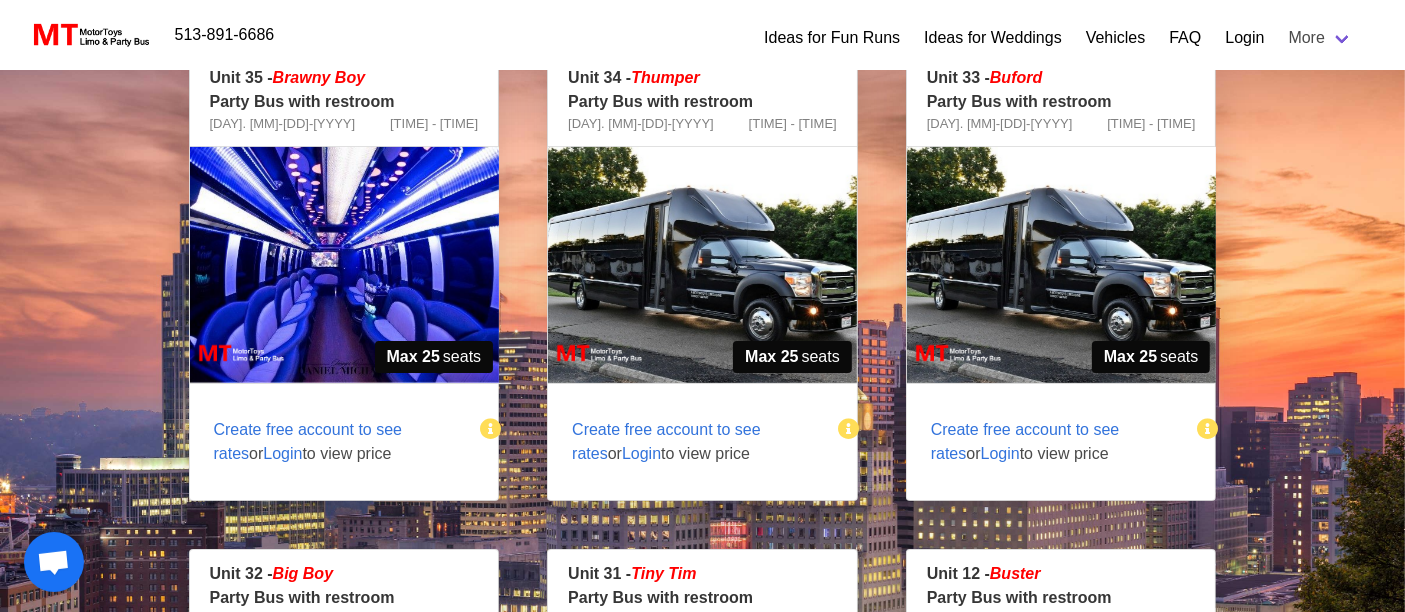 scroll, scrollTop: 333, scrollLeft: 0, axis: vertical 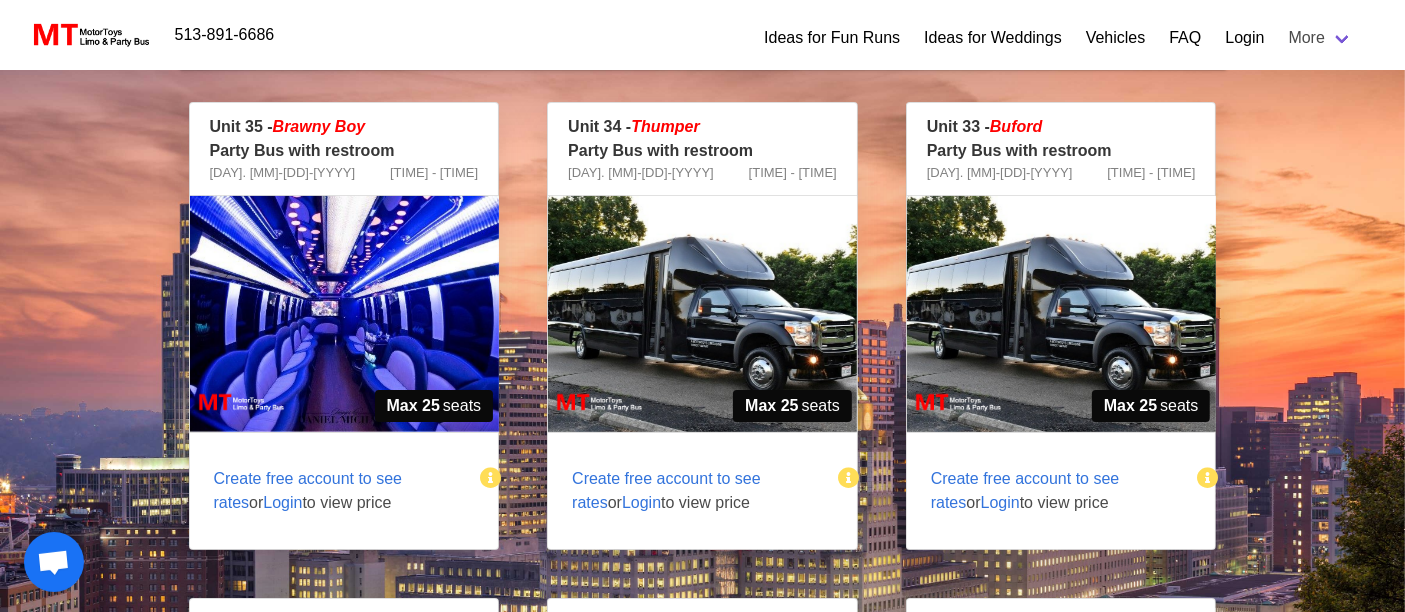 click at bounding box center [1061, 314] 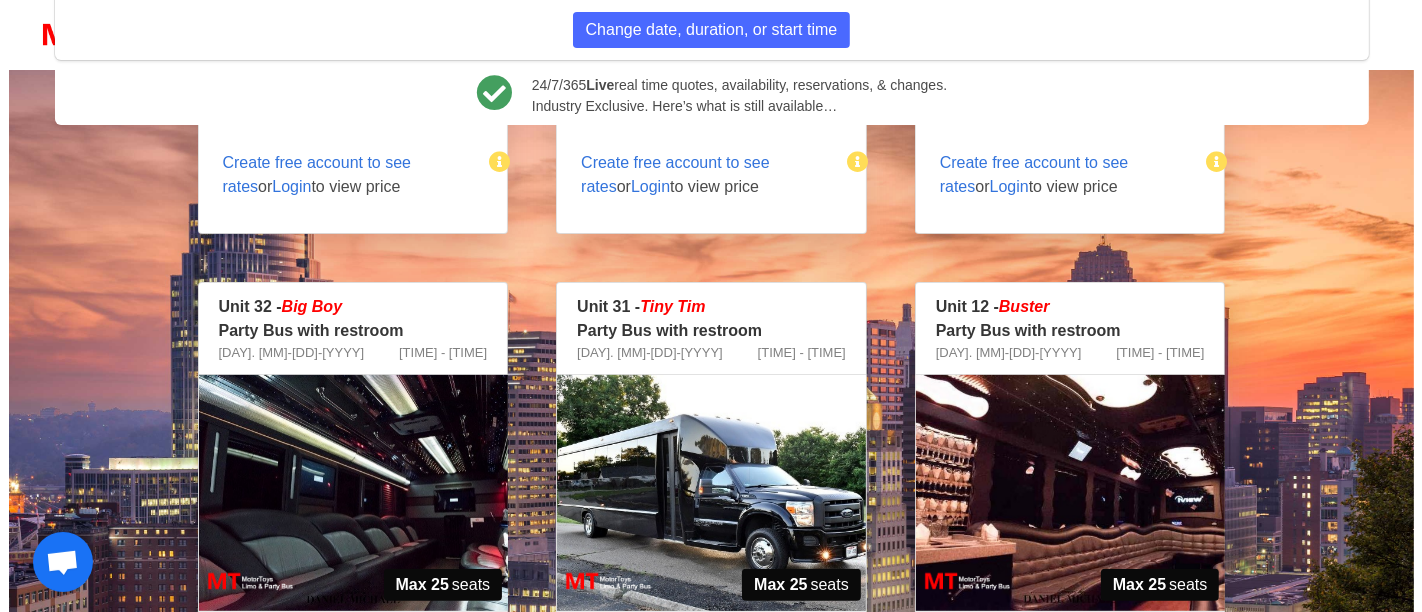 scroll, scrollTop: 666, scrollLeft: 0, axis: vertical 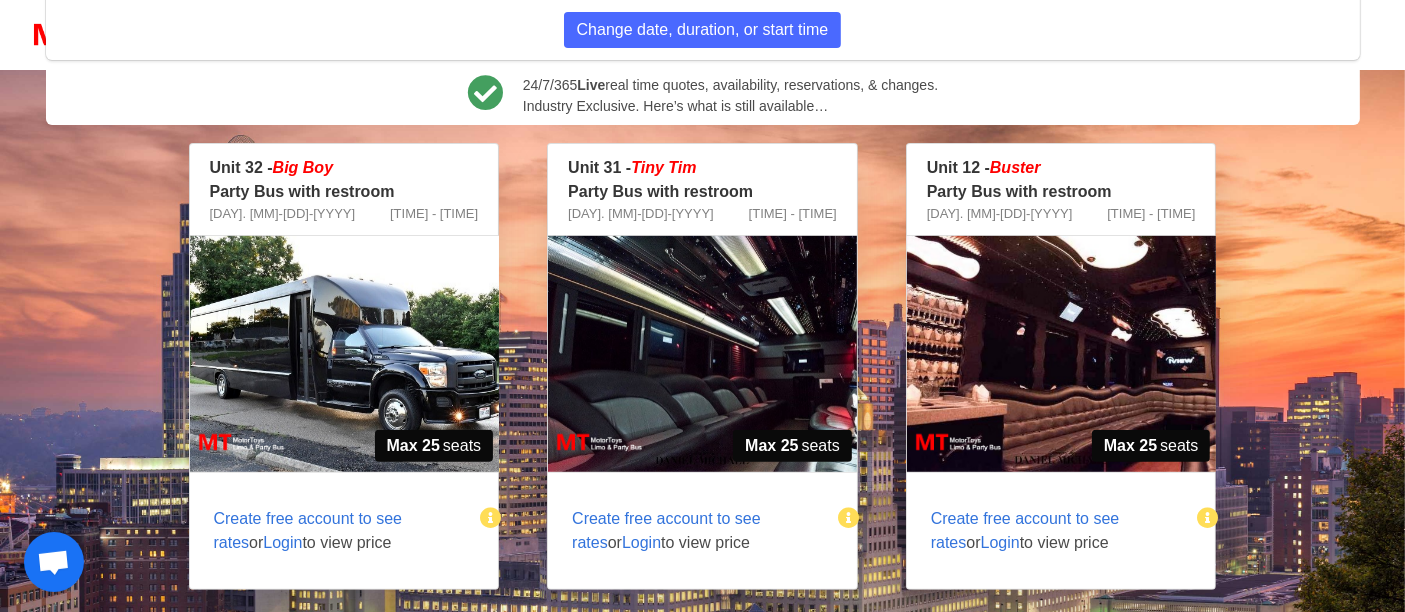 click on "Create free account to see rates" at bounding box center (1025, 530) 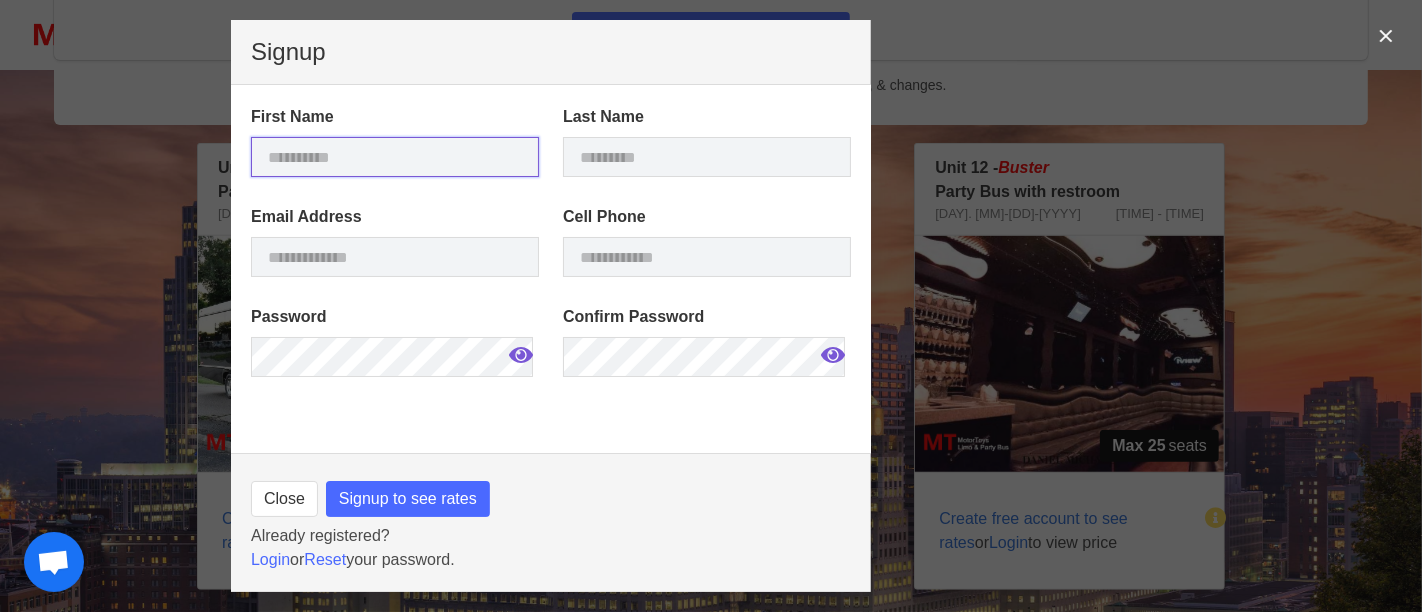 click at bounding box center [395, 157] 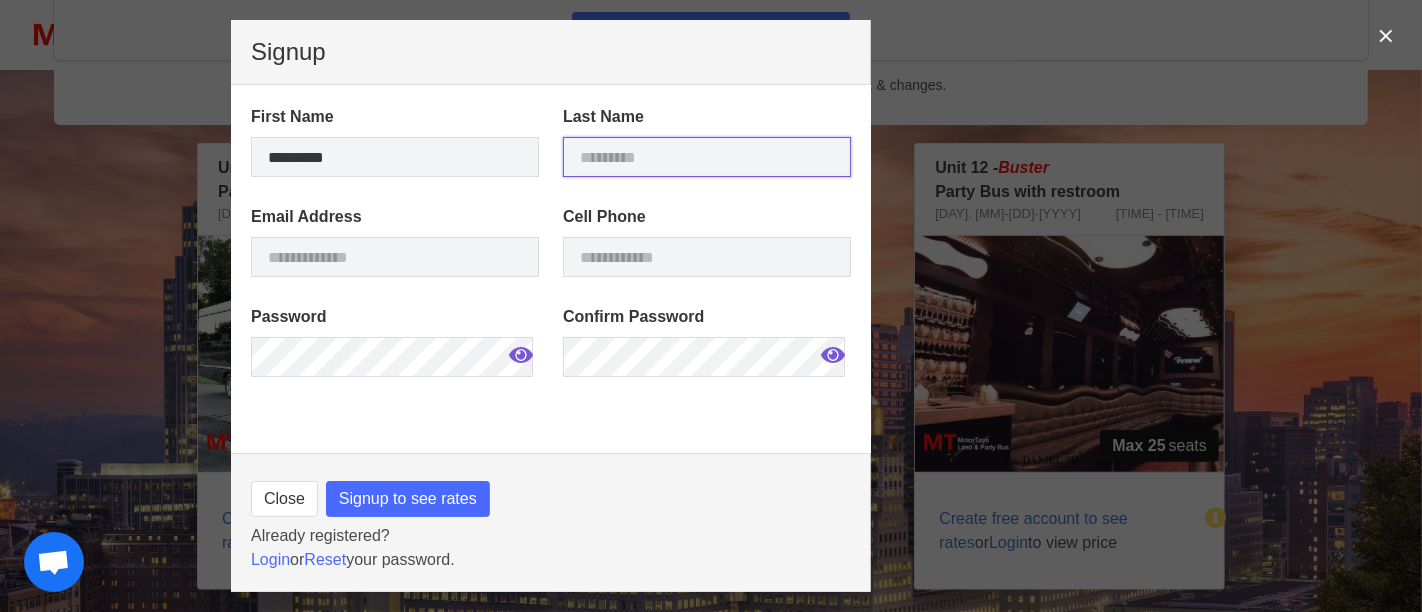 type on "*****" 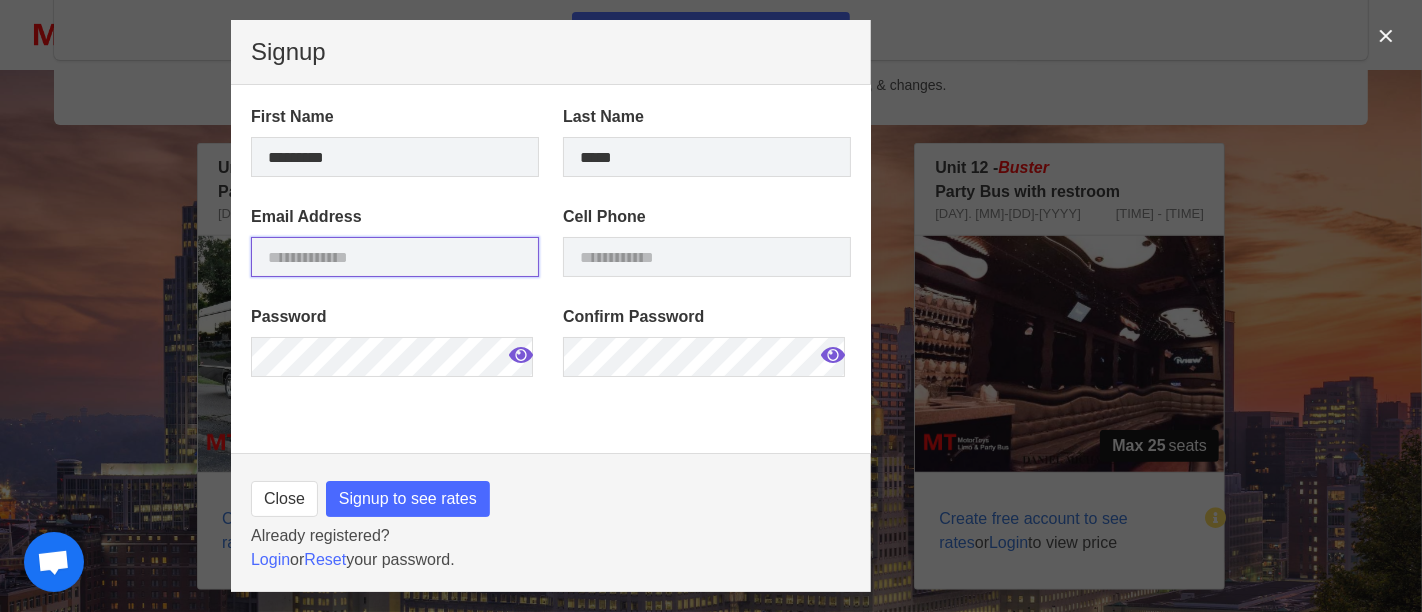 type on "**********" 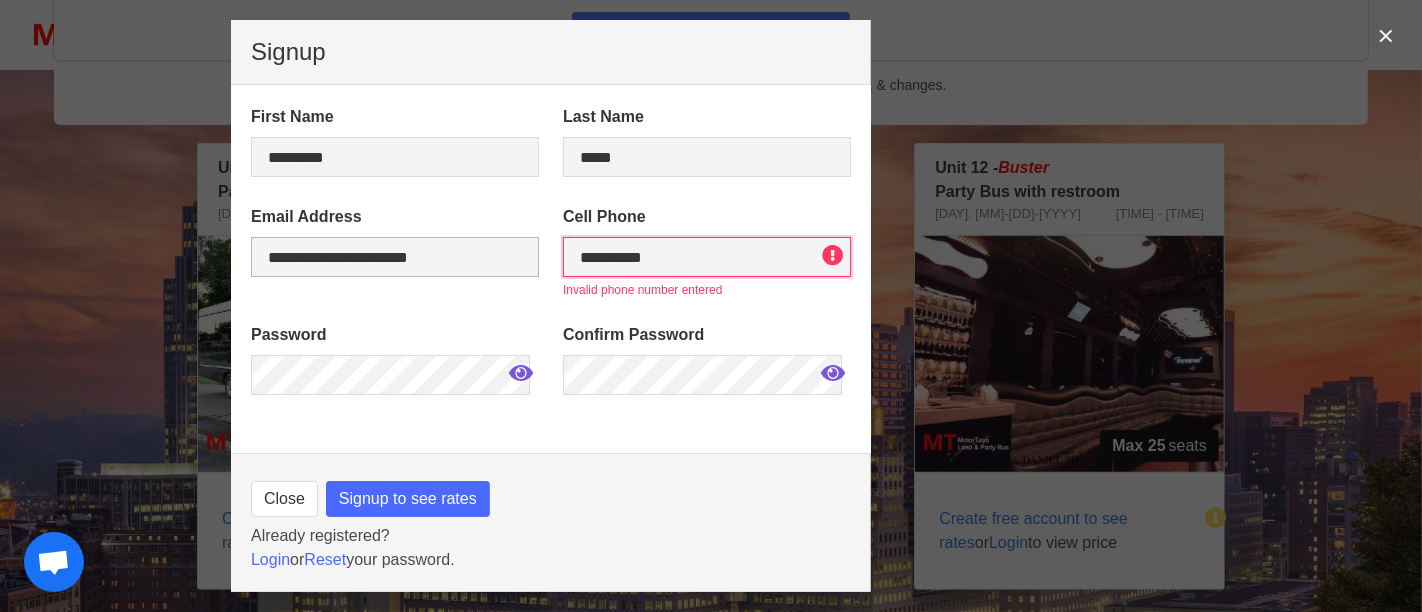 drag, startPoint x: 675, startPoint y: 249, endPoint x: 433, endPoint y: 240, distance: 242.1673 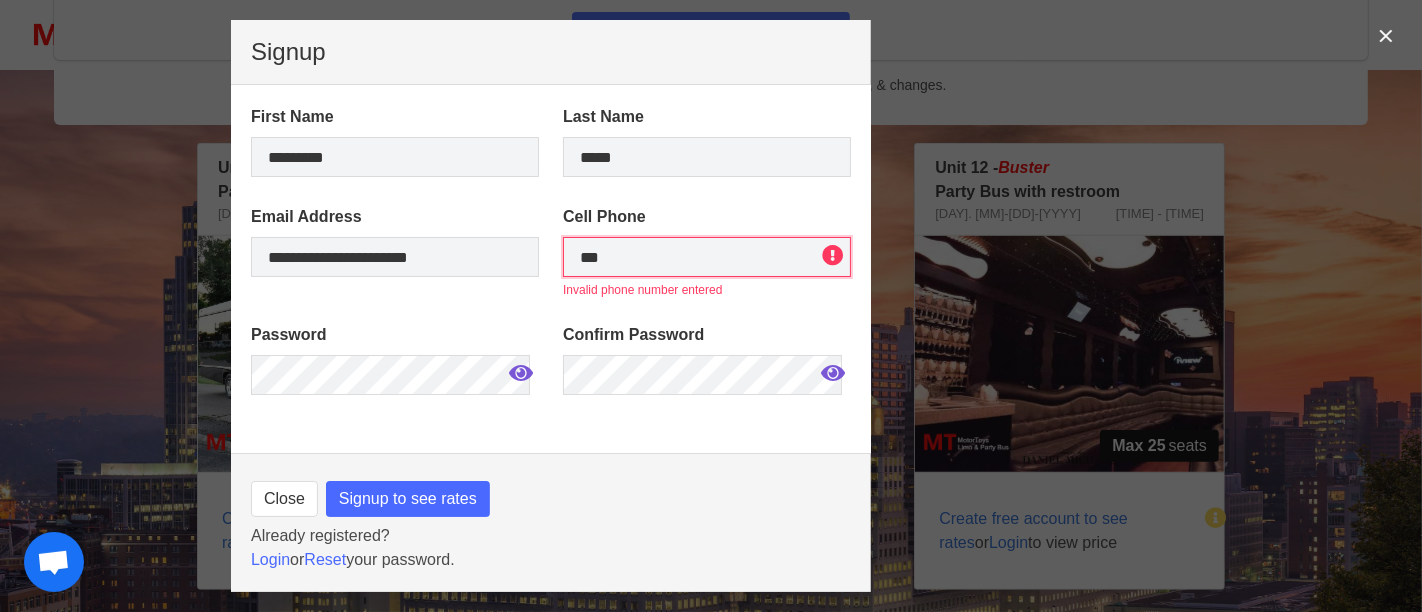 type on "**********" 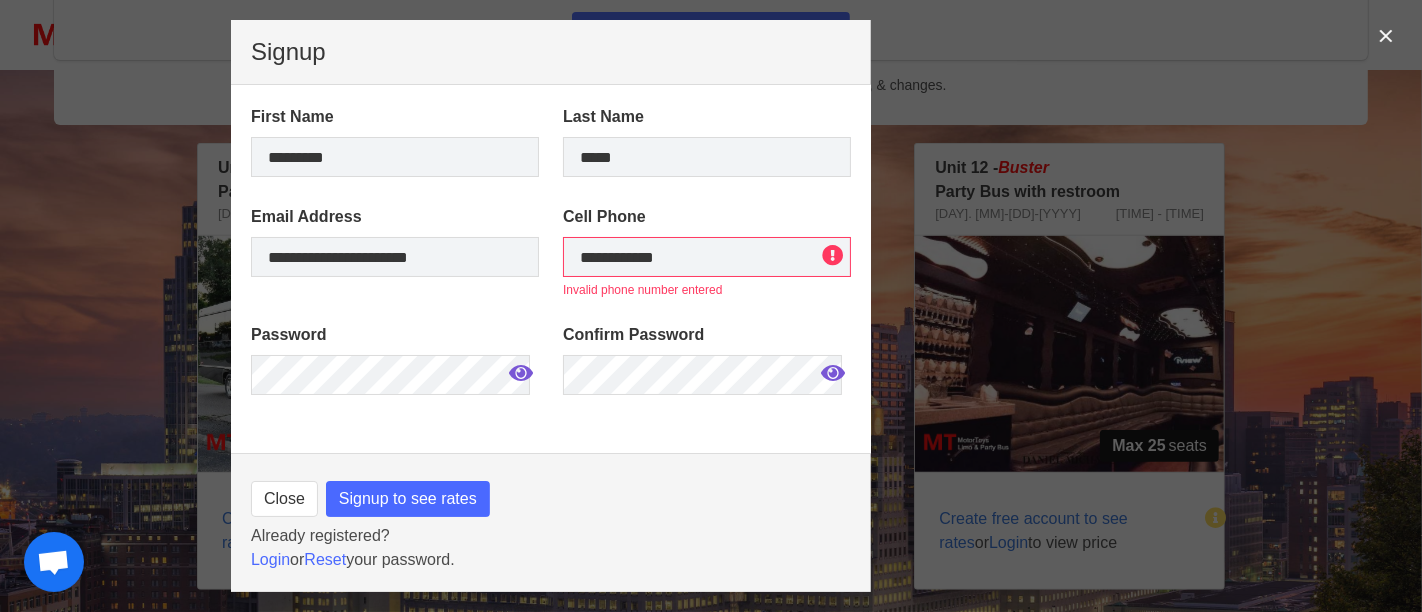click on "Invalid phone number entered" at bounding box center (707, 290) 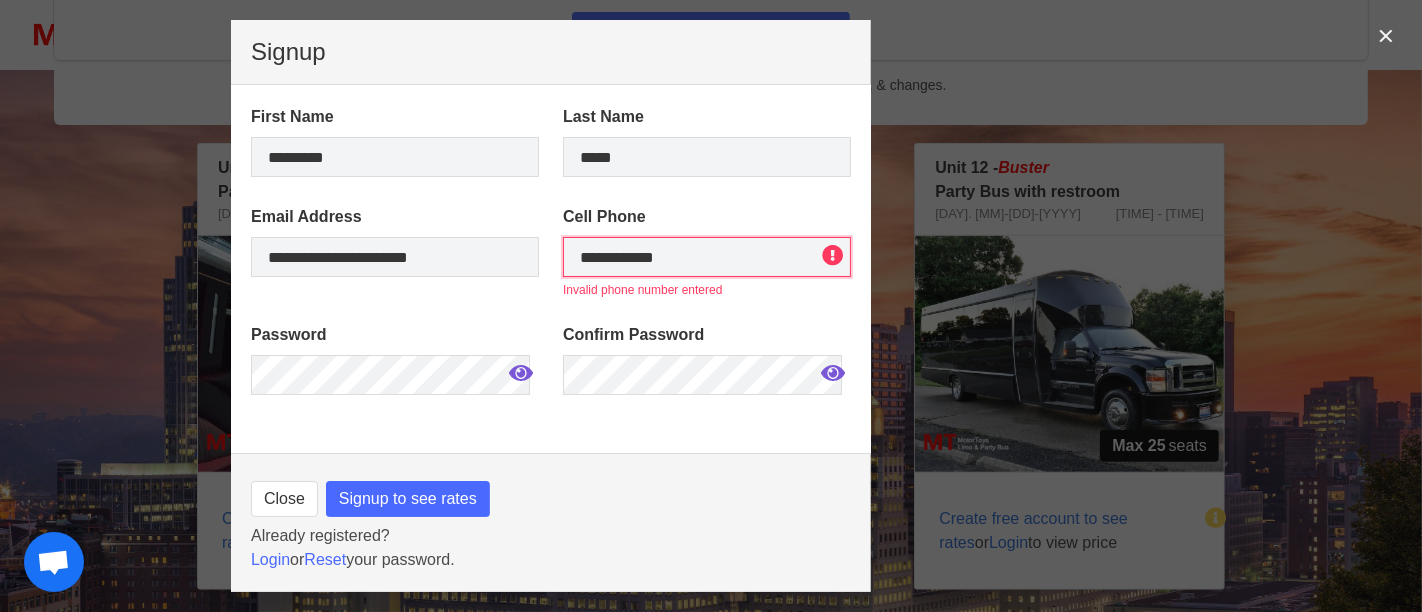 click on "**********" at bounding box center (707, 257) 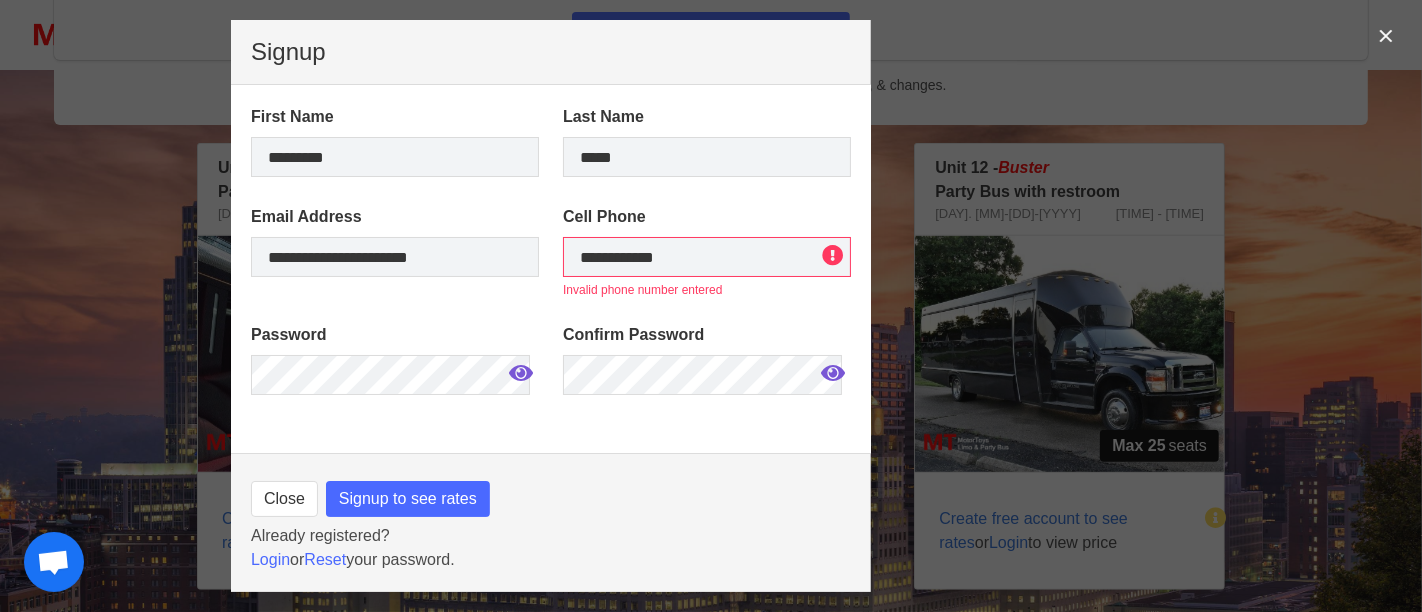 click on "**********" at bounding box center [707, 252] 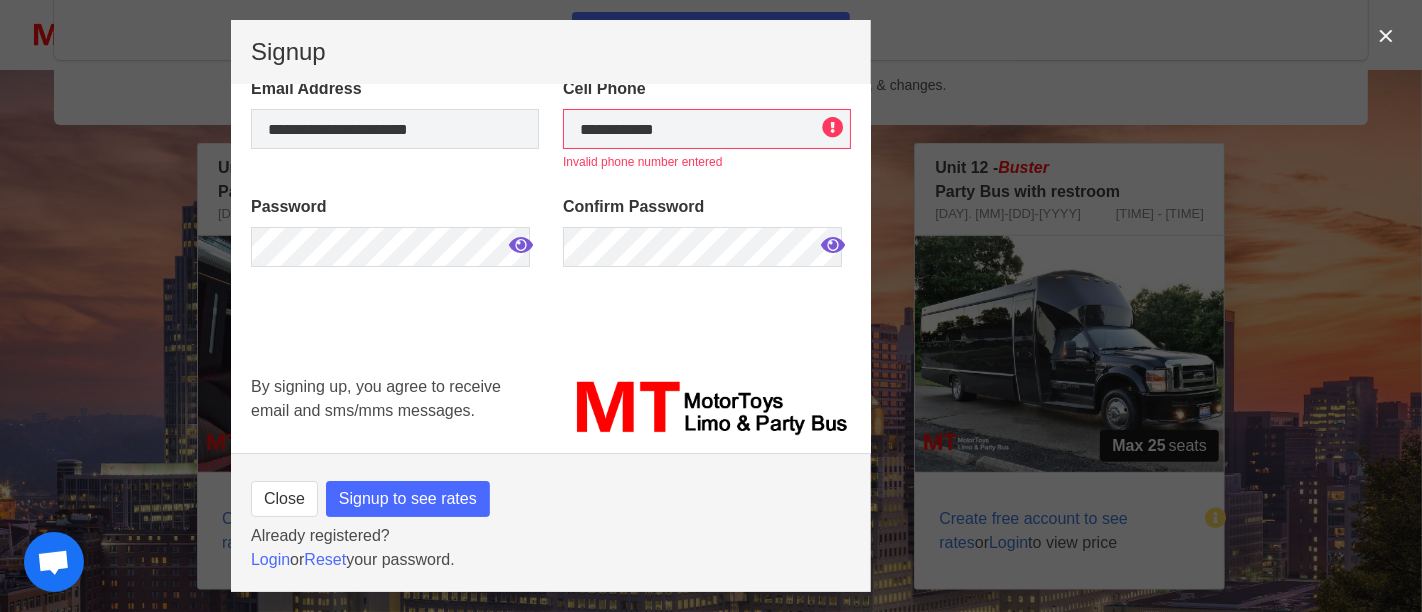 scroll, scrollTop: 132, scrollLeft: 0, axis: vertical 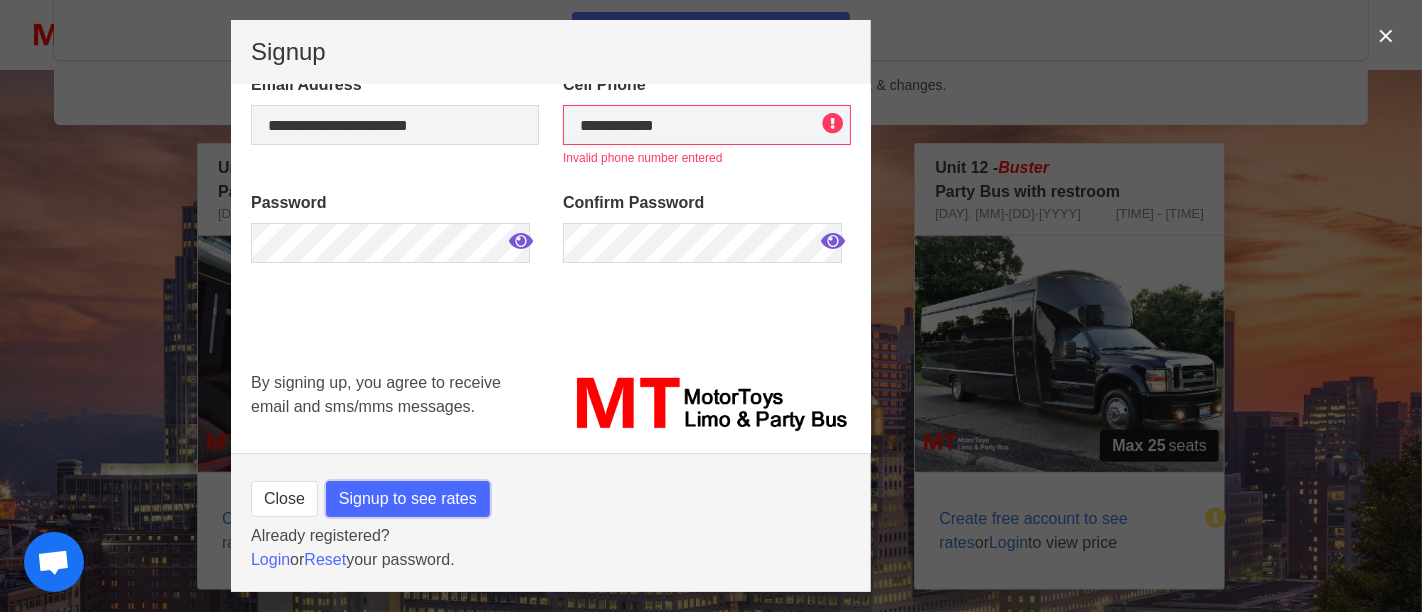 click on "Signup to see rates" at bounding box center (408, 499) 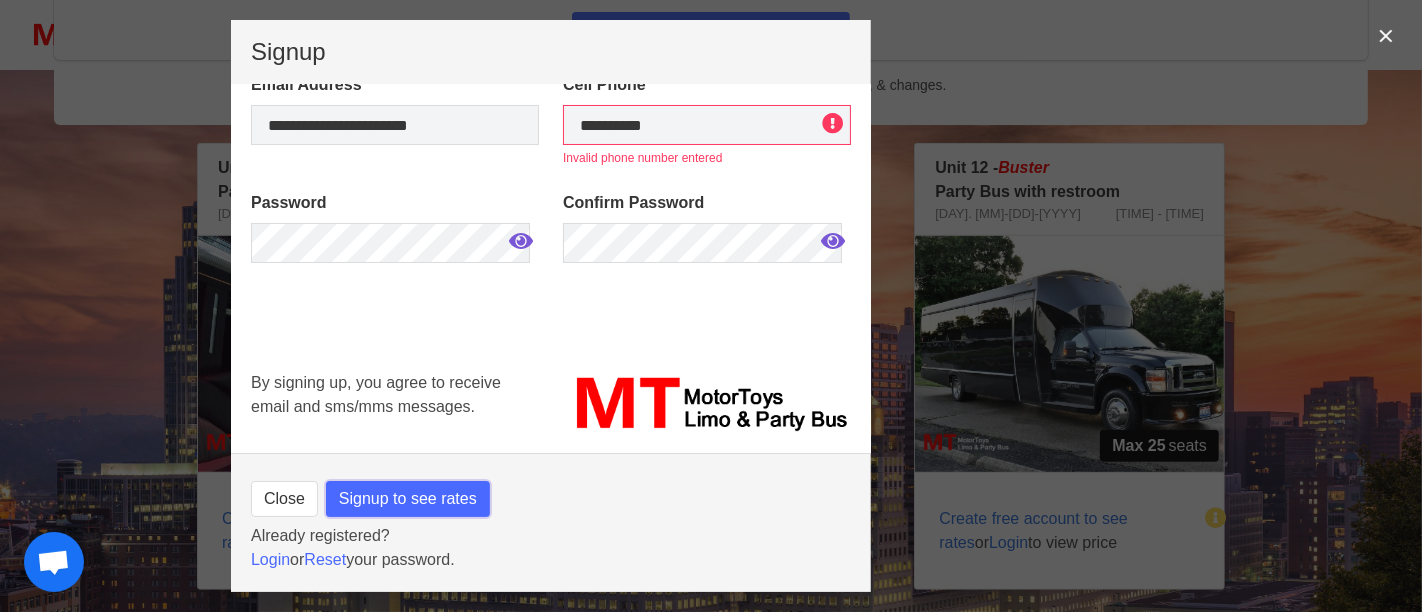 scroll, scrollTop: 0, scrollLeft: 0, axis: both 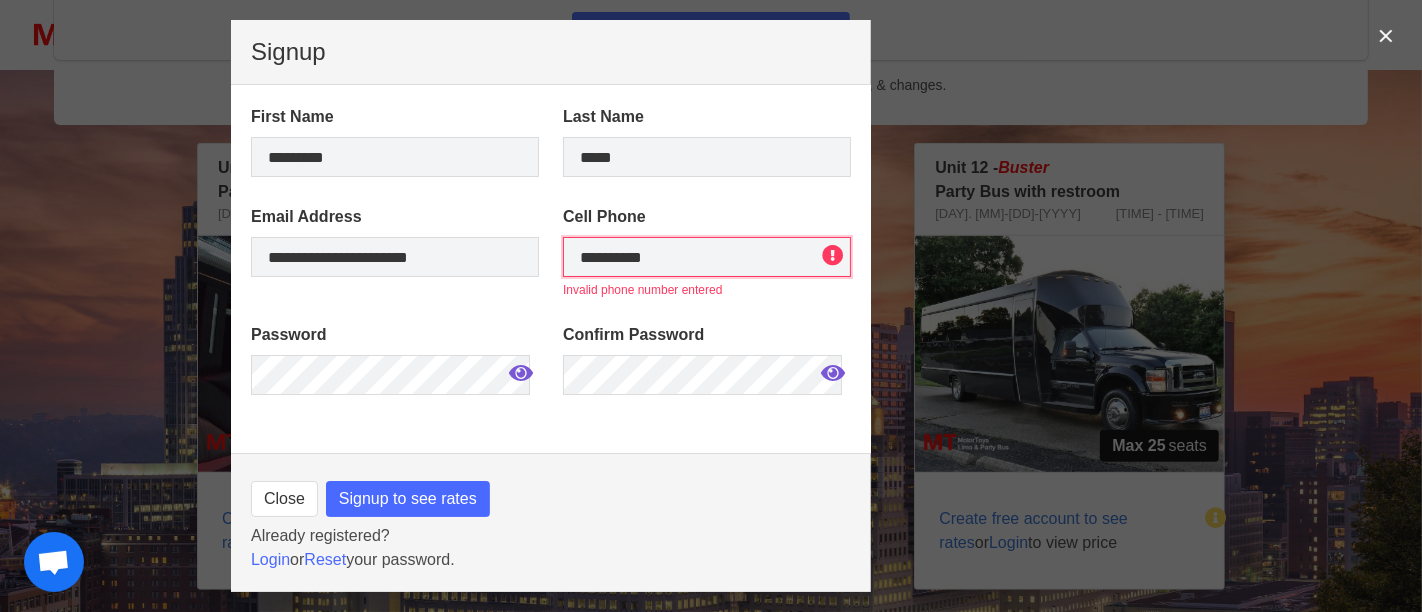 click on "**********" at bounding box center (707, 257) 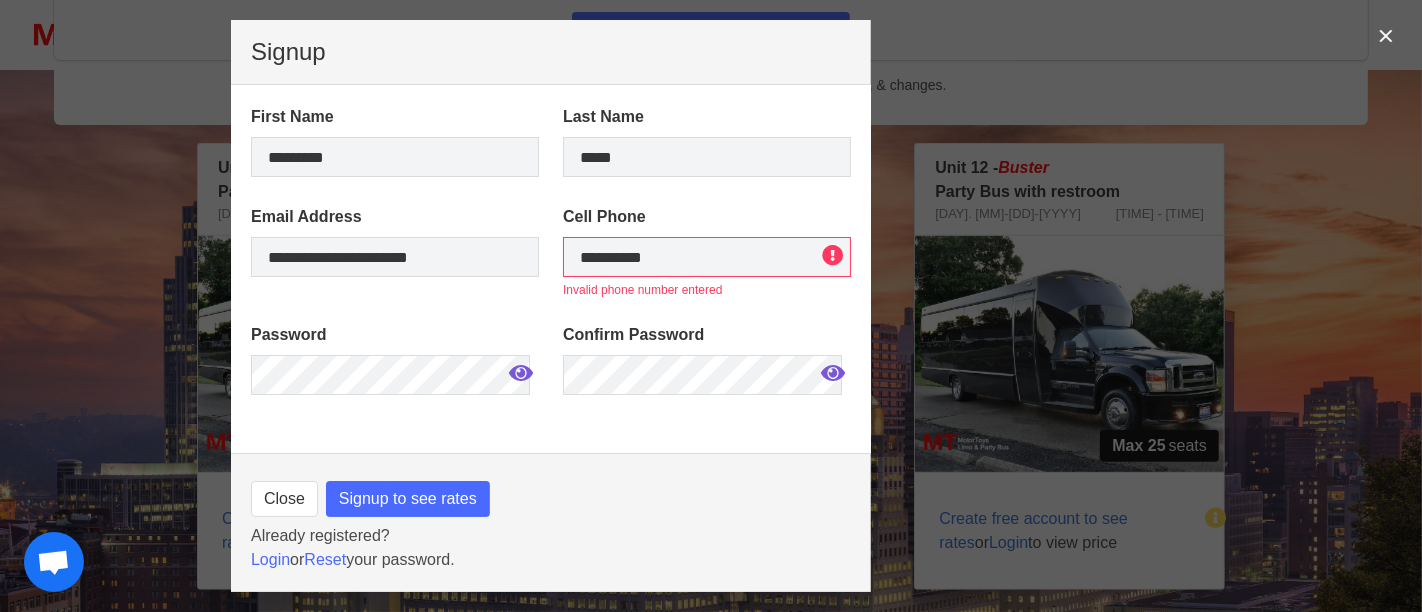 click on "**********" at bounding box center (395, 252) 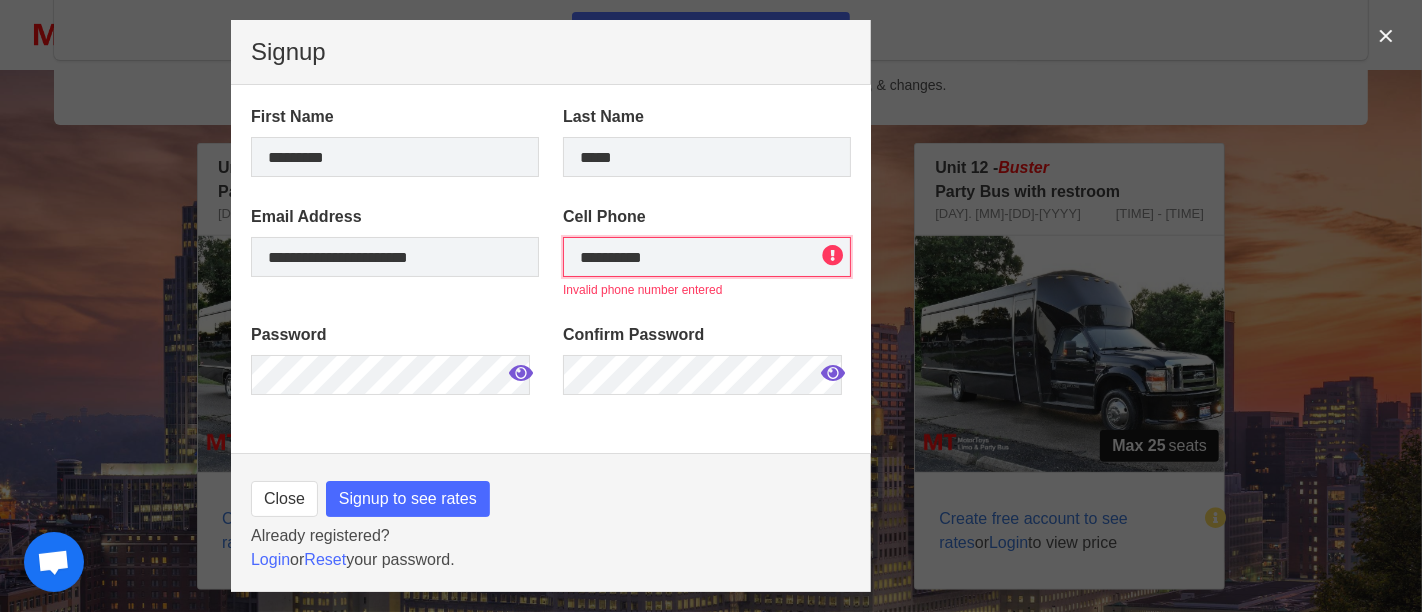 click on "**********" at bounding box center (707, 257) 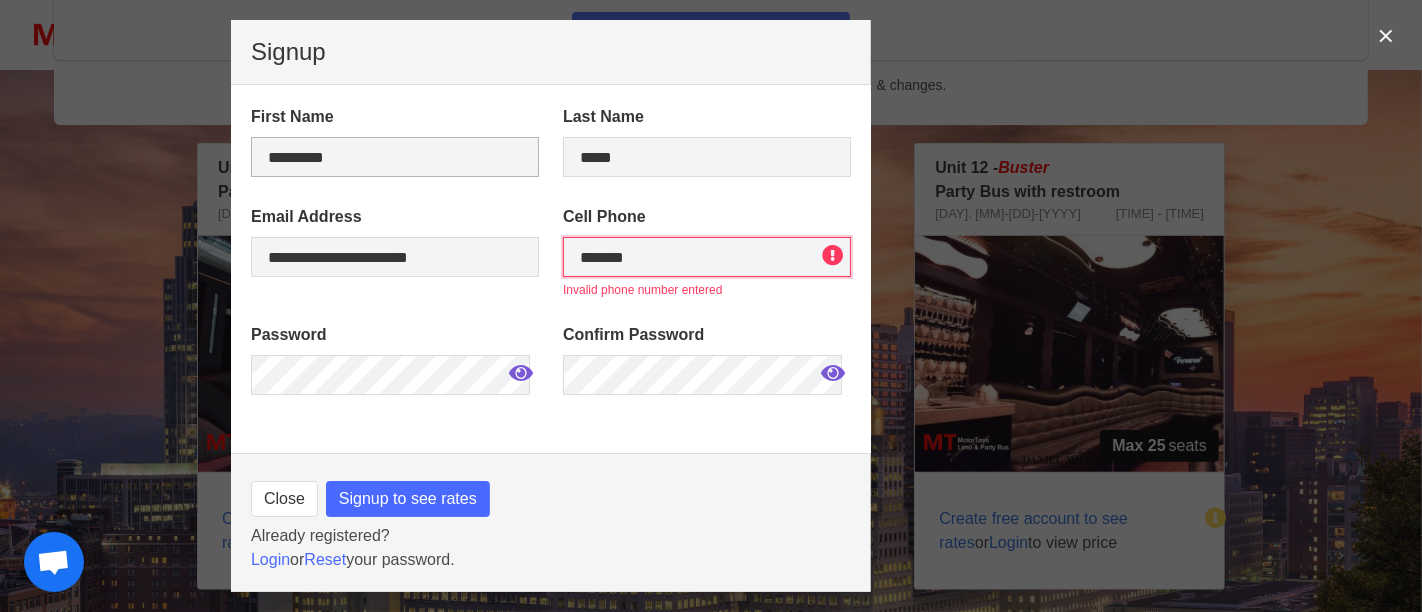 drag, startPoint x: 674, startPoint y: 264, endPoint x: 434, endPoint y: 175, distance: 255.9707 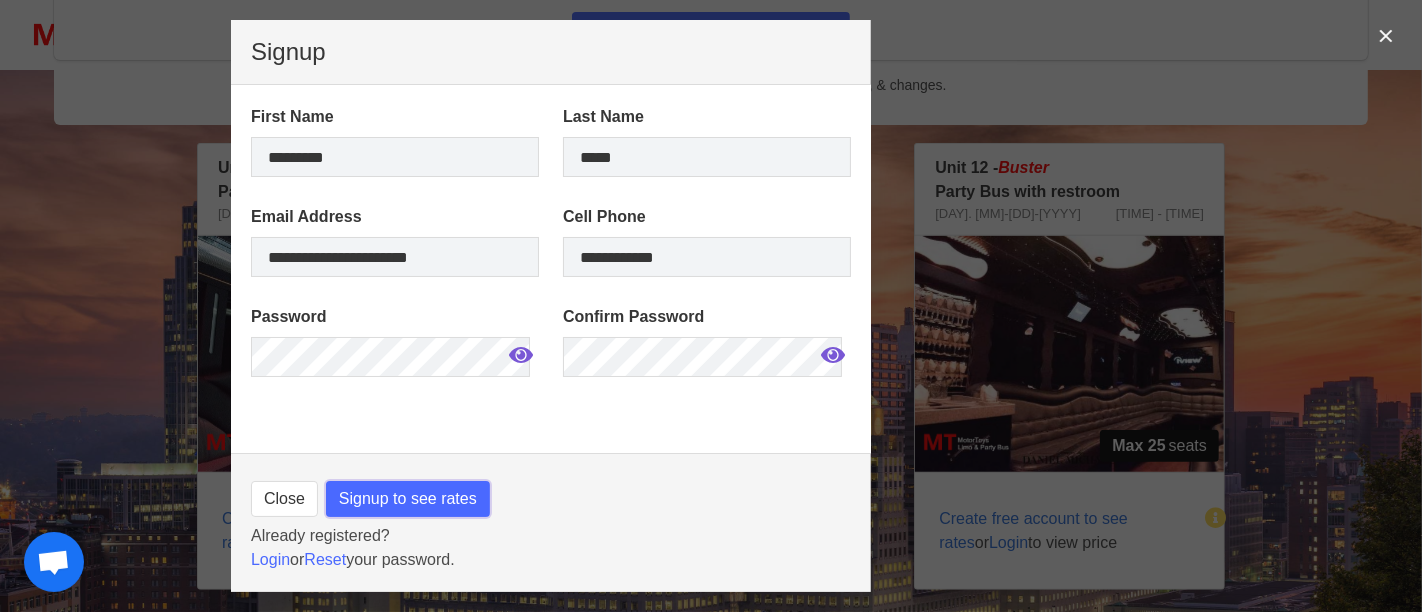 click on "Signup to see rates" at bounding box center (408, 499) 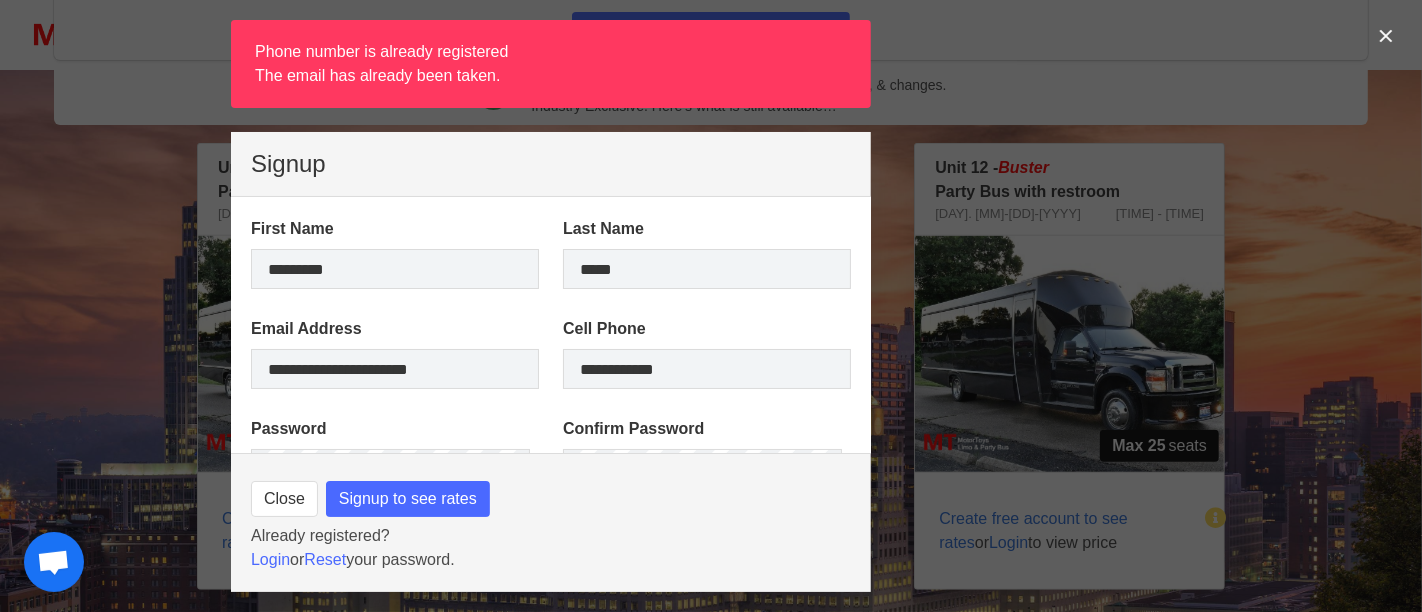 scroll, scrollTop: 226, scrollLeft: 0, axis: vertical 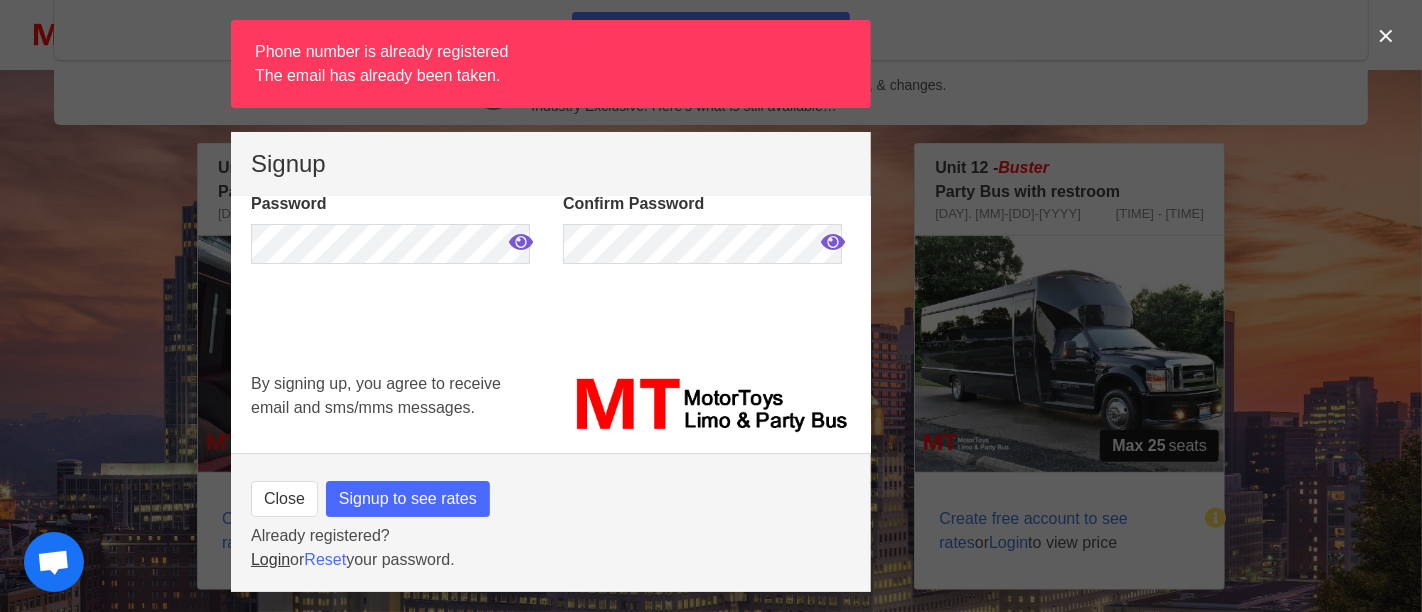 click on "Login" at bounding box center [270, 559] 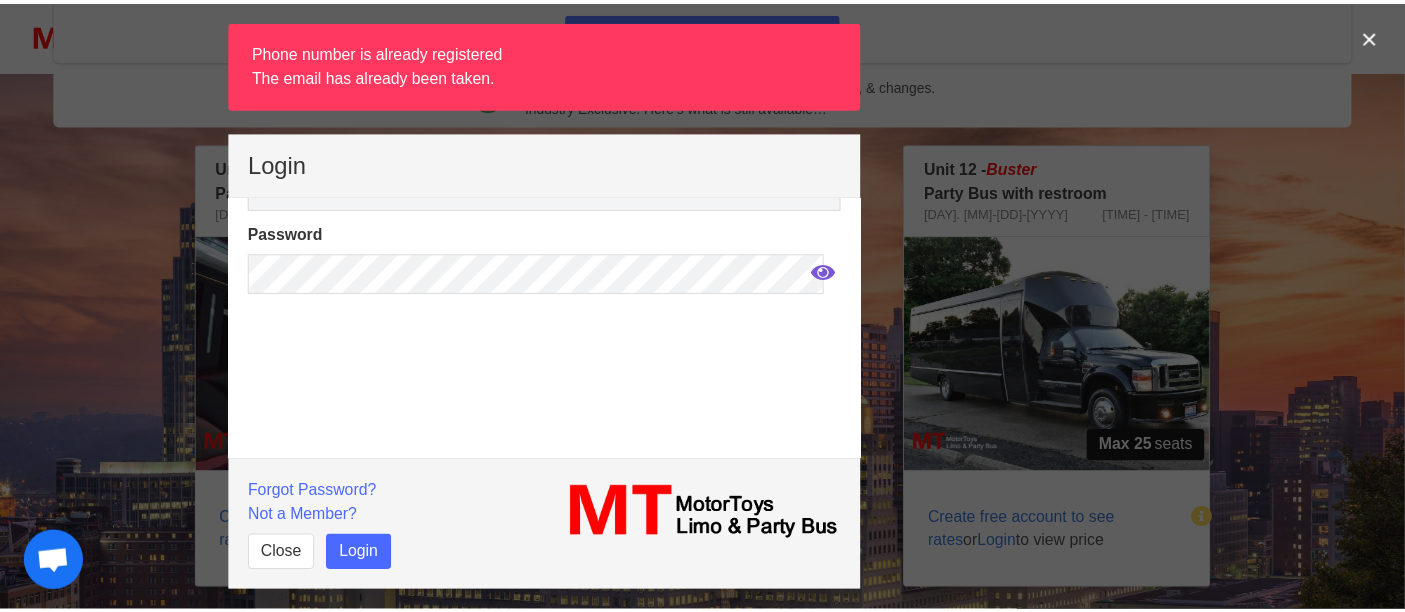 scroll, scrollTop: 0, scrollLeft: 0, axis: both 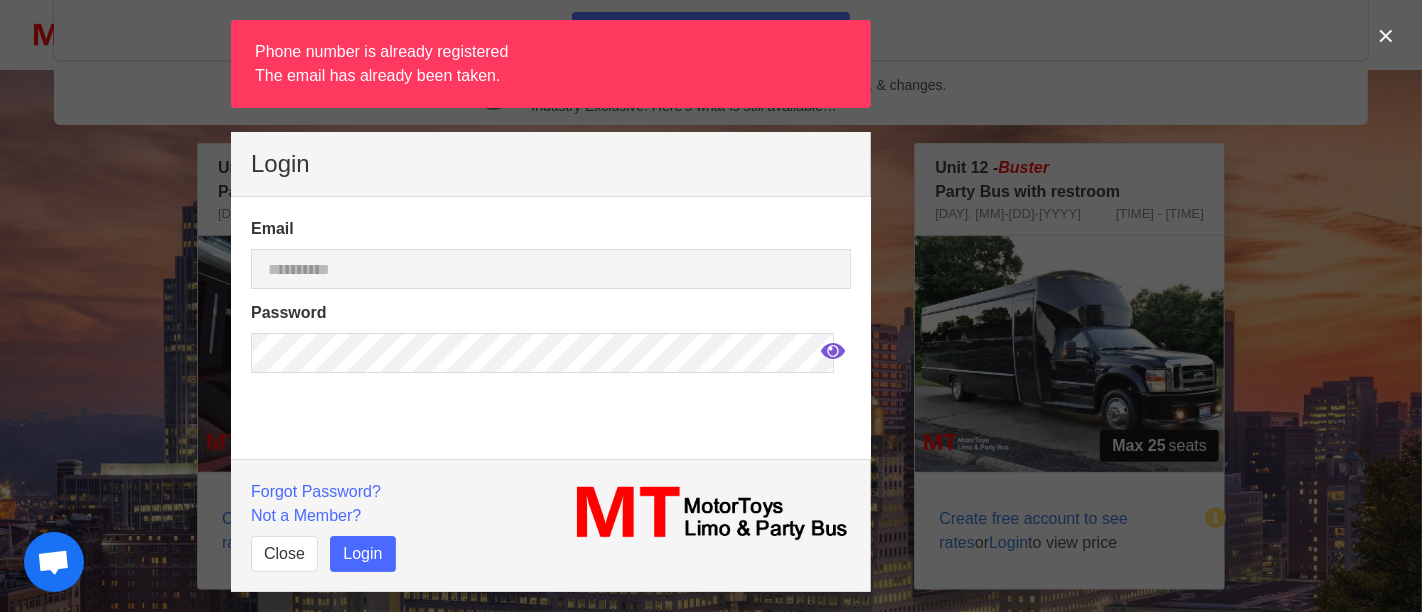 click on "Email" at bounding box center [551, 253] 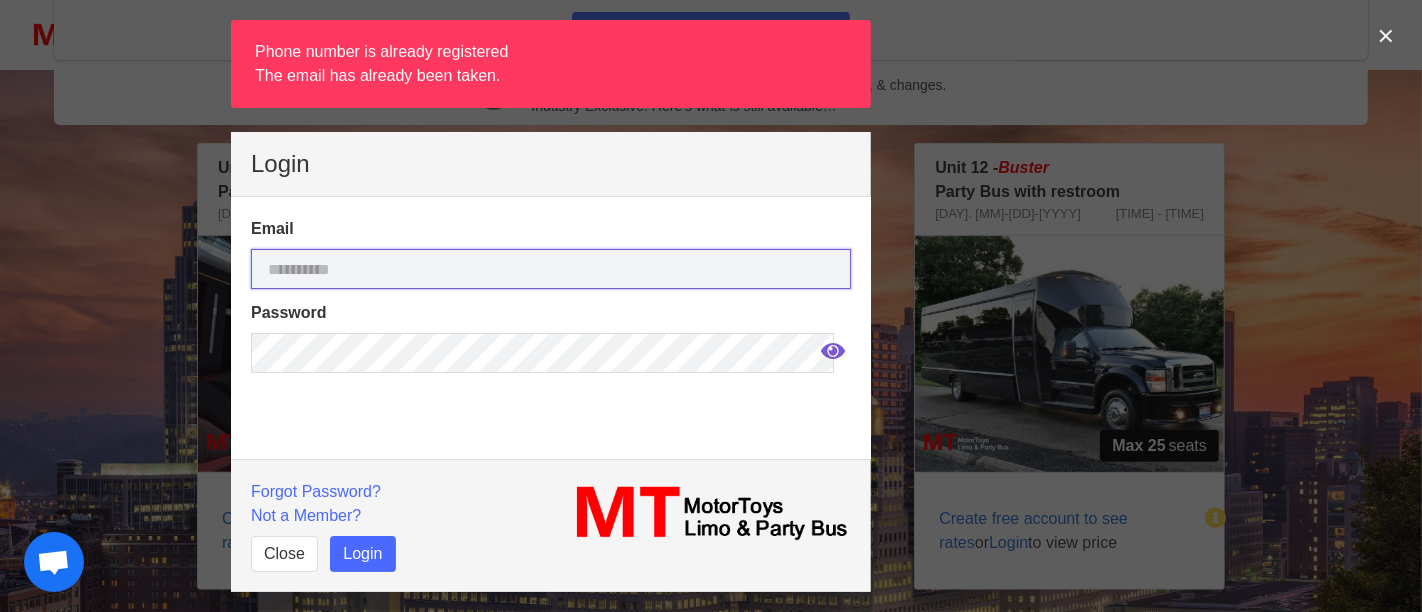 click at bounding box center [551, 269] 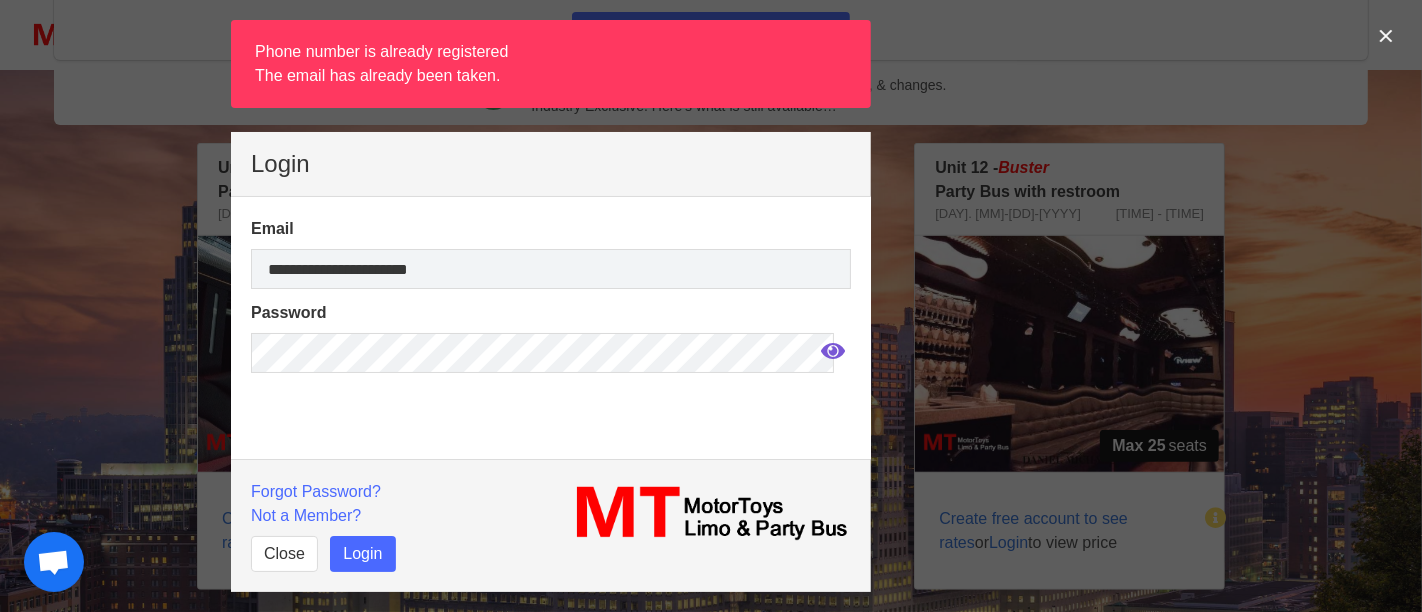 click at bounding box center [833, 351] 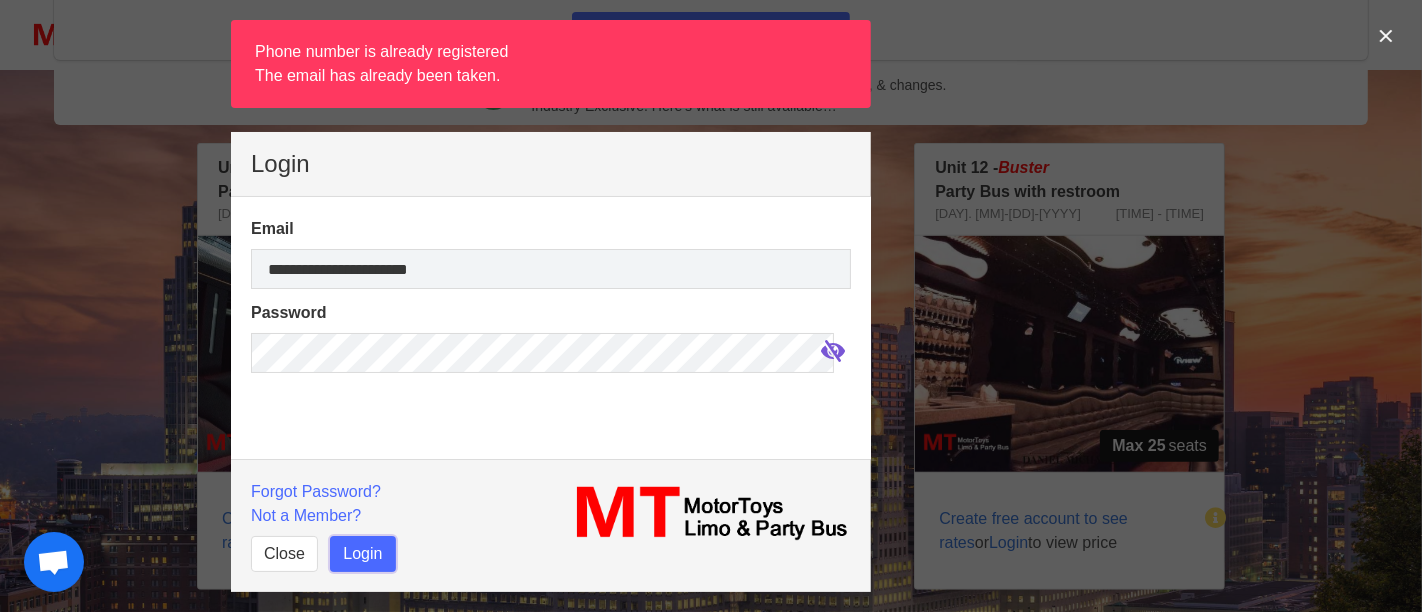 click on "Login" at bounding box center (362, 554) 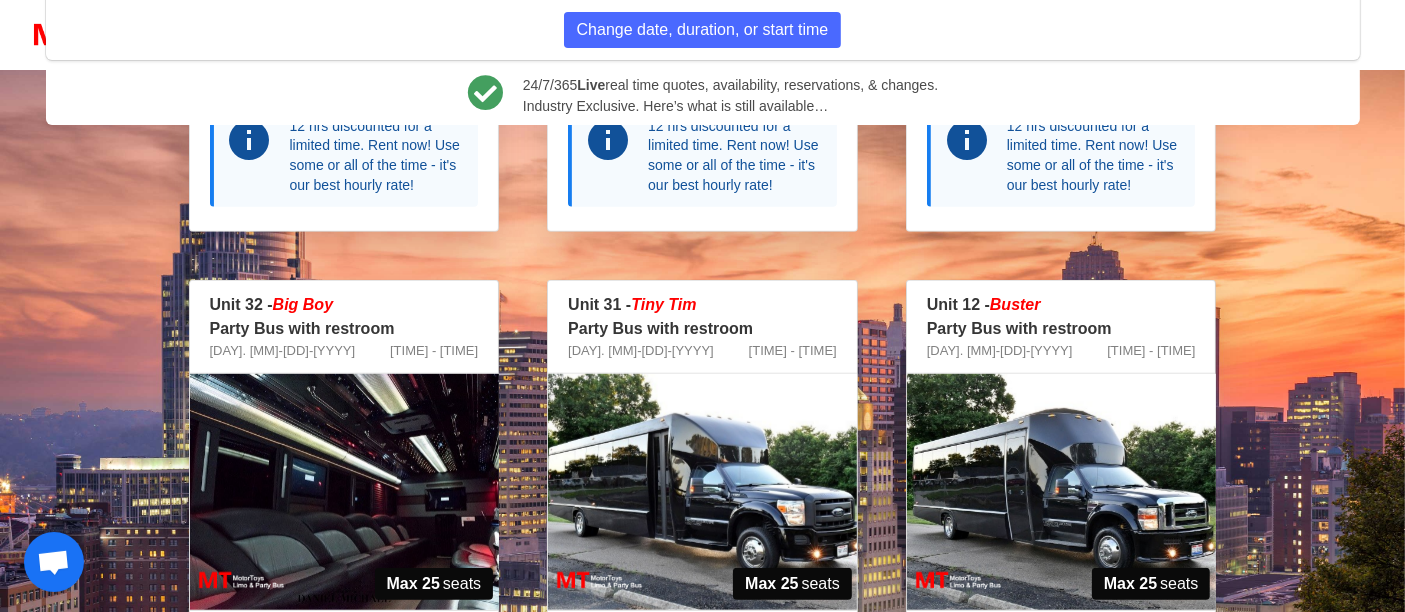 scroll, scrollTop: 1000, scrollLeft: 0, axis: vertical 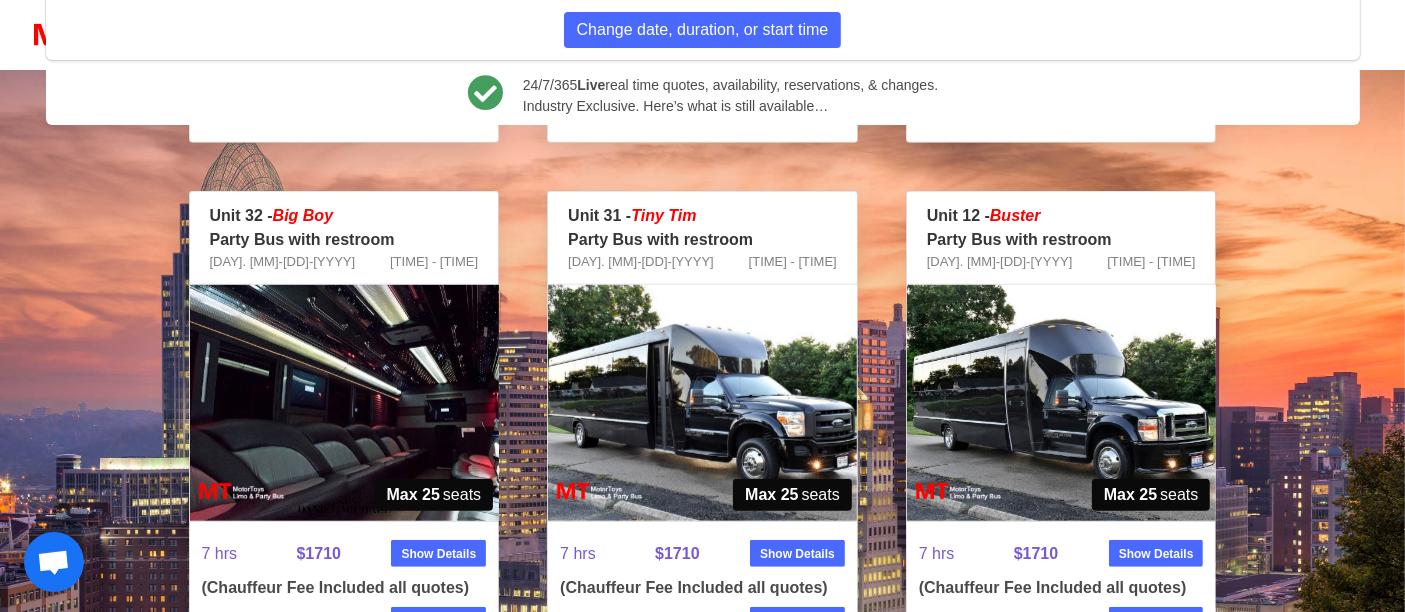 click at bounding box center [1061, 403] 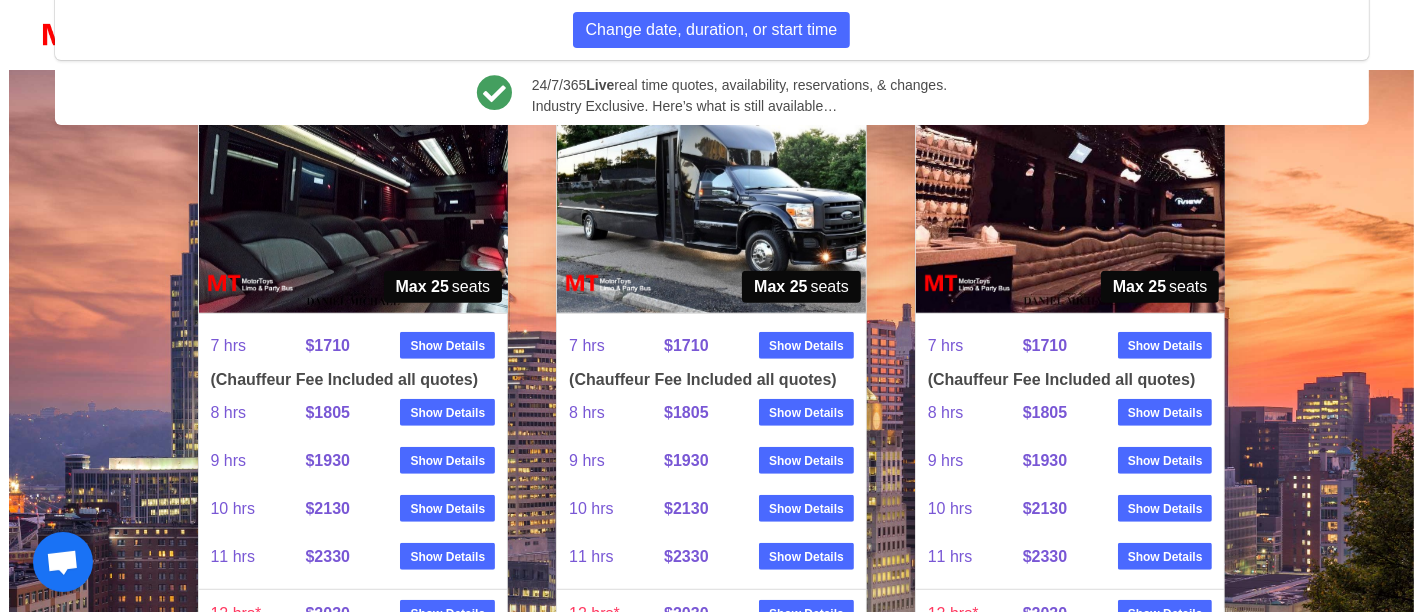 scroll, scrollTop: 1222, scrollLeft: 0, axis: vertical 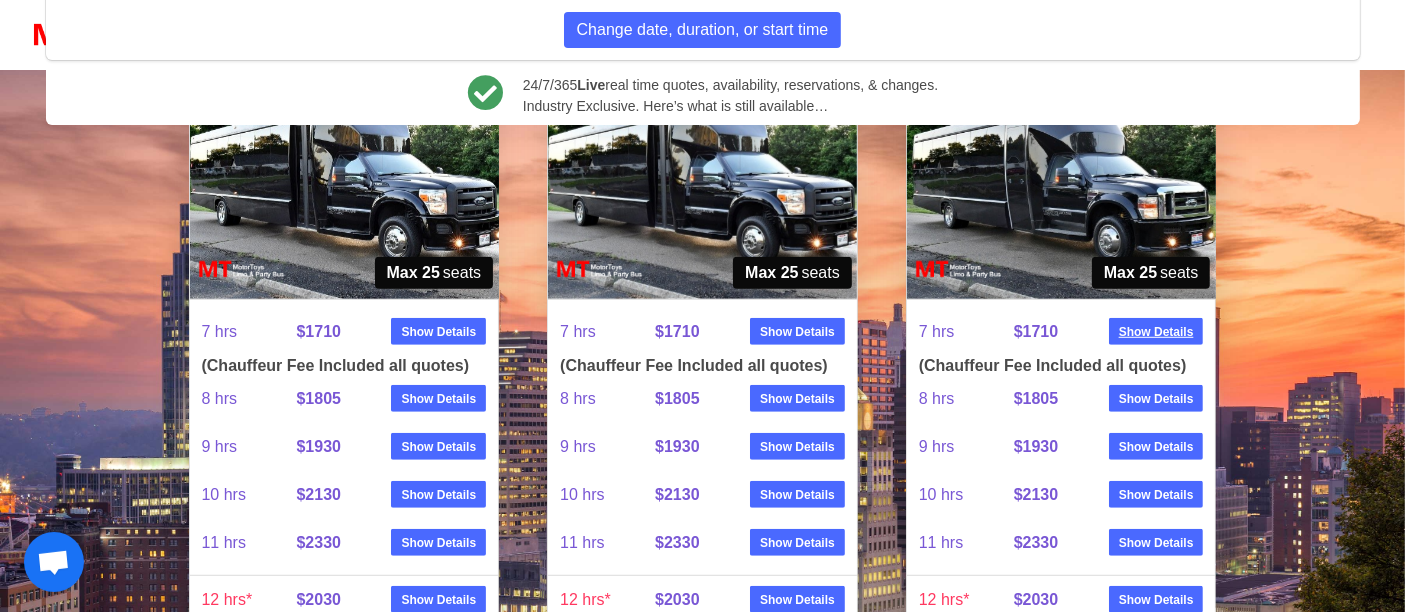 click on "Show Details" at bounding box center [1156, 332] 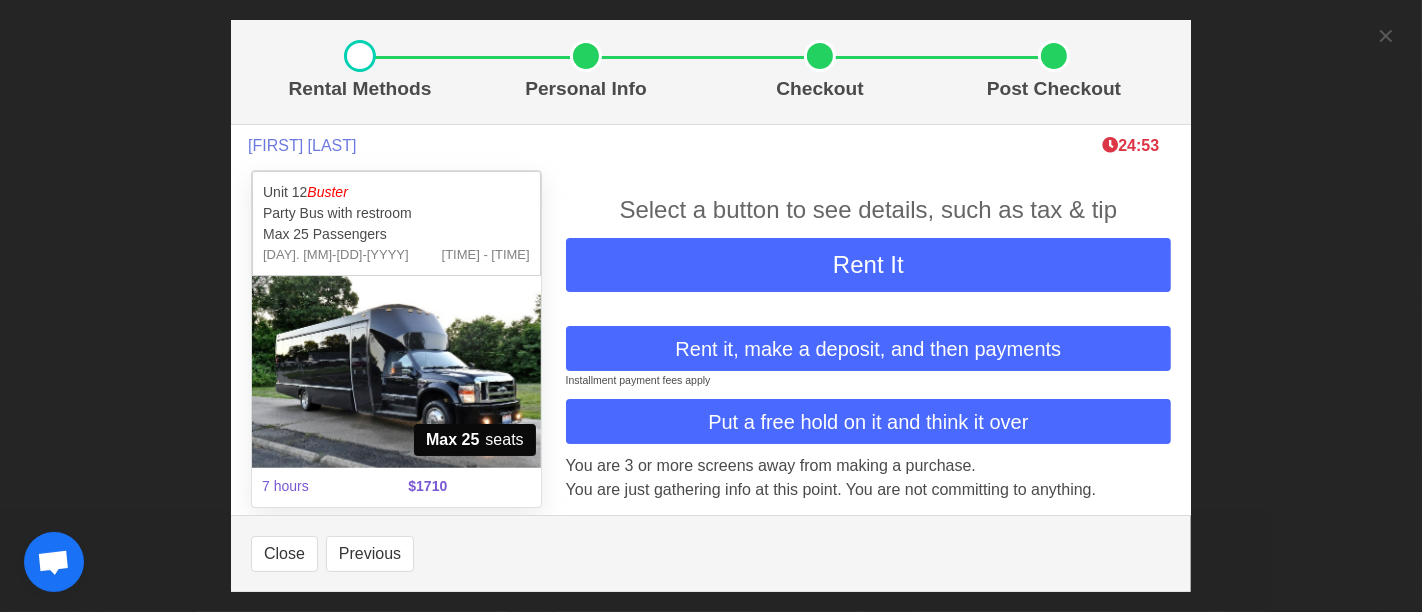 click at bounding box center (396, 372) 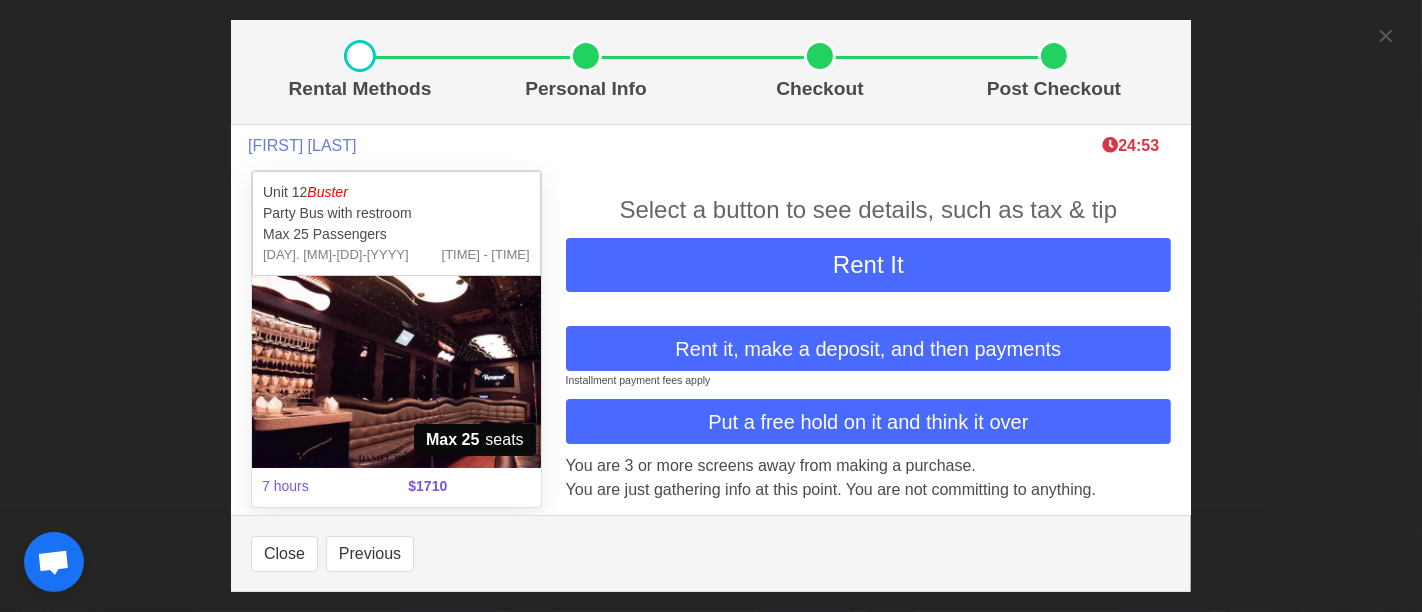 click at bounding box center (396, 372) 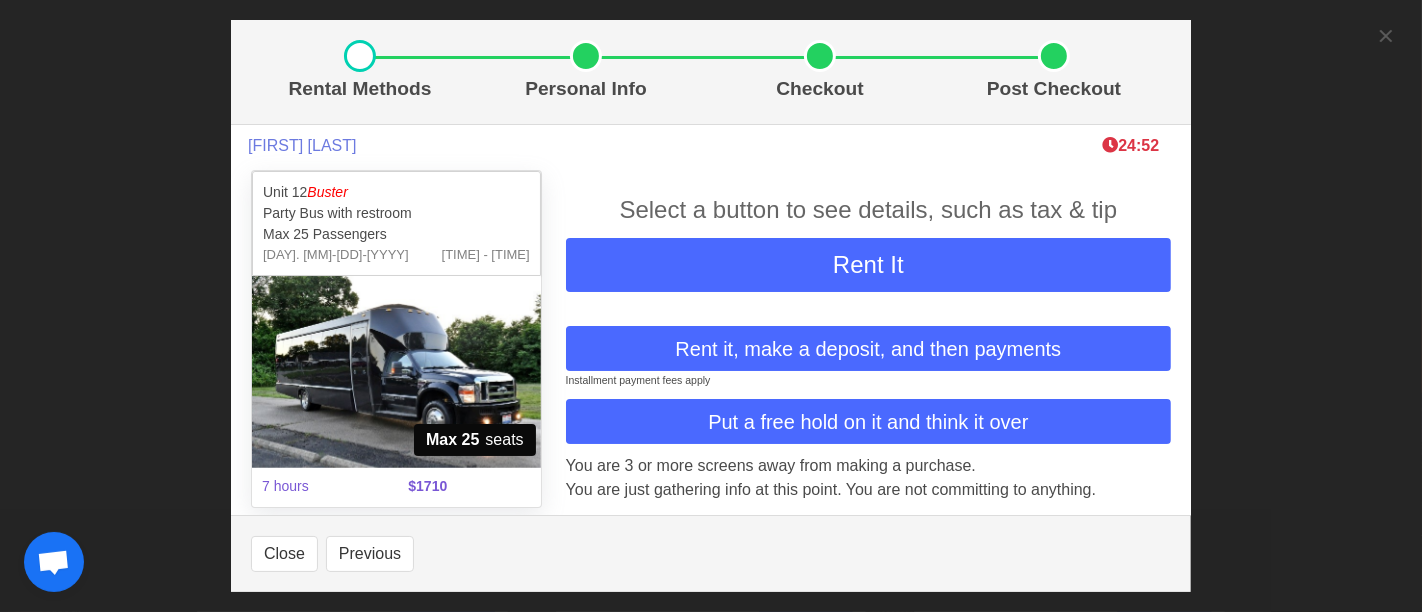click at bounding box center [396, 394] 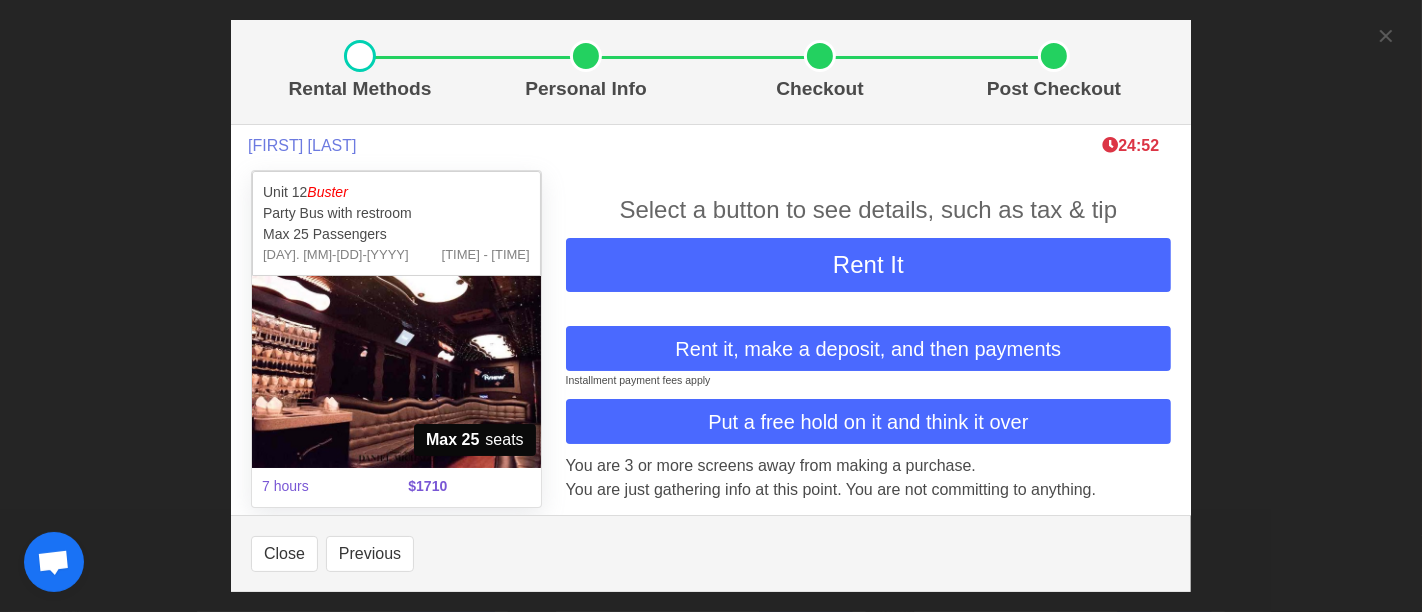 click at bounding box center [396, 372] 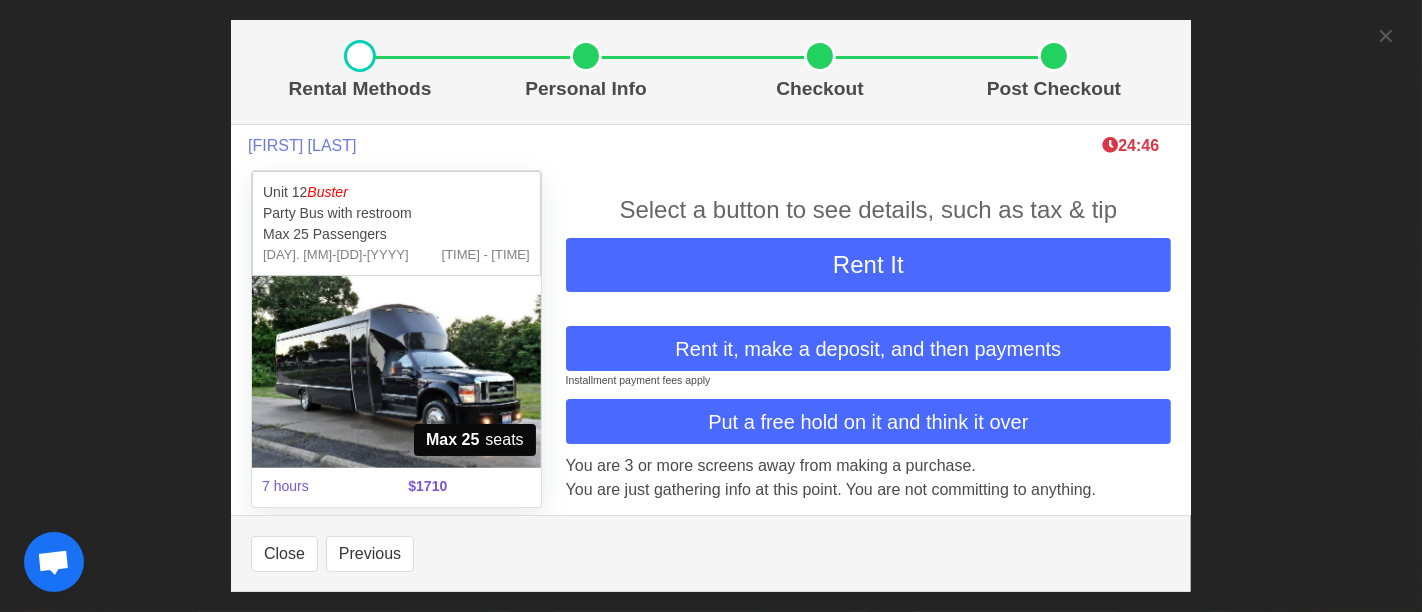 click at bounding box center (396, 372) 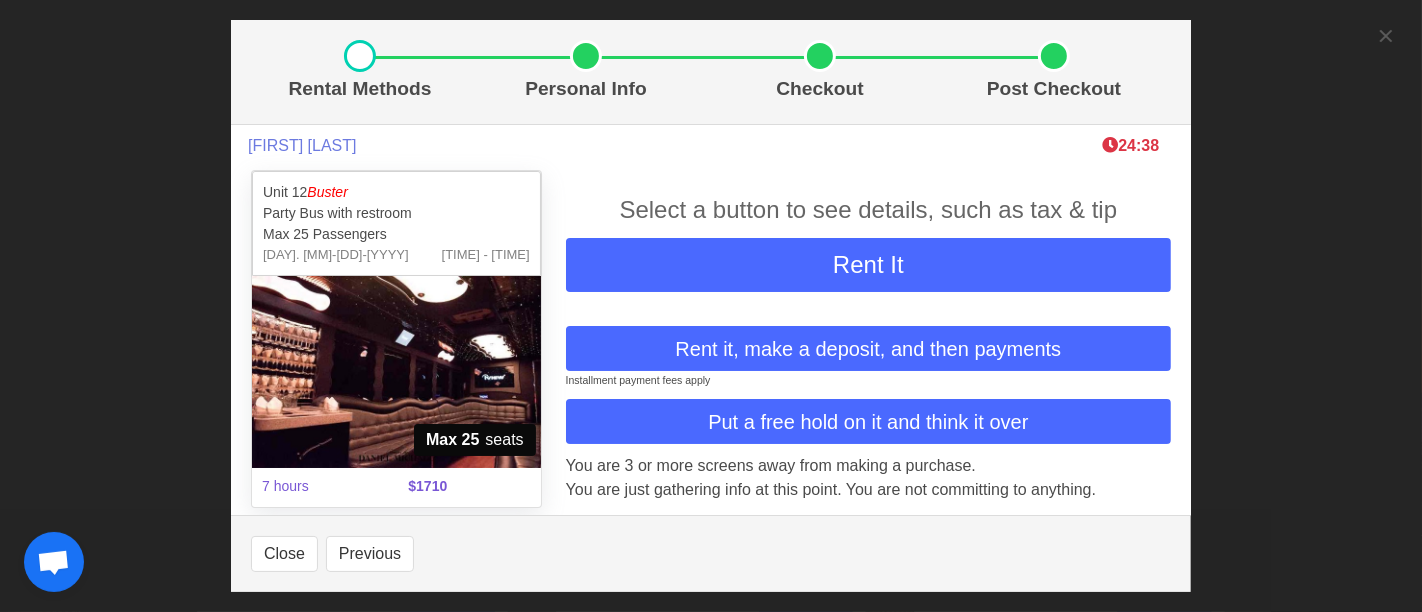 click at bounding box center [396, 372] 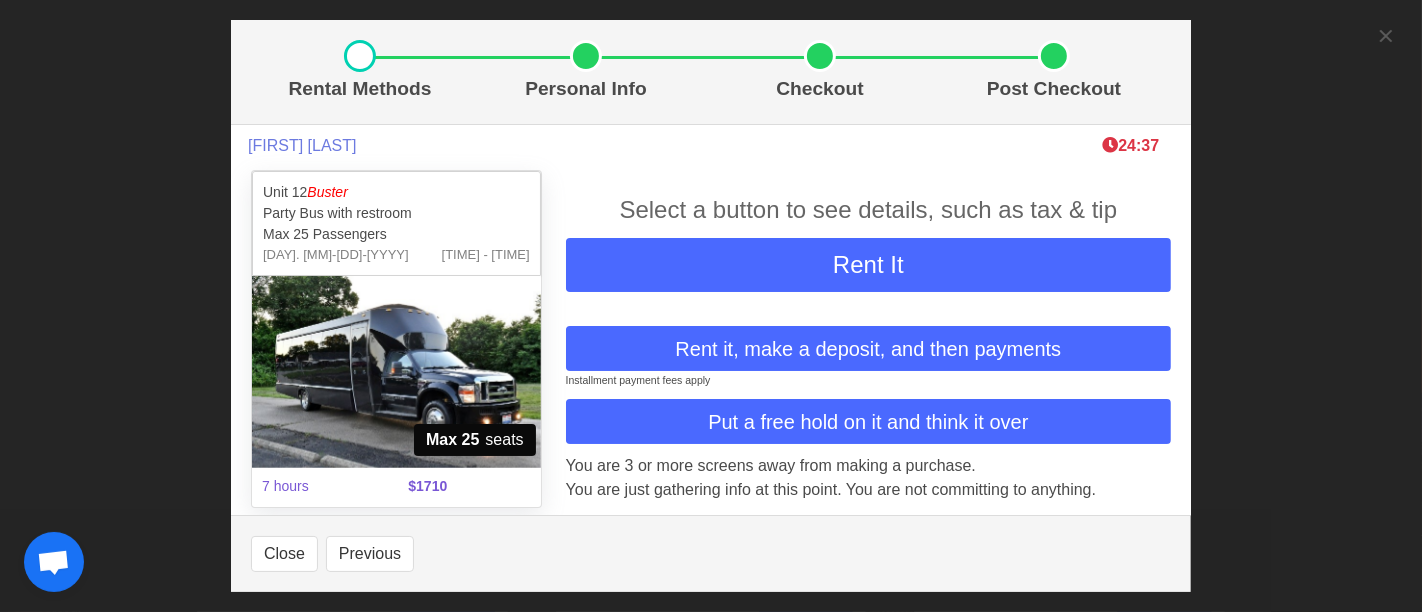 click at bounding box center [396, 372] 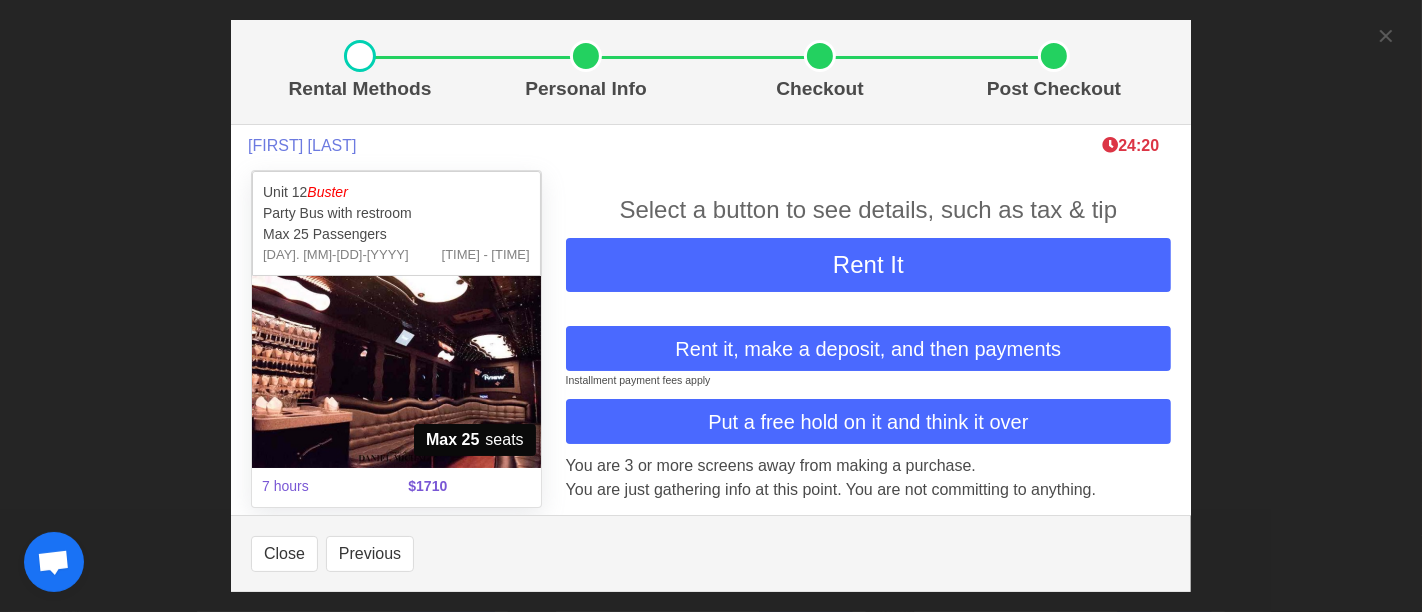 click on "Rental Methods   Personal Info   Checkout   Post Checkout   [FIRST] [LAST]    24:20   Unit 12  Buster   Party Bus with restroom   Max 25 Passengers   [DAY]. [MM]-[DD]-[YYYY]   11:30 AM - 6:30 PM       Max 25  seats
7 hours     $1710   Select a button to see details, such as tax & tip
Rent It     &nbsp;     Rent it, make a deposit, and then payments     Installment payment fees apply         Put a free hold on it and think it over     You are 3 or more screens away from making a purchase.   You are just gathering info at this point.  You are not committing to anything.       Vehicle Price   1610.00   Chauffeur Fee   included       Travel Fees
100.00       Fuel Surcharge   55.00         Sales Tax/Processing Fee   137.67   &nbsp;   TOTAL   $1902.67     When you click “Next”, you are just gathering info about tips, which is on the next screen.   You are not committing to anything.       Vehicle Price   1610.00   Chauffeur Fee   included       Travel Fee
100.00" at bounding box center [711, 306] 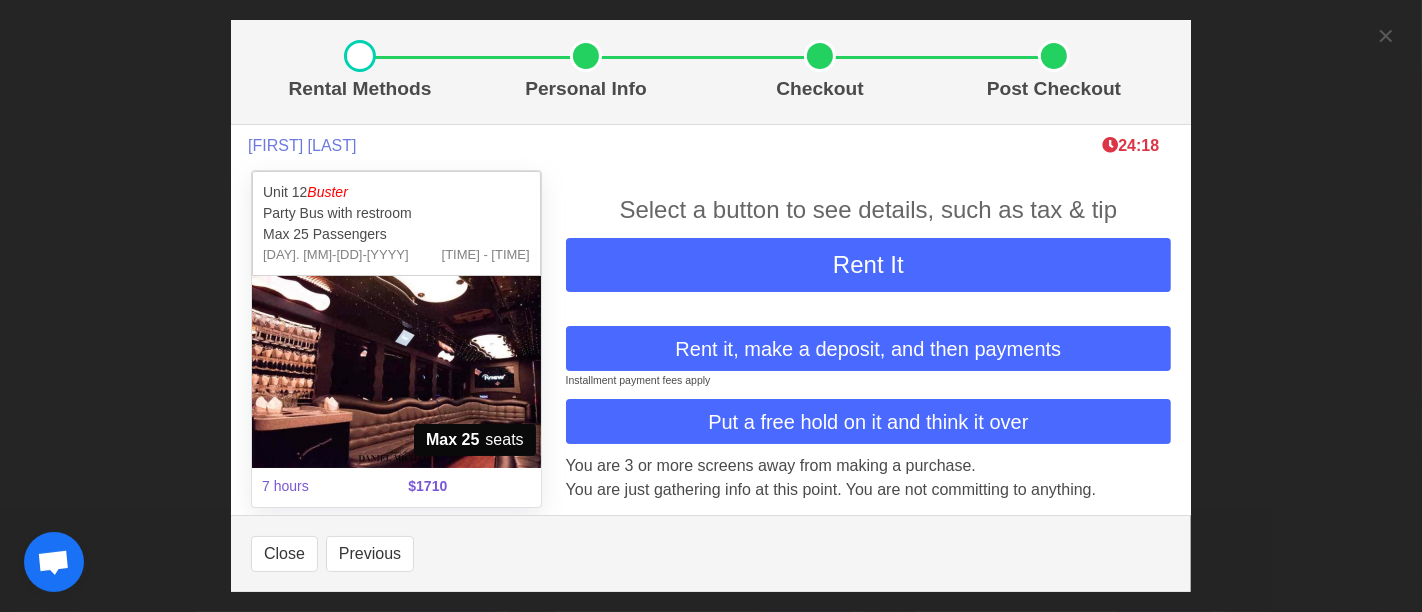 click on "Rental Methods   Personal Info   Checkout   Post Checkout   [FIRST] [LAST]    24:18   Unit 12  Buster   Party Bus with restroom   Max 25 Passengers   Sat. 10-18-2025   11:30 AM - 6:30 PM       Max 25  seats
7 hours     $1710   Select a button to see details, such as tax & tip
Rent It           Rent it, make a deposit, and then payments     Installment payment fees apply         Put a free hold on it and think it over     You are 3 or more screens away from making a purchase.   You are just gathering info at this point.  You are not committing to anything.       Vehicle Price   1610.00   Chauffeur Fee   included       Travel Fees
100.00       Fuel Surcharge   55.00         Sales Tax/Processing Fee   137.67       TOTAL   $1902.67     When you click “Next”, you are just gathering info about tips, which is on the next screen.   You are not committing to anything.       Vehicle Price   1610.00   Chauffeur Fee   included       Travel Fee
100.00" at bounding box center (711, 306) 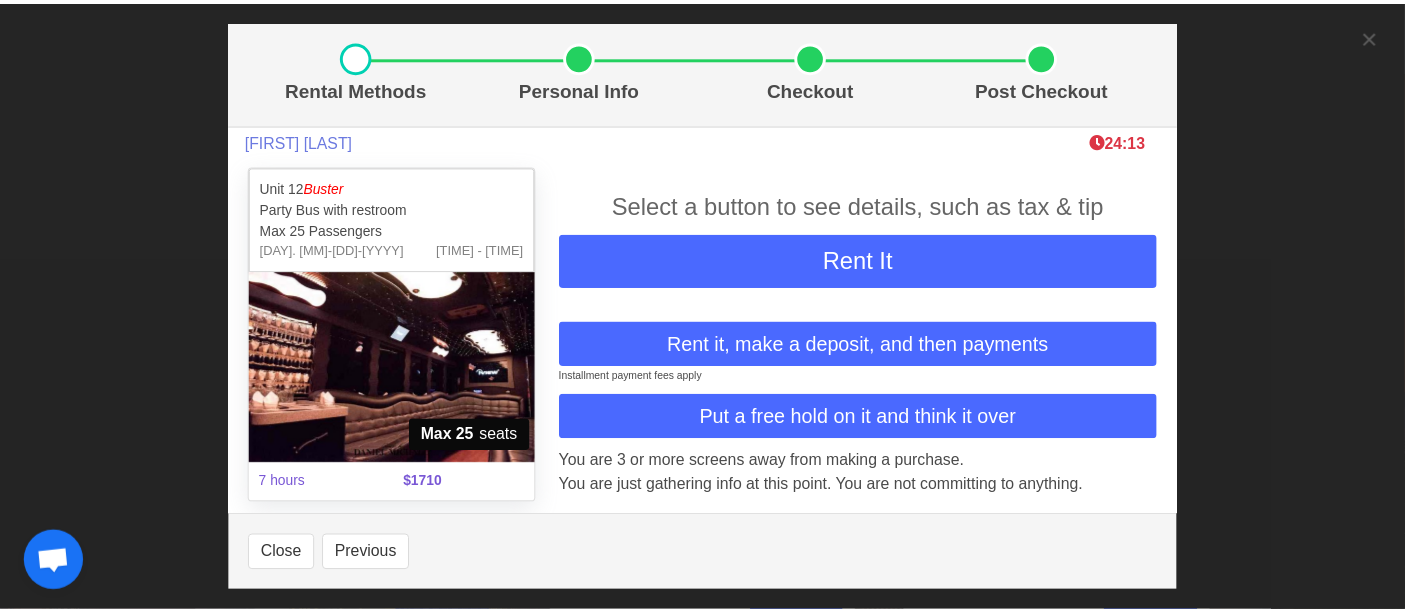 scroll, scrollTop: 0, scrollLeft: 0, axis: both 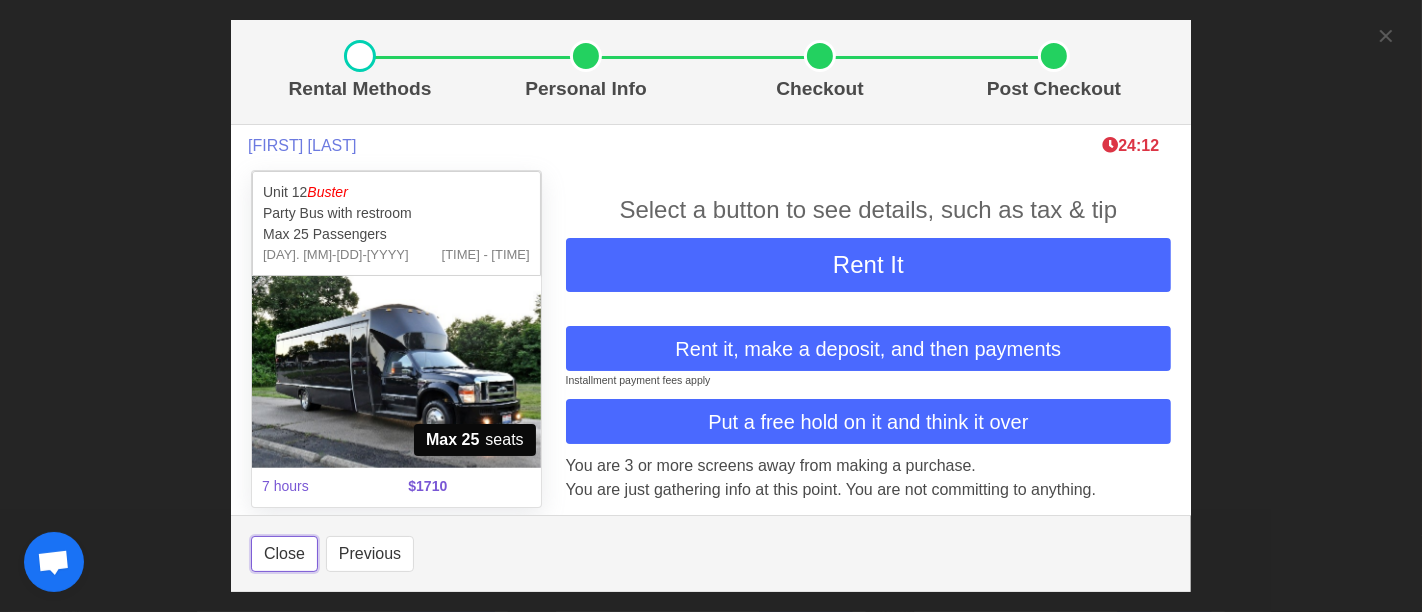 drag, startPoint x: 277, startPoint y: 555, endPoint x: 289, endPoint y: 552, distance: 12.369317 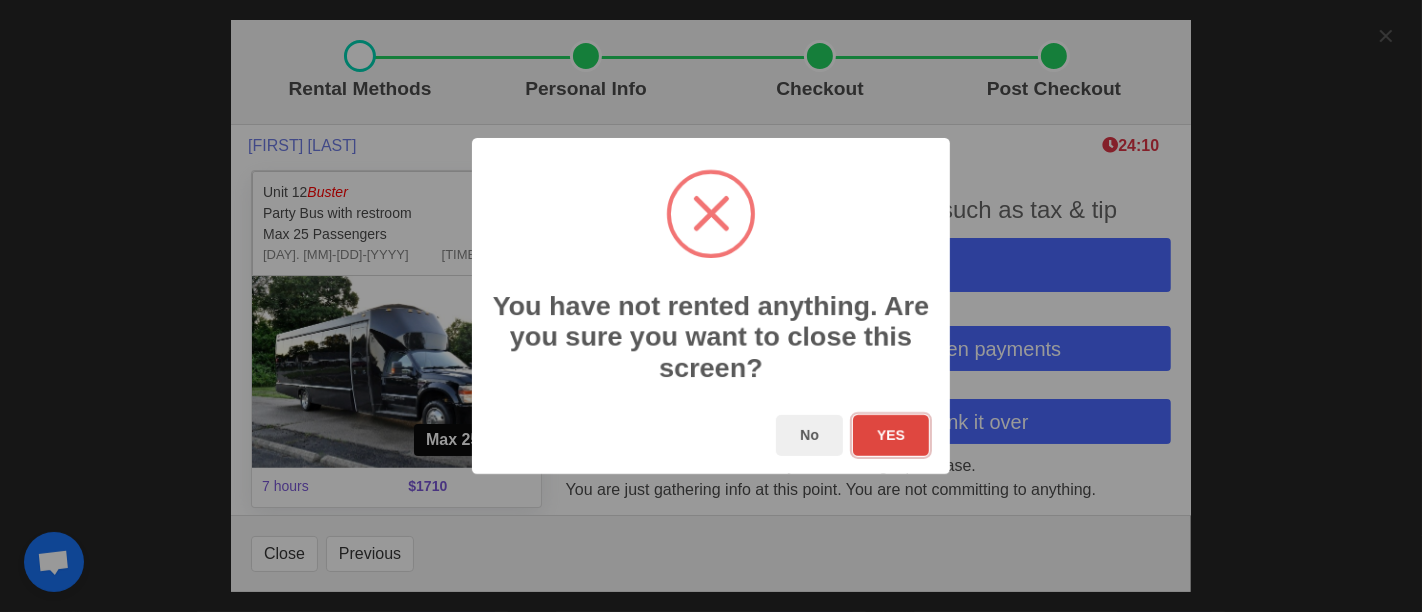 click on "YES" at bounding box center [891, 435] 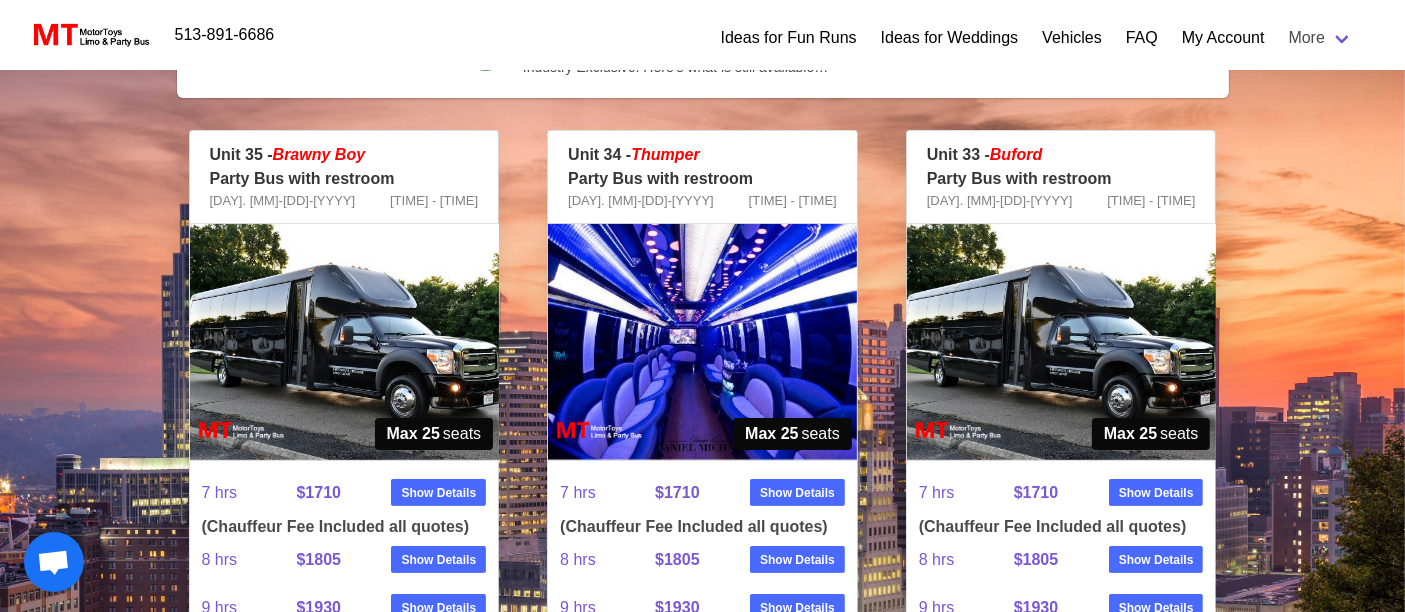 scroll, scrollTop: 333, scrollLeft: 0, axis: vertical 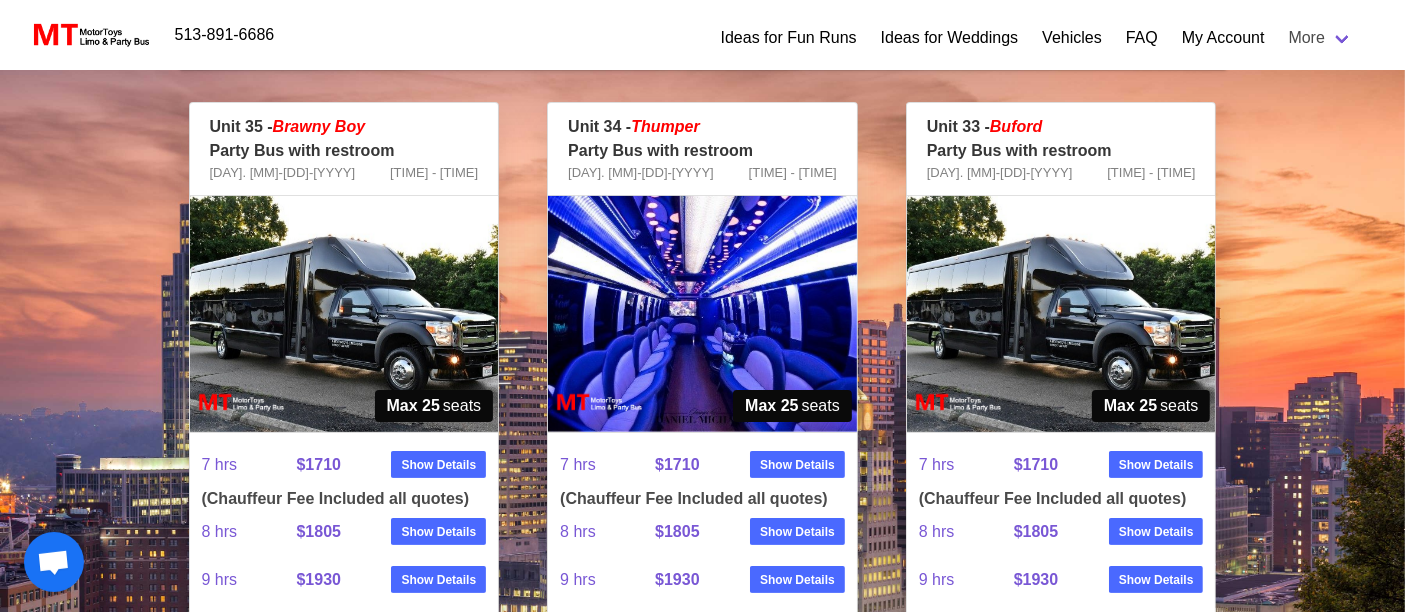 click at bounding box center (702, 314) 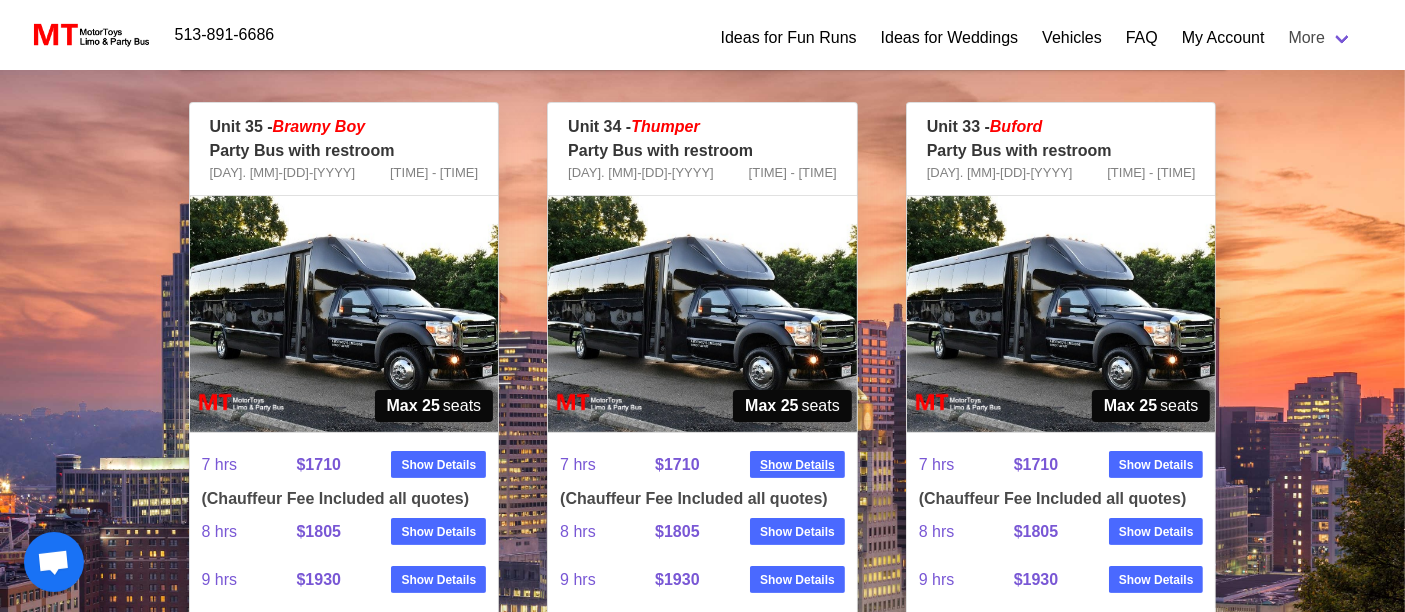 click on "Show Details" at bounding box center (797, 465) 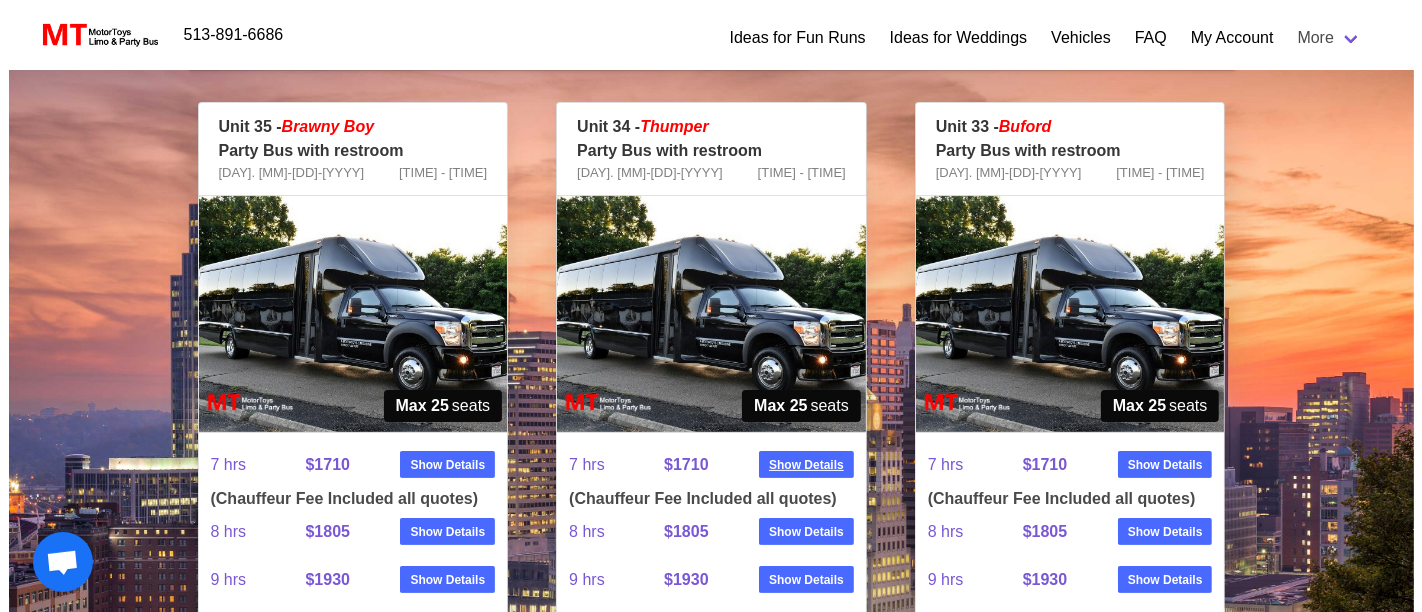 scroll, scrollTop: 274, scrollLeft: 0, axis: vertical 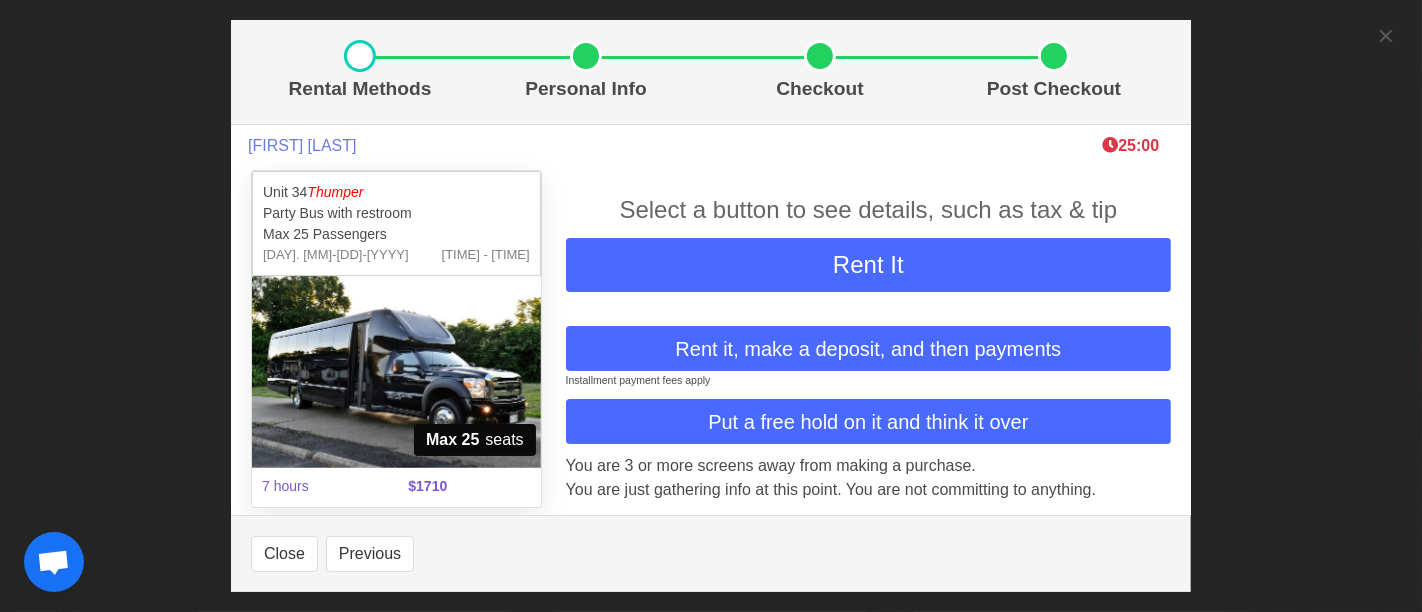 click at bounding box center (396, 372) 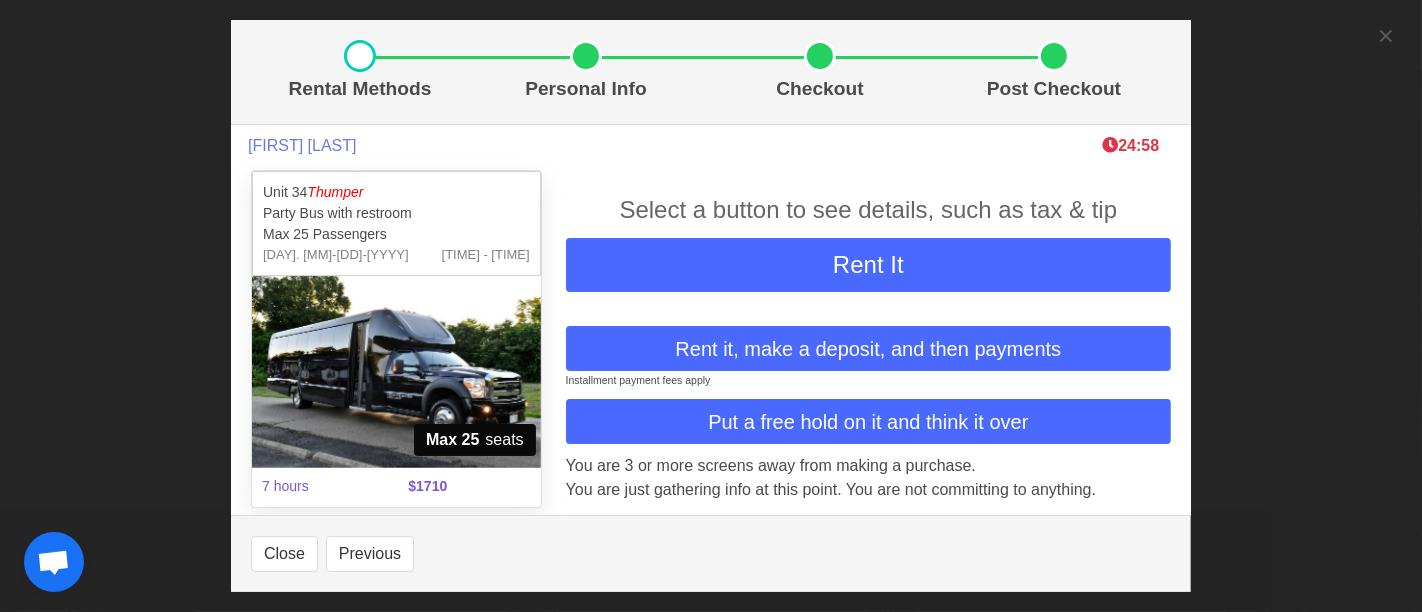 click at bounding box center (396, 372) 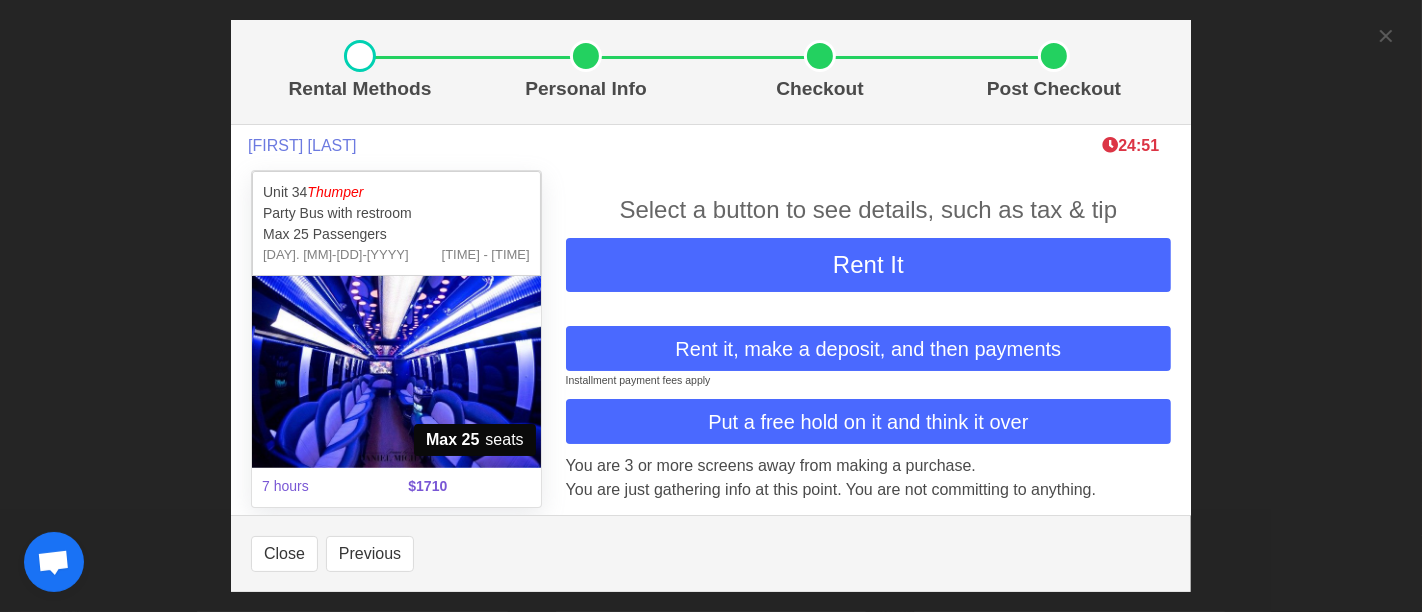 click at bounding box center (396, 372) 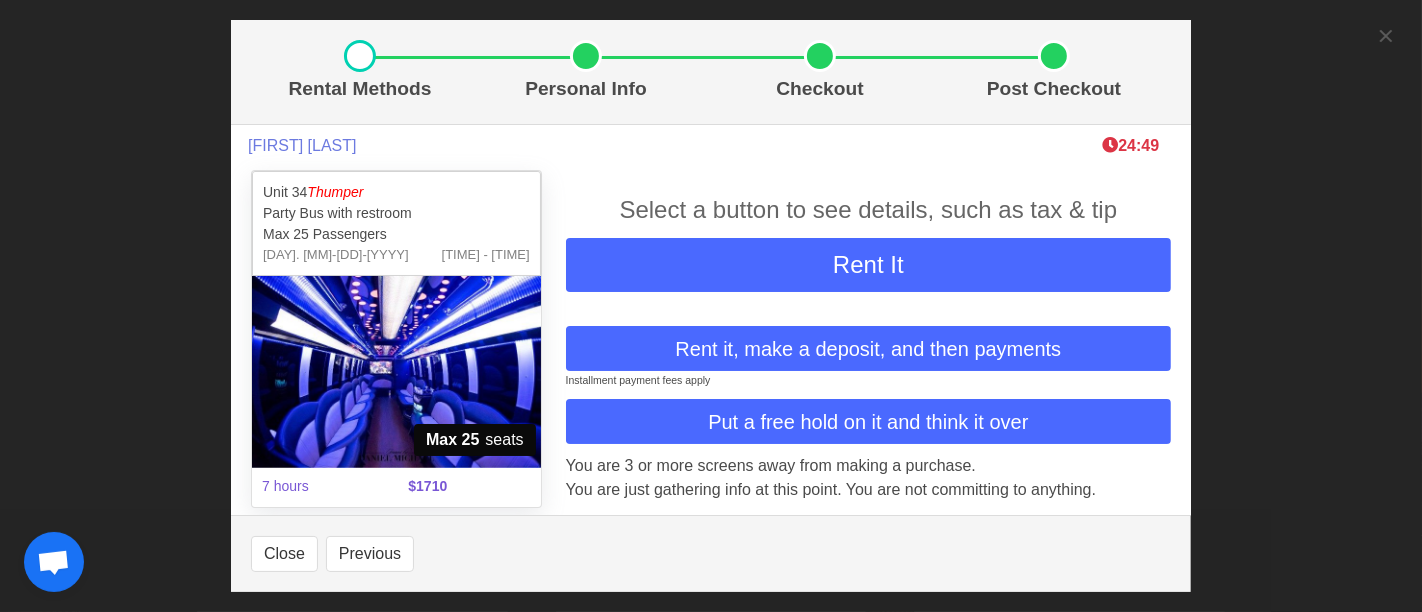 click at bounding box center (396, 372) 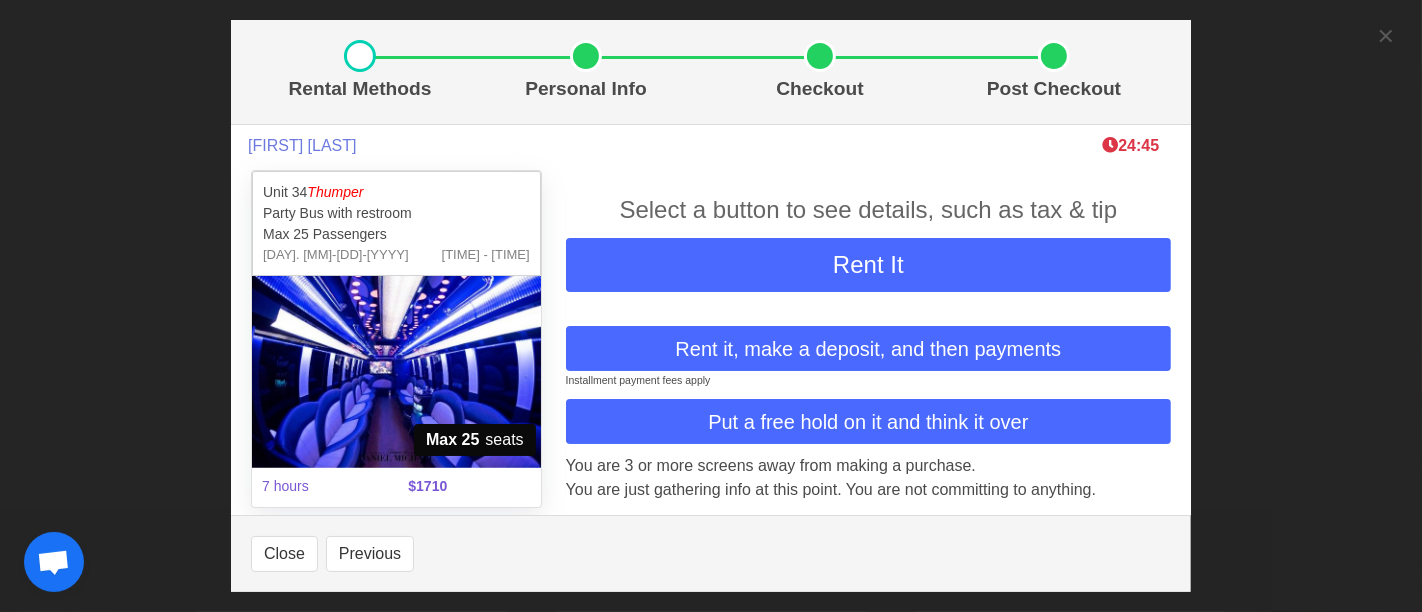 click on "Rental Methods   Personal Info   Checkout   Post Checkout   [FIRST] [LAST]    24:45   Unit 34  Thumper   Party Bus with restroom   Max 25 Passengers   [DAY]. [MM]-[DD]-[YYYY]   11:30 AM - 6:30 PM       Max 25  seats
7 hours     $1710   Select a button to see details, such as tax & tip
Rent It     &nbsp;     Rent it, make a deposit, and then payments     Installment payment fees apply         Put a free hold on it and think it over     You are 3 or more screens away from making a purchase.   You are just gathering info at this point.  You are not committing to anything.       Vehicle Price   1610.00   Chauffeur Fee   included       Travel Fees
100.00       Fuel Surcharge   55.00         Sales Tax/Processing Fee   137.67   &nbsp;   TOTAL   $1902.67     When you click “Next”, you are just gathering info about tips, which is on the next screen.   You are not committing to anything.       Vehicle Price   1610.00   Chauffeur Fee   included       Travel Fee
100.00" at bounding box center [711, 306] 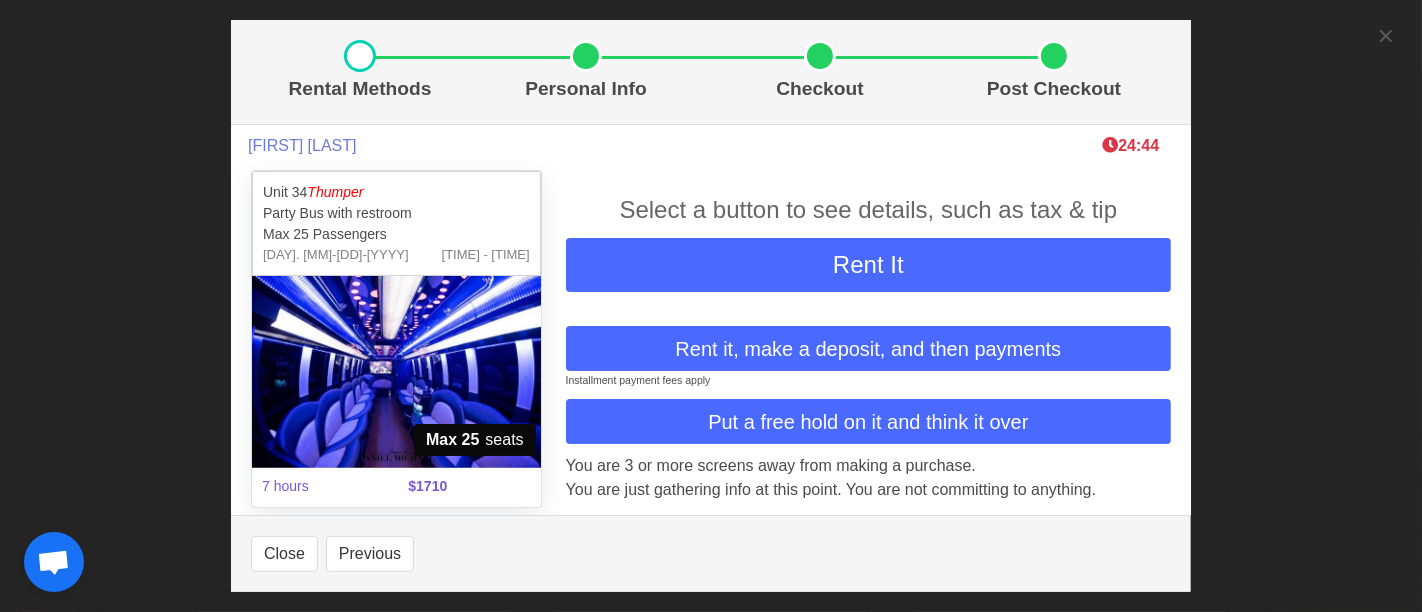 click on "Rental Methods   Personal Info   Checkout   Post Checkout   [FIRST] [LAST]    24:44   Unit 34  Thumper   Party Bus with restroom   Max 25 Passengers   [DAY]. [MM]-[DD]-[YYYY]   11:30 AM - 6:30 PM       Max 25  seats
7 hours     $1710   Select a button to see details, such as tax & tip
Rent It     &nbsp;     Rent it, make a deposit, and then payments     Installment payment fees apply         Put a free hold on it and think it over     You are 3 or more screens away from making a purchase.   You are just gathering info at this point.  You are not committing to anything.       Vehicle Price   1610.00   Chauffeur Fee   included       Travel Fees
100.00       Fuel Surcharge   55.00         Sales Tax/Processing Fee   137.67   &nbsp;   TOTAL   $1902.67     When you click “Next”, you are just gathering info about tips, which is on the next screen.   You are not committing to anything.       Vehicle Price   1610.00   Chauffeur Fee   included       Travel Fee
100.00" at bounding box center (711, 306) 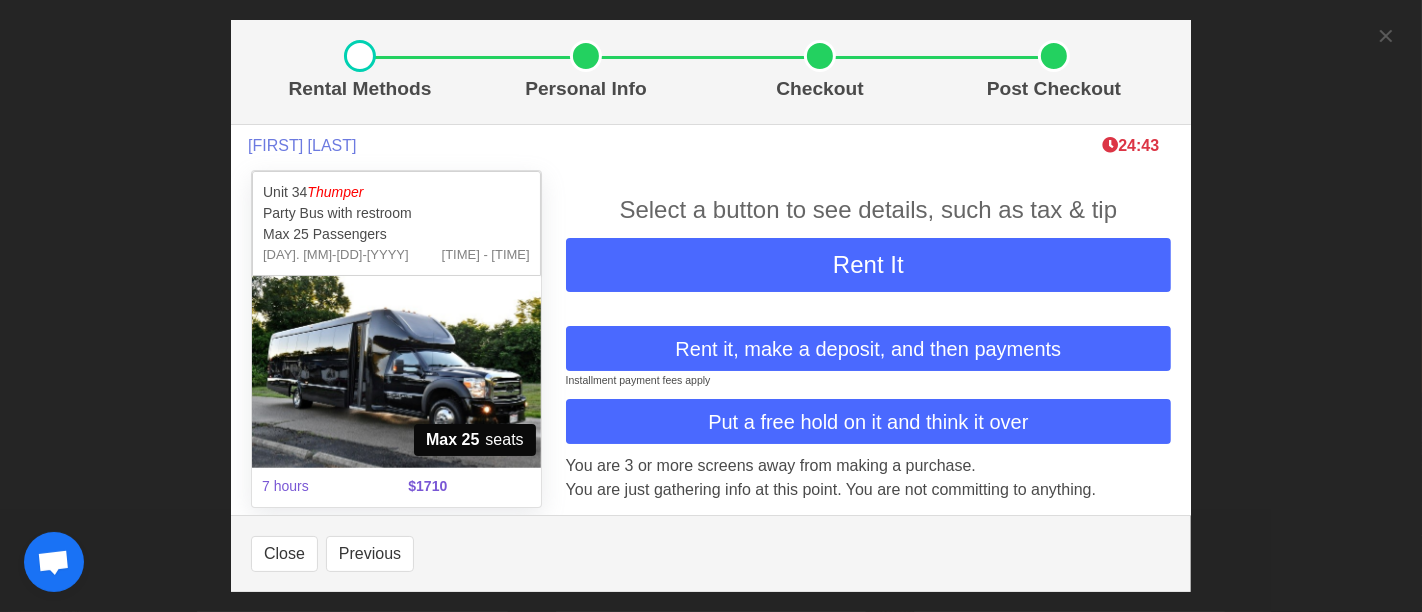 click on "Rental Methods   Personal Info   Checkout   Post Checkout   [FIRST] [LAST]    24:43   Unit 34  Thumper   Party Bus with restroom   Max 25 Passengers   Sat. 10-18-2025   11:30 AM - 6:30 PM       Max 25  seats
7 hours     $1710   Select a button to see details, such as tax & tip
Rent It           Rent it, make a deposit, and then payments     Installment payment fees apply         Put a free hold on it and think it over     You are 3 or more screens away from making a purchase.   You are just gathering info at this point.  You are not committing to anything.       Vehicle Price   1610.00   Chauffeur Fee   included       Travel Fees
100.00       Fuel Surcharge   55.00         Sales Tax/Processing Fee   137.67       TOTAL   $1902.67     When you click “Next”, you are just gathering info about tips, which is on the next screen.   You are not committing to anything.       Vehicle Price   1610.00   Chauffeur Fee   included       Travel Fee
100.00" at bounding box center [711, 306] 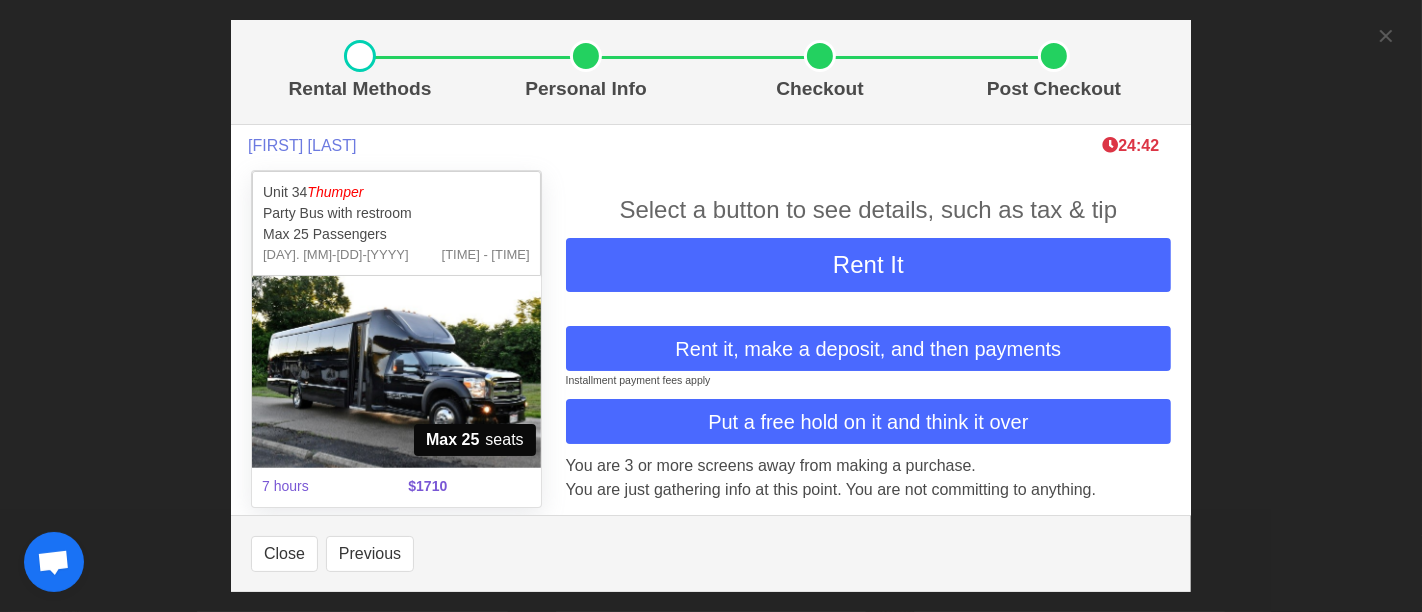 click on "Rental Methods   Personal Info   Checkout   Post Checkout   [FIRST] [LAST]    24:42   Unit 34  Thumper   Party Bus with restroom   Max 25 Passengers   Sat. 10-18-2025   11:30 AM - 6:30 PM       Max 25  seats
7 hours     $1710   Select a button to see details, such as tax & tip
Rent It           Rent it, make a deposit, and then payments     Installment payment fees apply         Put a free hold on it and think it over     You are 3 or more screens away from making a purchase.   You are just gathering info at this point.  You are not committing to anything.       Vehicle Price   1610.00   Chauffeur Fee   included       Travel Fees
100.00       Fuel Surcharge   55.00         Sales Tax/Processing Fee   137.67       TOTAL   $1902.67     When you click “Next”, you are just gathering info about tips, which is on the next screen.   You are not committing to anything.       Vehicle Price   1610.00   Chauffeur Fee   included       Travel Fee
100.00" at bounding box center (711, 306) 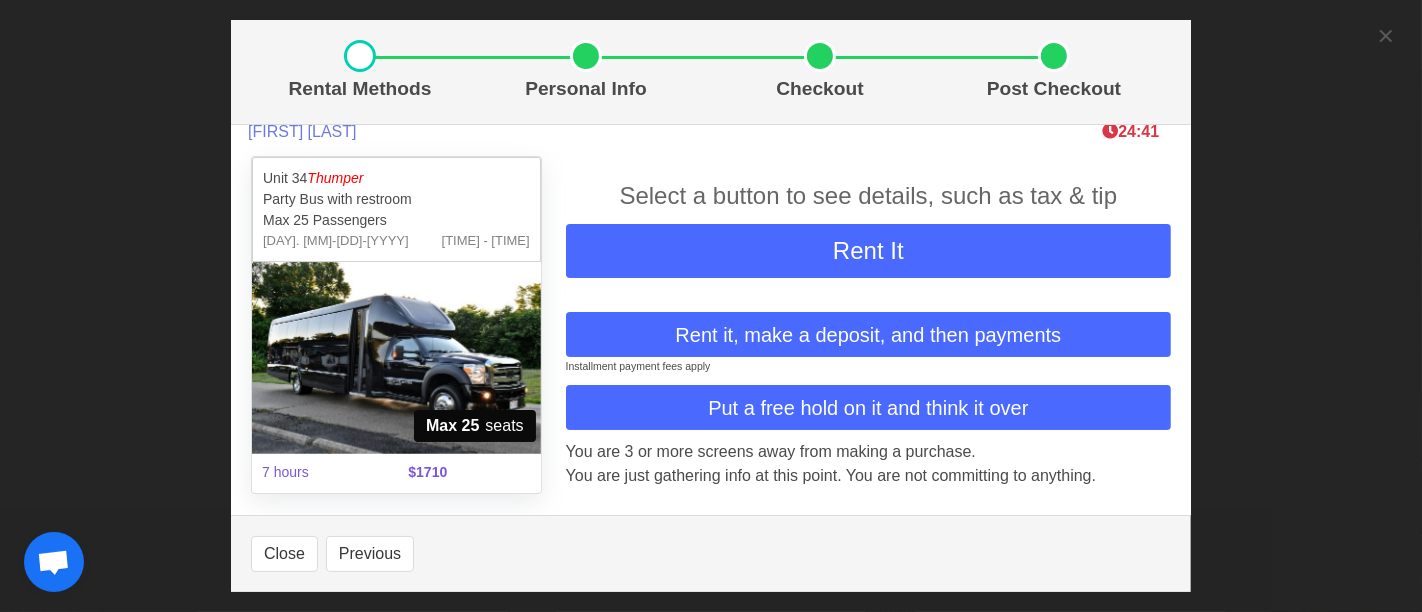 scroll, scrollTop: 22, scrollLeft: 0, axis: vertical 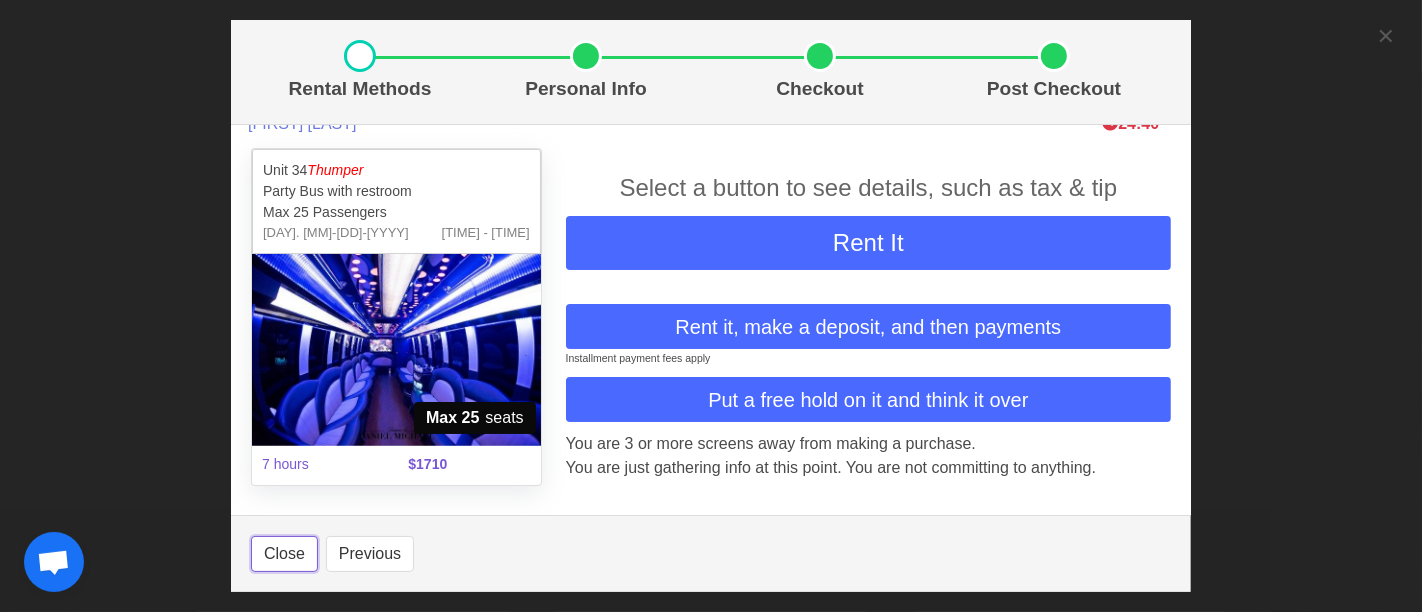 click on "Close" at bounding box center (284, 554) 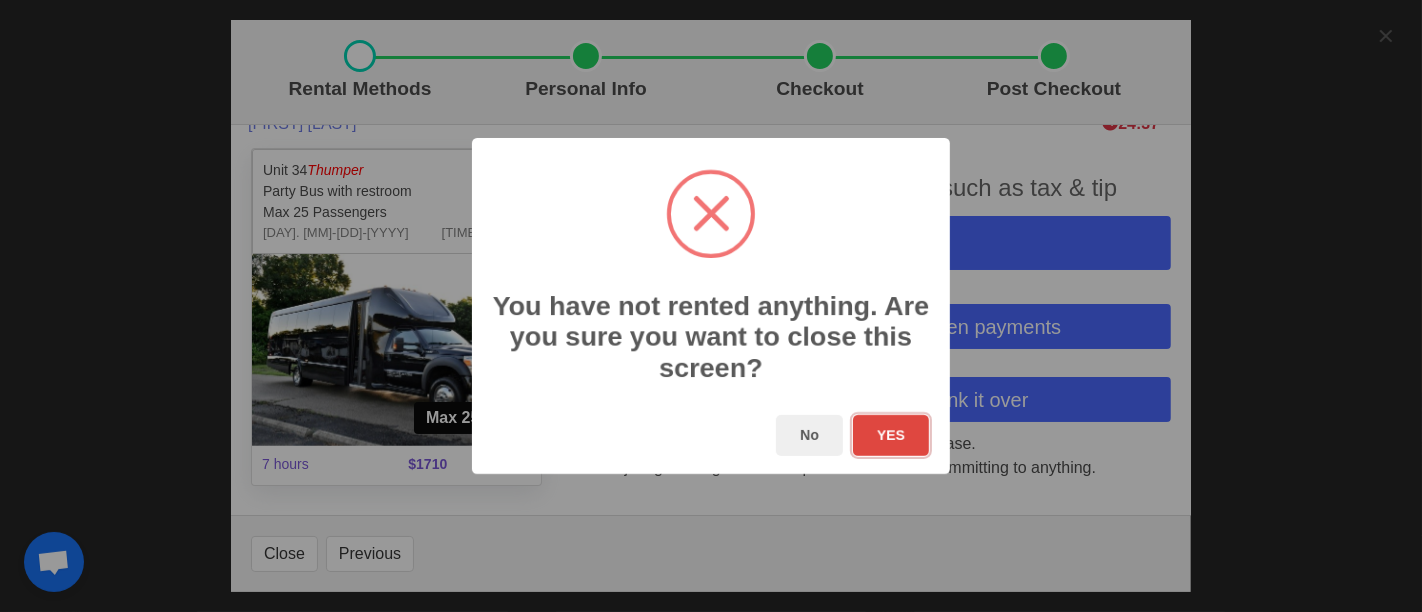 click on "YES" at bounding box center [891, 435] 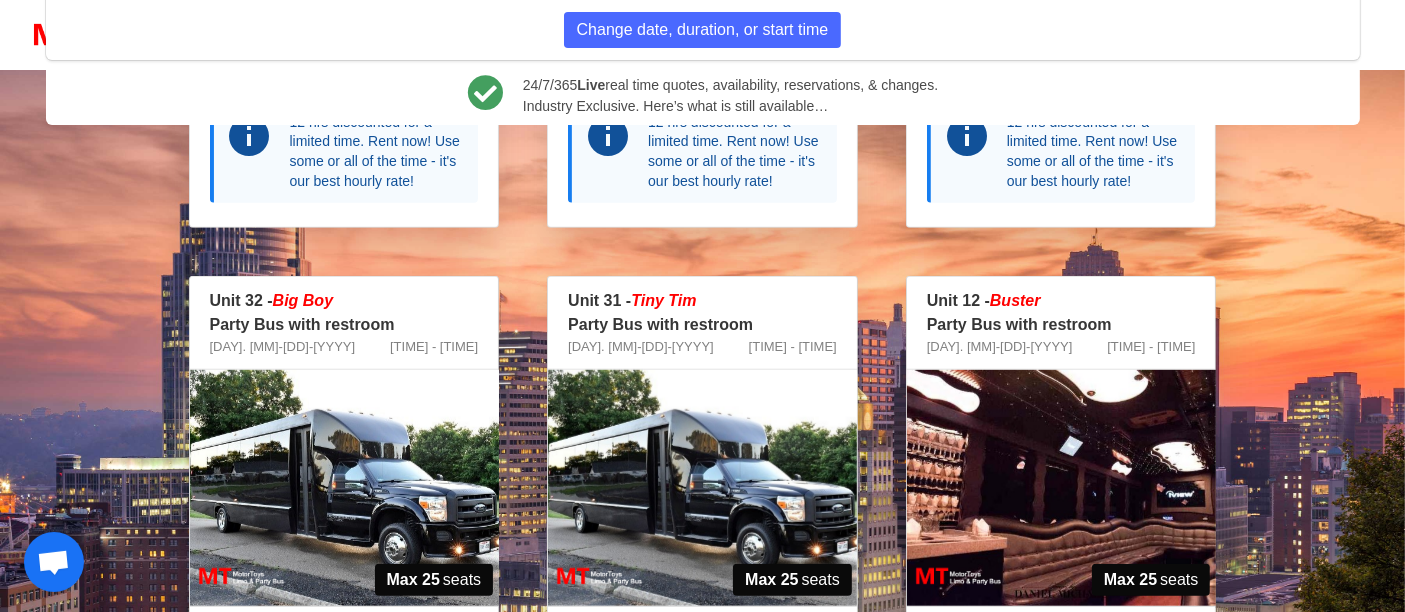 scroll, scrollTop: 1111, scrollLeft: 0, axis: vertical 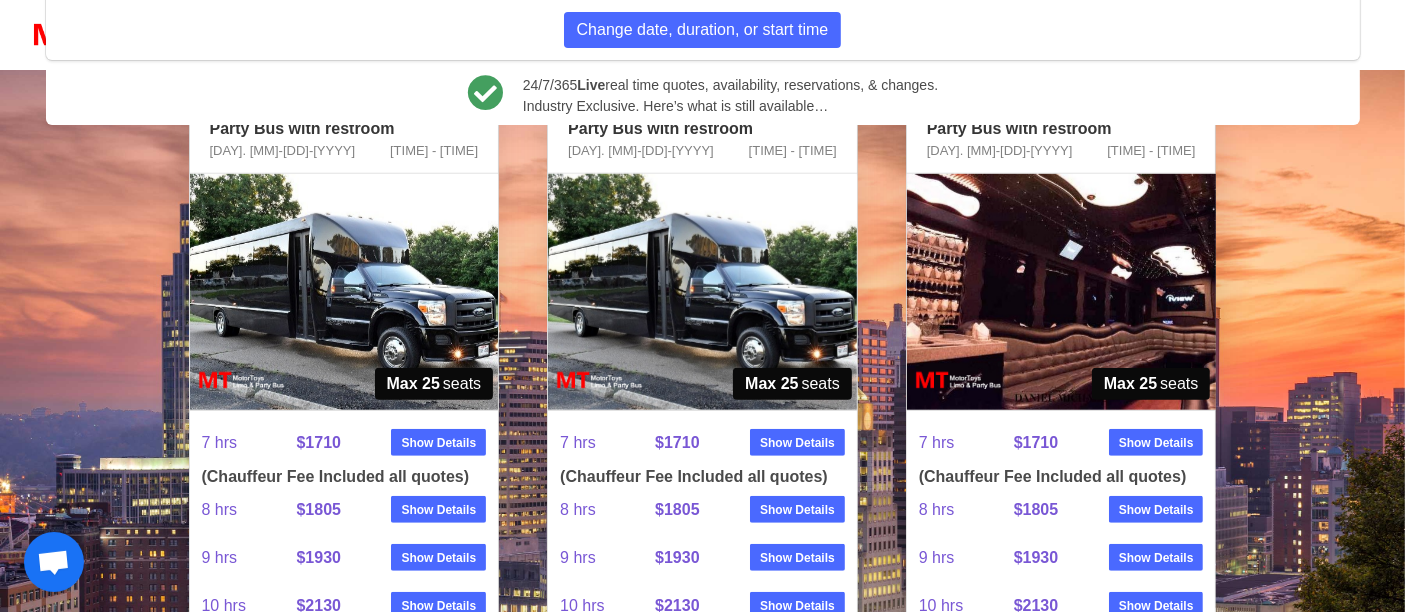 click at bounding box center [702, 292] 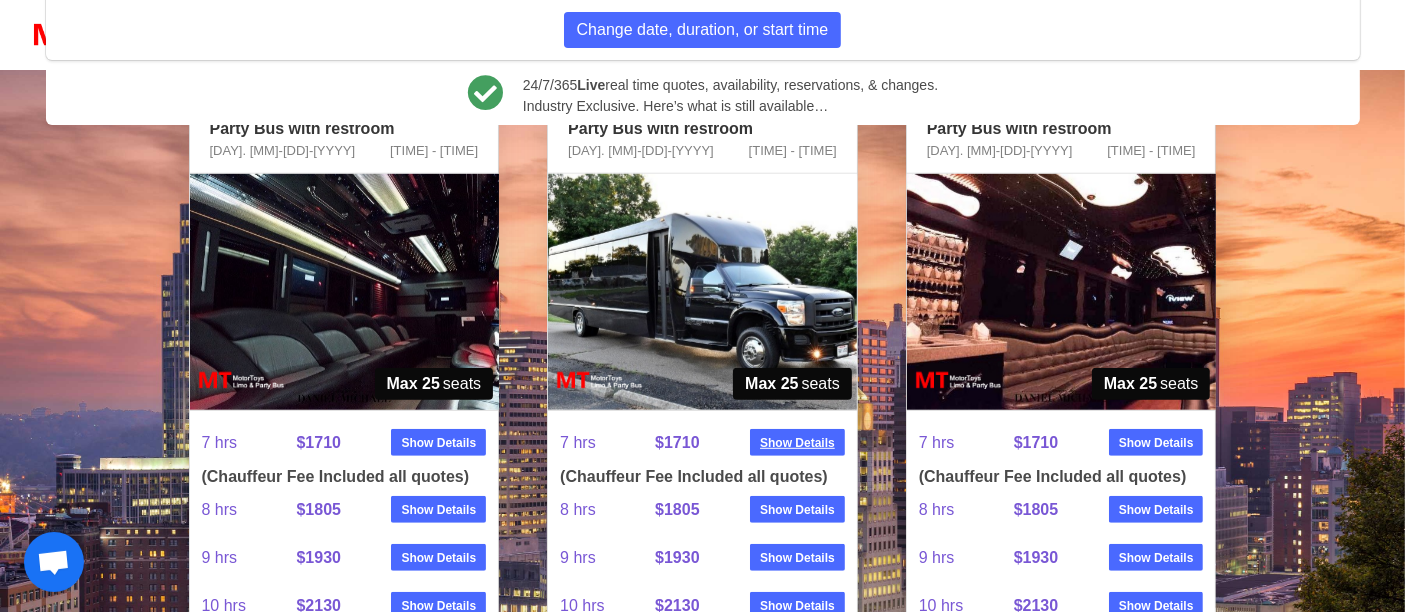 click on "Show Details" at bounding box center (797, 443) 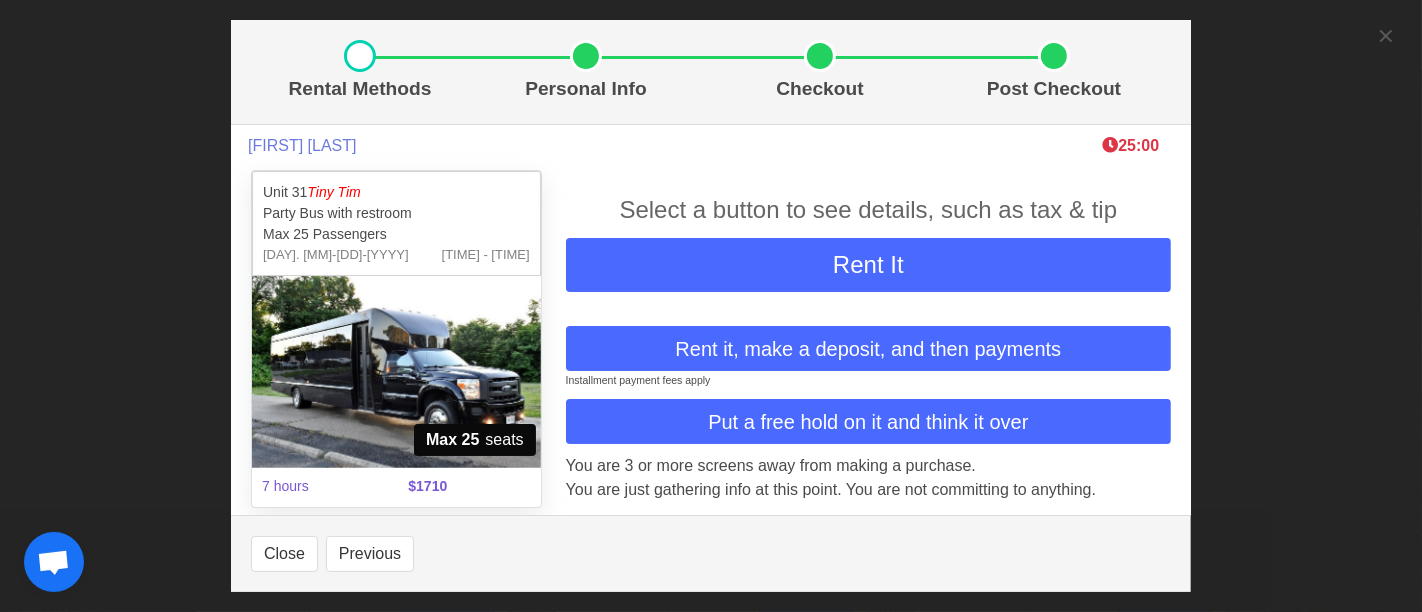 click at bounding box center (396, 372) 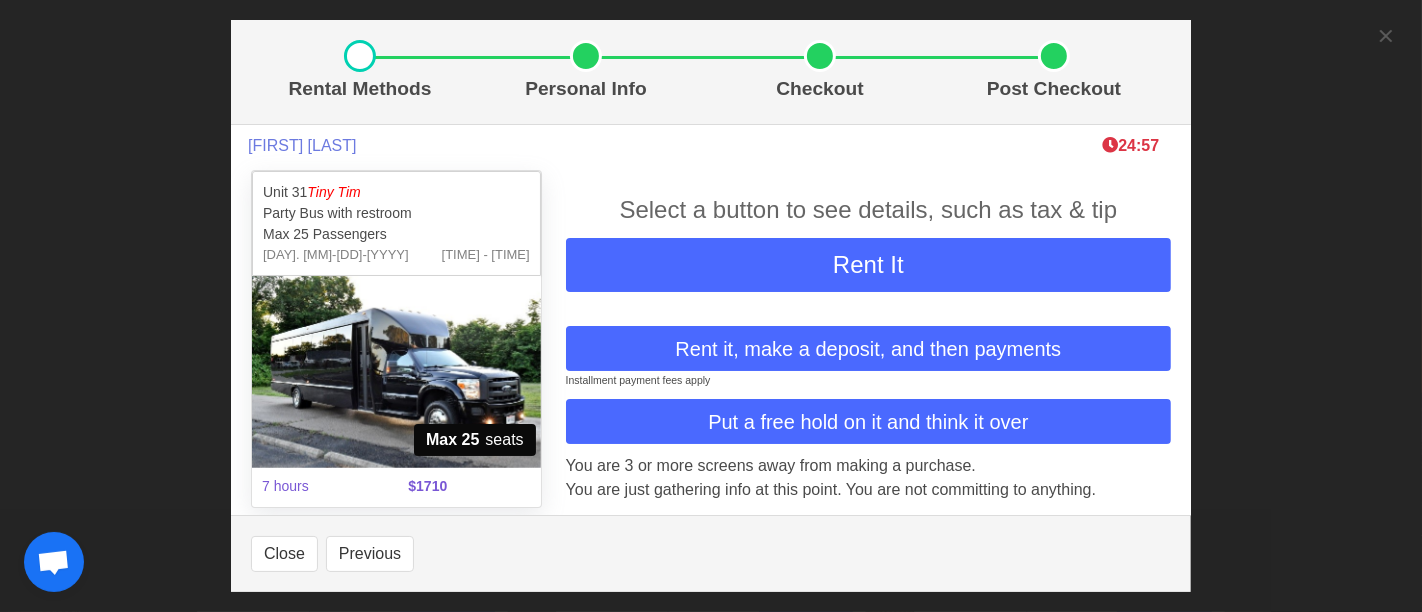 click at bounding box center [396, 372] 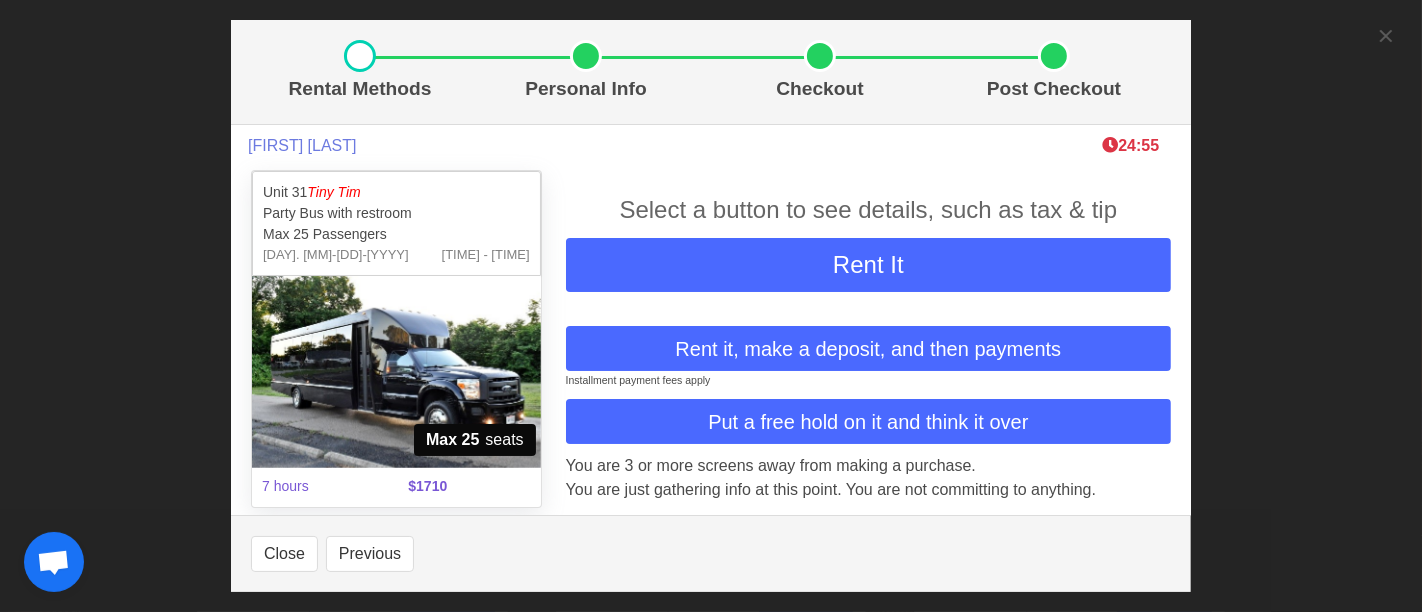 click at bounding box center [396, 394] 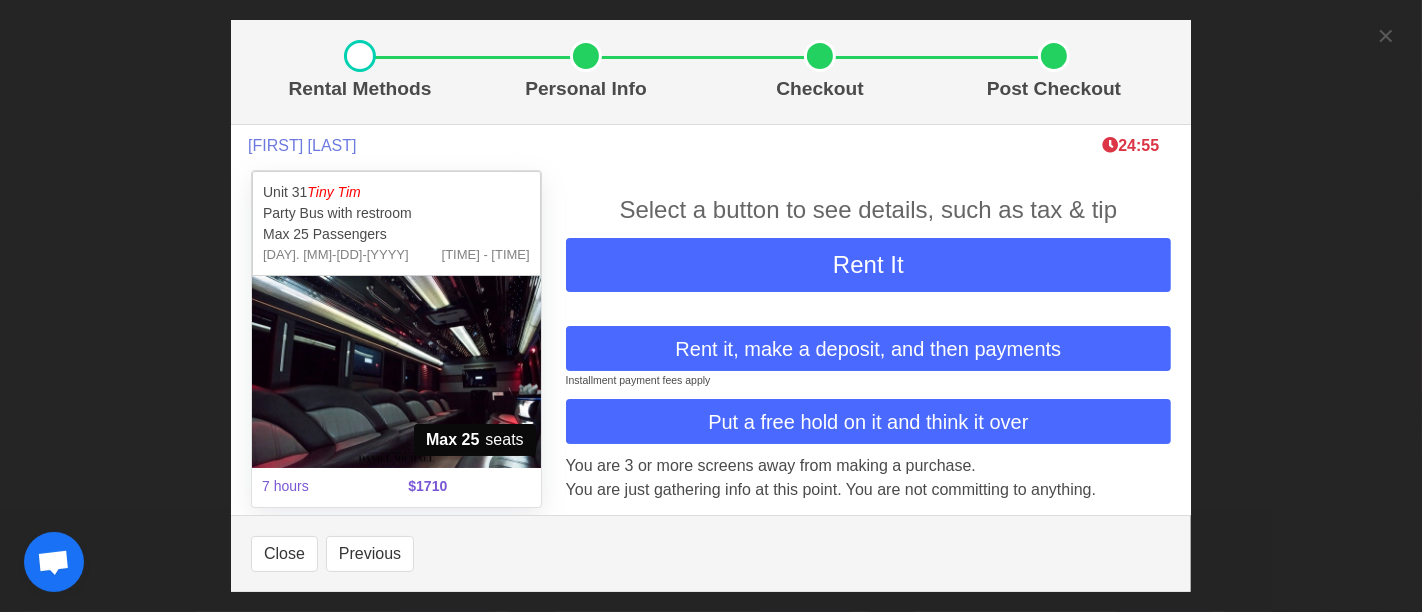 click at bounding box center (396, 394) 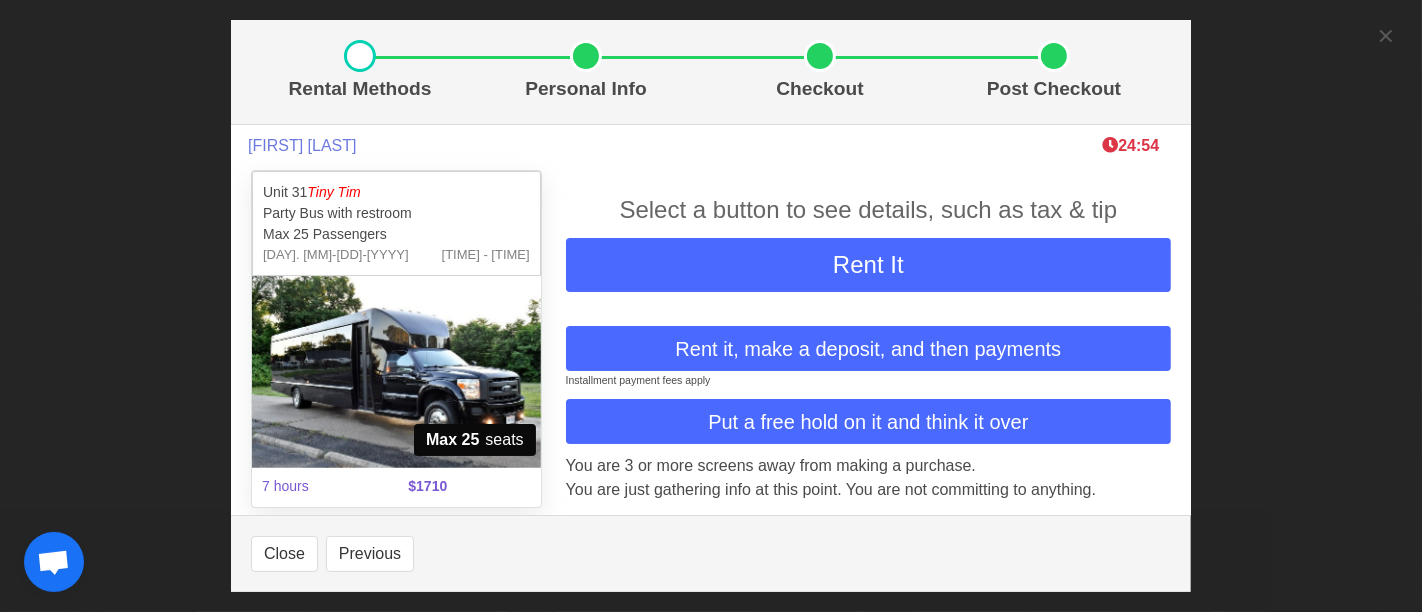 click at bounding box center [396, 372] 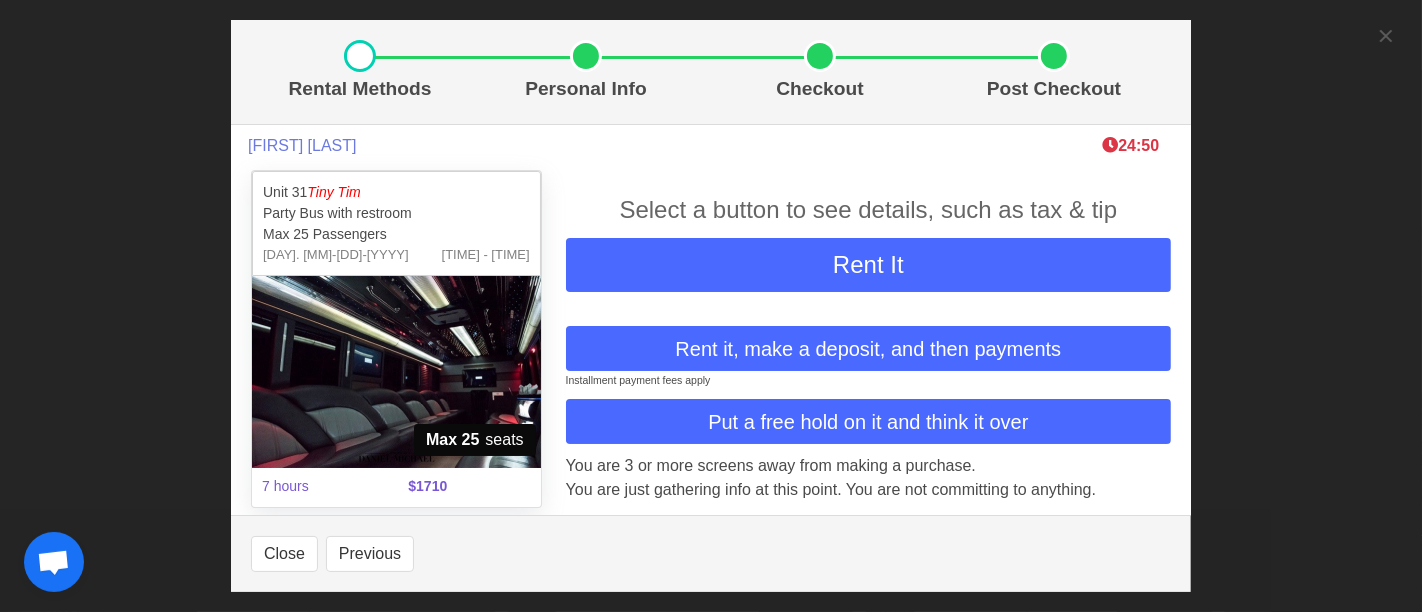 click on "Rental Methods   Personal Info   Checkout   Post Checkout   [FIRST] [LAST]    24:50   Unit 31  Tiny Tim   Party Bus with restroom   Max 25 Passengers   [DAY]. [MM]-[DD]-[YYYY]   11:30 AM - 6:30 PM       Max 25  seats
7 hours     $1710   Select a button to see details, such as tax & tip
Rent It     &nbsp;     Rent it, make a deposit, and then payments     Installment payment fees apply         Put a free hold on it and think it over     You are 3 or more screens away from making a purchase.   You are just gathering info at this point.  You are not committing to anything.       Vehicle Price   1610.00   Chauffeur Fee   included       Travel Fees
100.00       Fuel Surcharge   55.00         Sales Tax/Processing Fee   137.67   &nbsp;   TOTAL   $1902.67     When you click “Next”, you are just gathering info about tips, which is on the next screen.   You are not committing to anything.       Vehicle Price   1610.00   Chauffeur Fee   included       Travel Fee
100.00" at bounding box center [711, 306] 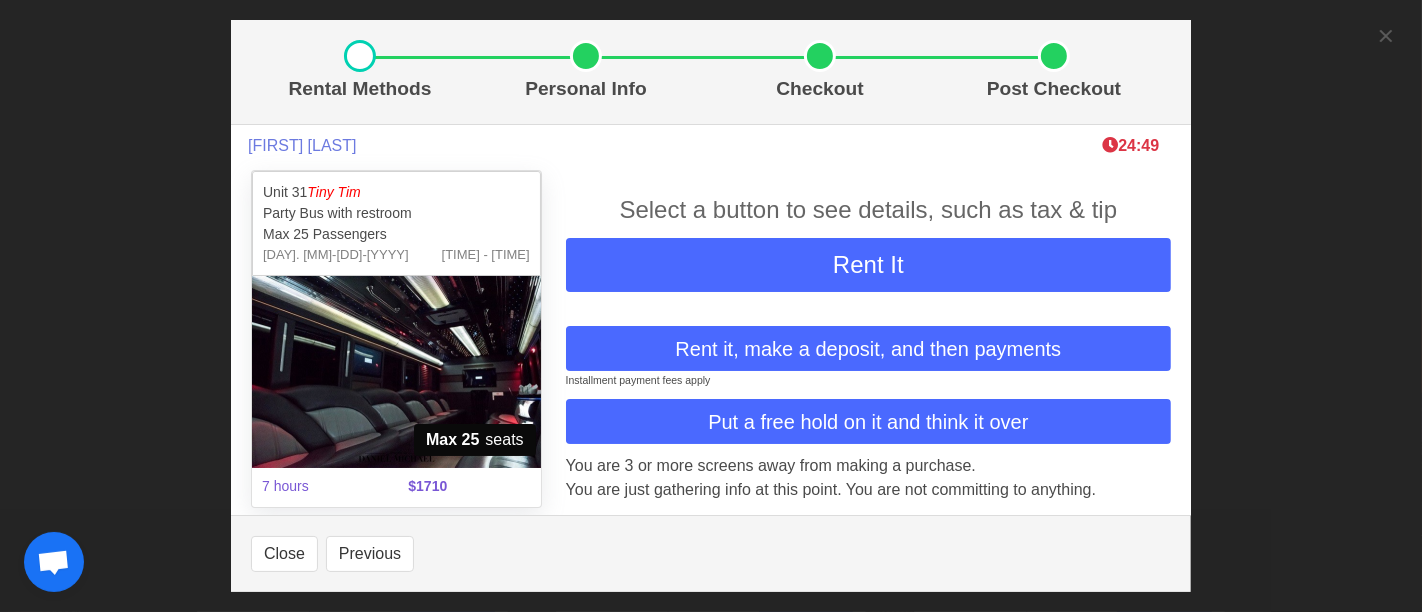 click on "Rental Methods   Personal Info   Checkout   Post Checkout   [FIRST] [LAST]    24:49   Unit 31  Tiny Tim   Party Bus with restroom   Max 25 Passengers   Sat. 10-18-2025   11:30 AM - 6:30 PM       Max 25  seats
7 hours     $1710   Select a button to see details, such as tax & tip
Rent It           Rent it, make a deposit, and then payments     Installment payment fees apply         Put a free hold on it and think it over     You are 3 or more screens away from making a purchase.   You are just gathering info at this point.  You are not committing to anything.       Vehicle Price   1610.00   Chauffeur Fee   included       Travel Fees
100.00       Fuel Surcharge   55.00         Sales Tax/Processing Fee   137.67       TOTAL   $1902.67     When you click “Next”, you are just gathering info about tips, which is on the next screen.   You are not committing to anything.       Vehicle Price   1610.00   Chauffeur Fee   included       Travel Fee
100.00" at bounding box center (711, 306) 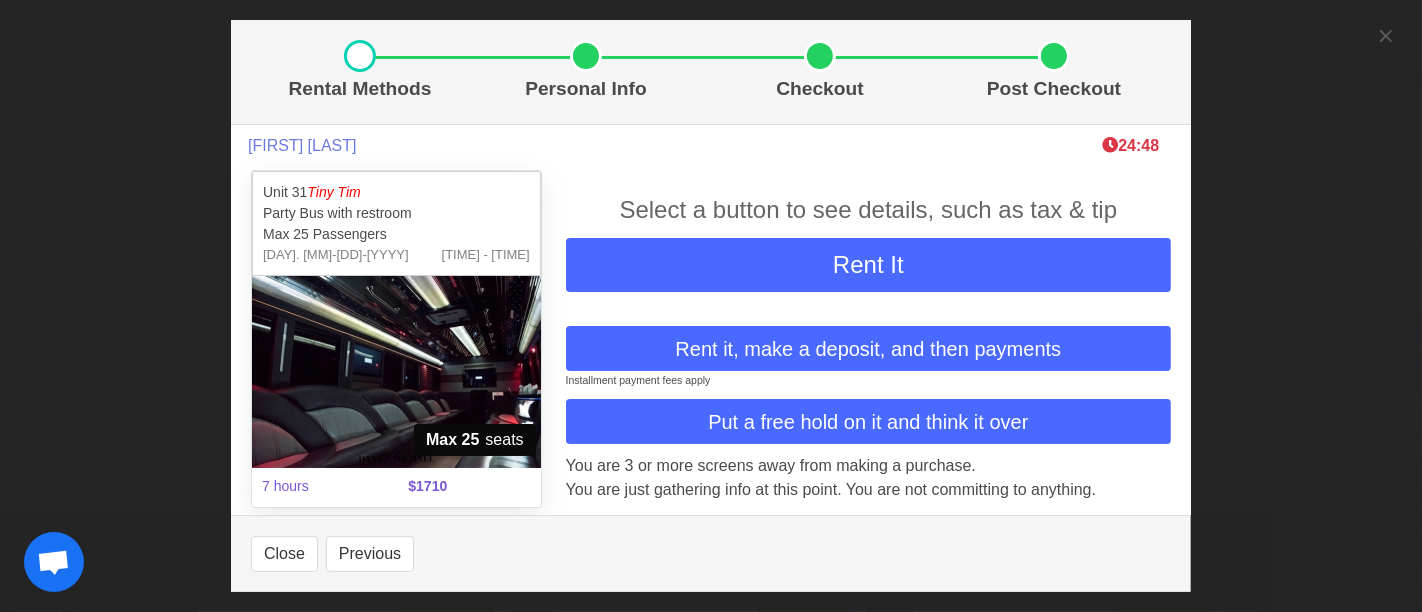 click on "Rental Methods   Personal Info   Checkout   Post Checkout   [FIRST] [LAST]    24:48   Unit 31  Tiny Tim   Party Bus with restroom   Max 25 Passengers   Sat. 10-18-2025   11:30 AM - 6:30 PM       Max 25  seats
7 hours     $1710   Select a button to see details, such as tax & tip
Rent It           Rent it, make a deposit, and then payments     Installment payment fees apply         Put a free hold on it and think it over     You are 3 or more screens away from making a purchase.   You are just gathering info at this point.  You are not committing to anything.       Vehicle Price   1610.00   Chauffeur Fee   included       Travel Fees
100.00       Fuel Surcharge   55.00         Sales Tax/Processing Fee   137.67       TOTAL   $1902.67     When you click “Next”, you are just gathering info about tips, which is on the next screen.   You are not committing to anything.       Vehicle Price   1610.00   Chauffeur Fee   included       Travel Fee
100.00" at bounding box center (711, 306) 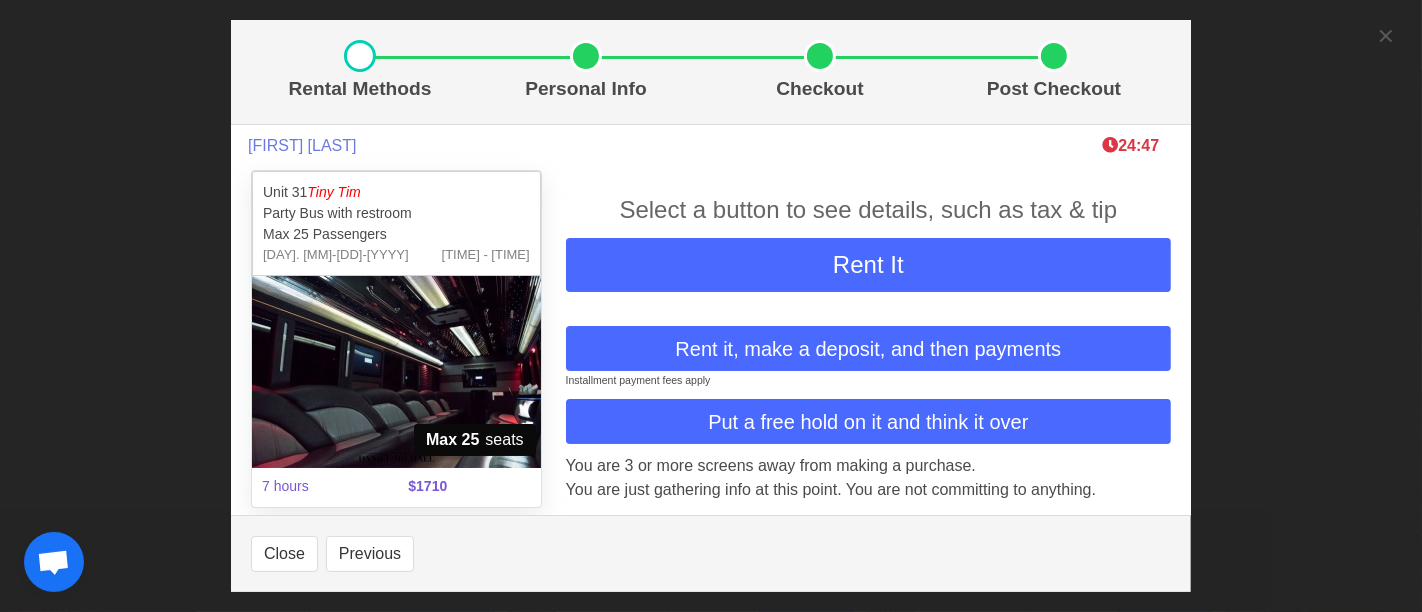 click on "Rental Methods   Personal Info   Checkout   Post Checkout   [FIRST] [LAST]    24:47   Unit 31  Tiny Tim   Party Bus with restroom   Max 25 Passengers   [DAY]. [MM]-[DD]-[YYYY]   11:30 AM - 6:30 PM       Max 25  seats
7 hours     $1710   Select a button to see details, such as tax & tip
Rent It     &nbsp;     Rent it, make a deposit, and then payments     Installment payment fees apply         Put a free hold on it and think it over     You are 3 or more screens away from making a purchase.   You are just gathering info at this point.  You are not committing to anything.       Vehicle Price   1610.00   Chauffeur Fee   included       Travel Fees
100.00       Fuel Surcharge   55.00         Sales Tax/Processing Fee   137.67   &nbsp;   TOTAL   $1902.67     When you click “Next”, you are just gathering info about tips, which is on the next screen.   You are not committing to anything.       Vehicle Price   1610.00   Chauffeur Fee   included       Travel Fee
100.00" at bounding box center [711, 306] 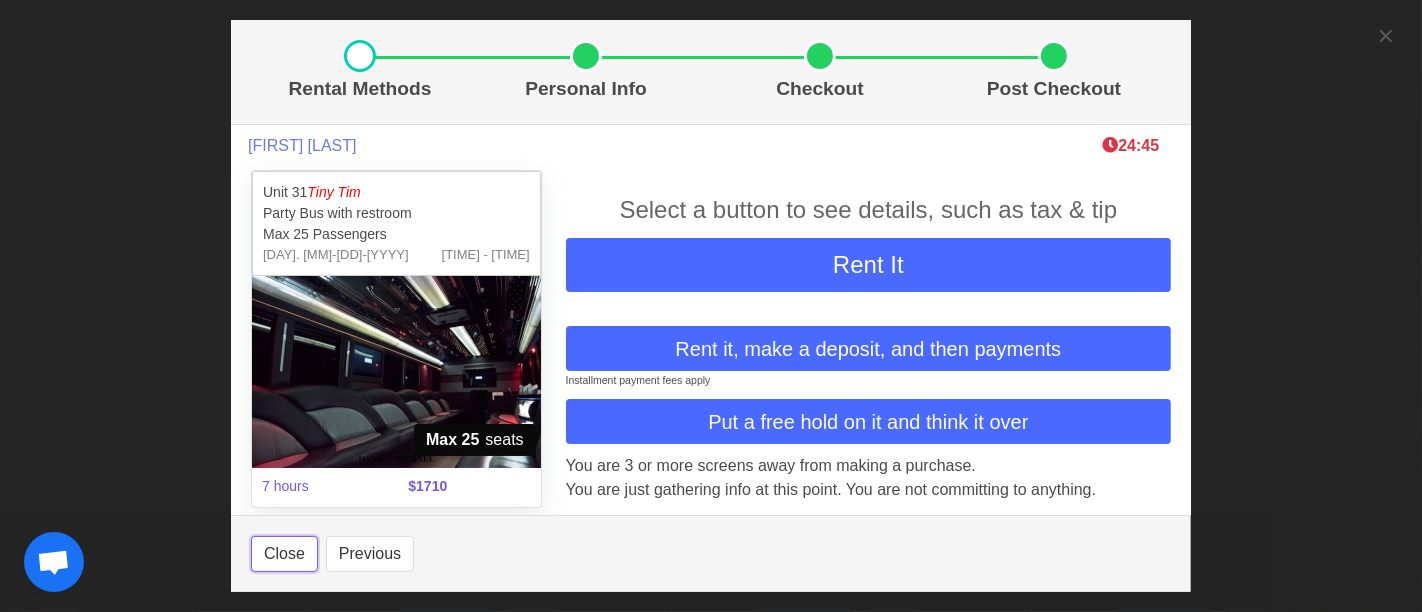 click on "Close" at bounding box center [284, 554] 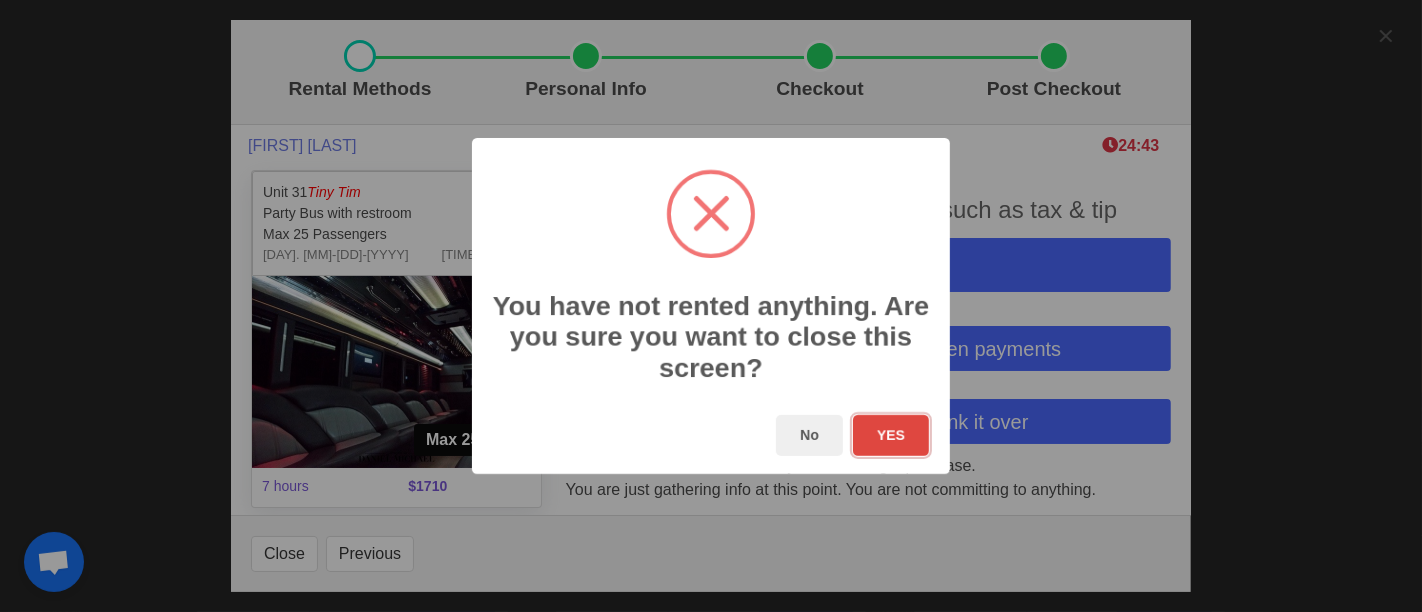 click on "YES" at bounding box center [891, 435] 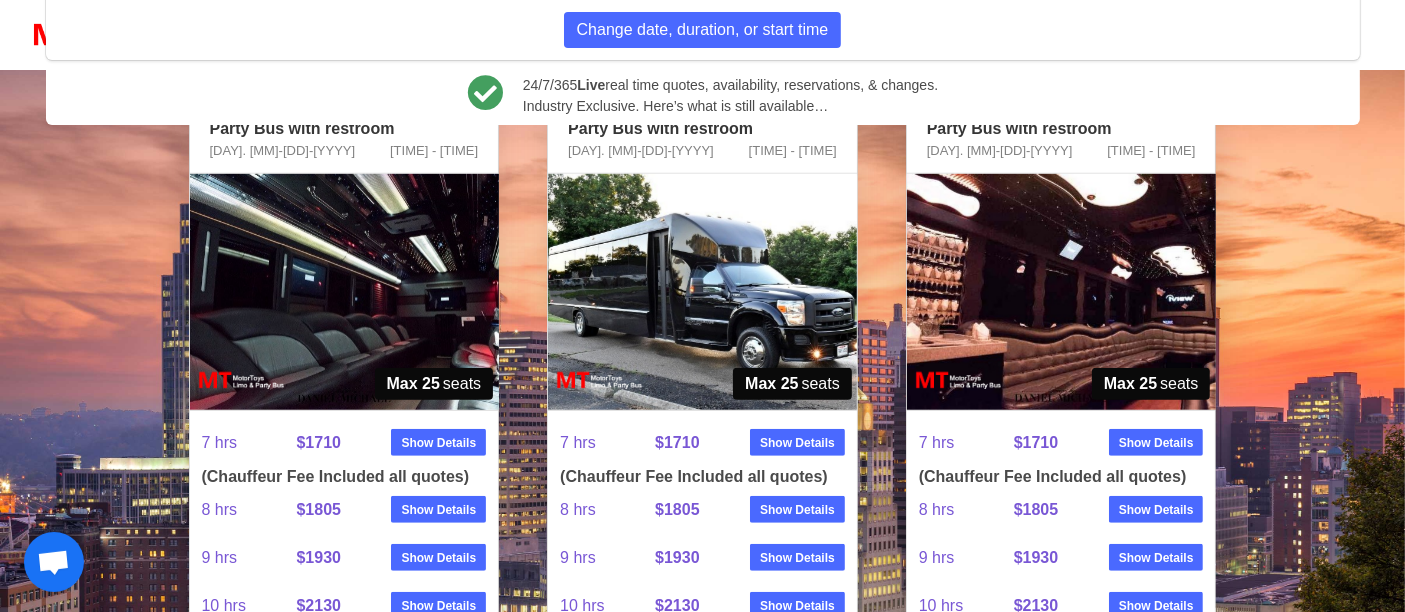 scroll, scrollTop: 1000, scrollLeft: 0, axis: vertical 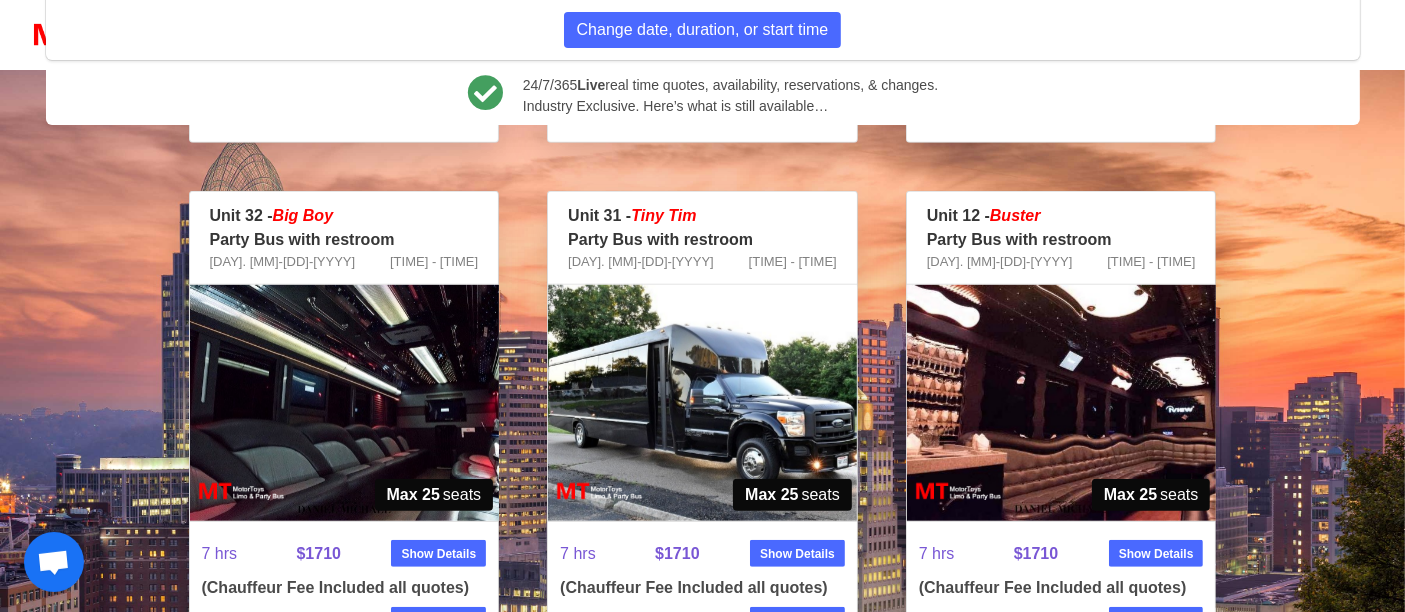 click at bounding box center [344, 403] 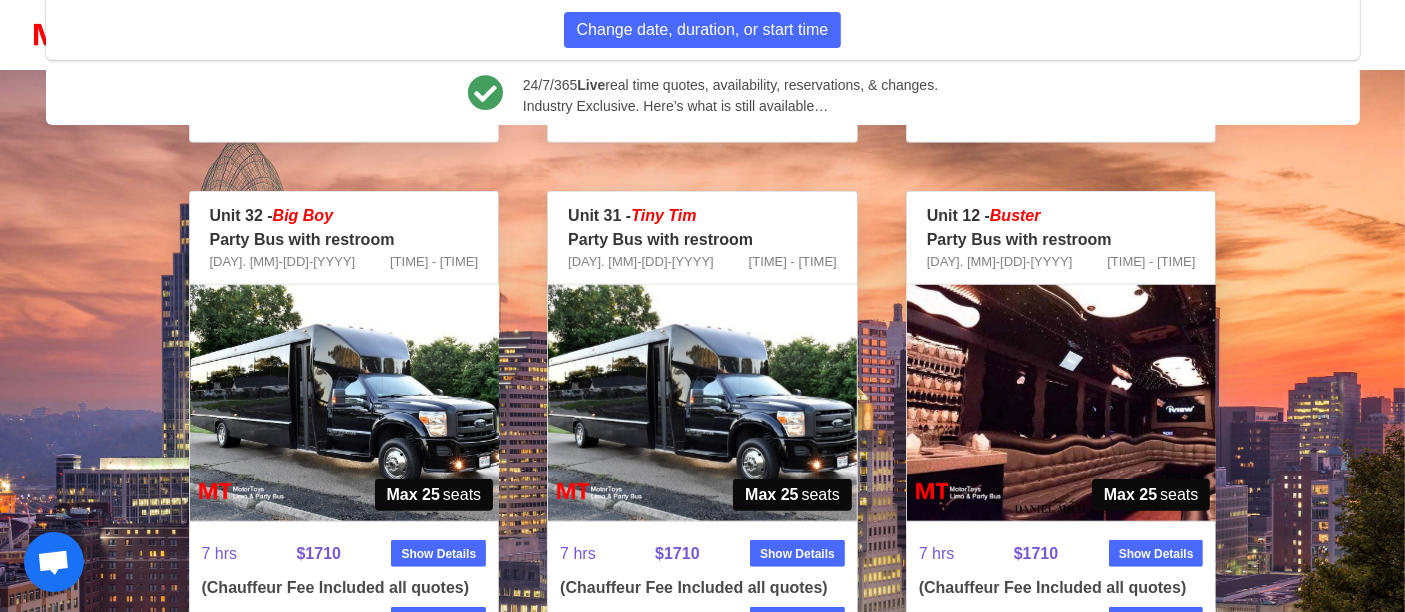 click at bounding box center (344, 403) 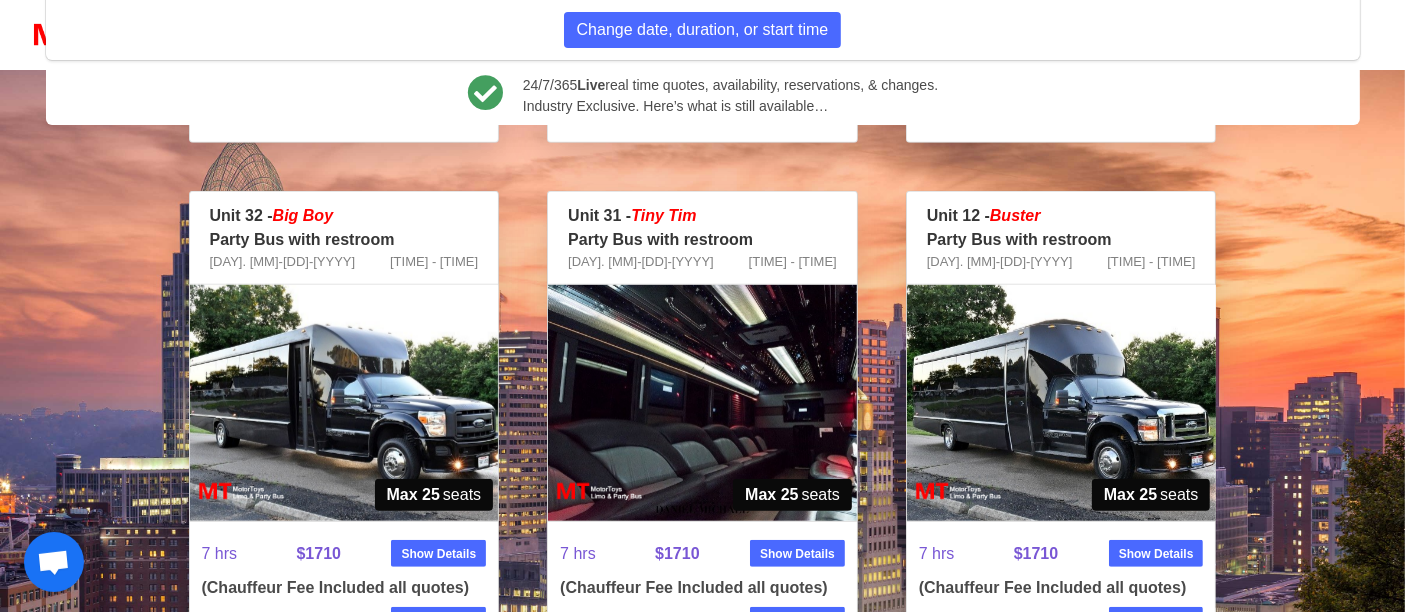 click at bounding box center (702, 403) 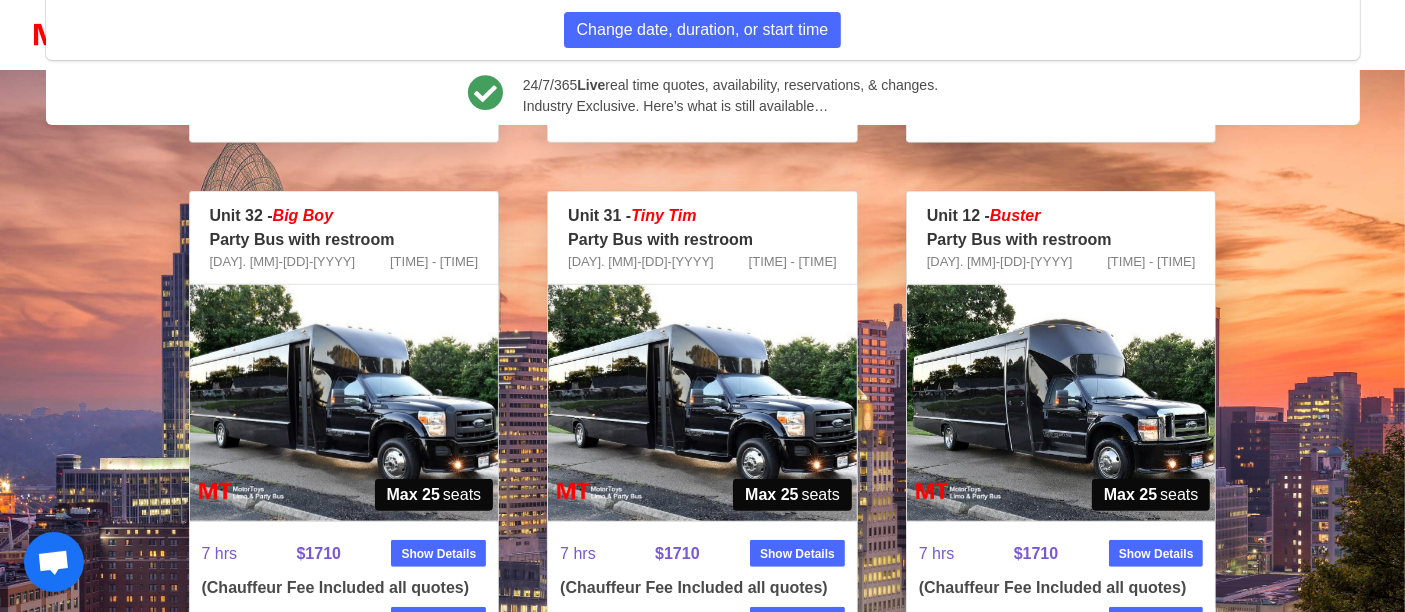 click at bounding box center (702, 403) 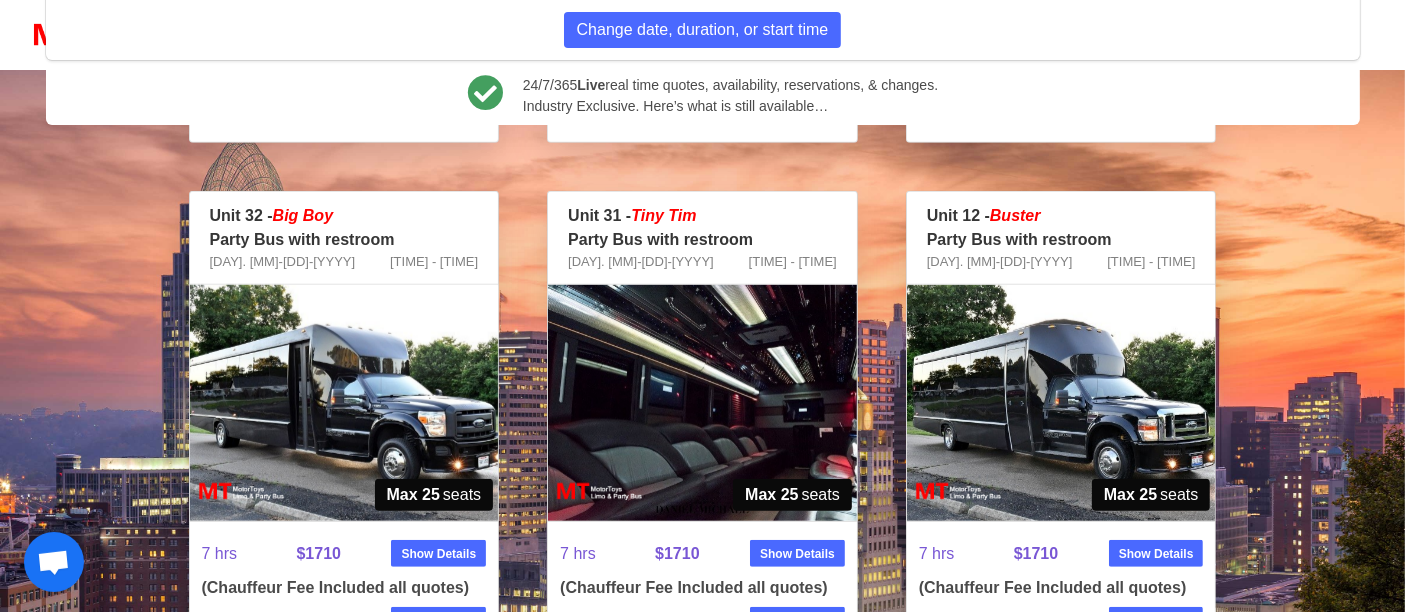 click at bounding box center [1061, 403] 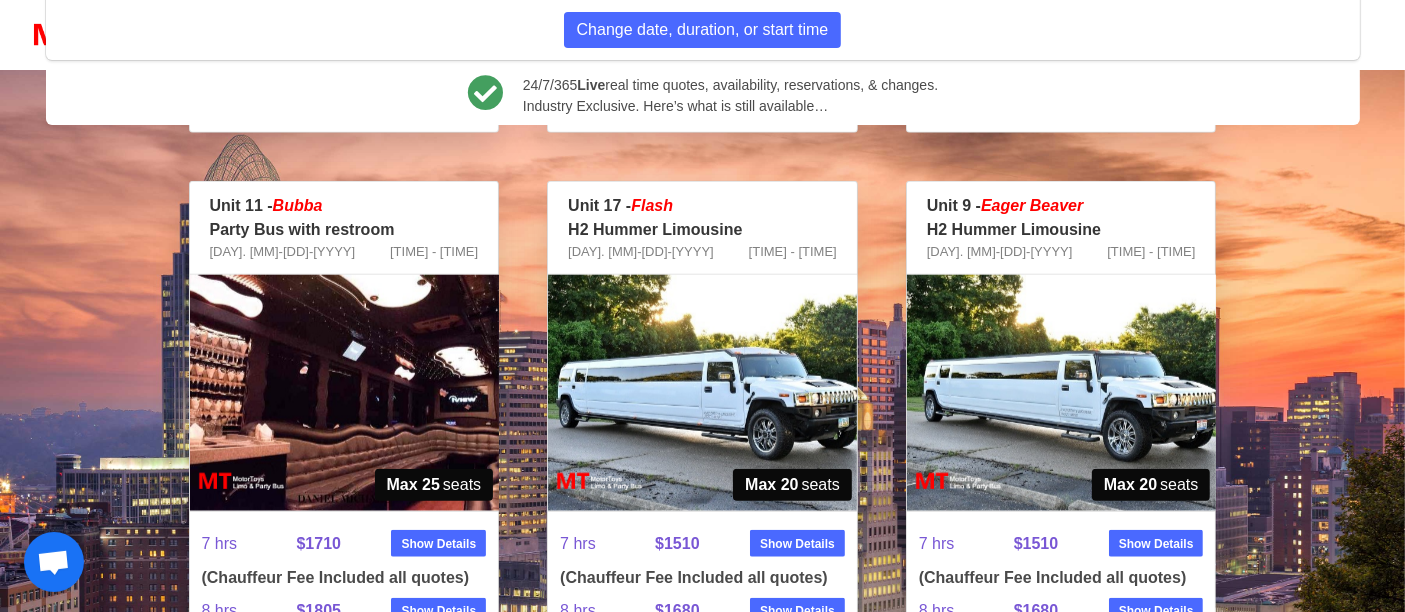 scroll, scrollTop: 1888, scrollLeft: 0, axis: vertical 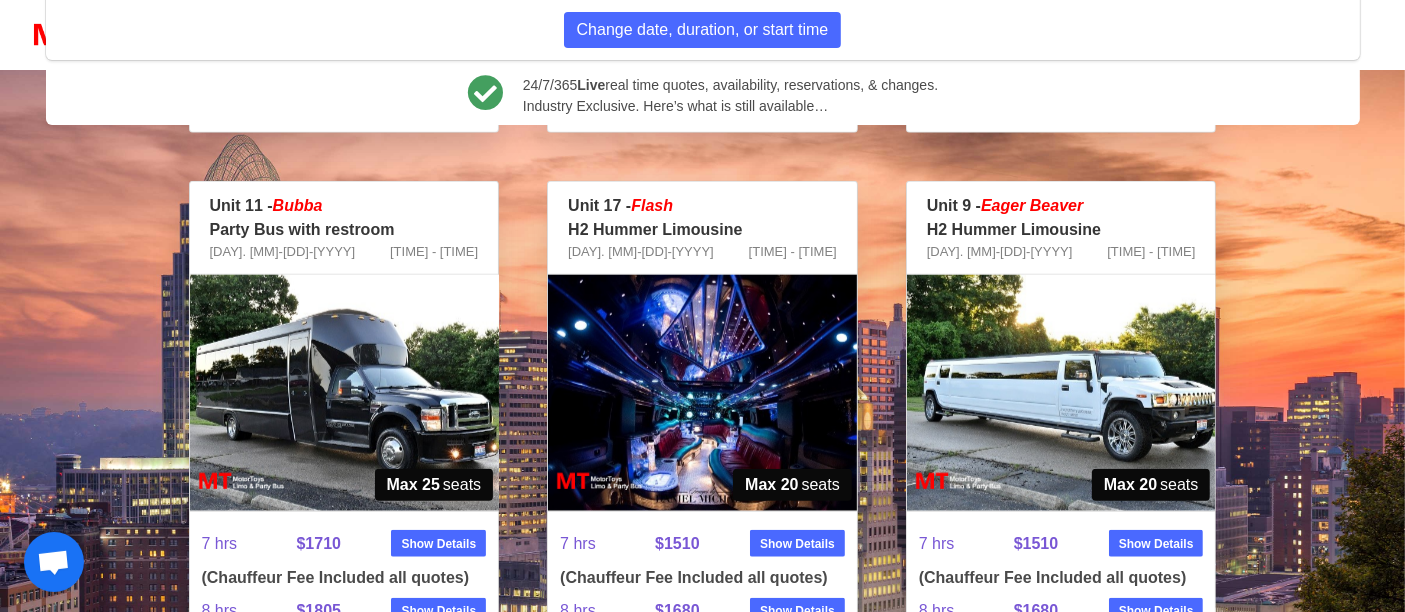 click at bounding box center [344, 393] 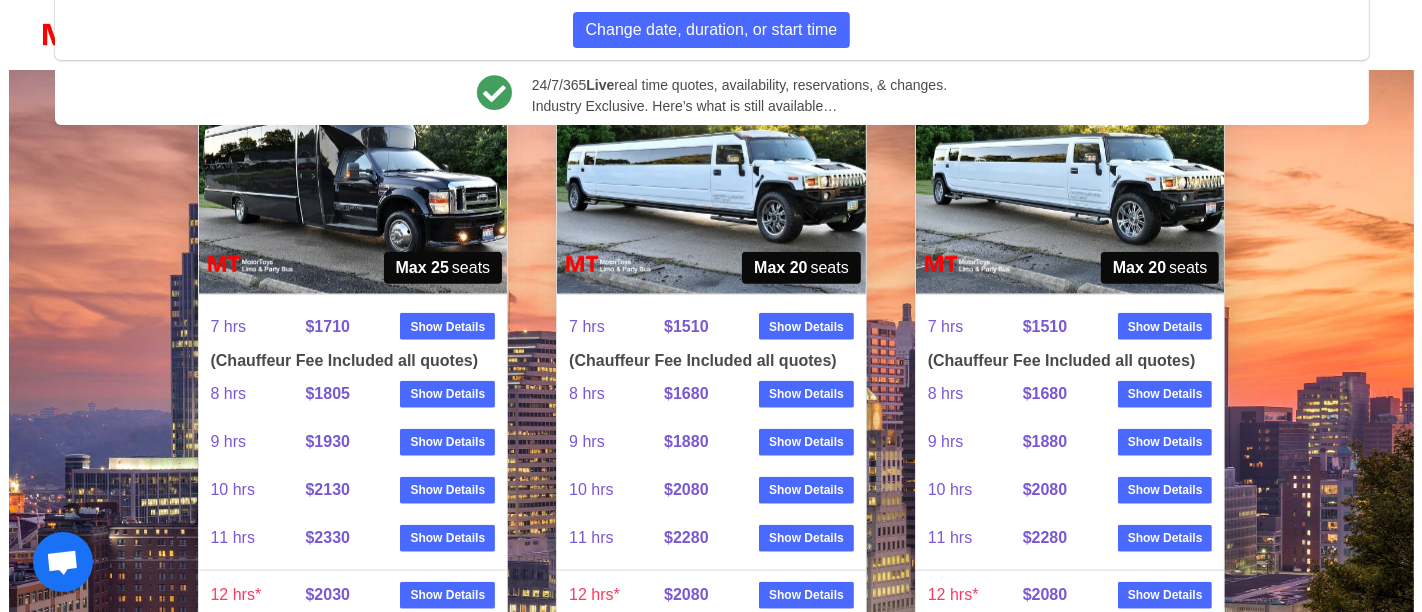scroll, scrollTop: 2111, scrollLeft: 0, axis: vertical 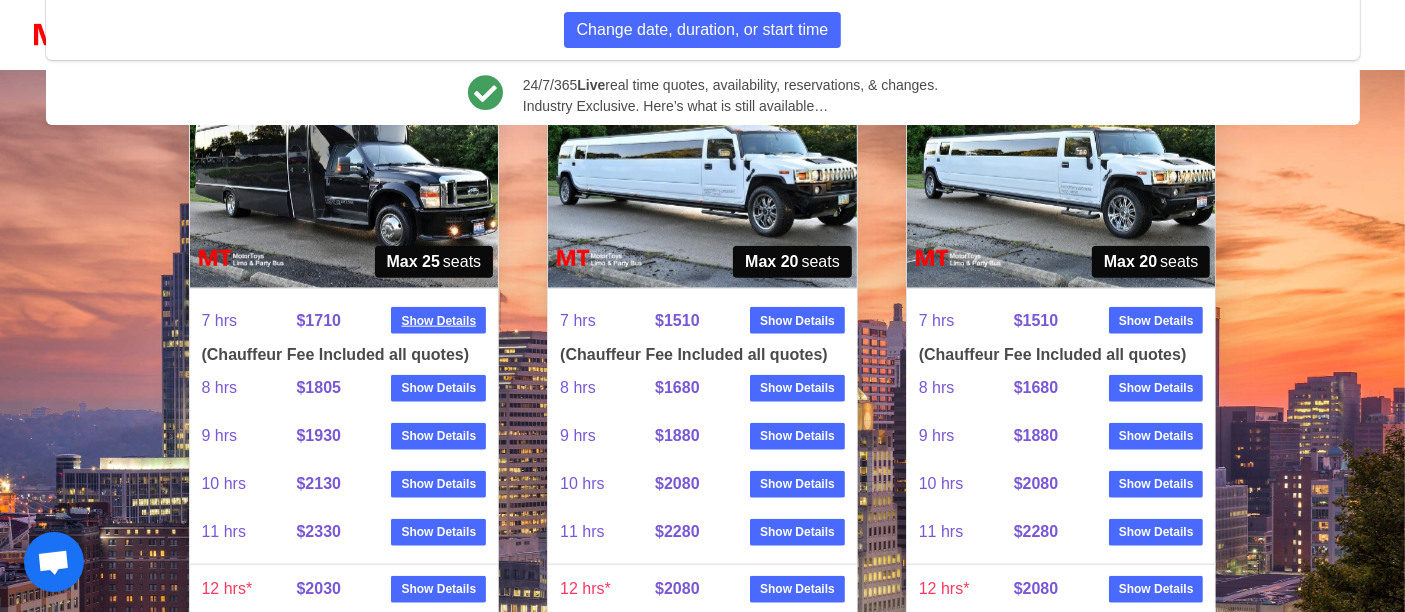 click on "Show Details" at bounding box center [438, 321] 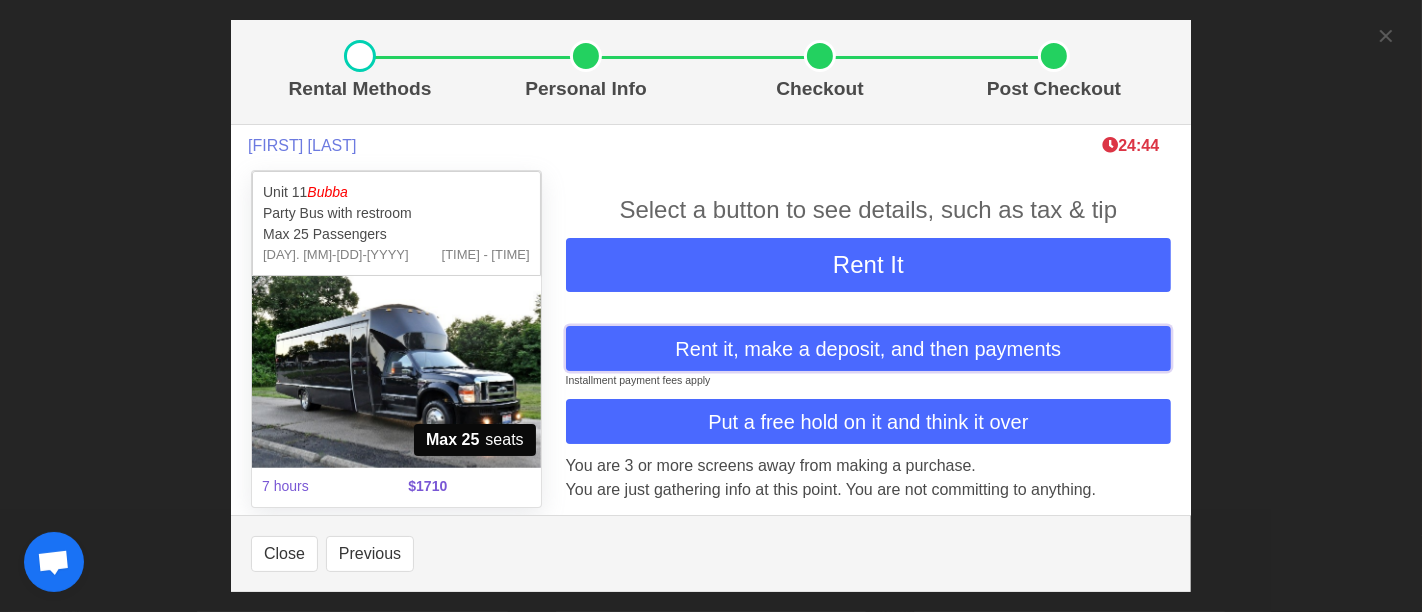 click on "Rent it, make a deposit, and then payments" at bounding box center [868, 349] 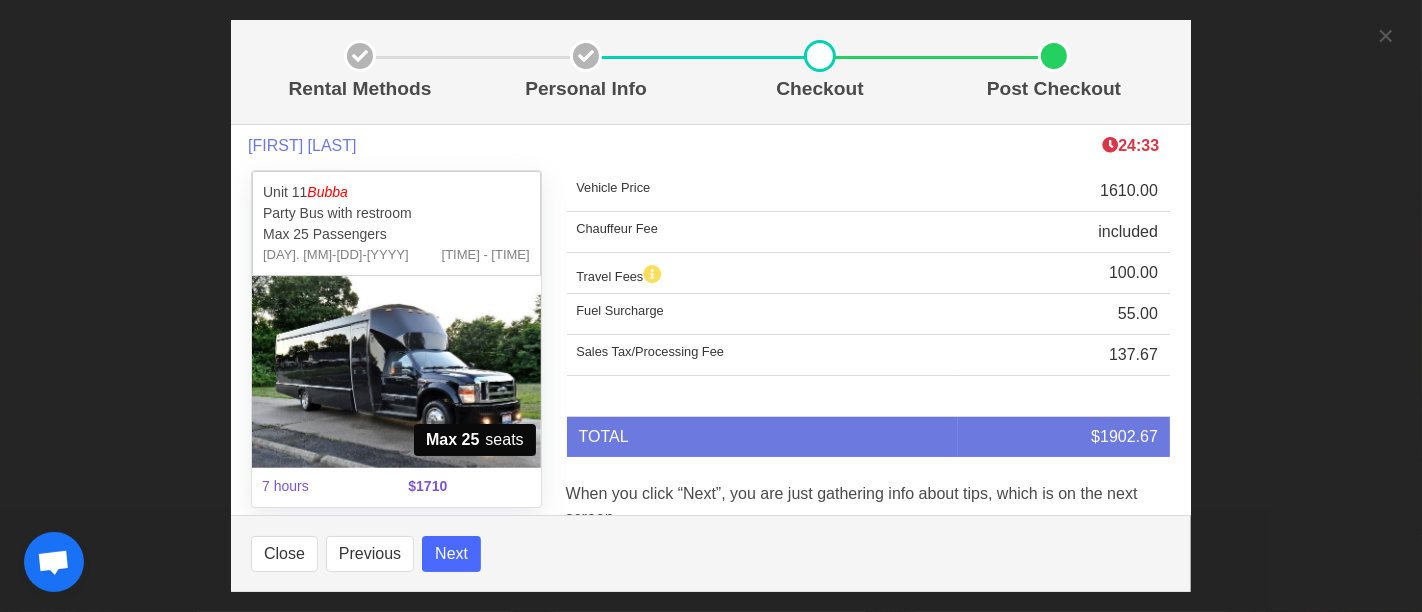 scroll, scrollTop: 68, scrollLeft: 0, axis: vertical 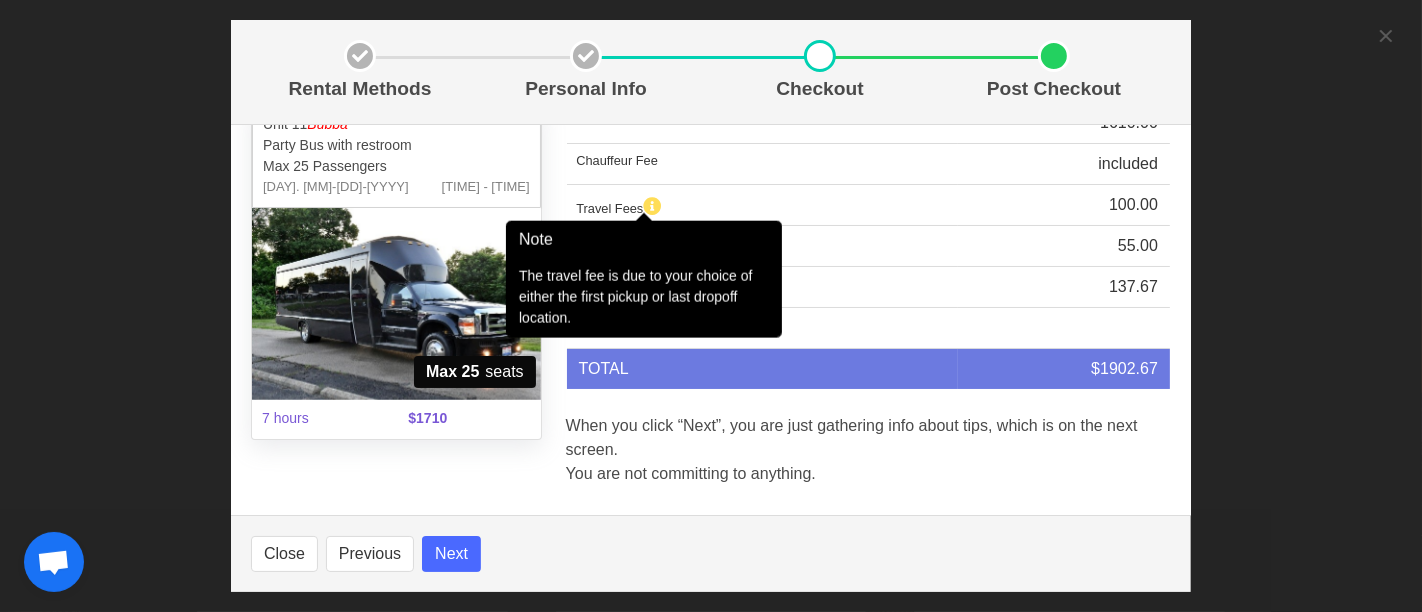 click at bounding box center [652, 206] 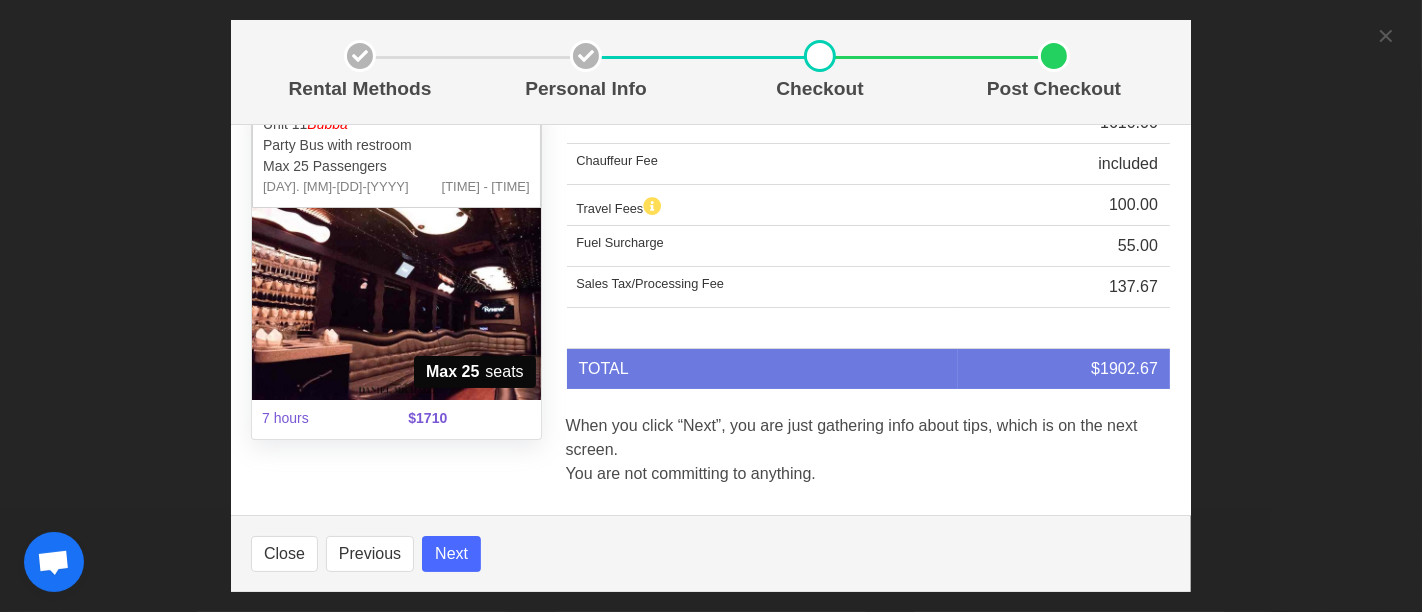 click on "Travel Fees" at bounding box center [762, 205] 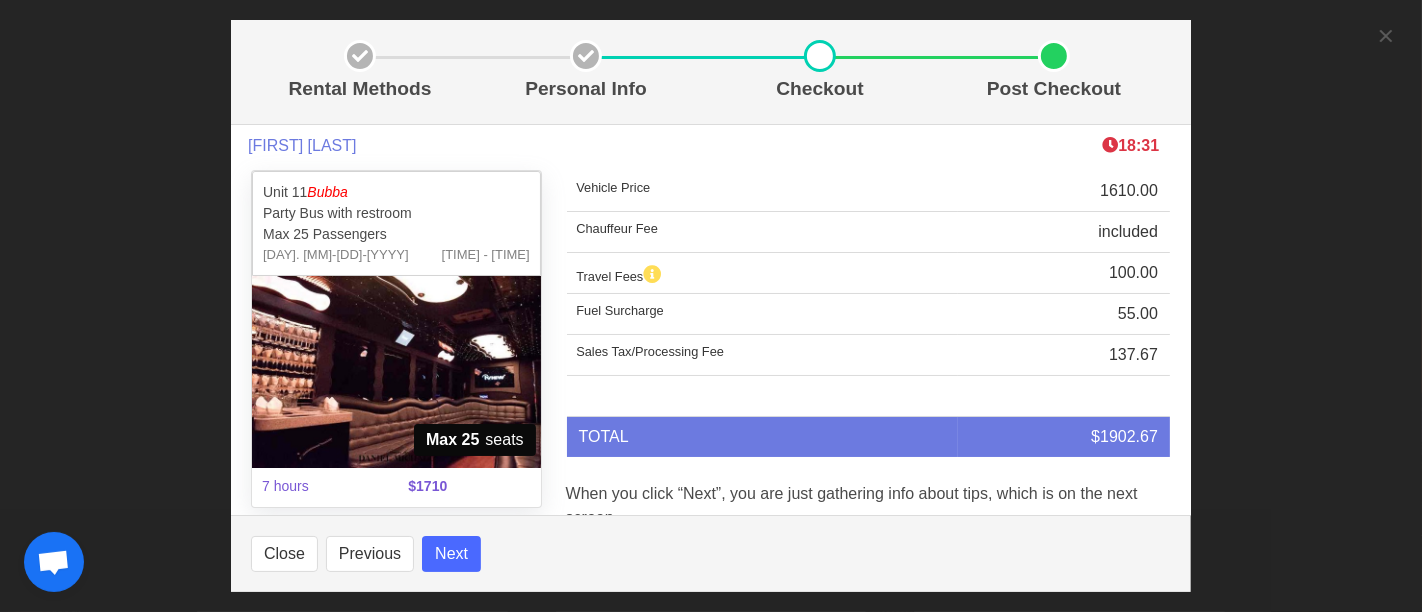 scroll, scrollTop: 68, scrollLeft: 0, axis: vertical 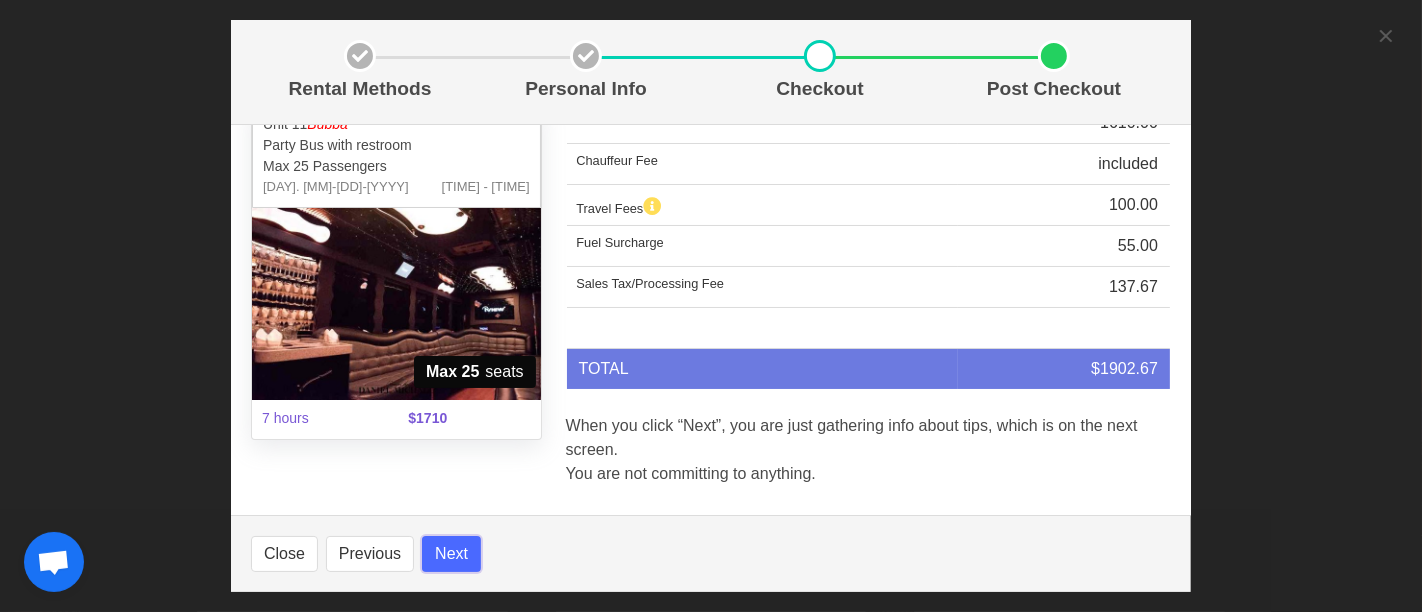 click on "Next" at bounding box center [451, 554] 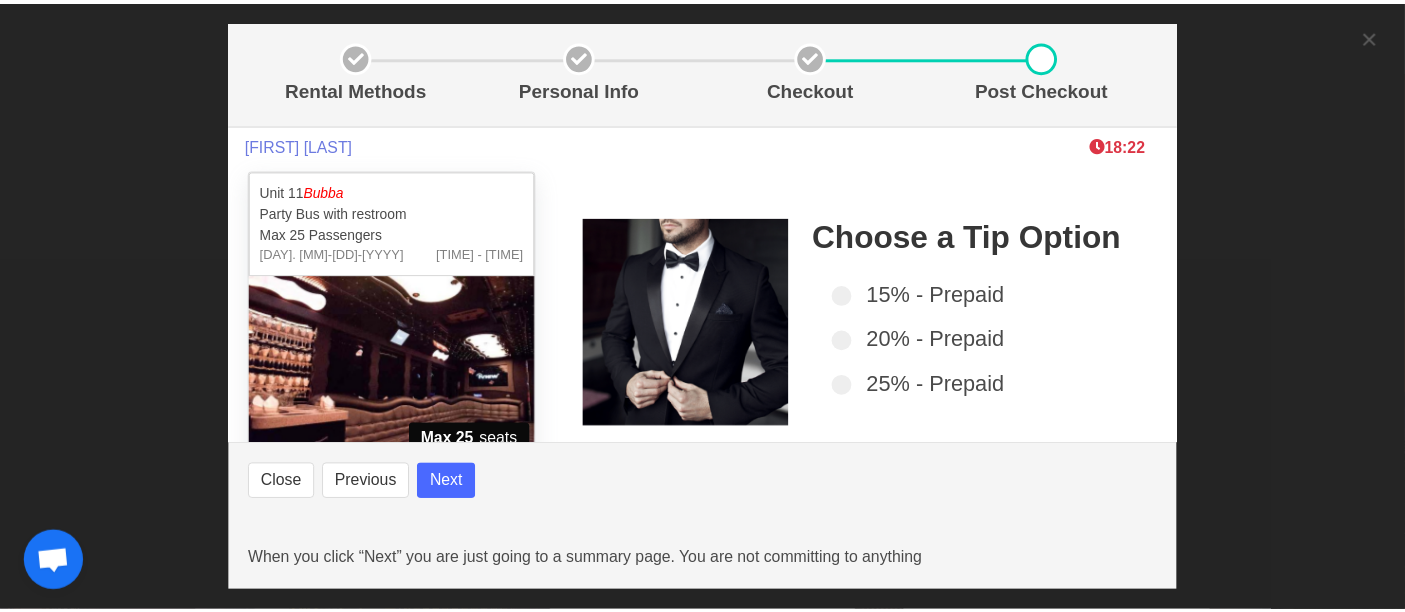 scroll, scrollTop: 108, scrollLeft: 0, axis: vertical 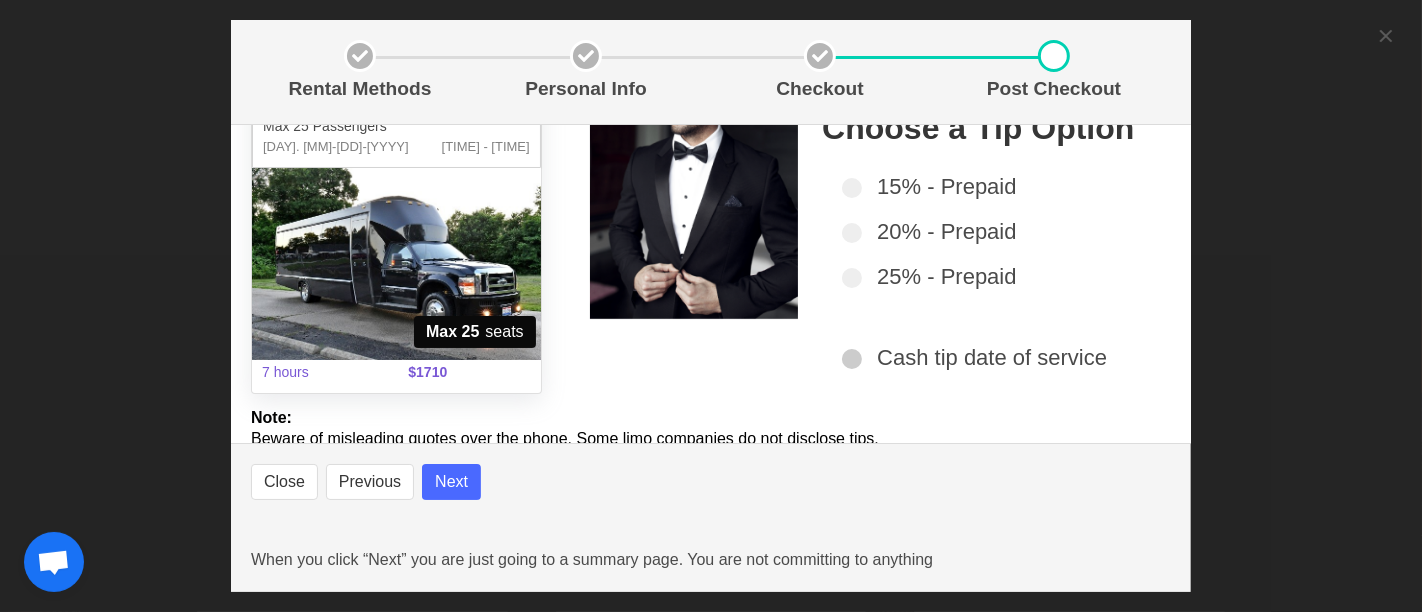 click at bounding box center [852, 359] 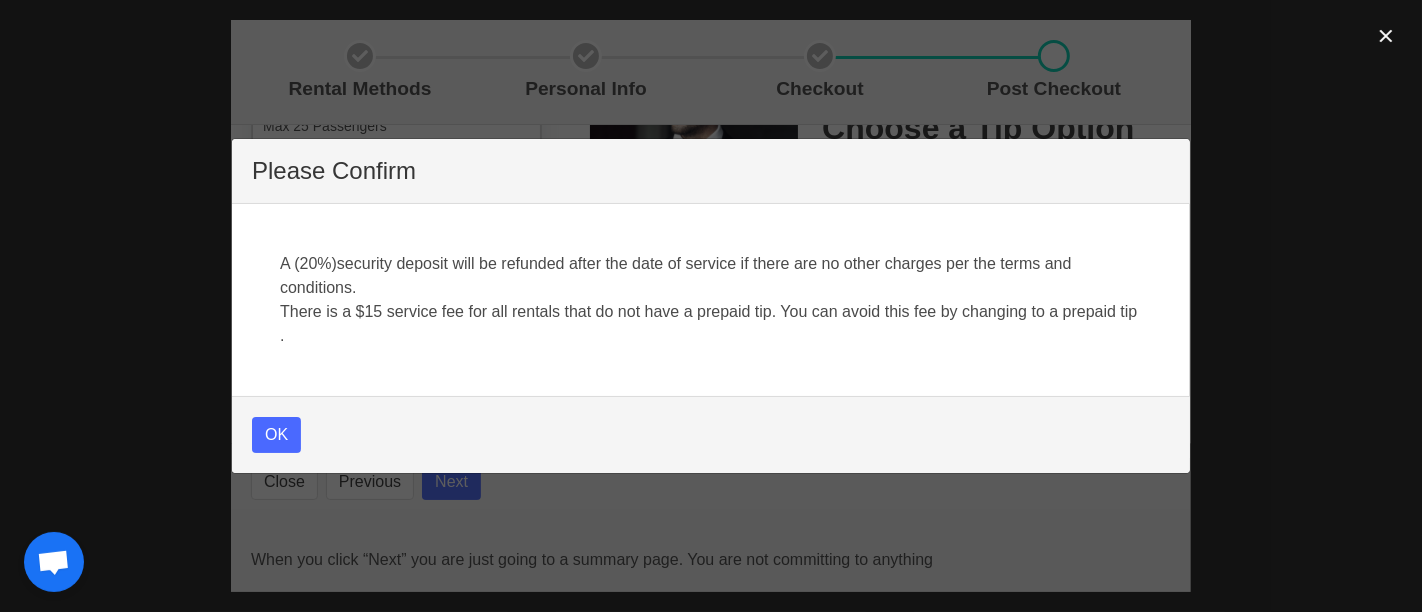 click on "Please Confirm   A (20%)
security deposit will be refunded after the date of service if there are no other charges per the terms and conditions.
There is a $15  service fee for all rentals that do not have a prepaid tip.  You can avoid this fee by changing to a prepaid tip .   OK" at bounding box center [711, 306] 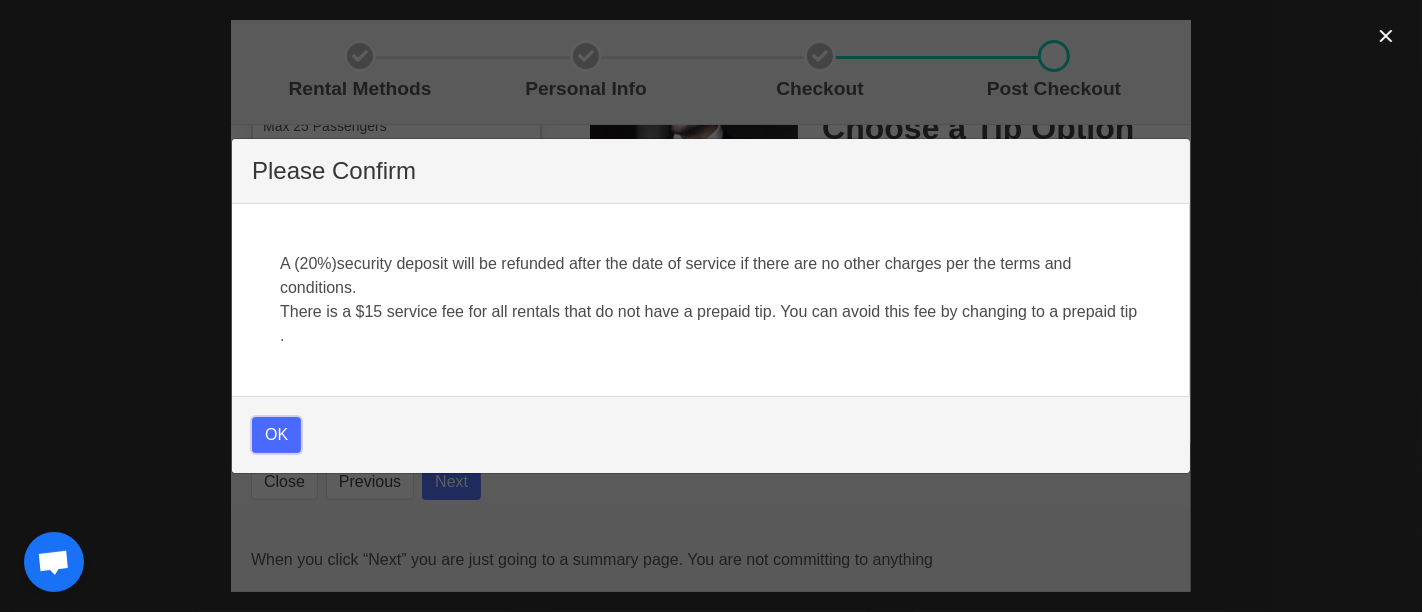 click on "OK" at bounding box center [276, 435] 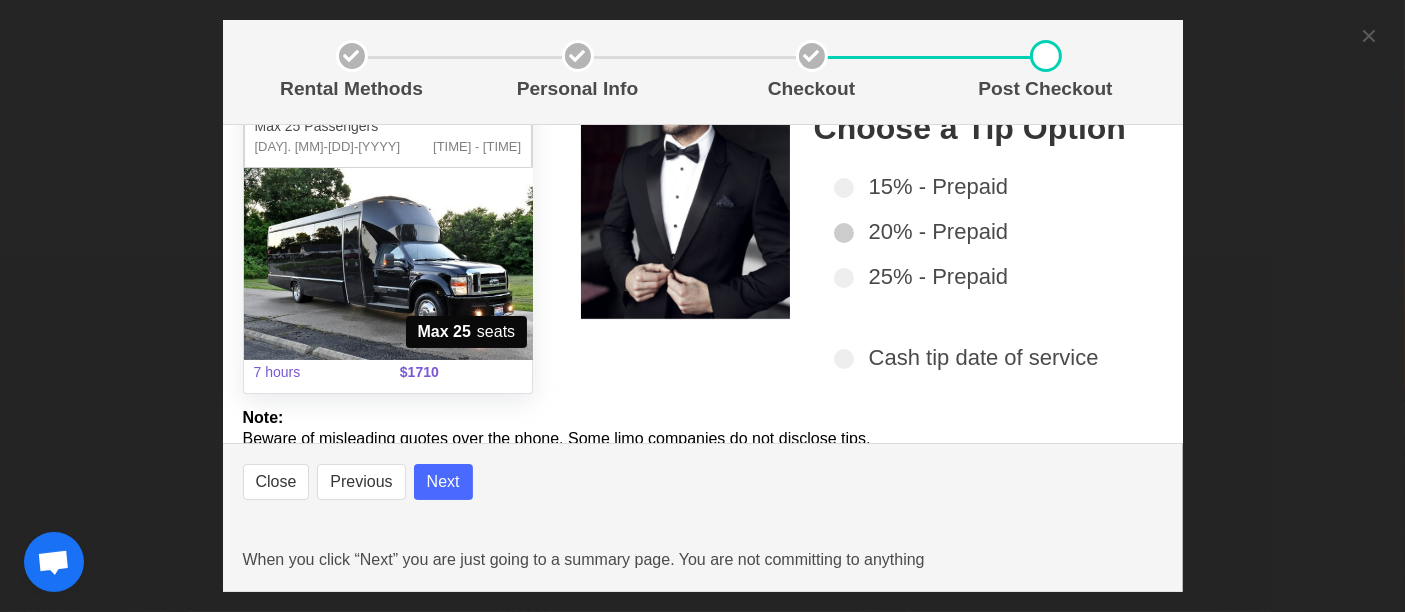click at bounding box center [844, 233] 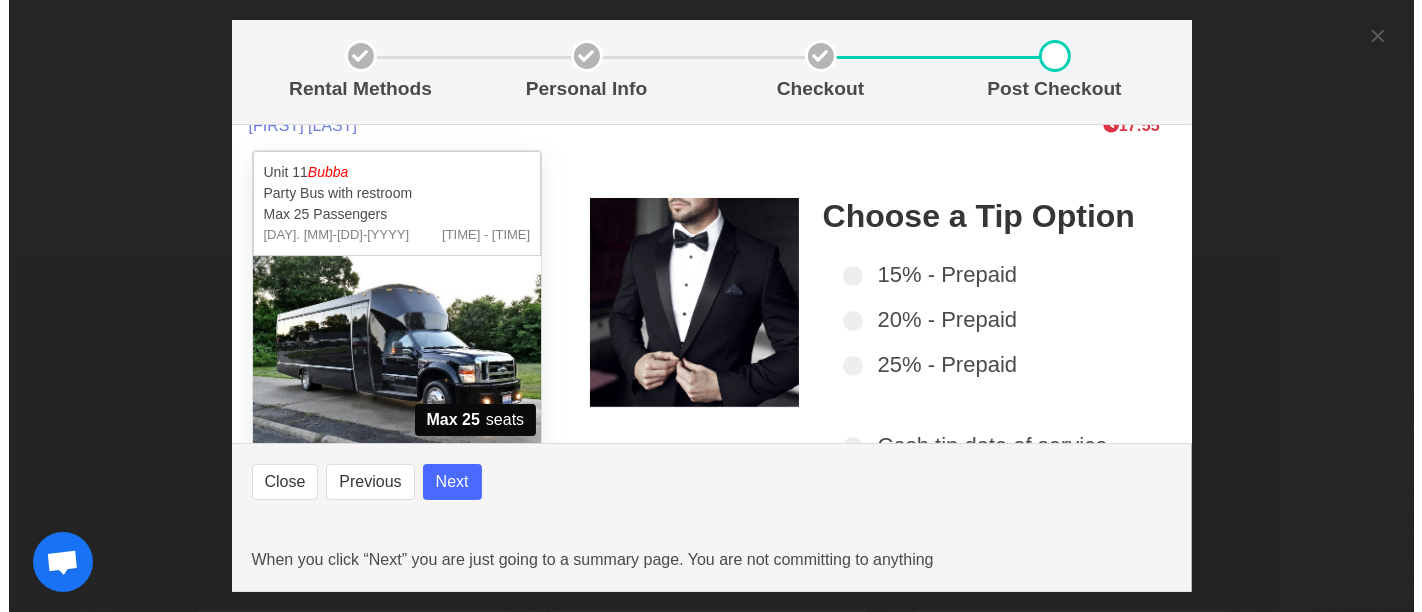 scroll, scrollTop: 0, scrollLeft: 0, axis: both 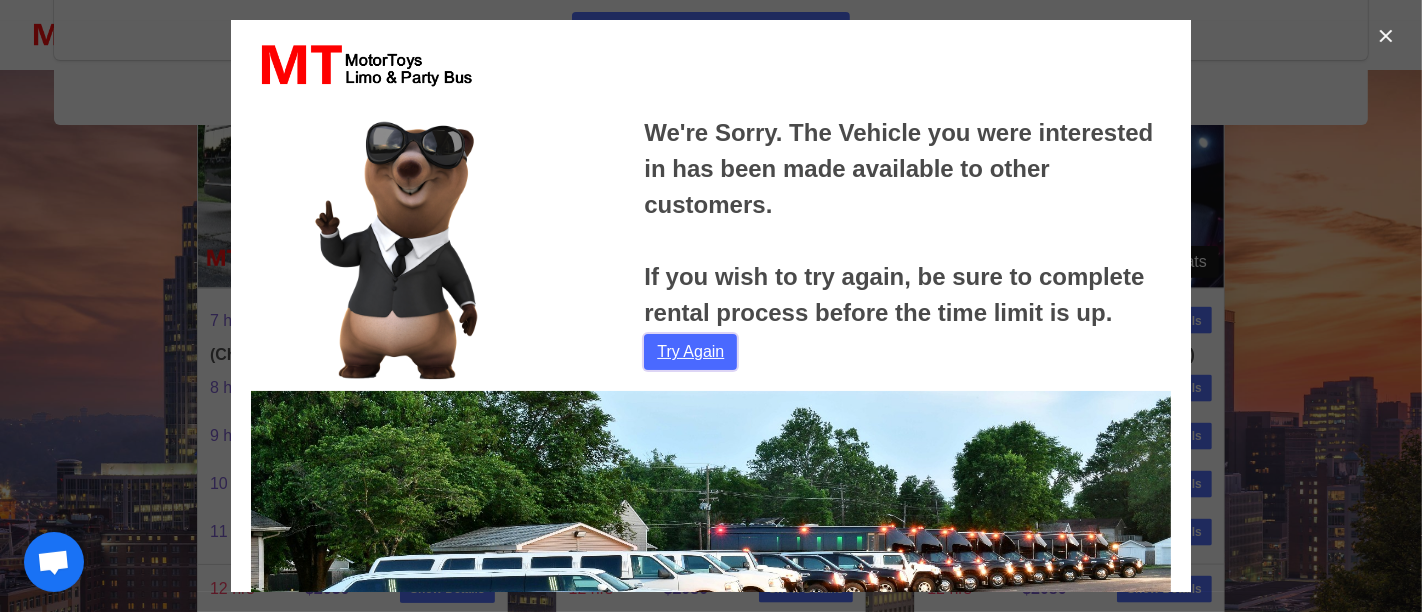 click on "Try Again" at bounding box center [690, 352] 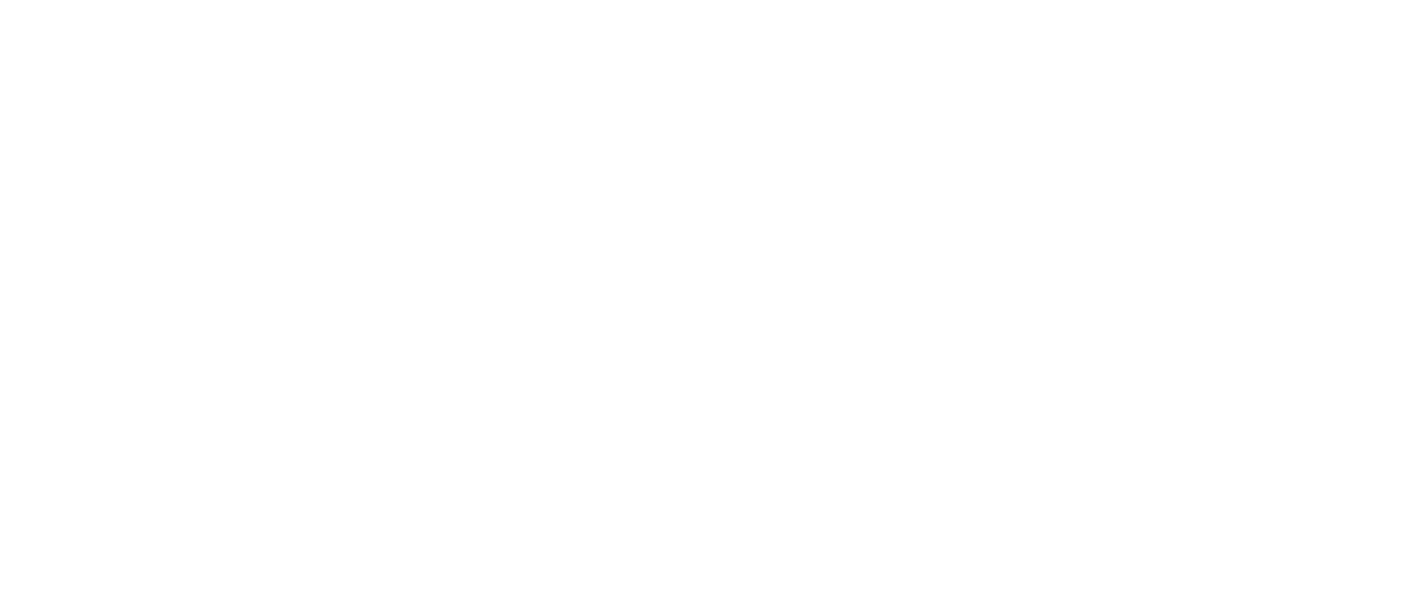 scroll, scrollTop: 0, scrollLeft: 0, axis: both 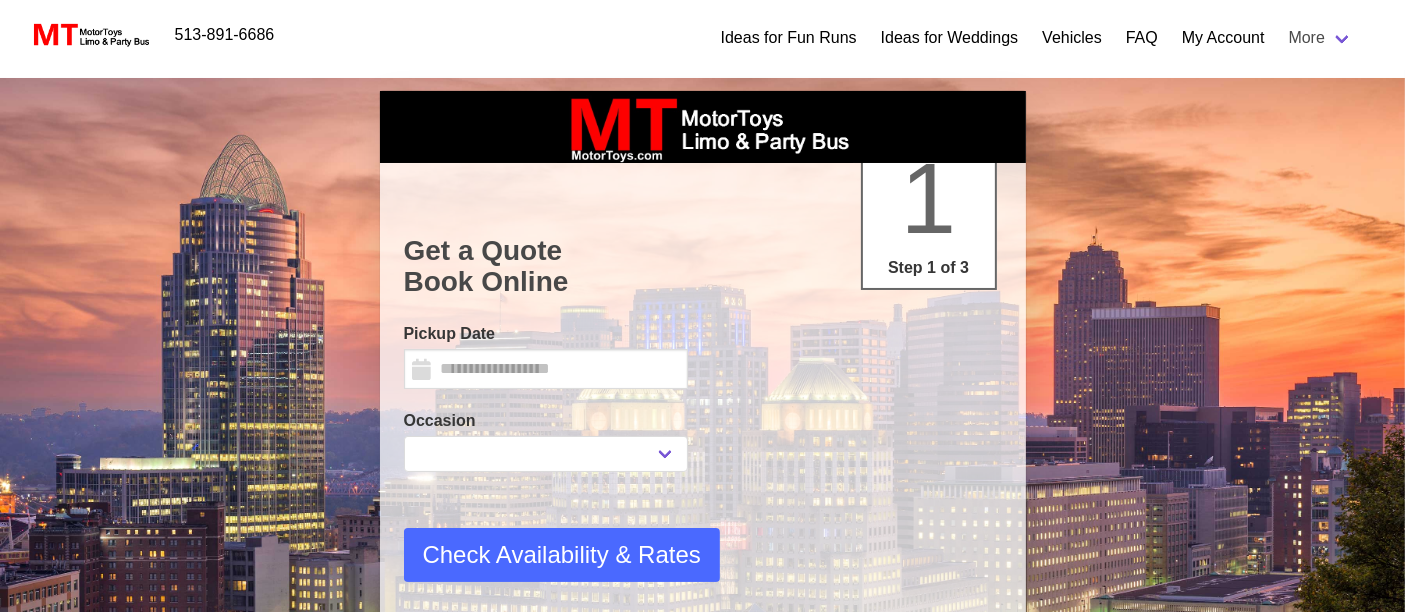 select 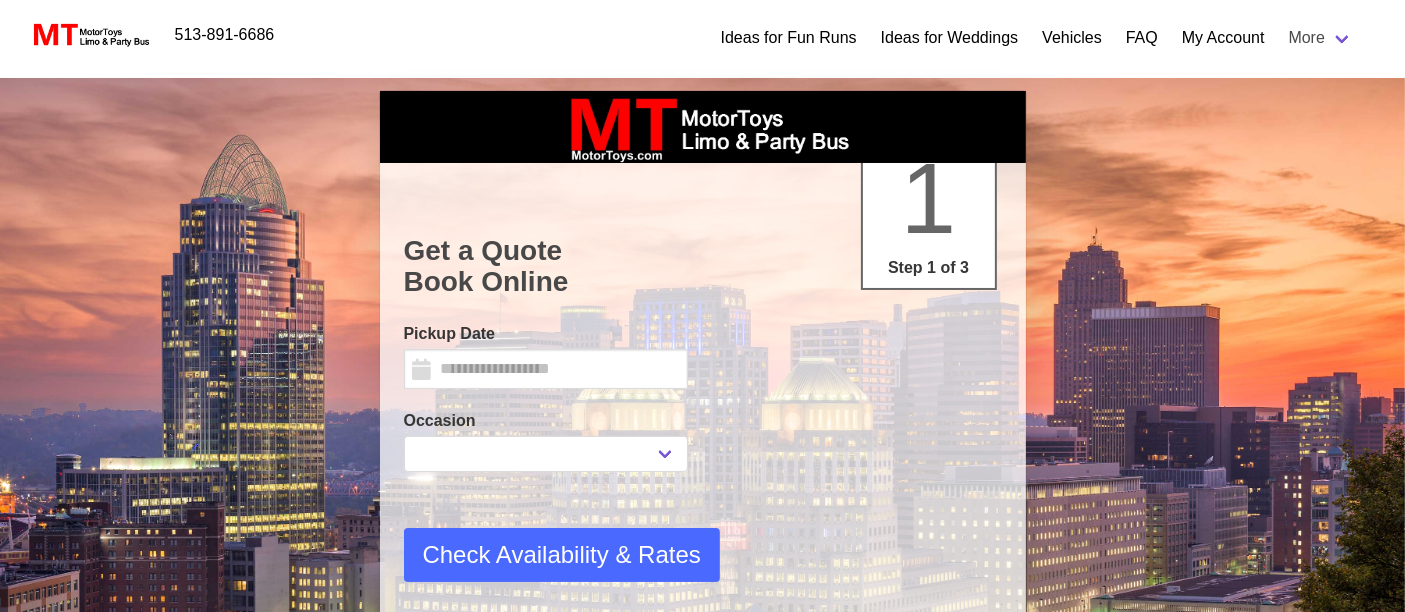 type on "********" 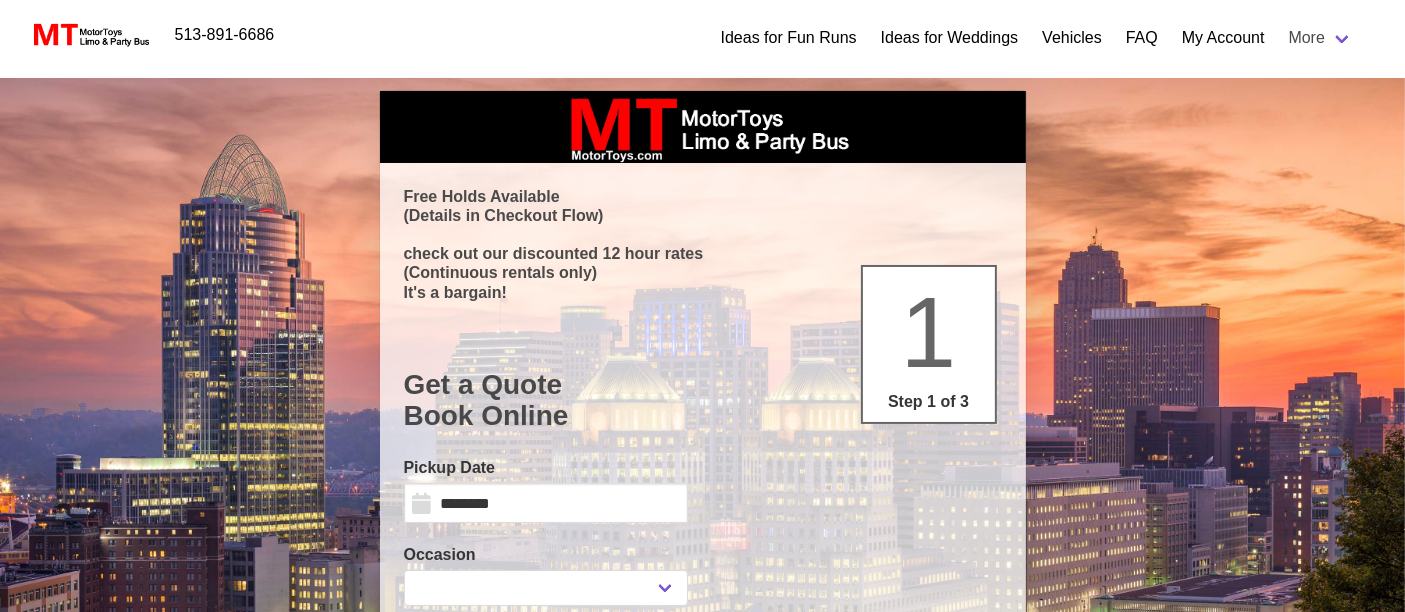 select 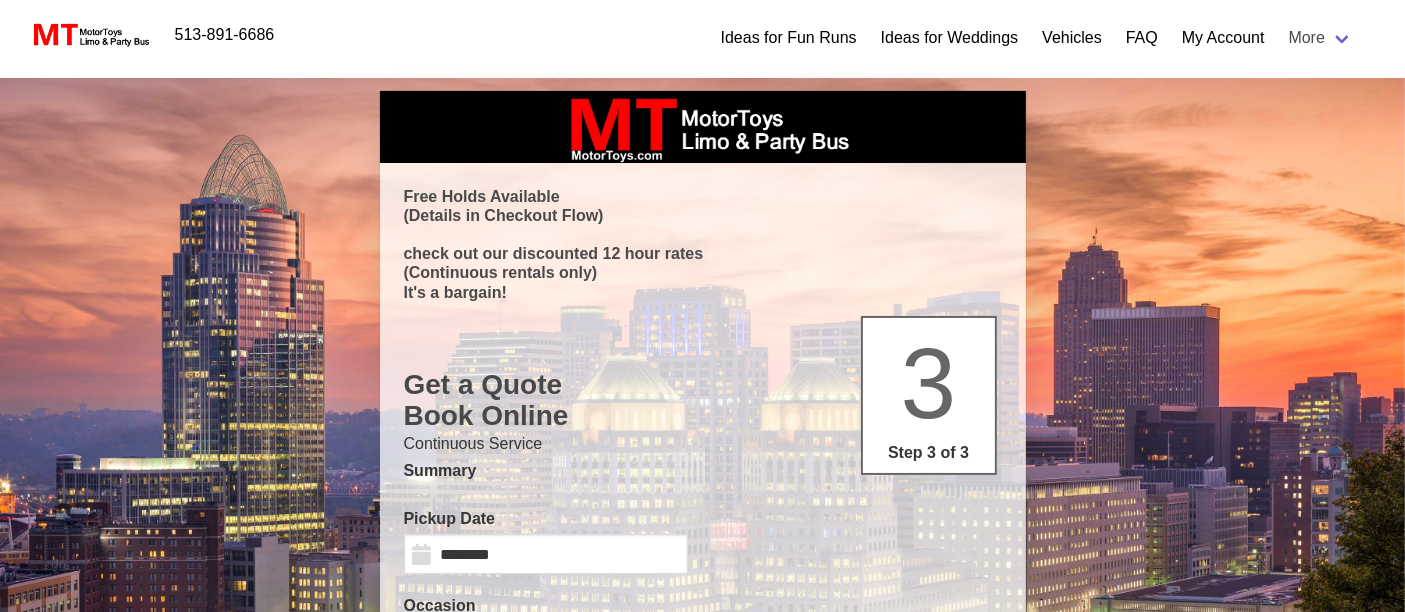type on "**********" 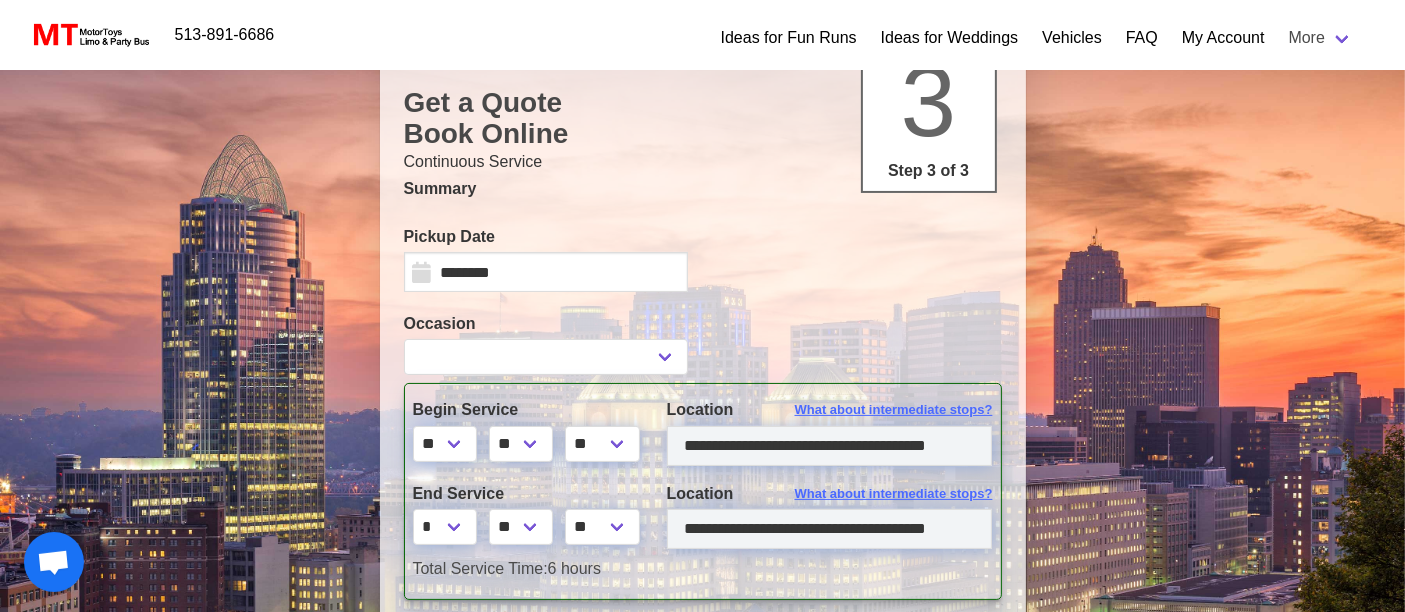 scroll, scrollTop: 333, scrollLeft: 0, axis: vertical 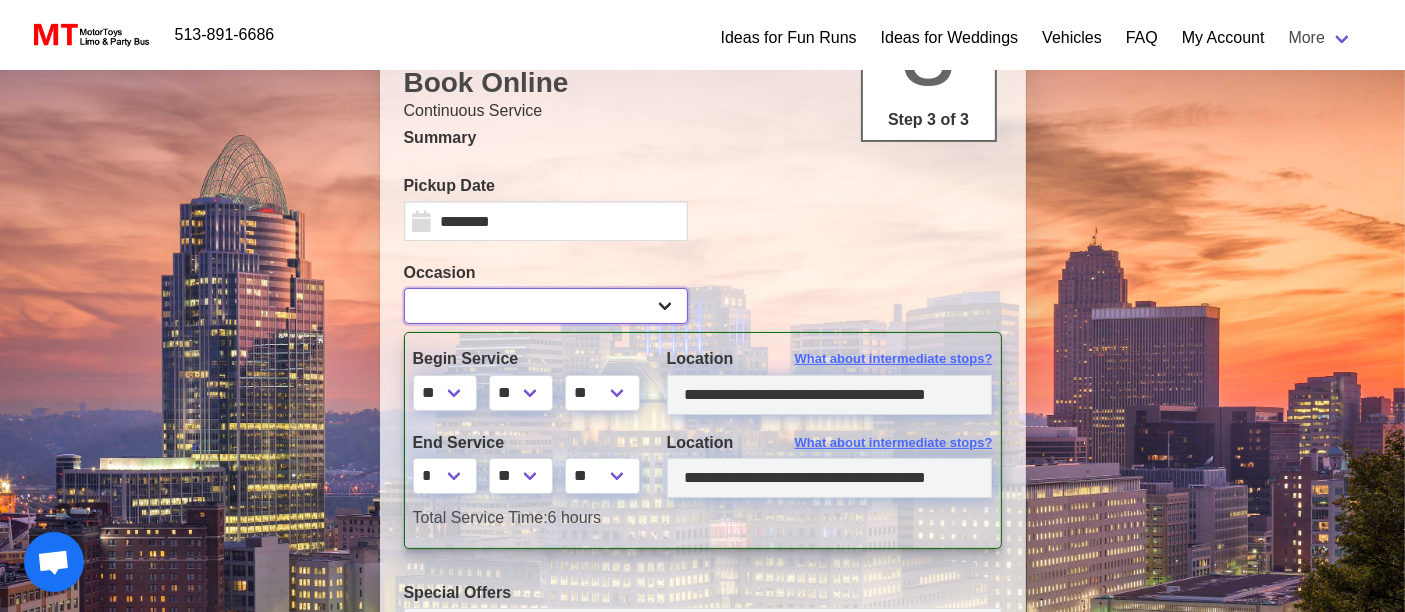 click on "**********" at bounding box center (546, 306) 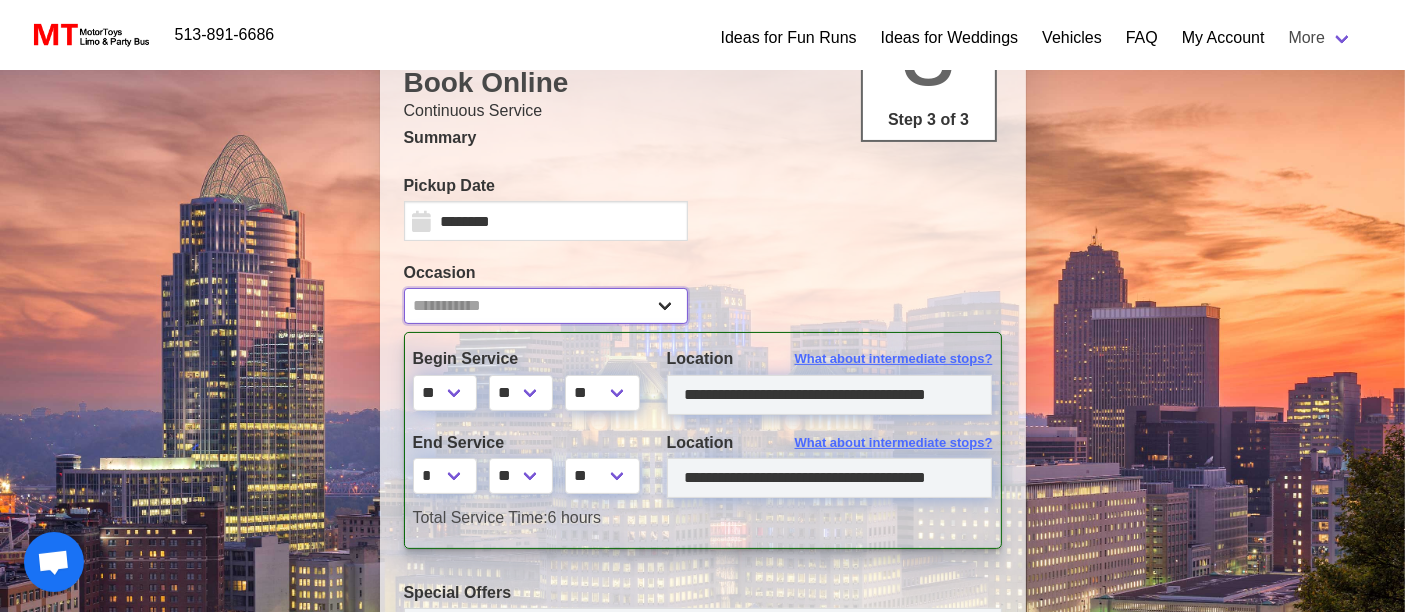 click on "**********" at bounding box center (546, 306) 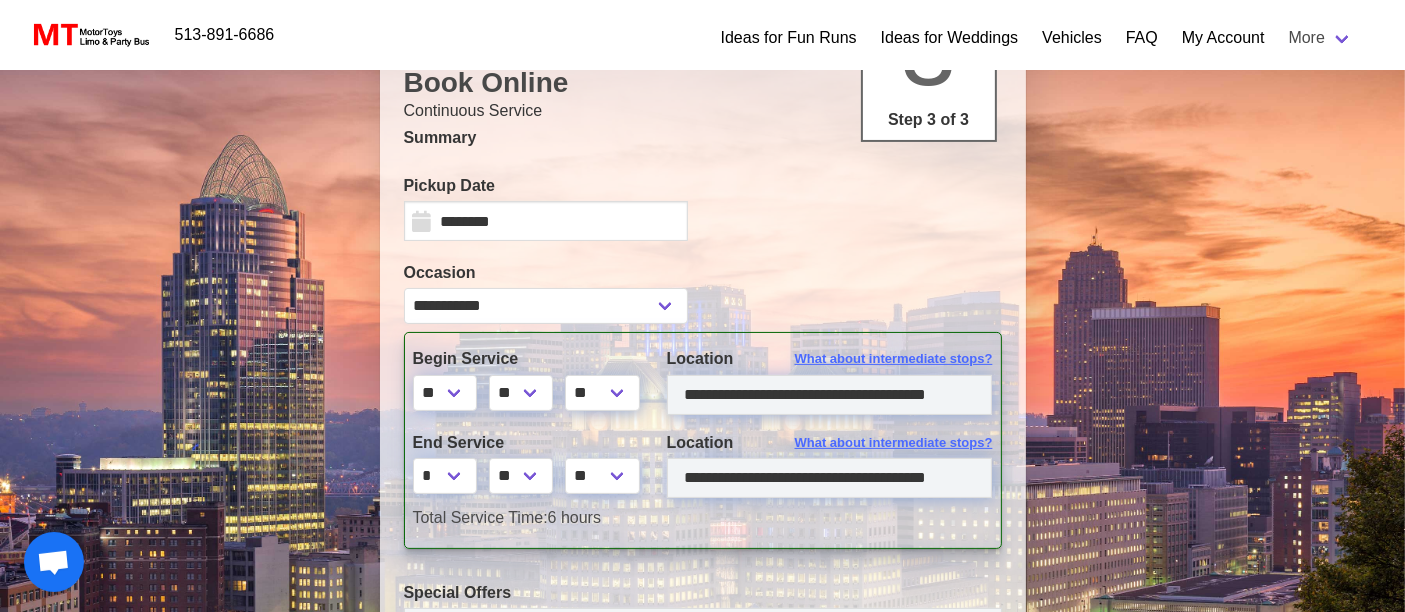 click at bounding box center (860, 213) 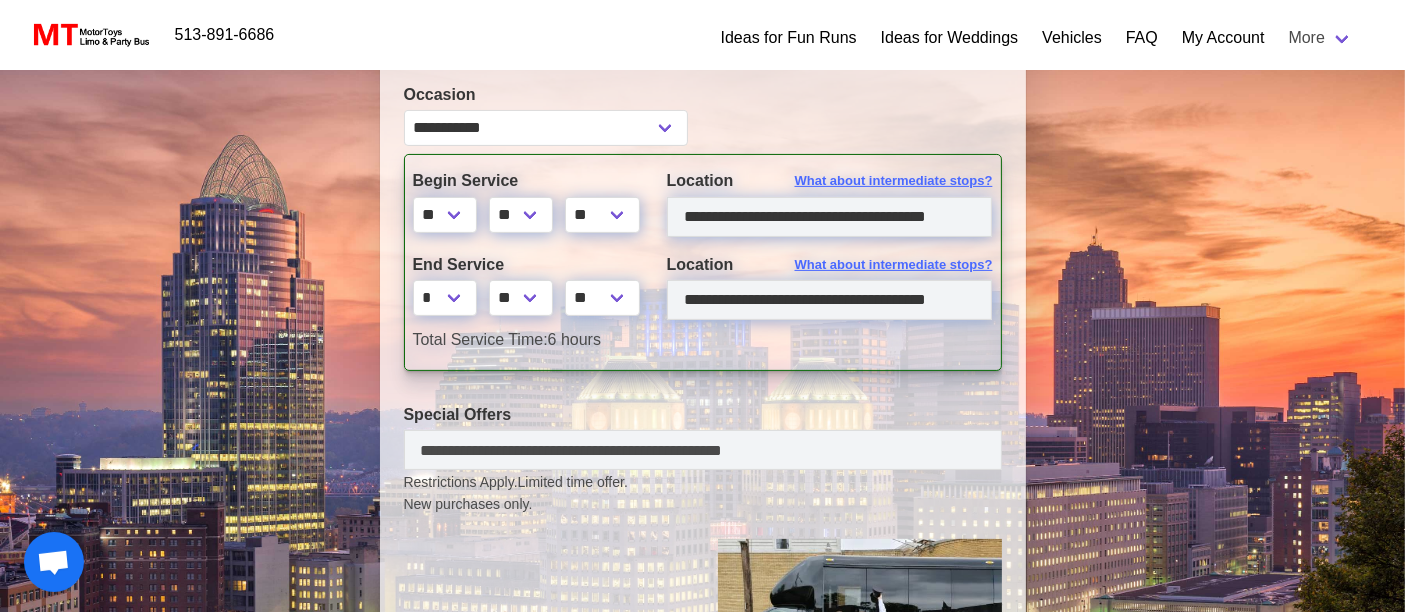scroll, scrollTop: 555, scrollLeft: 0, axis: vertical 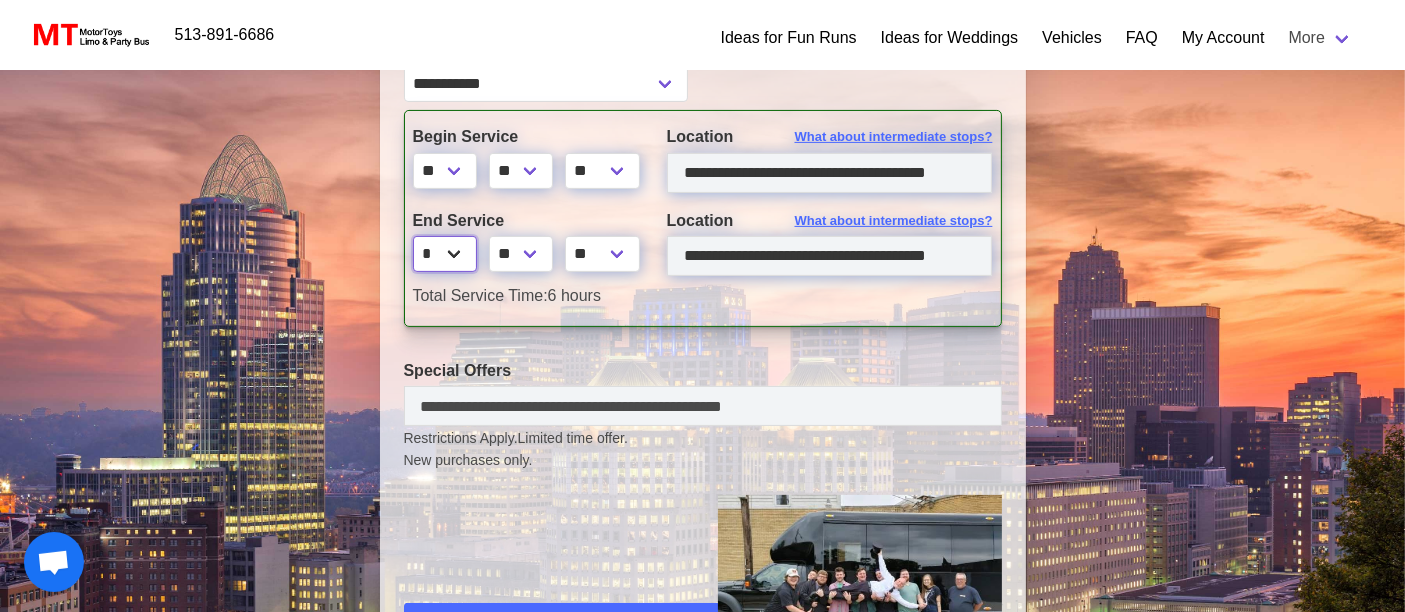 click on "* * * * * * * * * ** ** **" at bounding box center (445, 254) 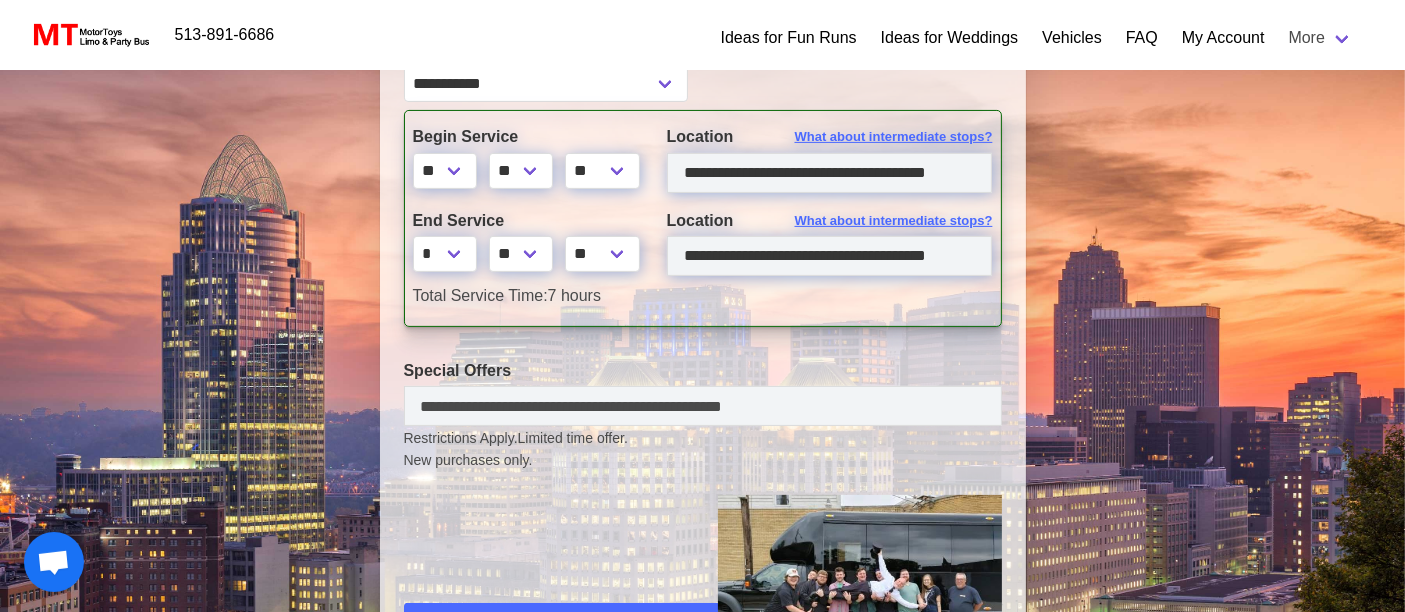 click on "Total Service Time:
7 hours" at bounding box center [703, 296] 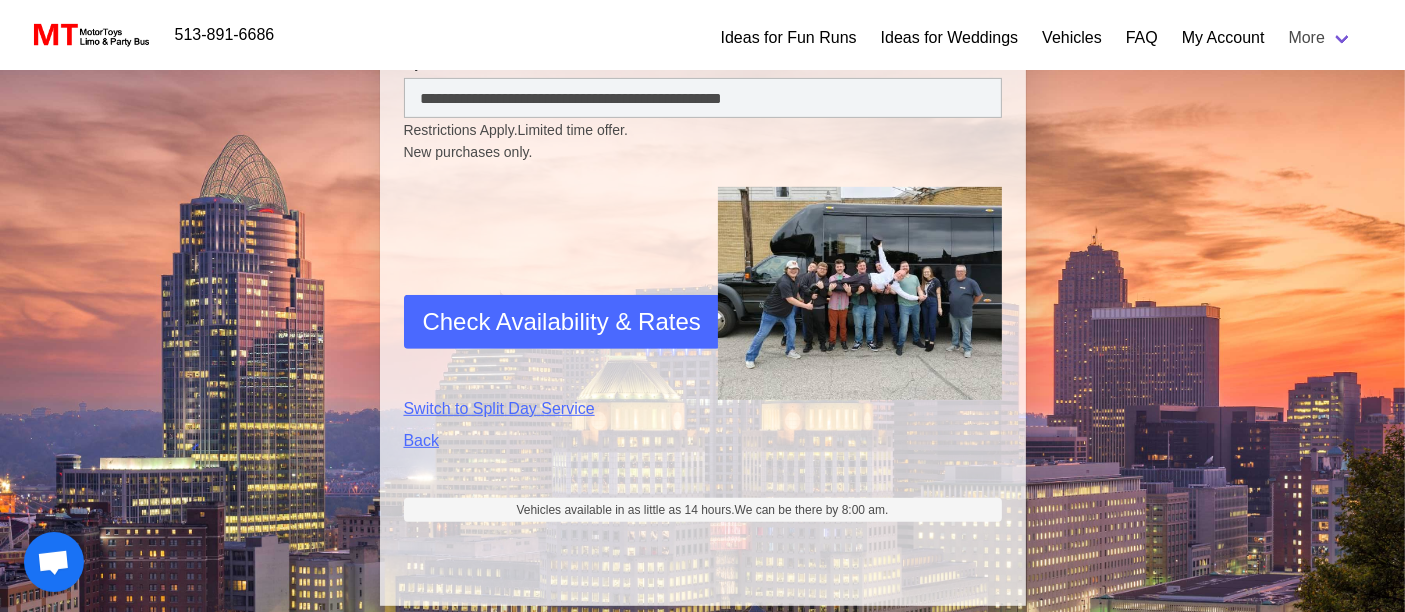 scroll, scrollTop: 881, scrollLeft: 0, axis: vertical 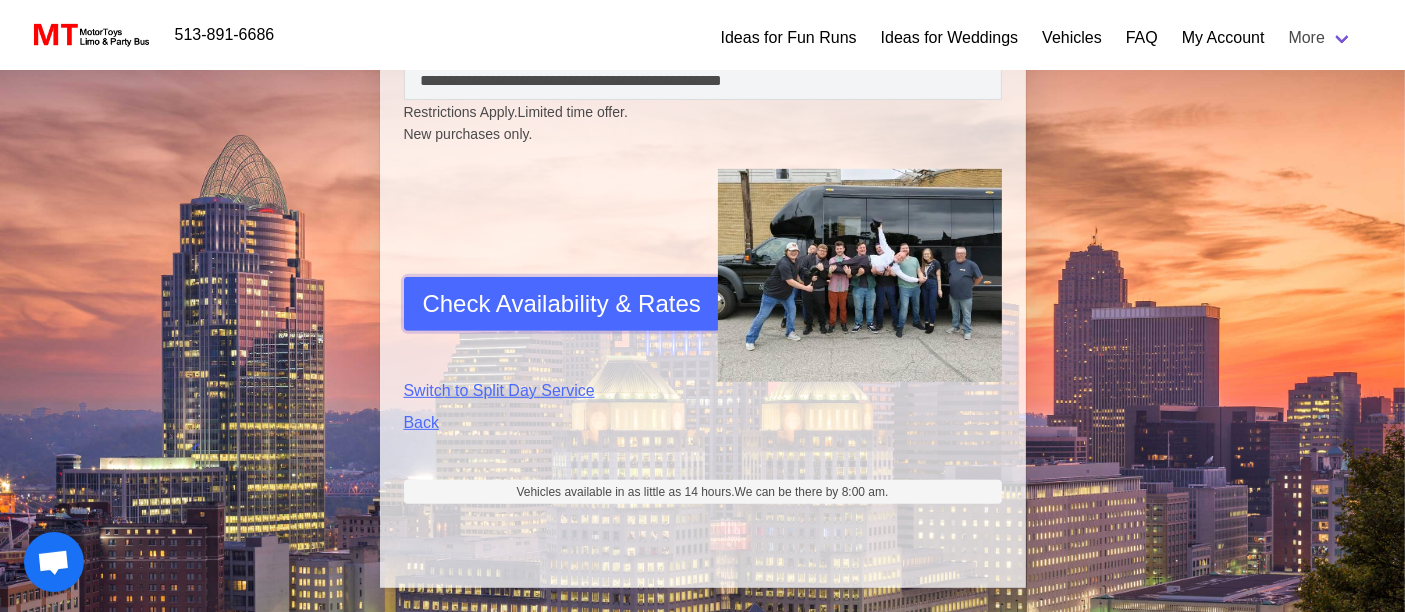 click on "Check Availability & Rates" at bounding box center (562, 304) 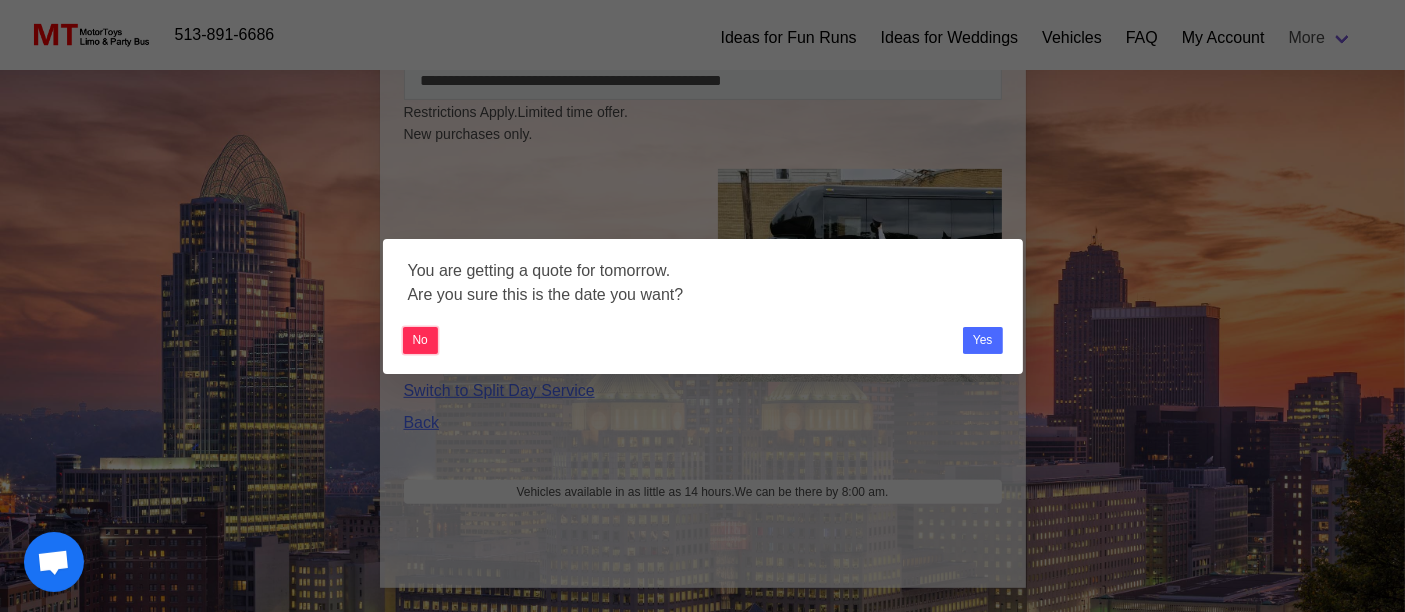 click on "No" at bounding box center [420, 340] 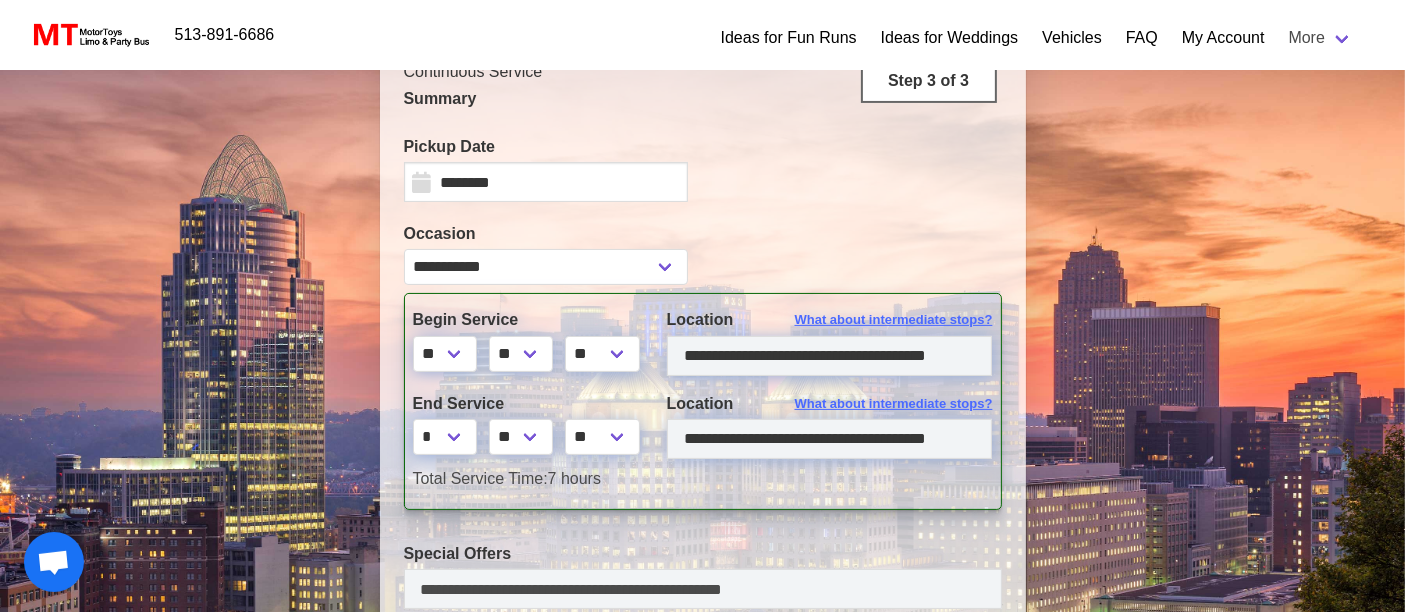 scroll, scrollTop: 325, scrollLeft: 0, axis: vertical 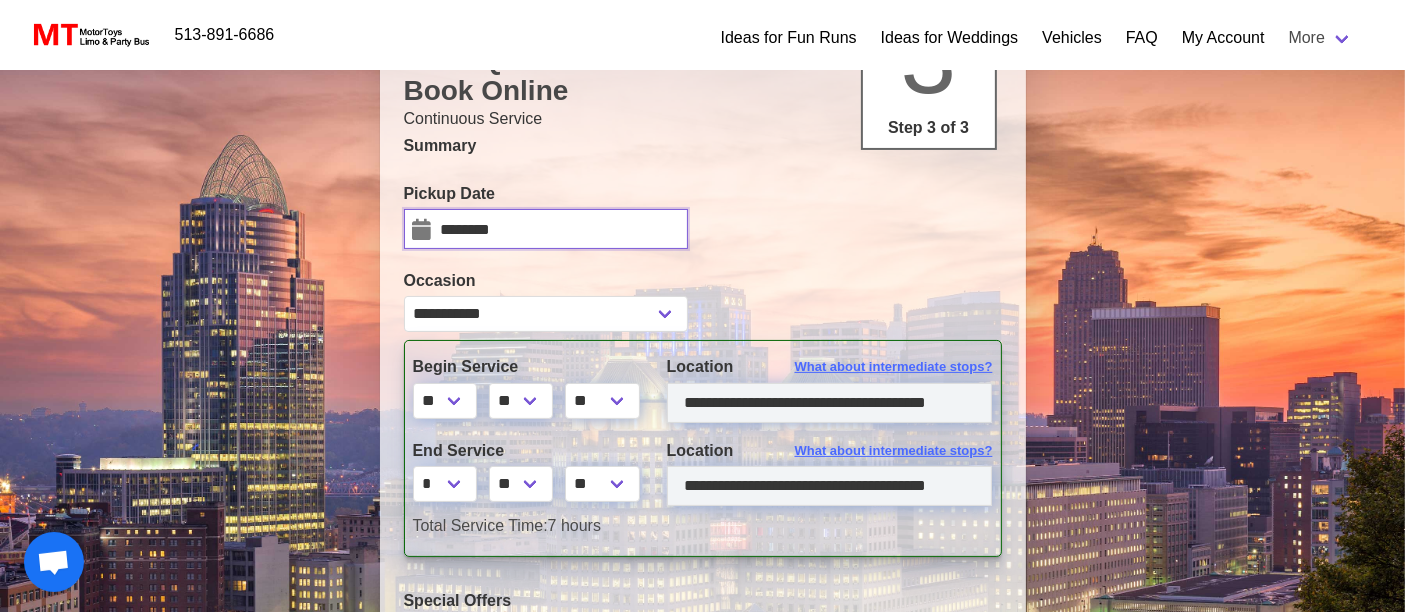click on "********" at bounding box center (546, 229) 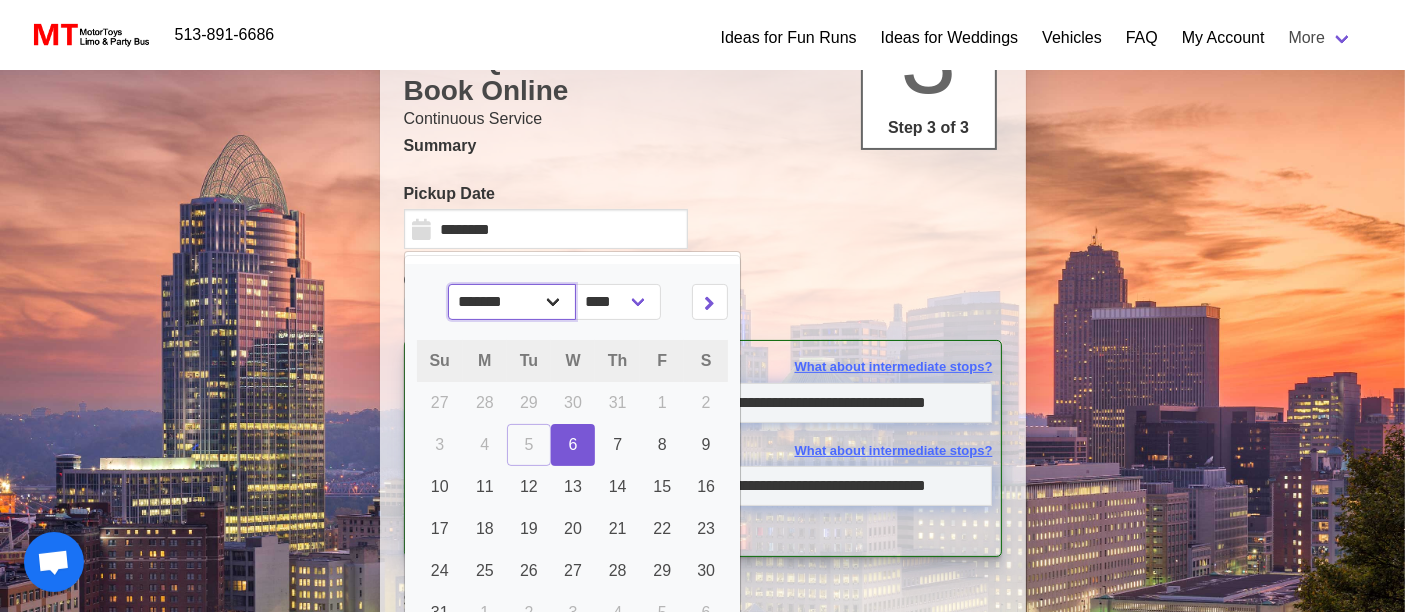 click on "******* ******** ***** ***** *** **** **** ****** ********* ******* ******** ********" at bounding box center (512, 302) 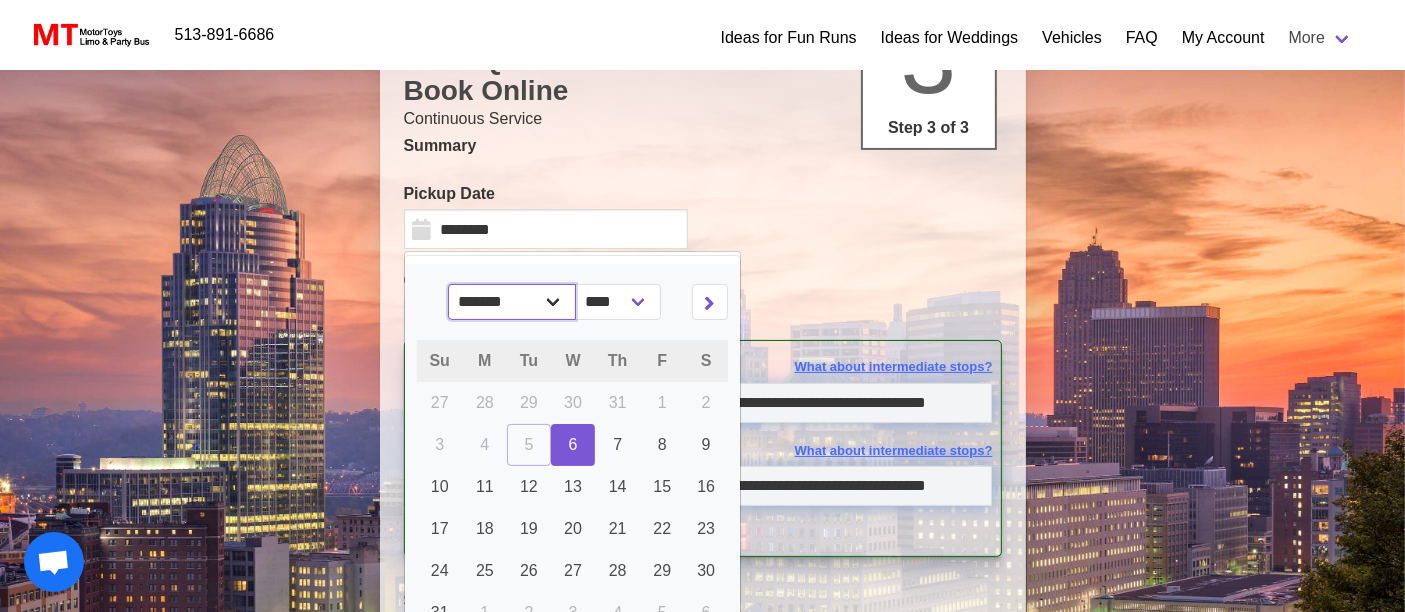 select on "*" 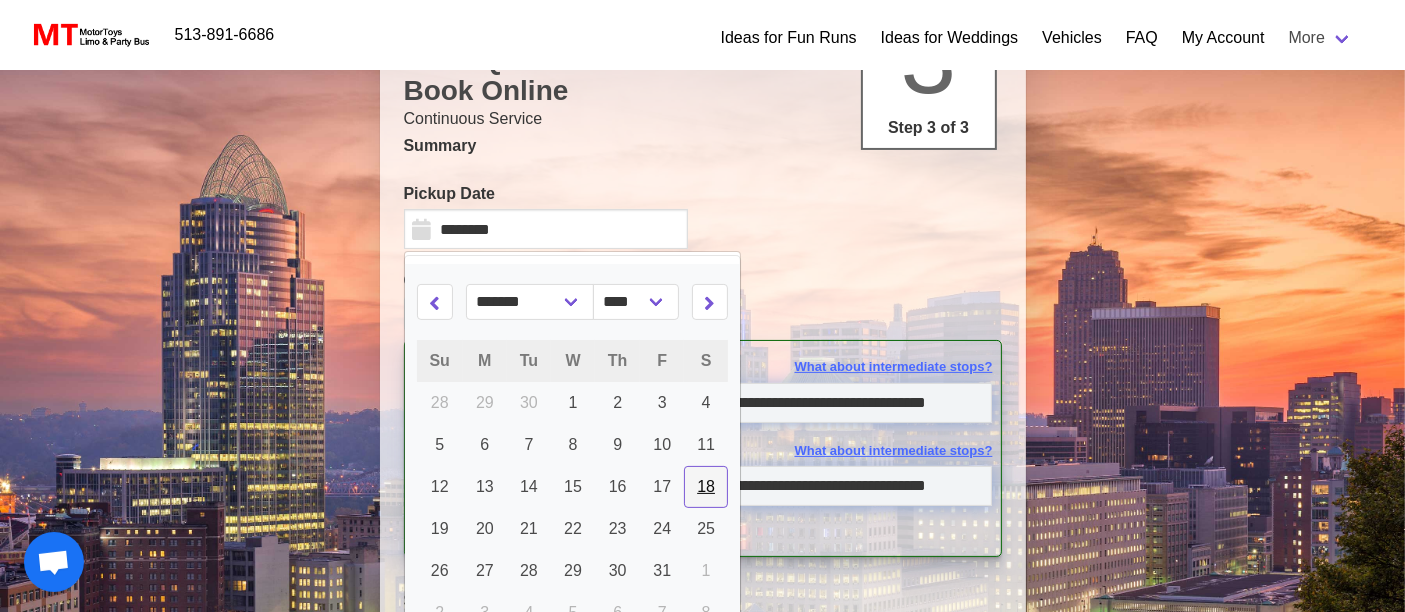 click on "18" at bounding box center [706, 486] 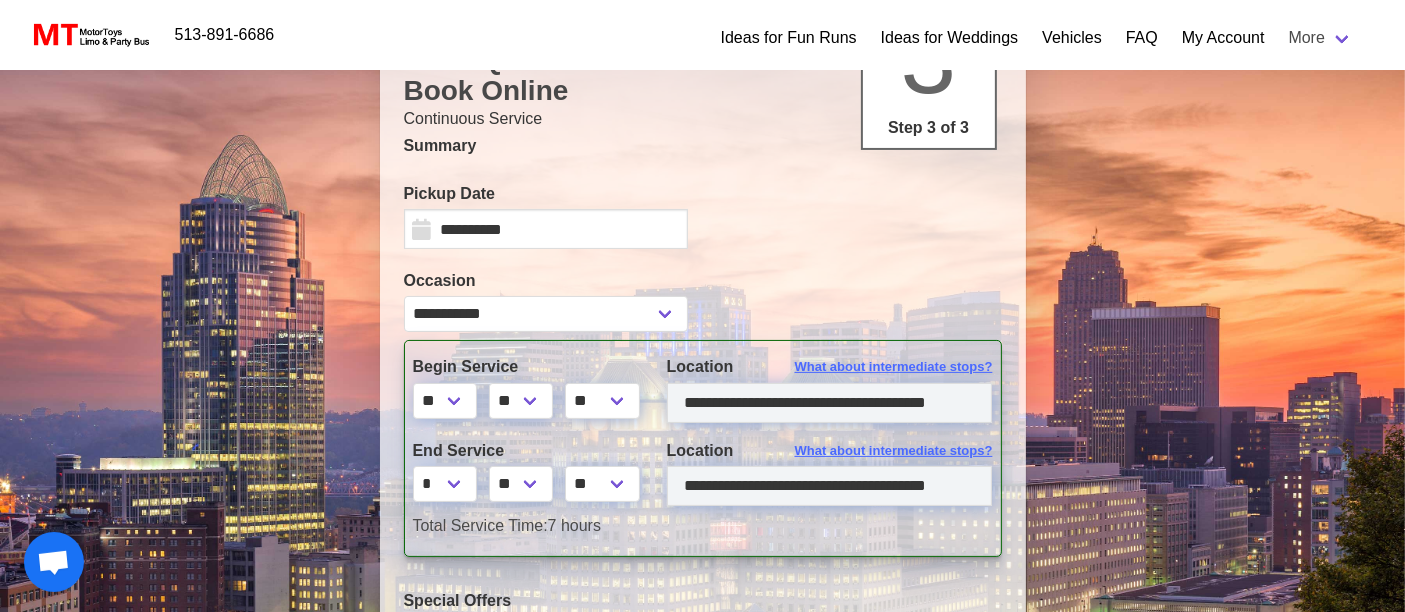 click at bounding box center (860, 221) 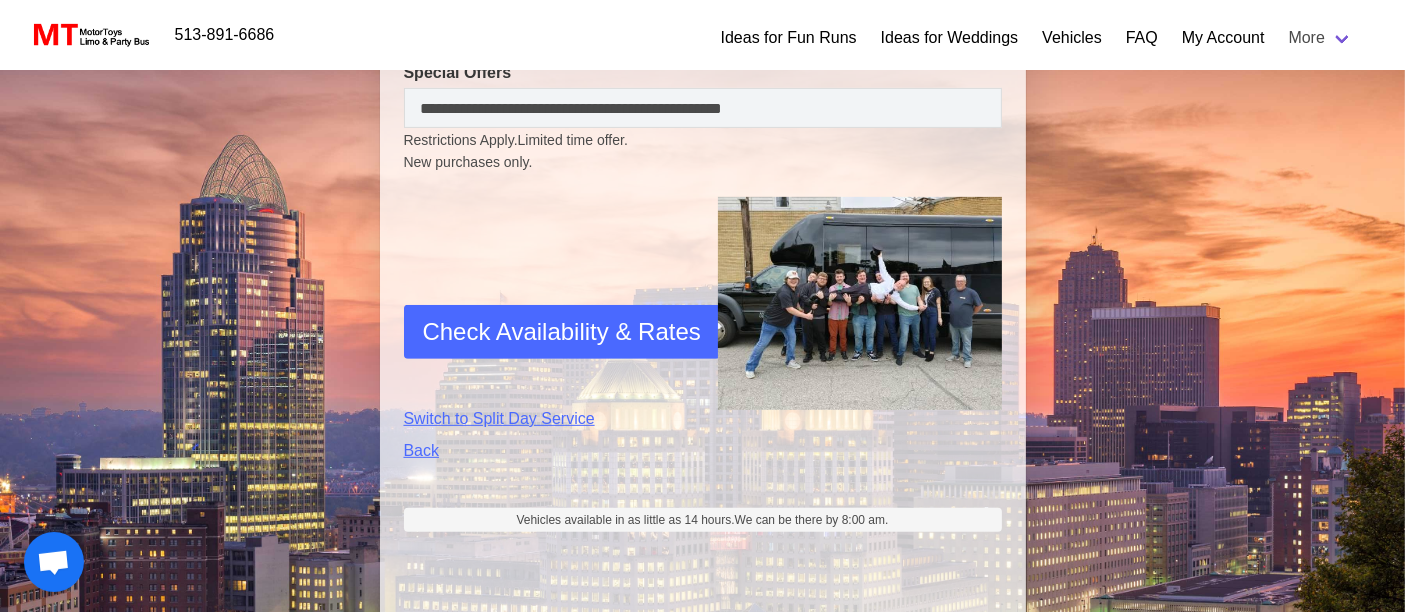 scroll, scrollTop: 881, scrollLeft: 0, axis: vertical 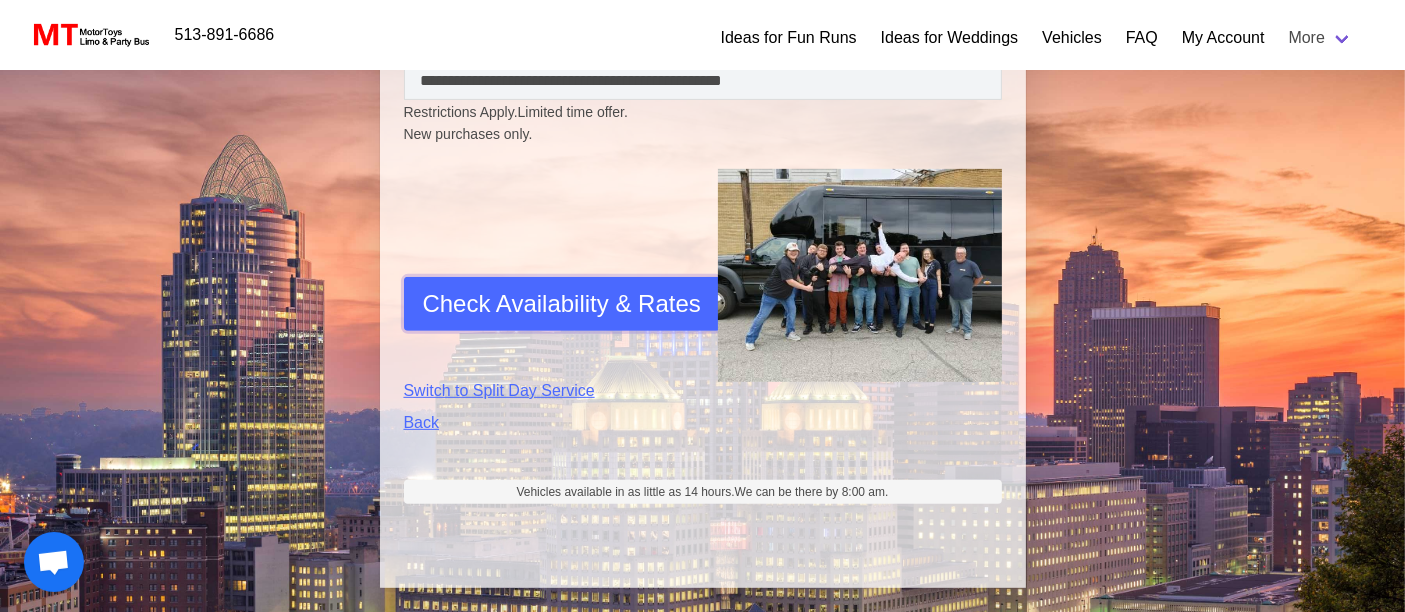 click on "Check Availability & Rates" at bounding box center [562, 304] 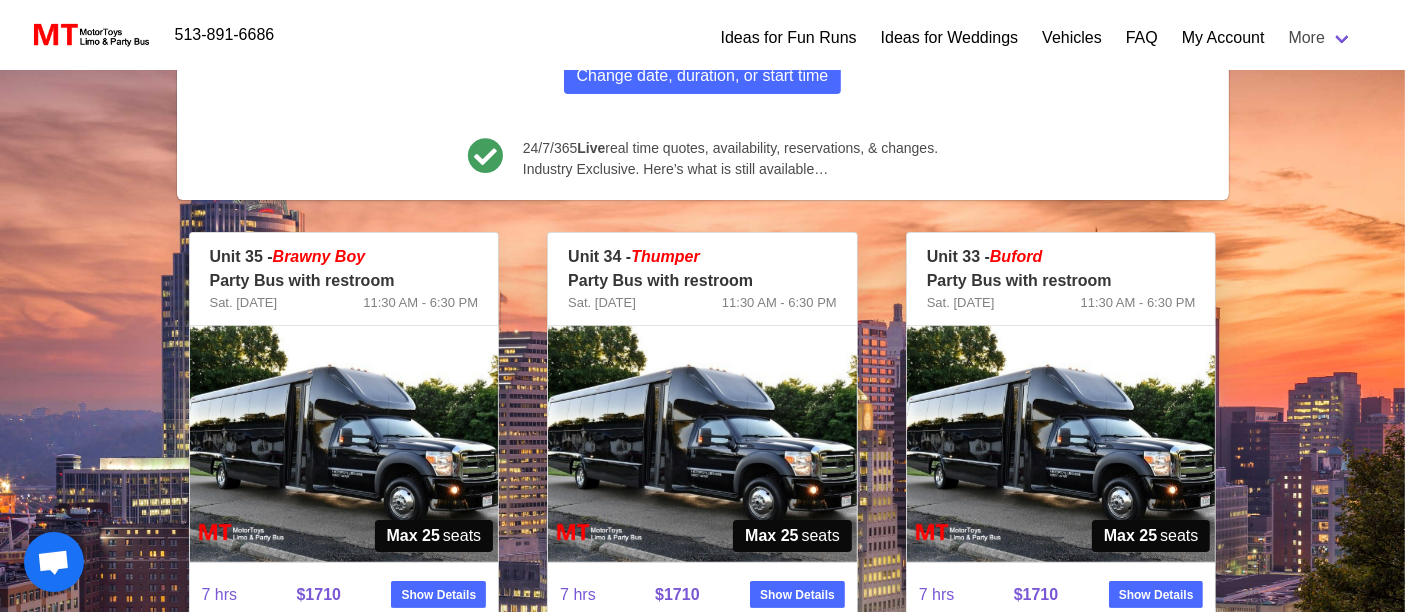 scroll, scrollTop: 270, scrollLeft: 0, axis: vertical 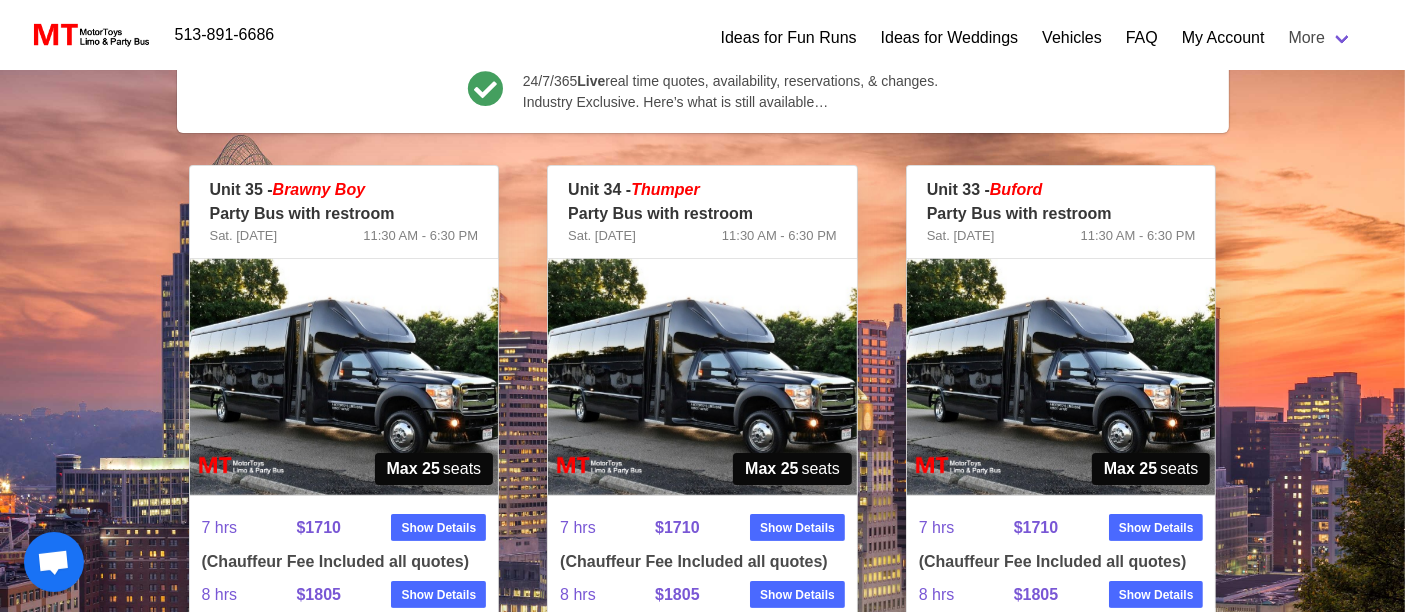 click at bounding box center (702, 377) 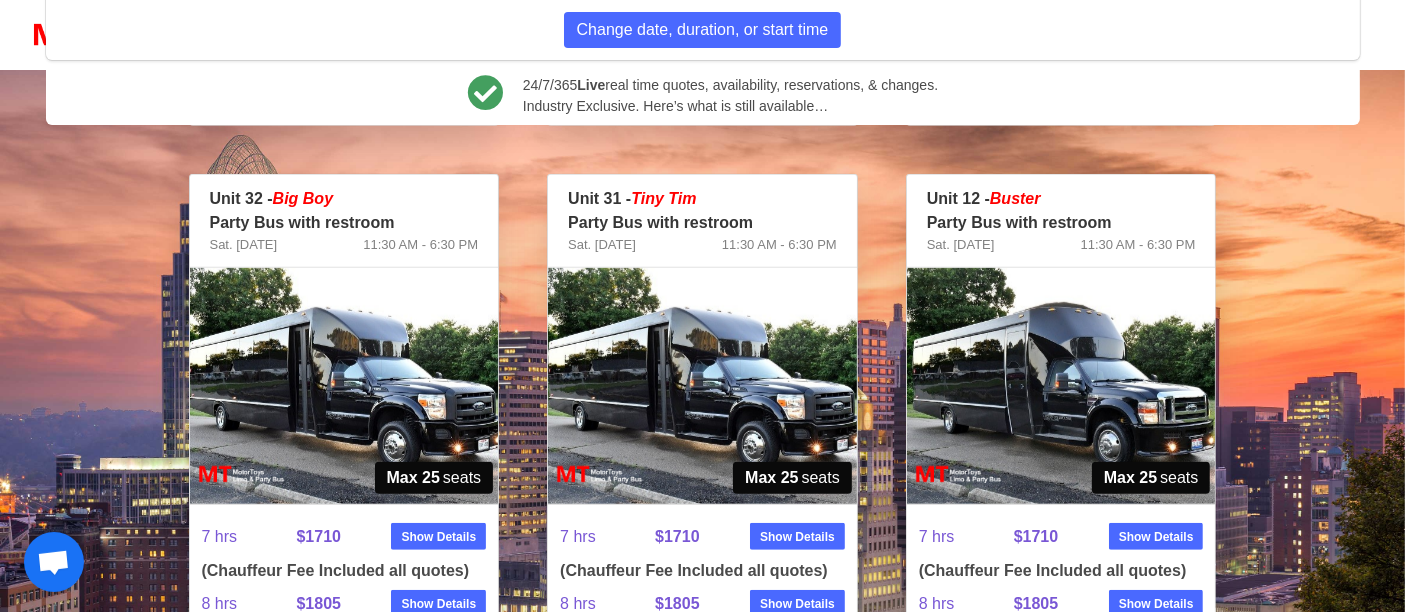 scroll, scrollTop: 1048, scrollLeft: 0, axis: vertical 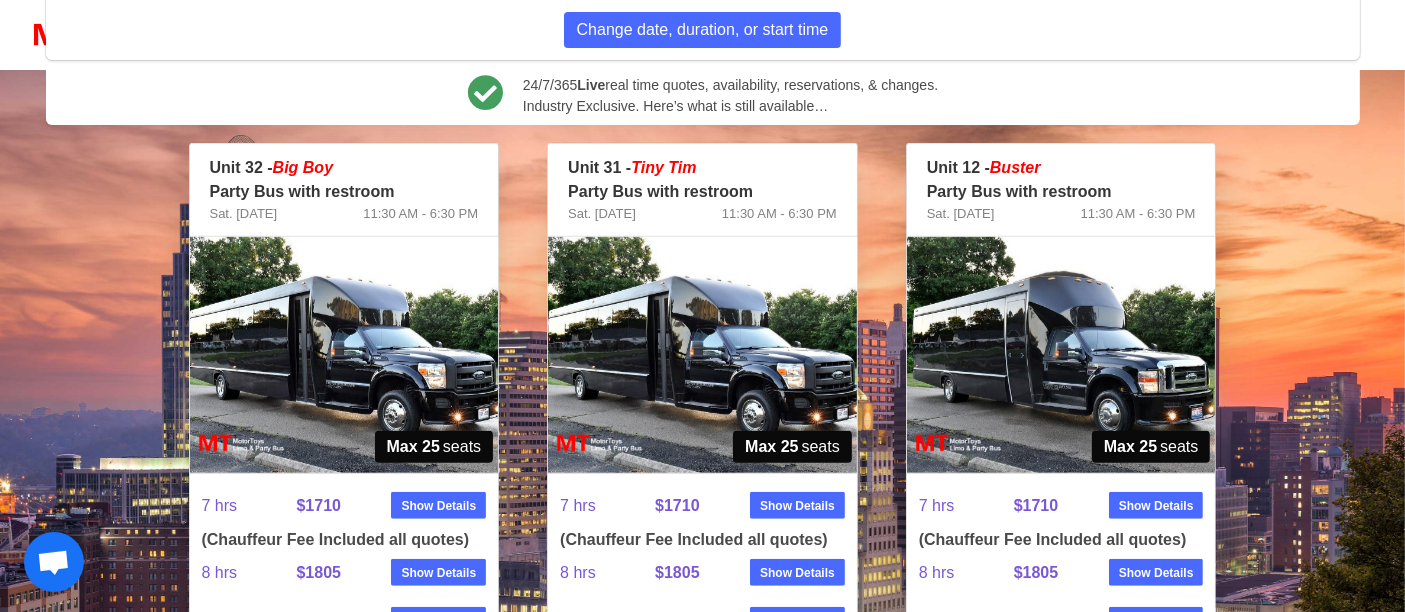 click at bounding box center [702, 355] 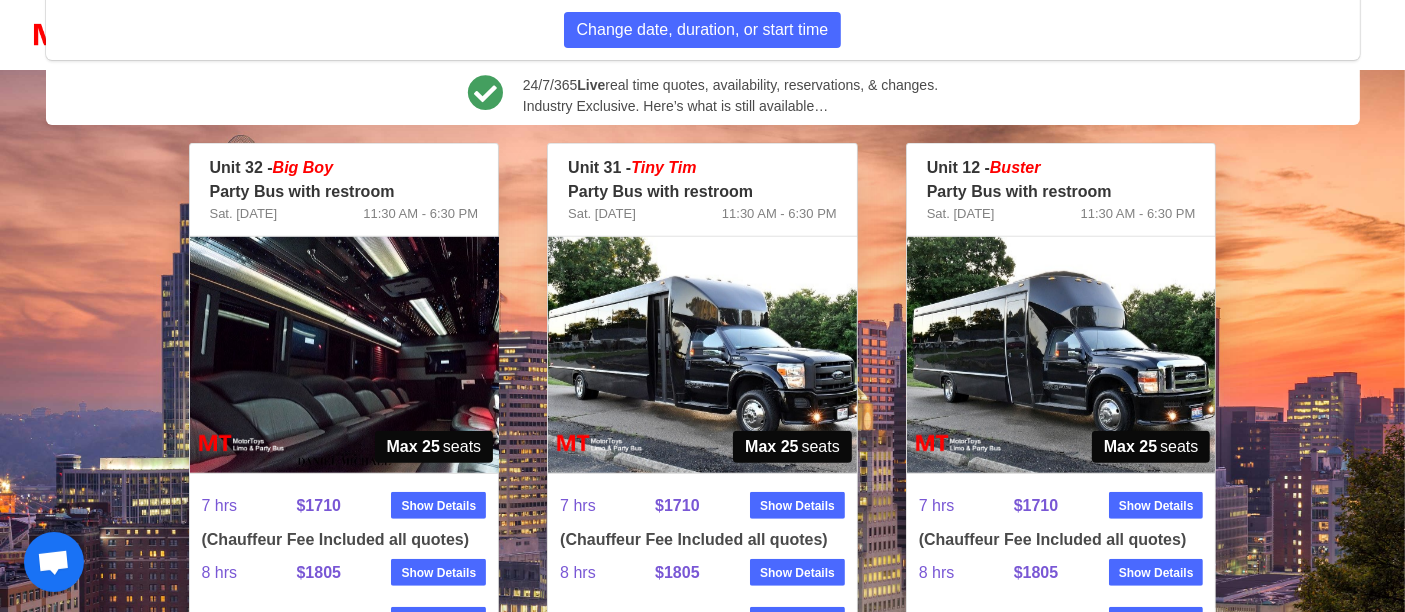 click at bounding box center (344, 355) 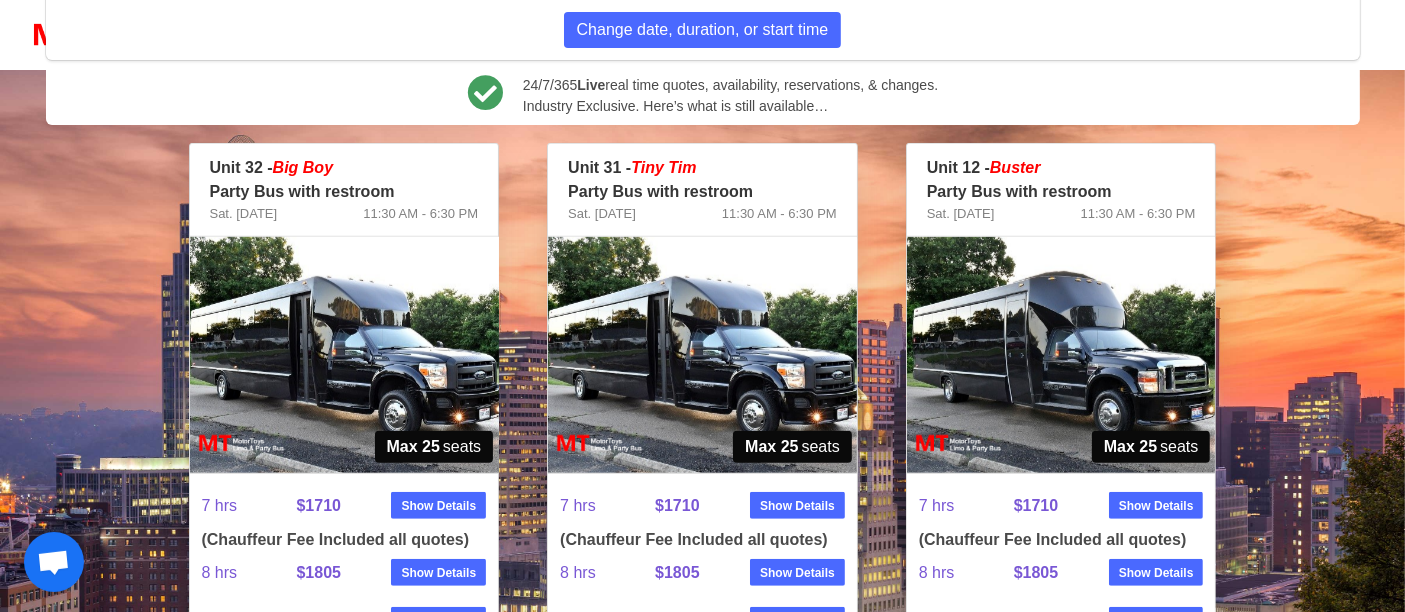 click at bounding box center [344, 355] 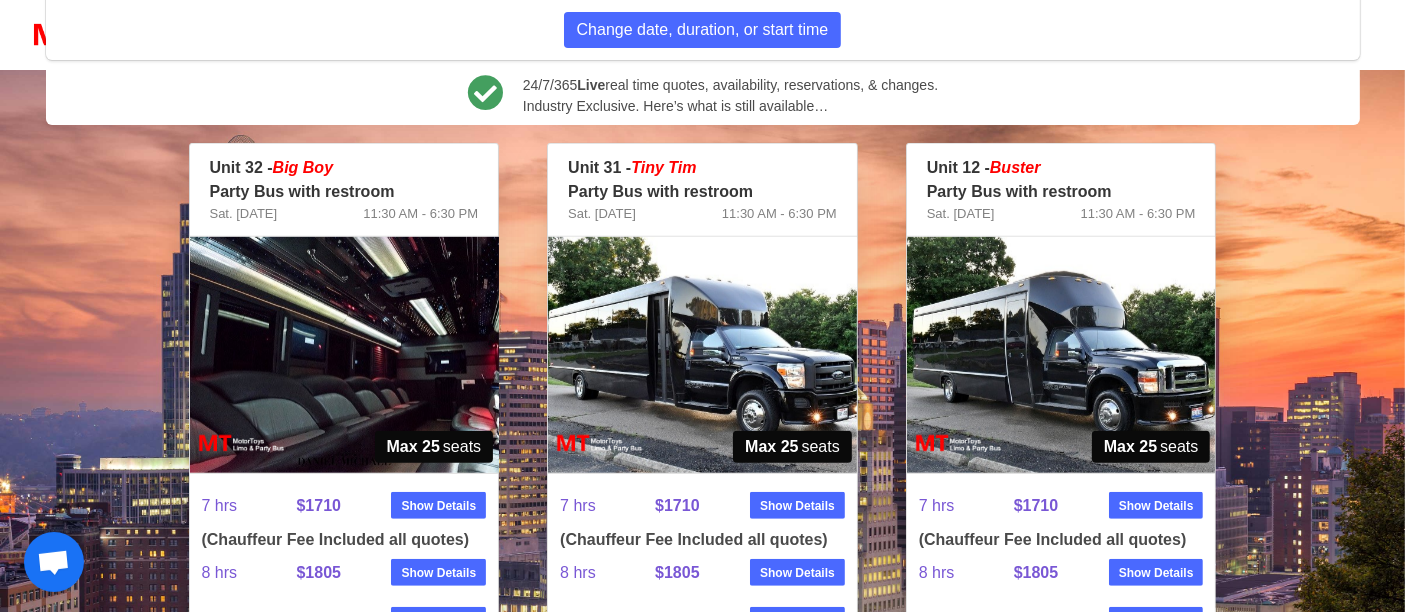 click at bounding box center (1061, 355) 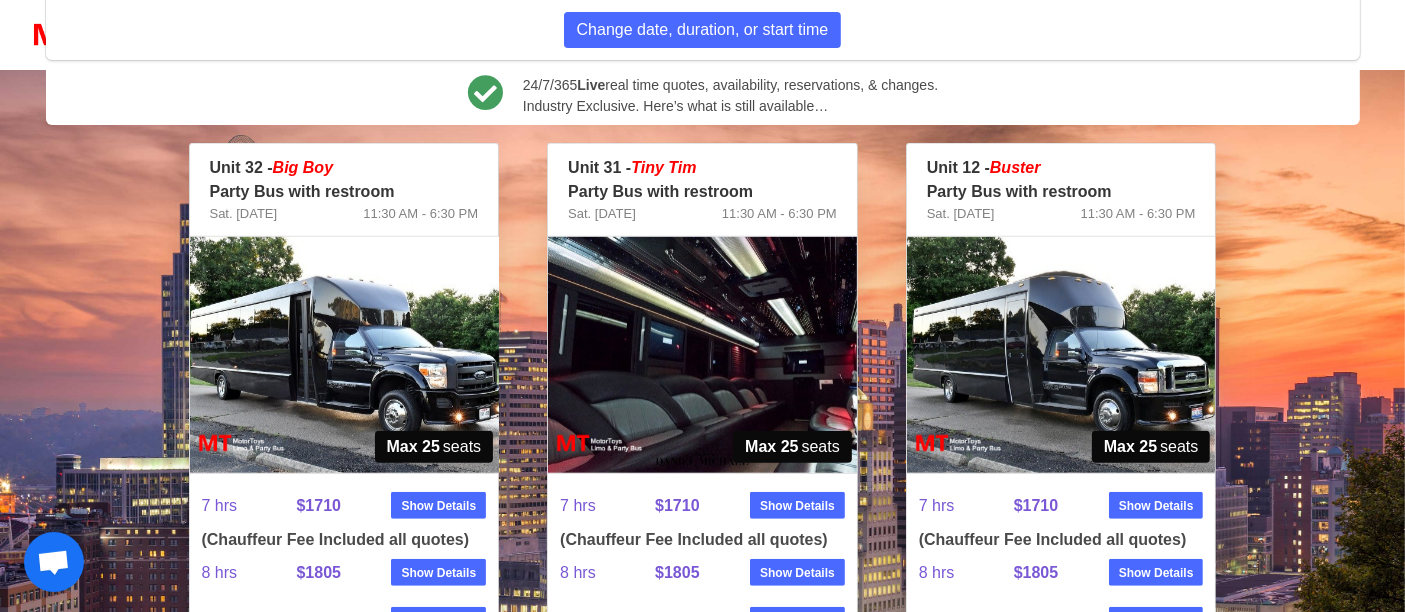 click at bounding box center [1061, 355] 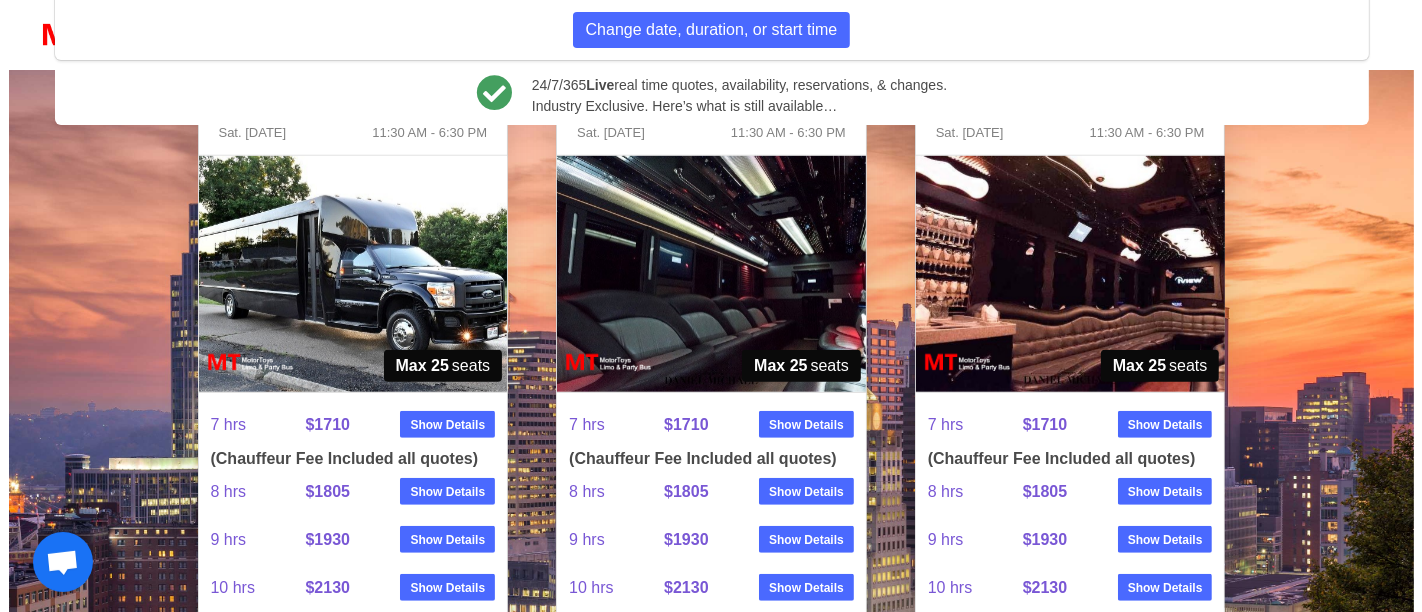 scroll, scrollTop: 1159, scrollLeft: 0, axis: vertical 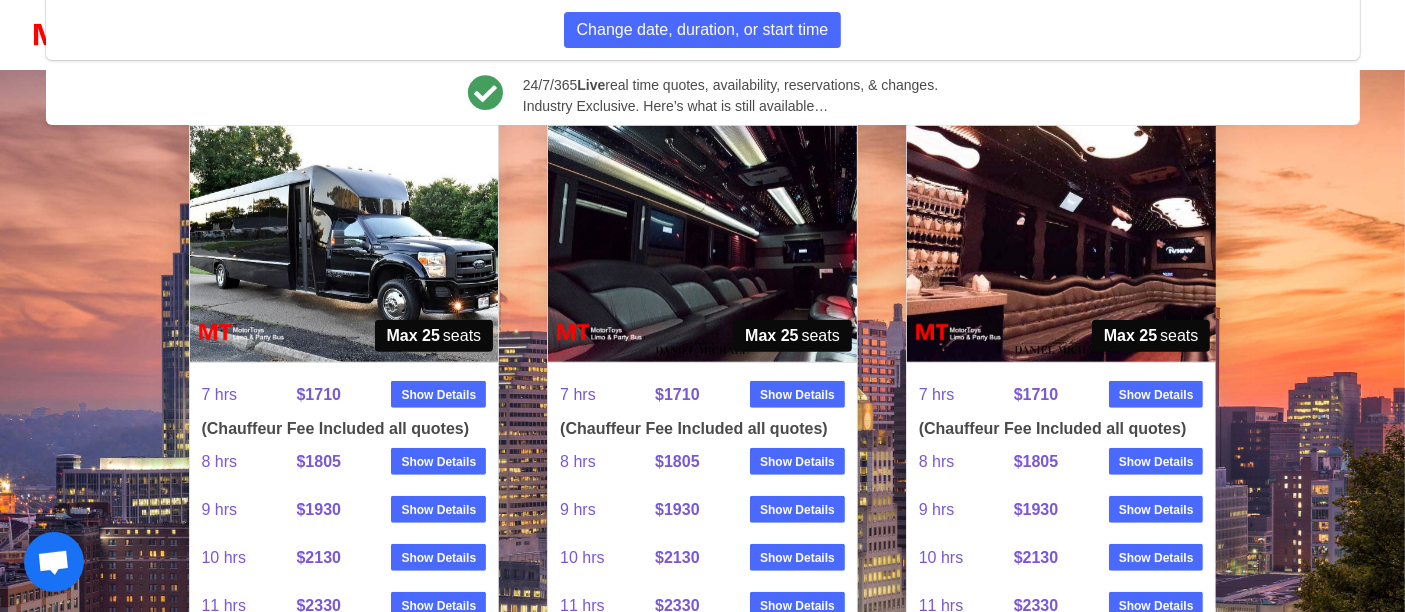 click on "Max 25" at bounding box center (1130, 336) 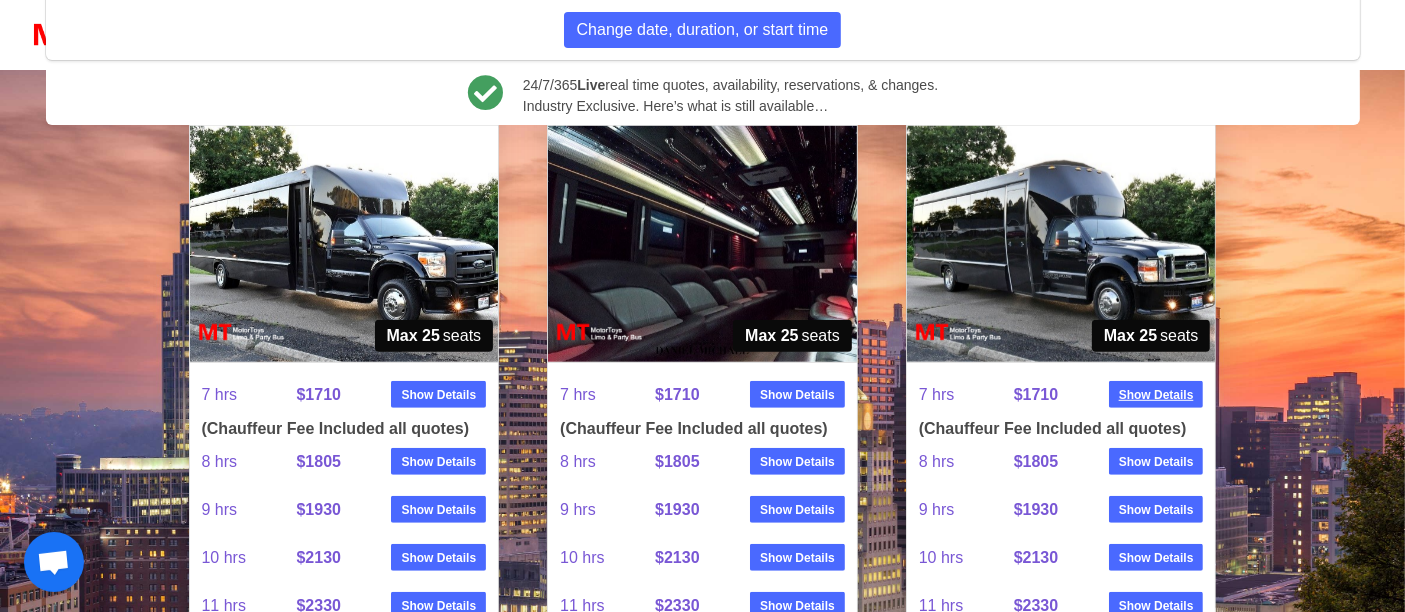 click on "Show Details" at bounding box center (1156, 395) 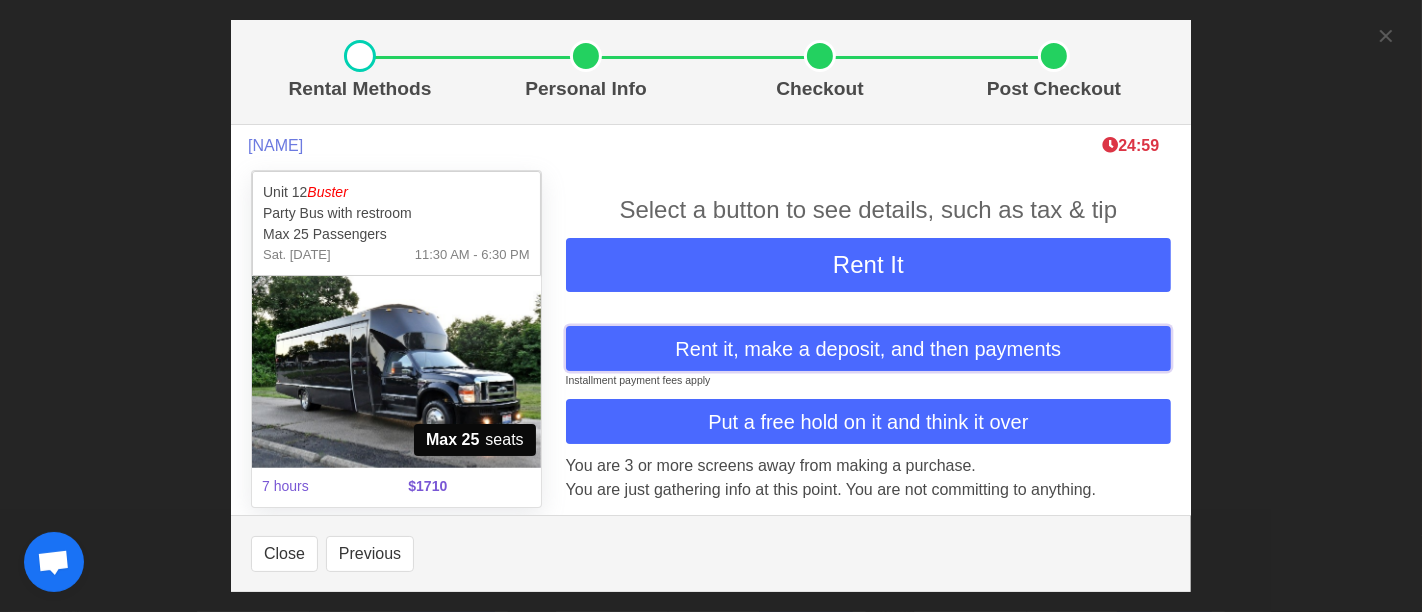 click on "Rent it, make a deposit, and then payments" at bounding box center [868, 349] 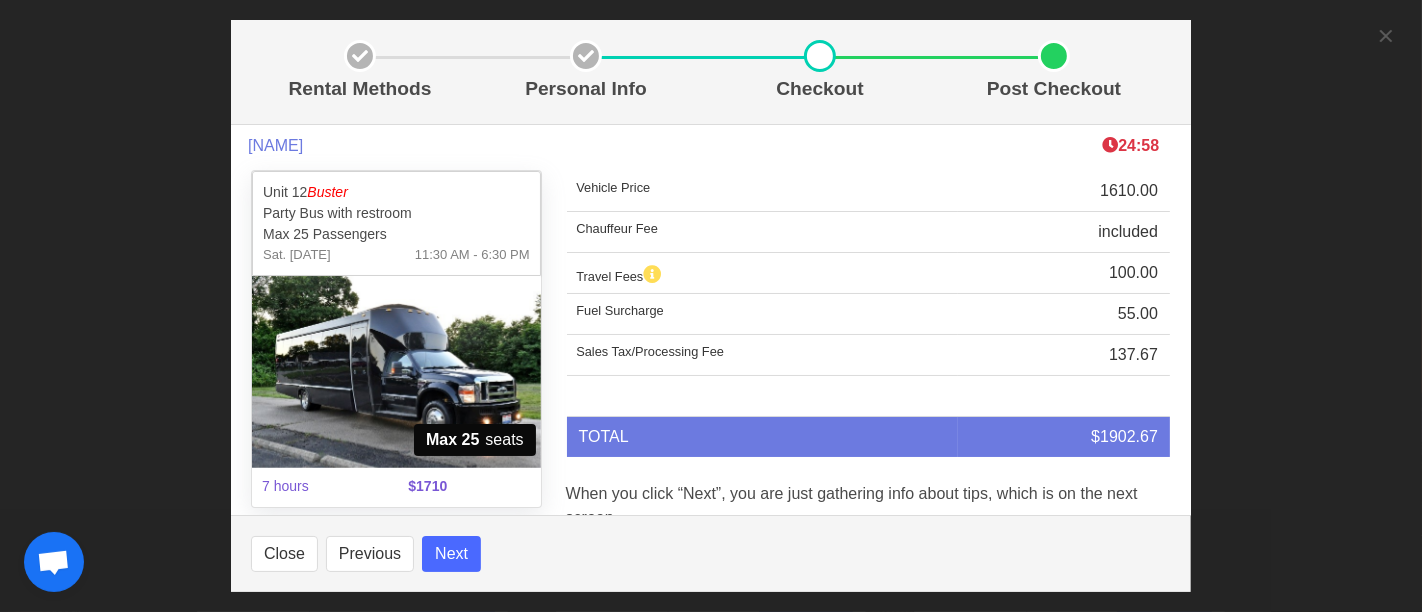 scroll, scrollTop: 68, scrollLeft: 0, axis: vertical 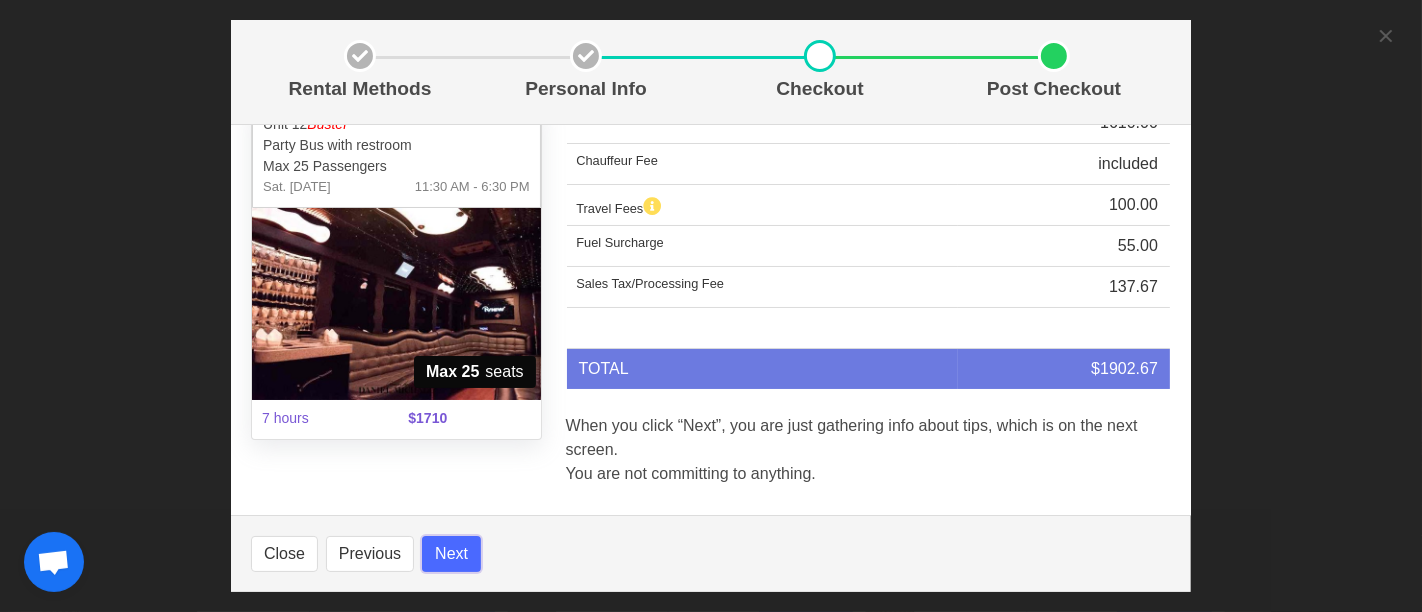 click on "Next" at bounding box center [451, 554] 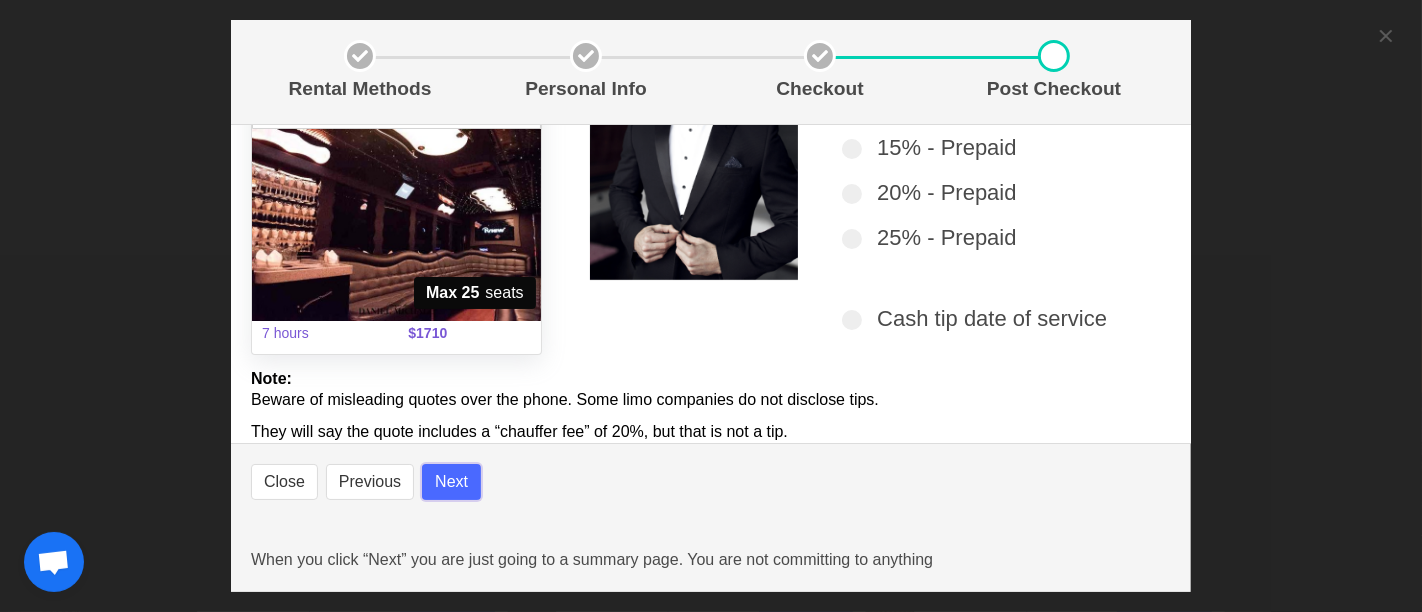 scroll, scrollTop: 319, scrollLeft: 0, axis: vertical 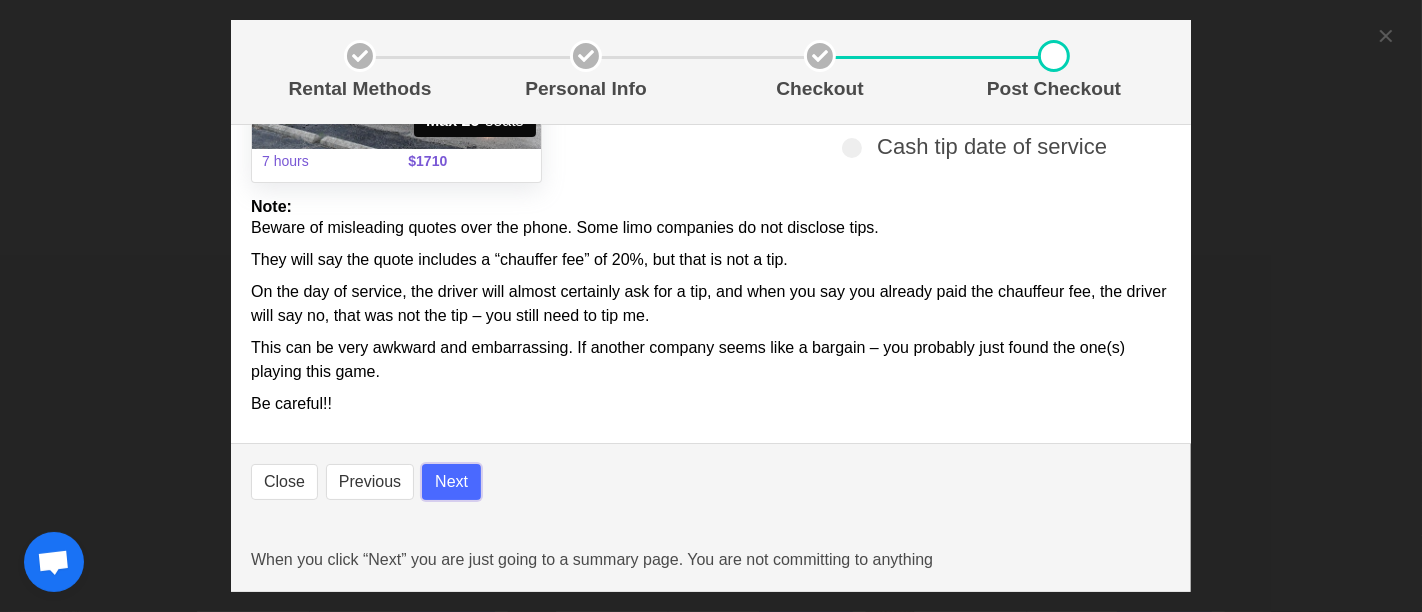select 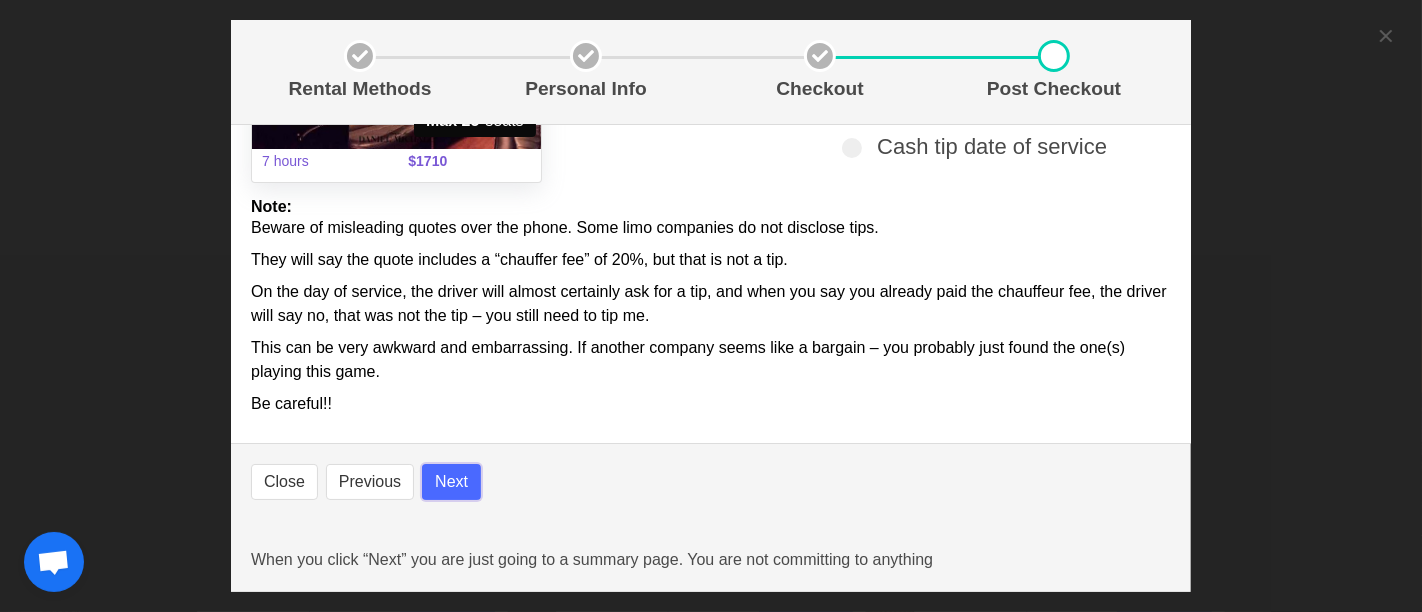 click on "Next" at bounding box center [451, 482] 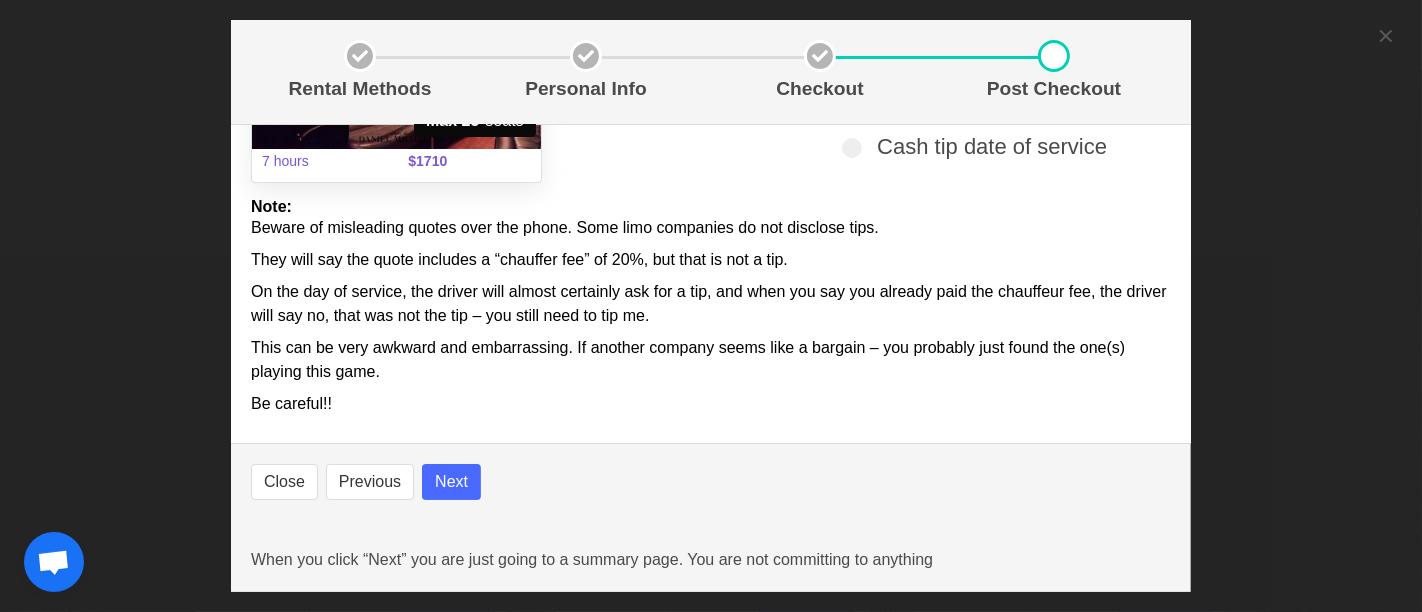 select 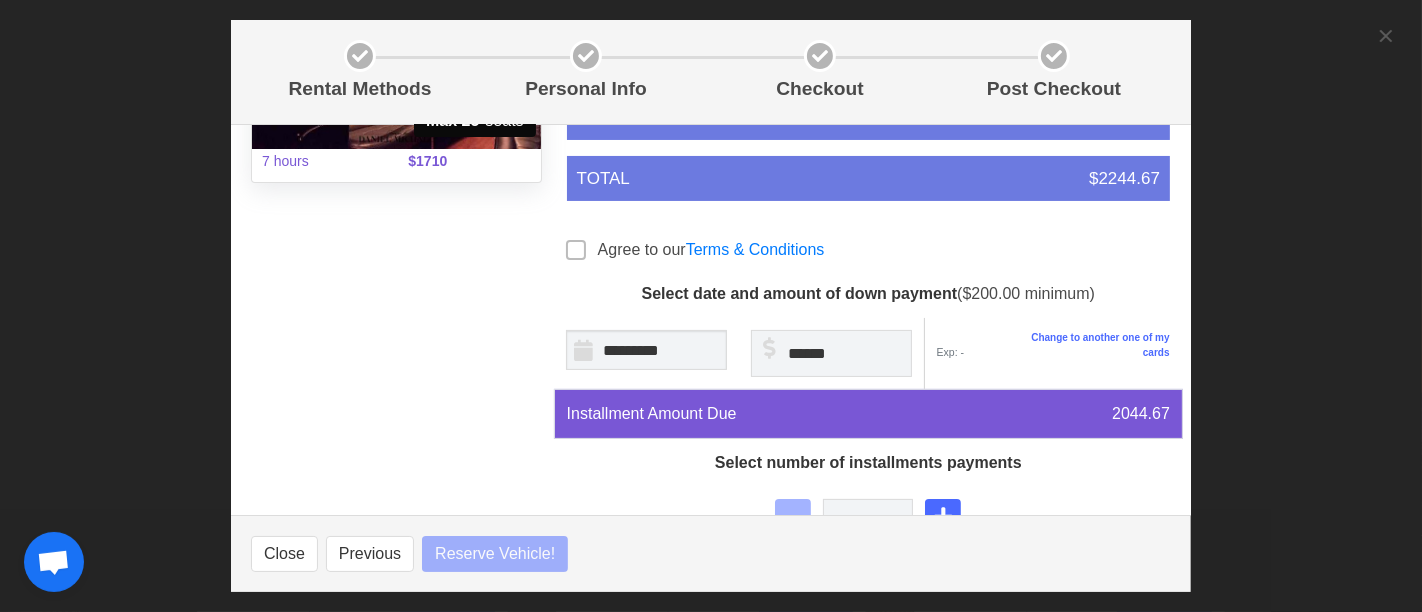 select 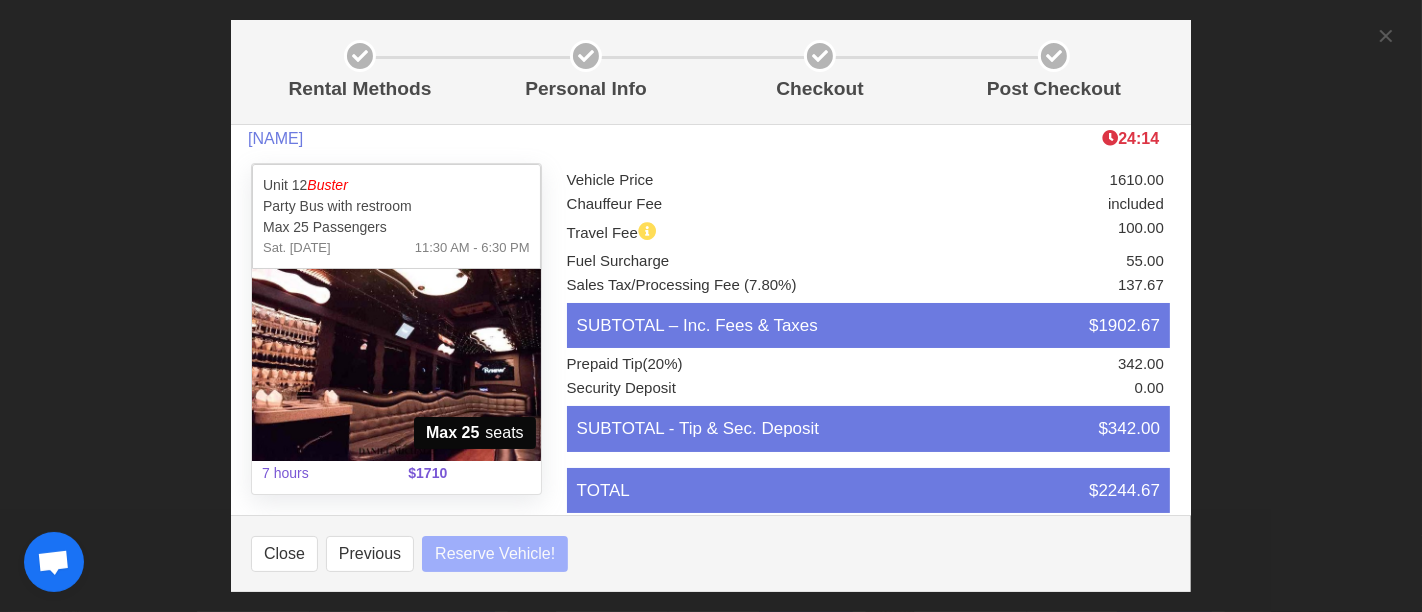 scroll, scrollTop: 0, scrollLeft: 0, axis: both 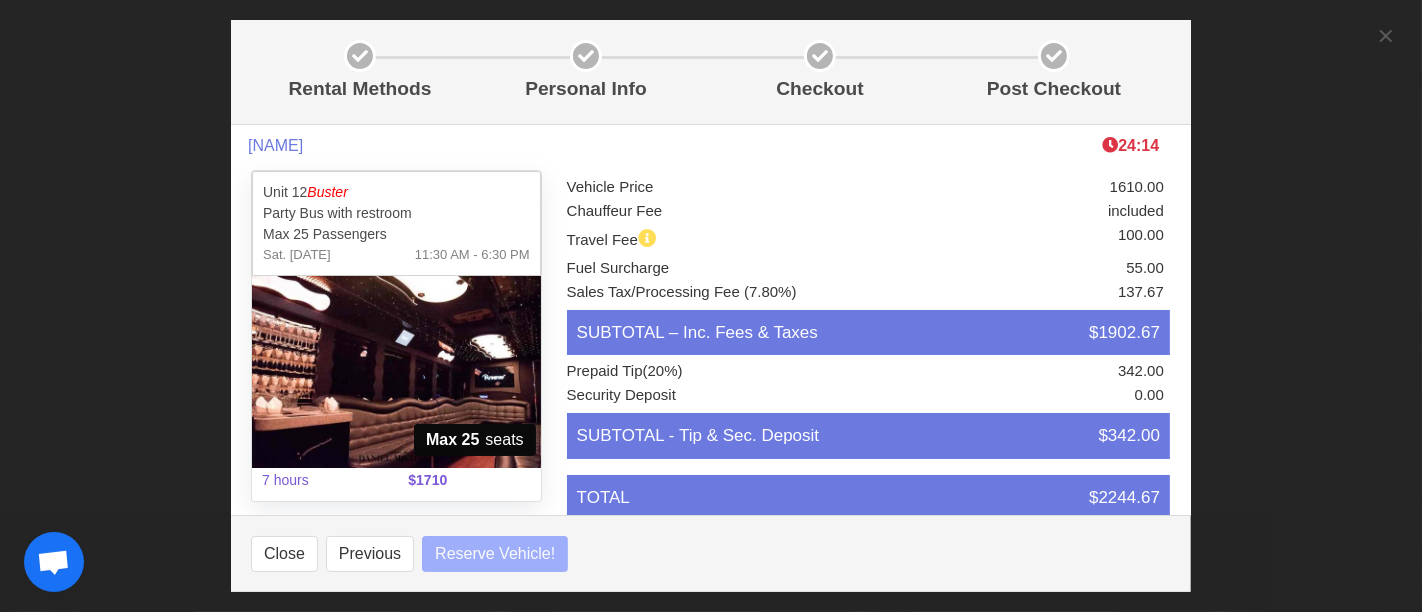 select 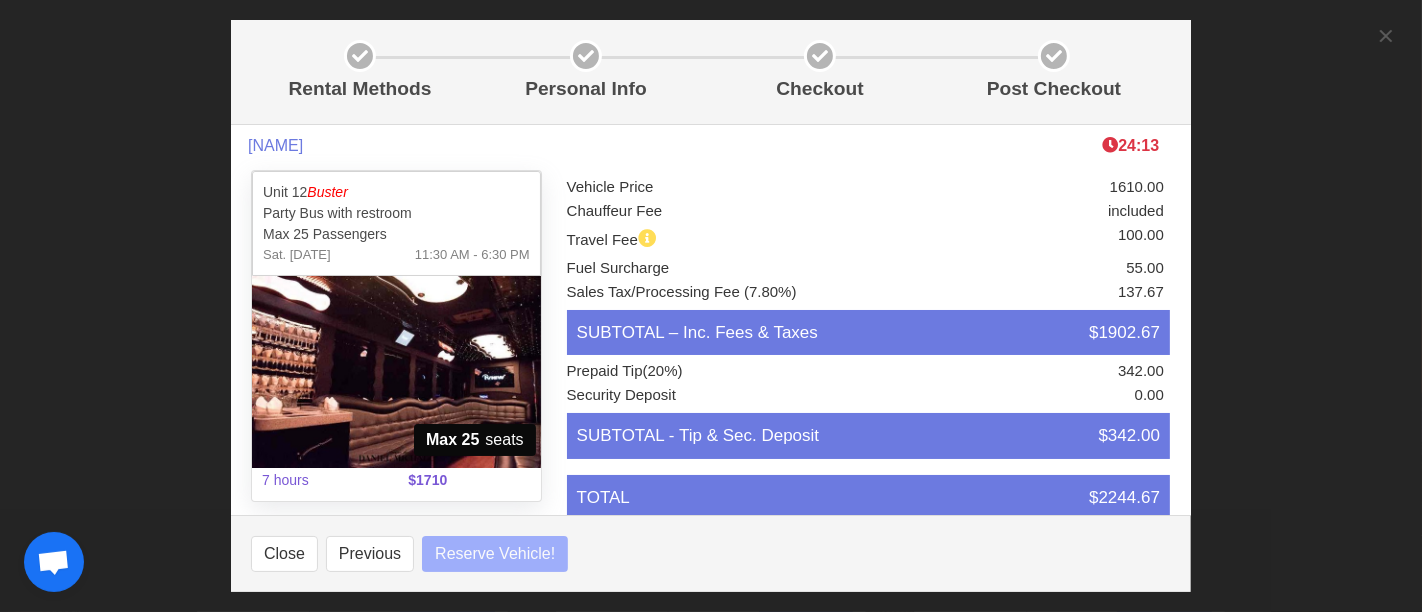 select 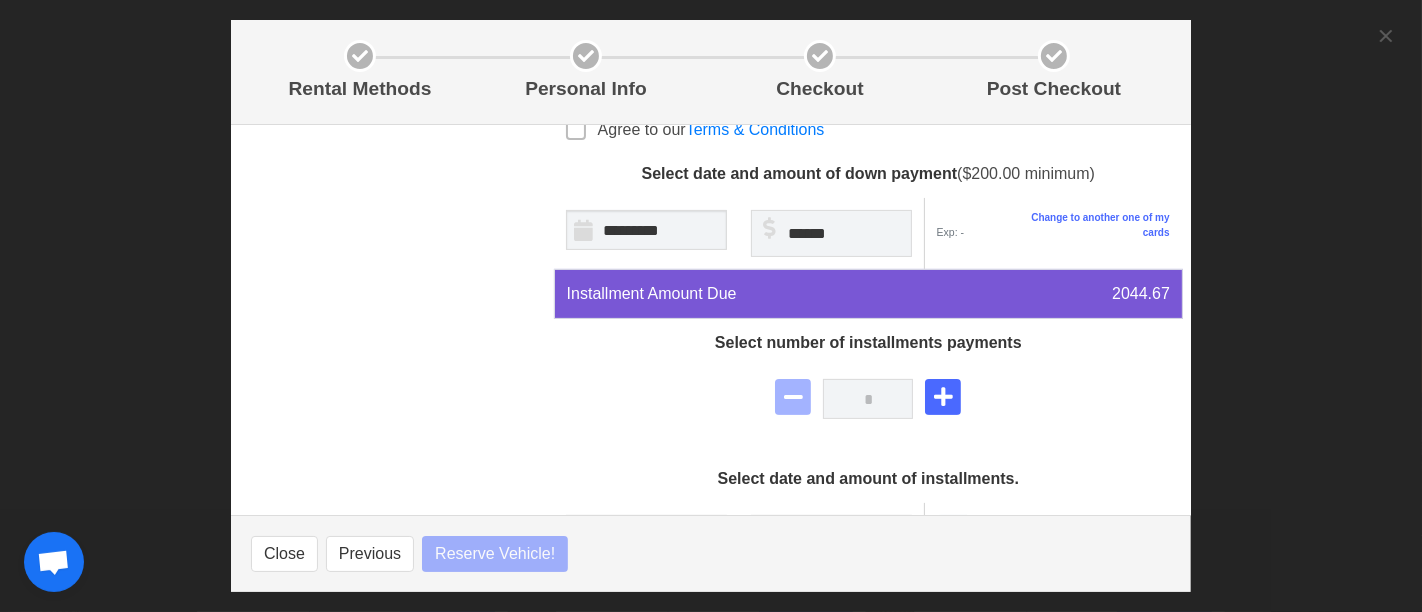 scroll, scrollTop: 444, scrollLeft: 0, axis: vertical 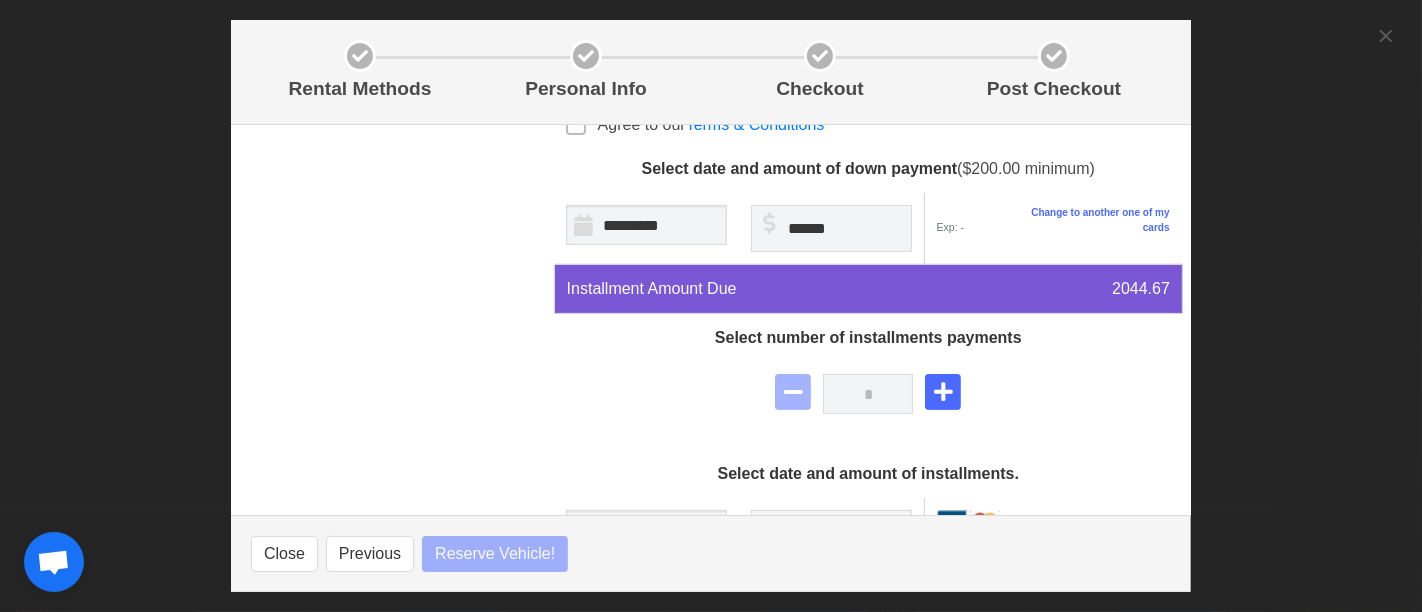 select 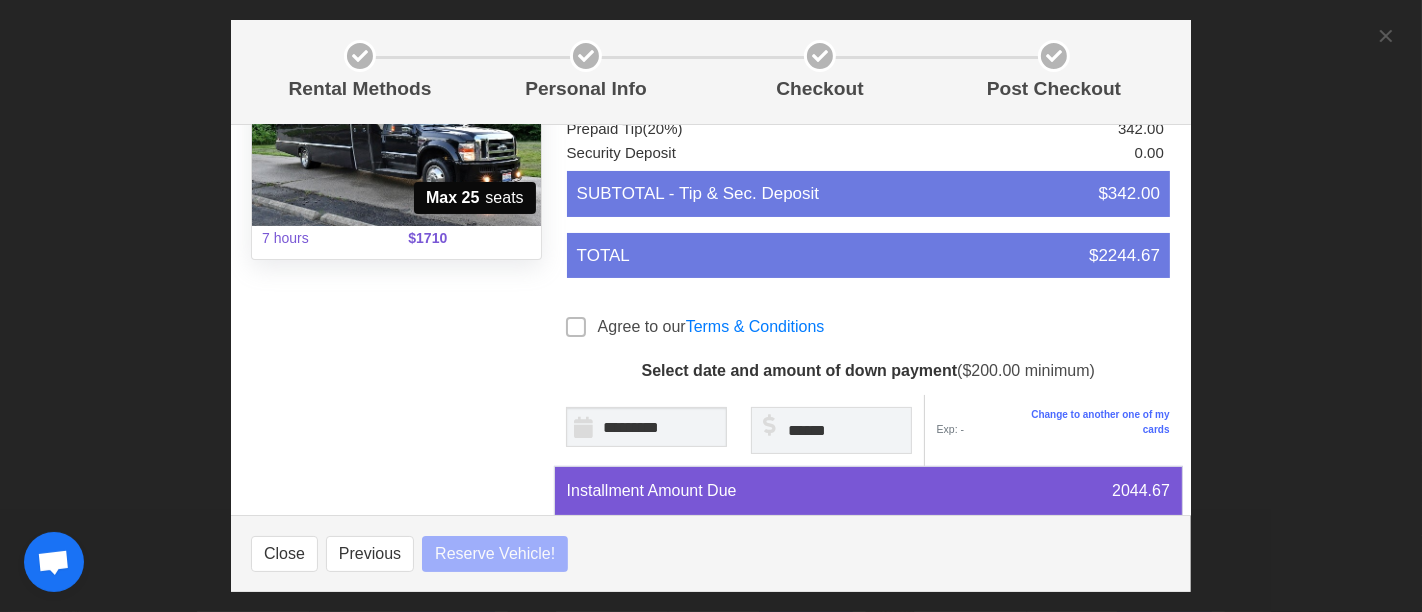 scroll, scrollTop: 0, scrollLeft: 0, axis: both 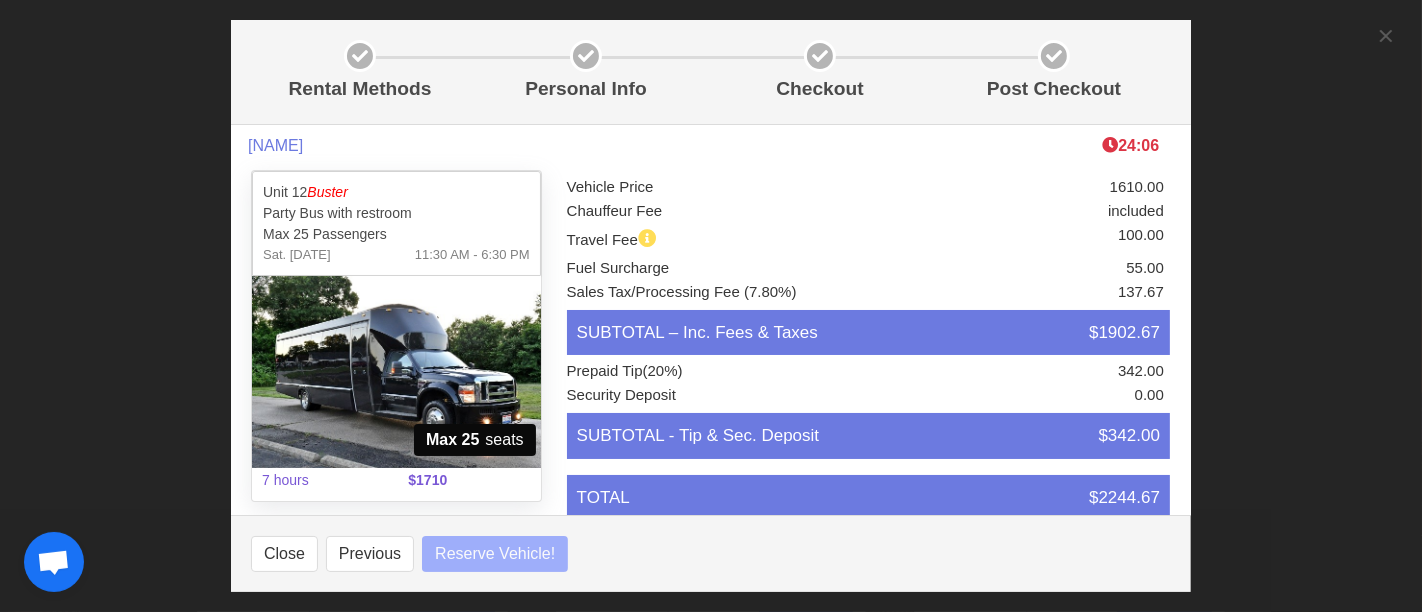 select 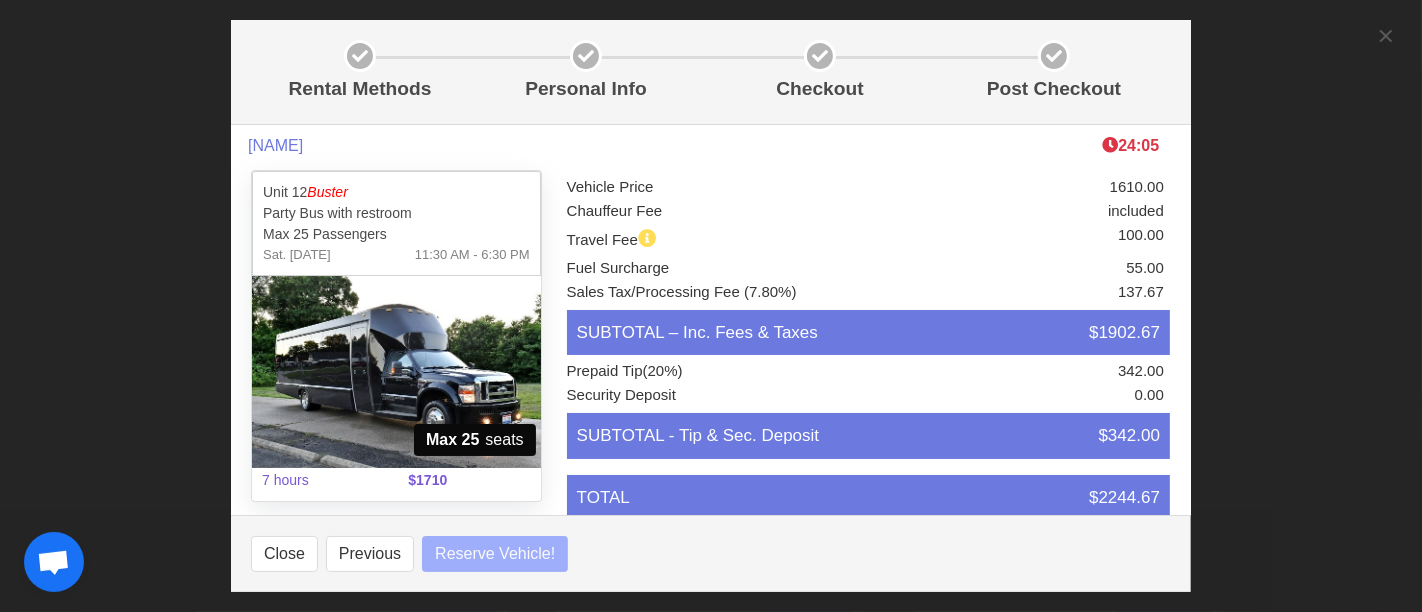 select 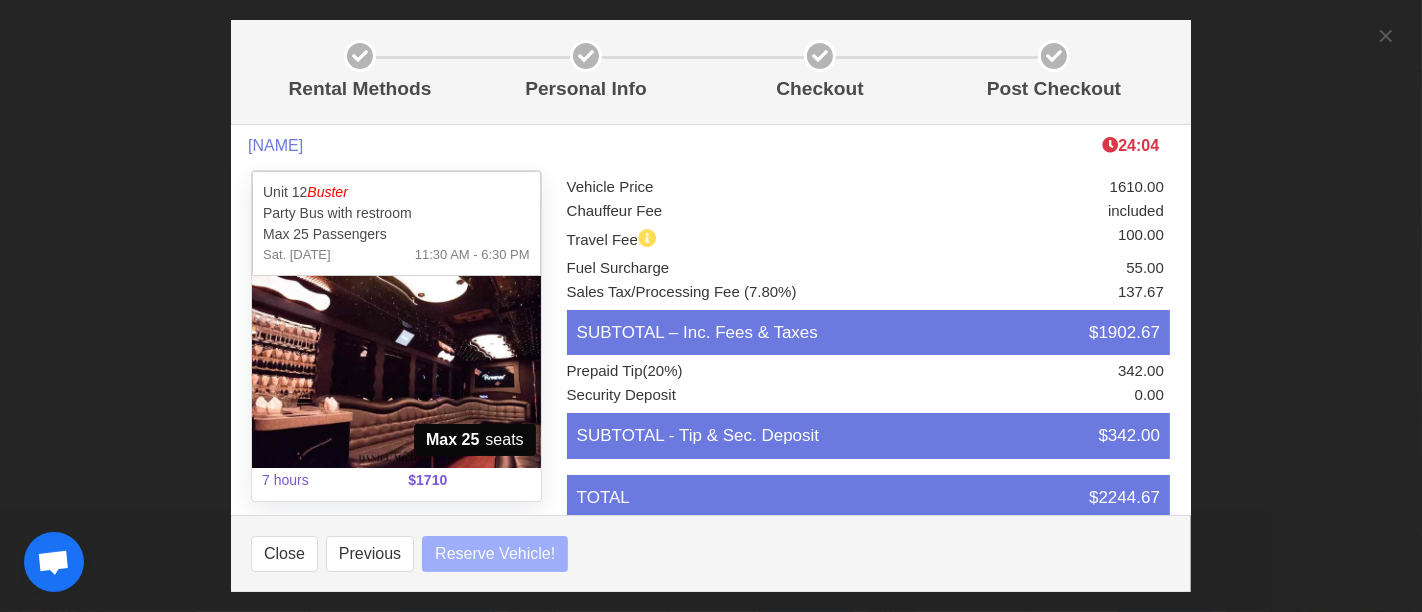 select 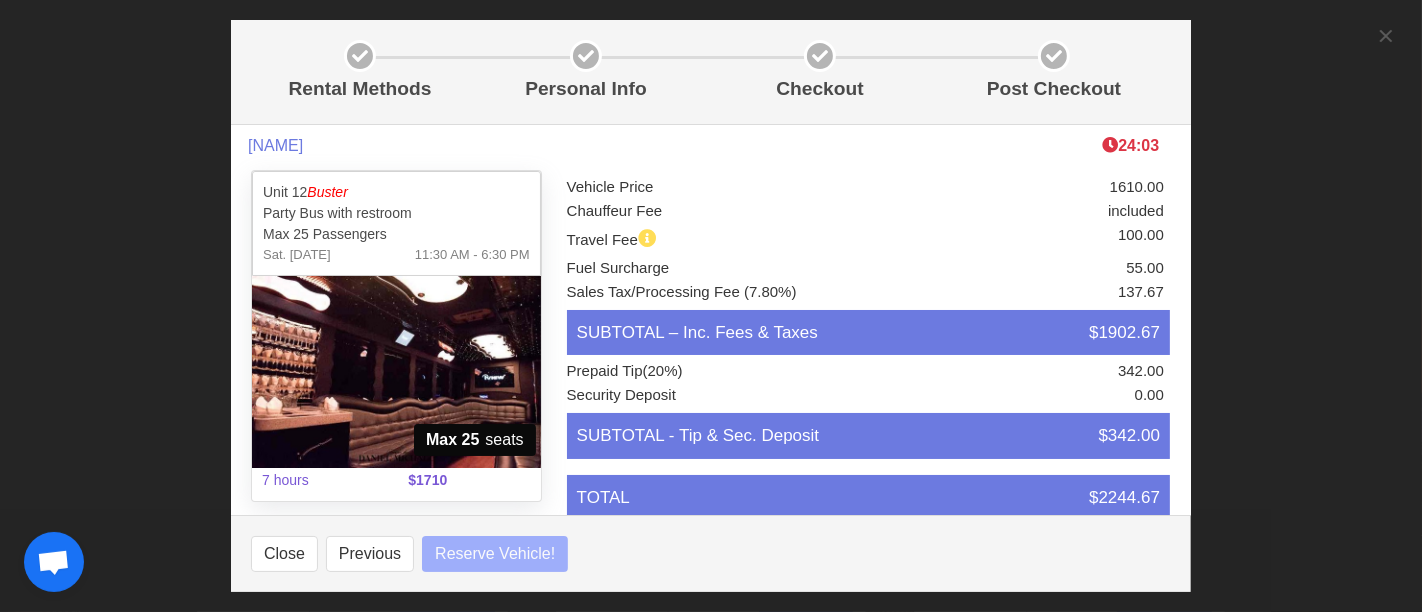select 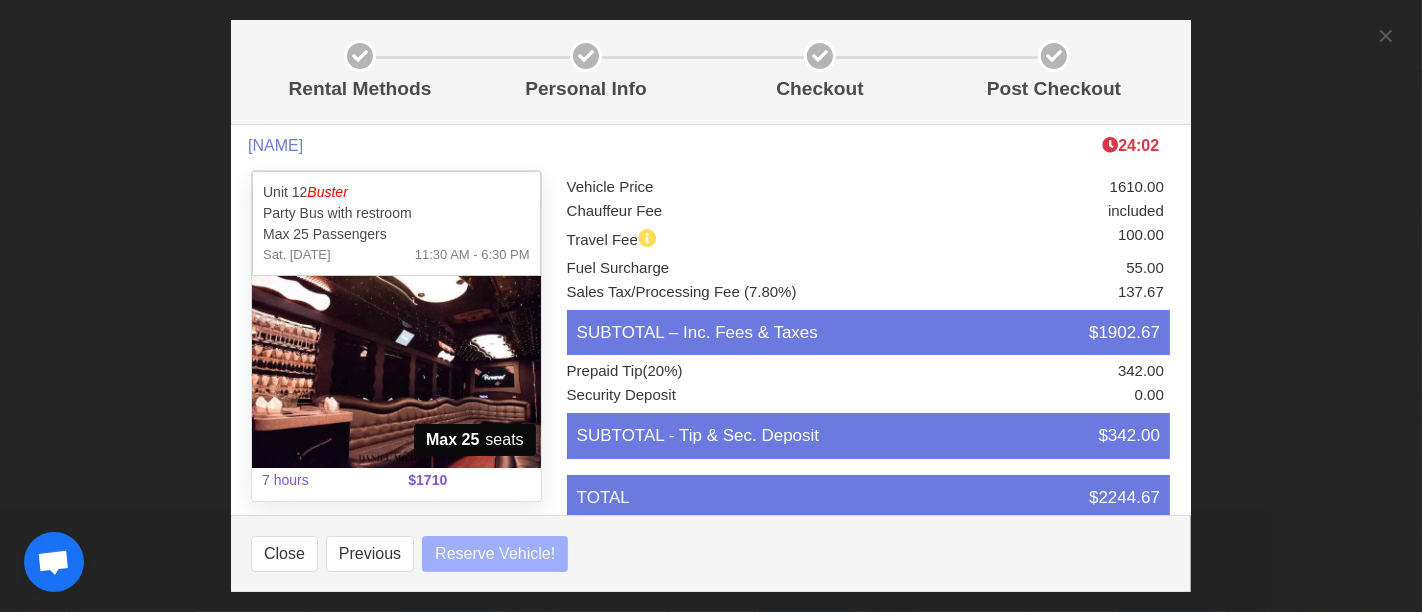 select 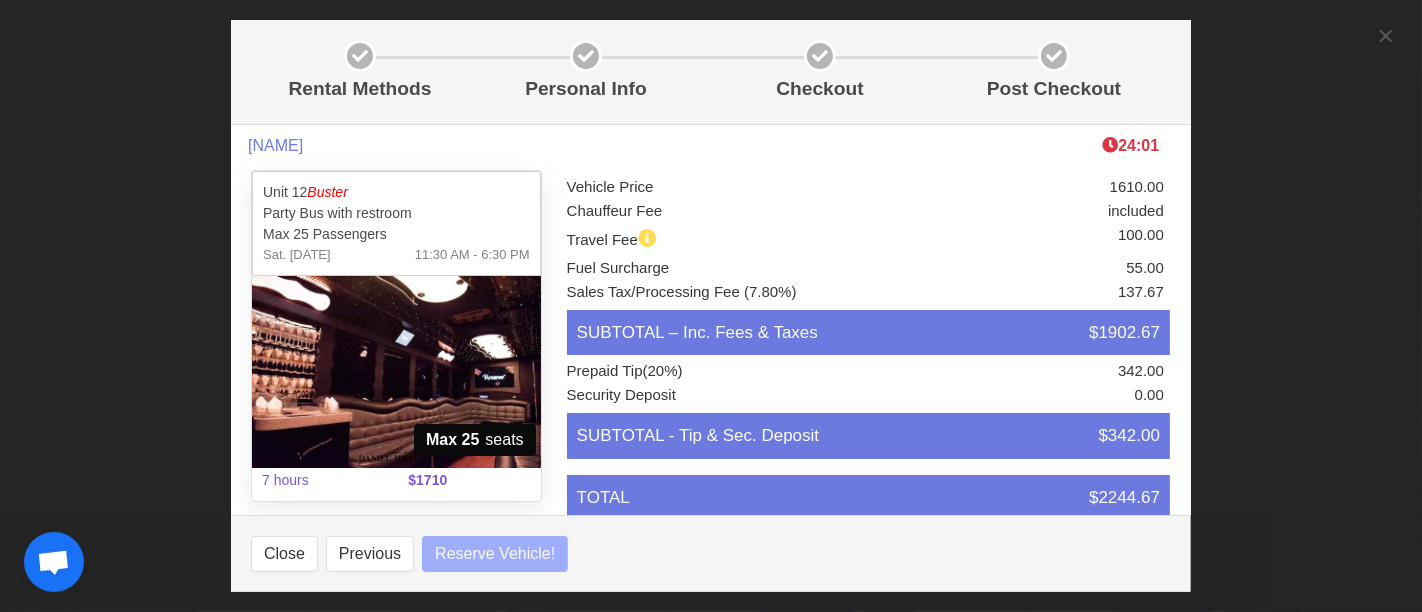 select 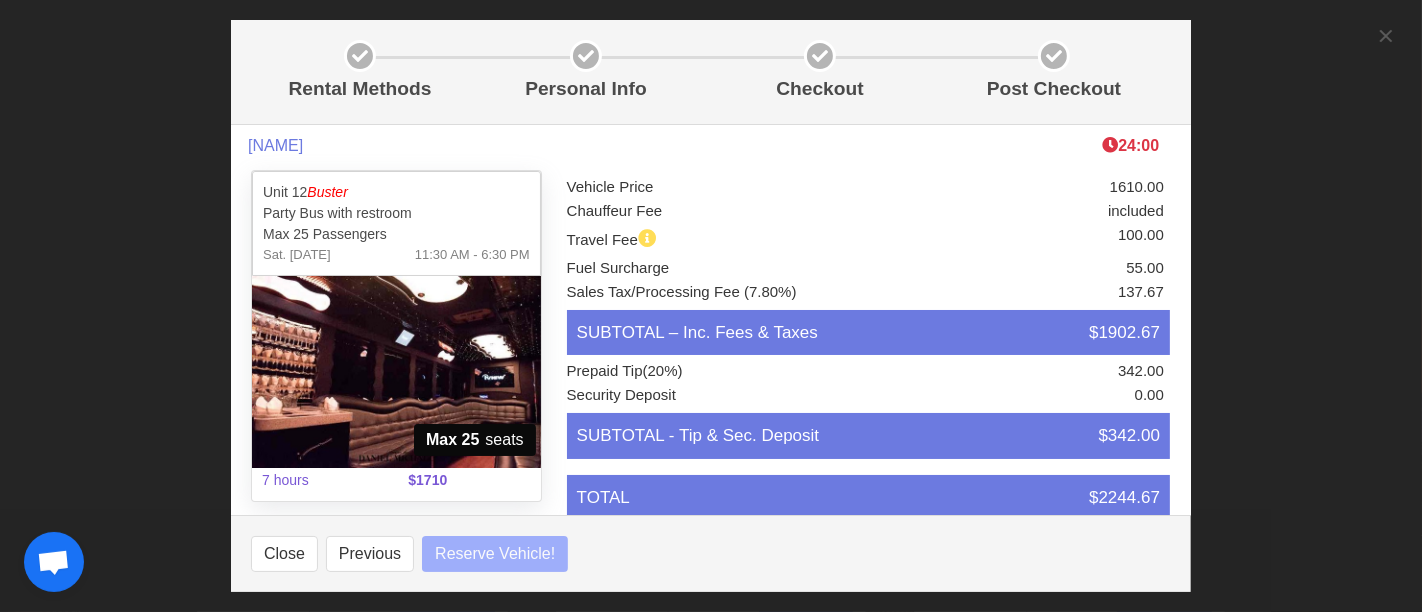 select 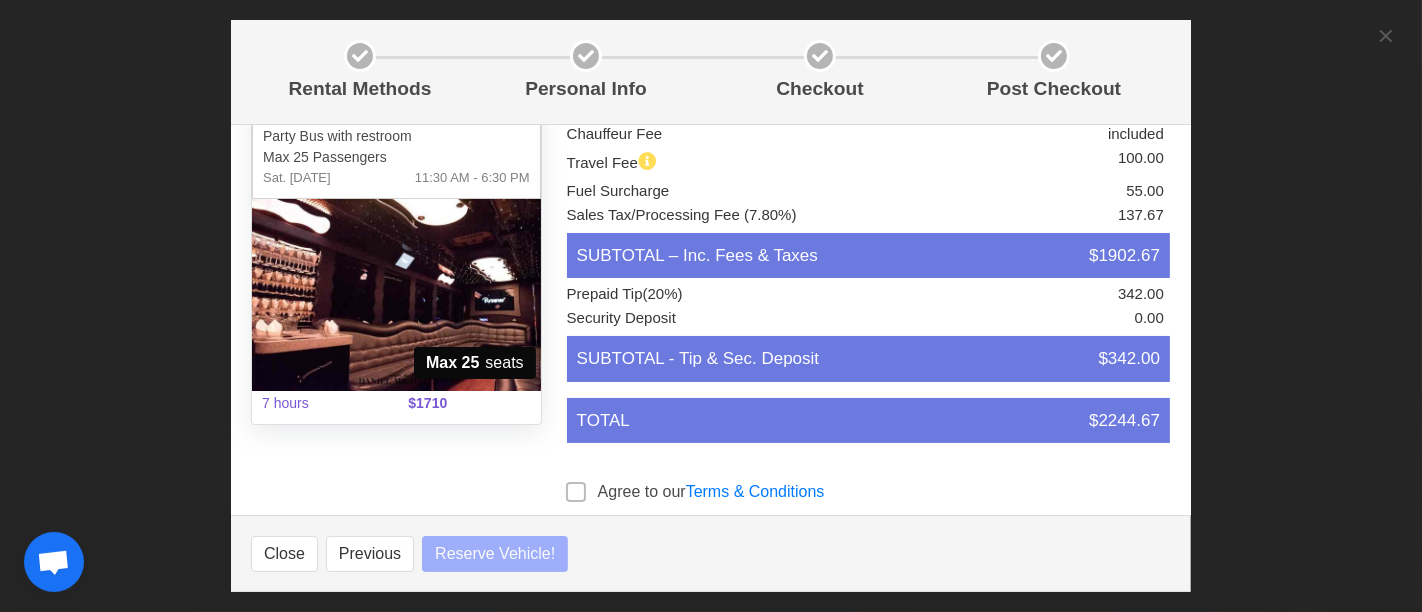 scroll, scrollTop: 111, scrollLeft: 0, axis: vertical 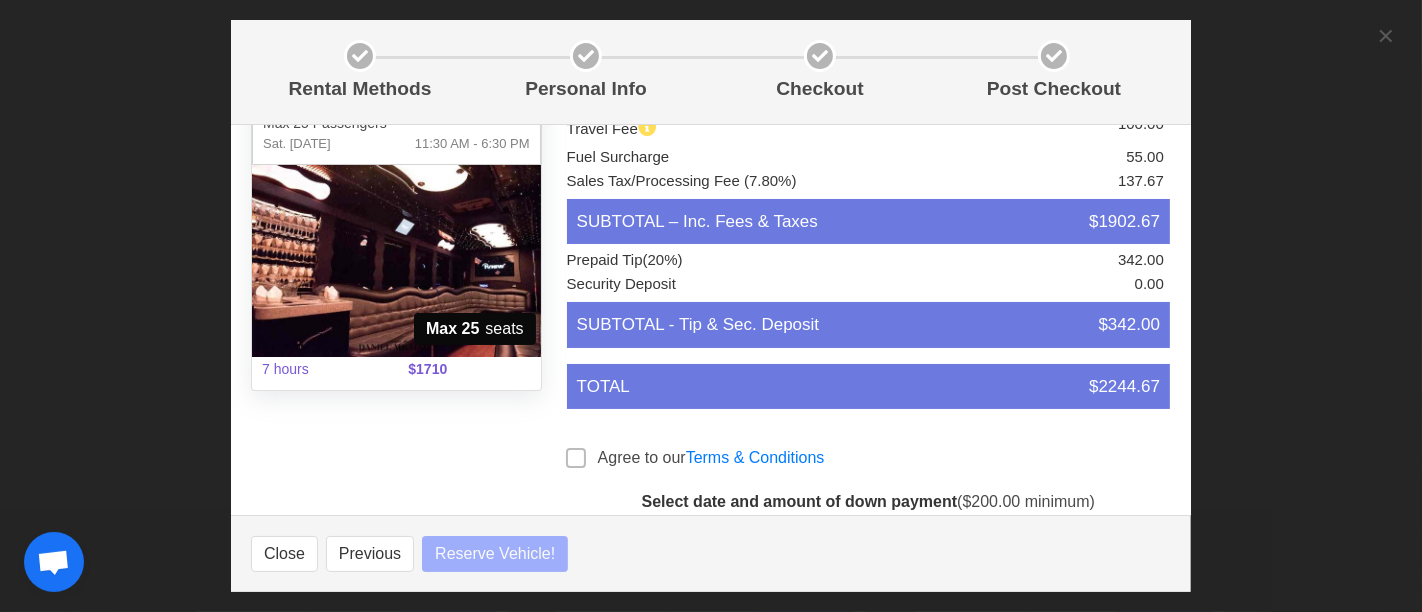 select 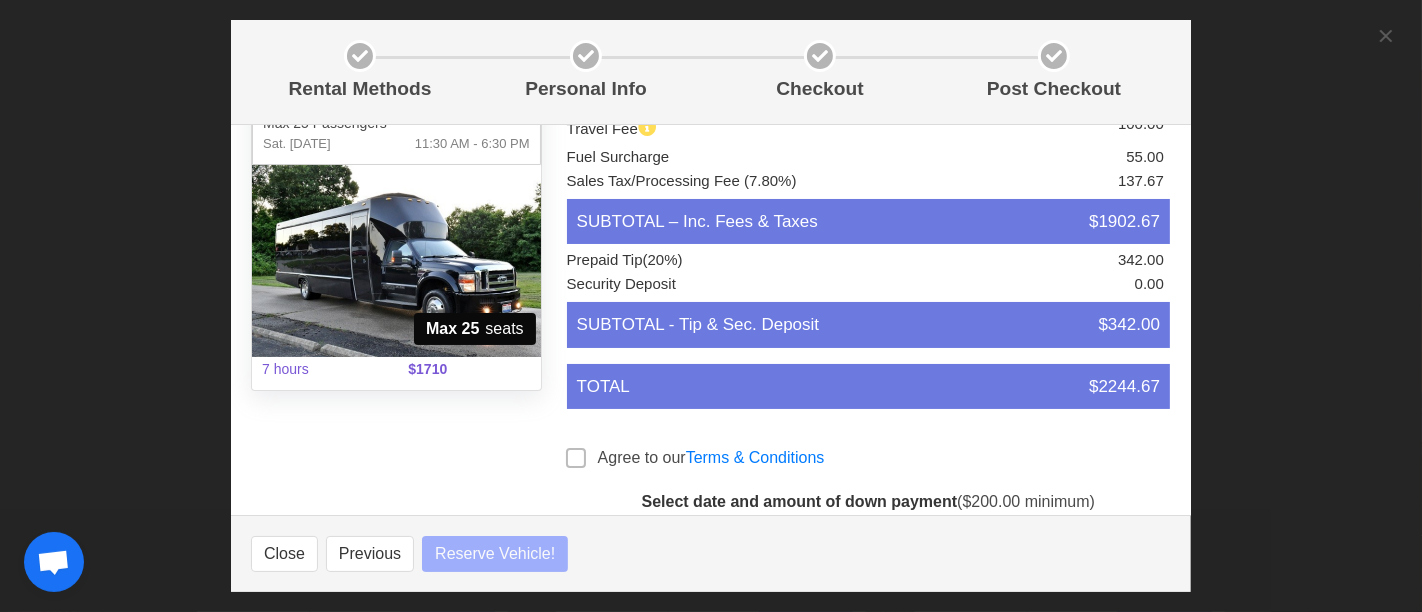 select 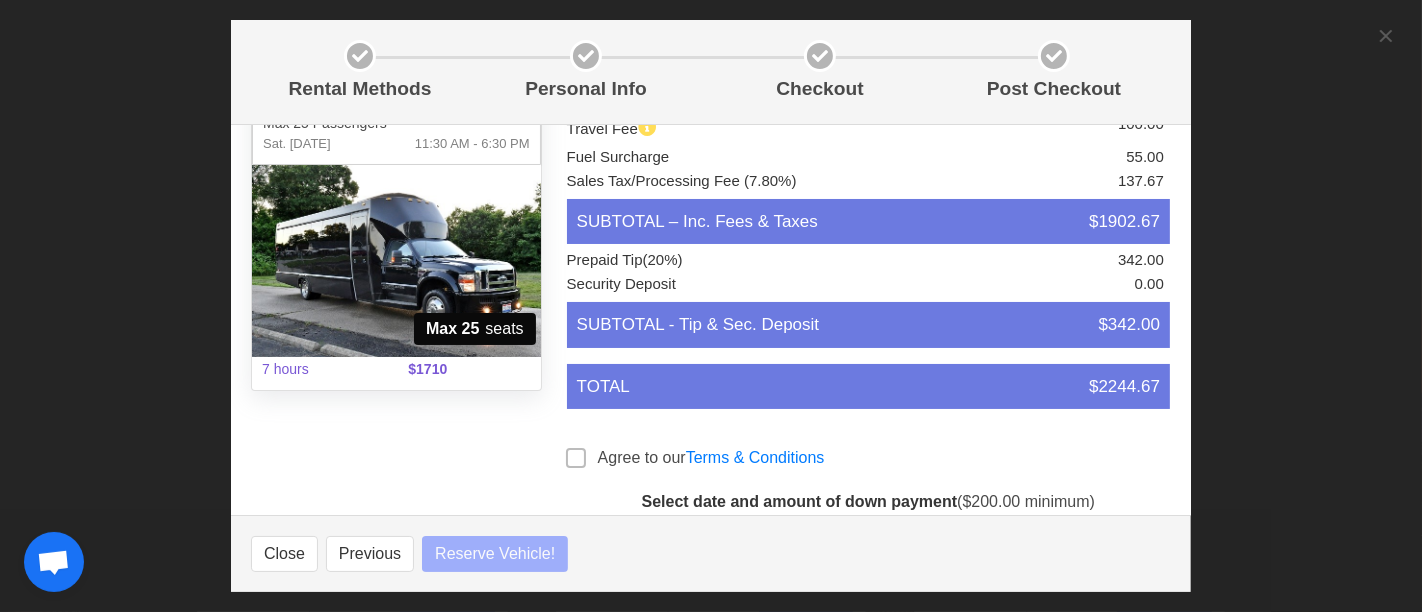 select 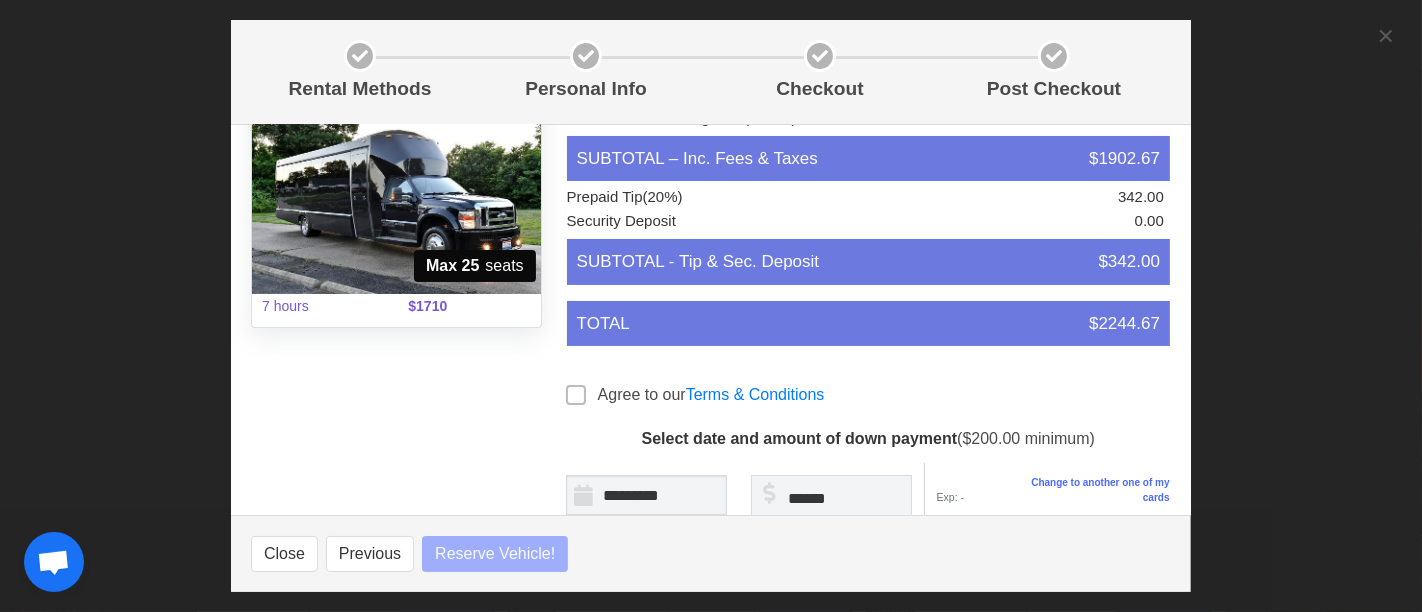 scroll, scrollTop: 222, scrollLeft: 0, axis: vertical 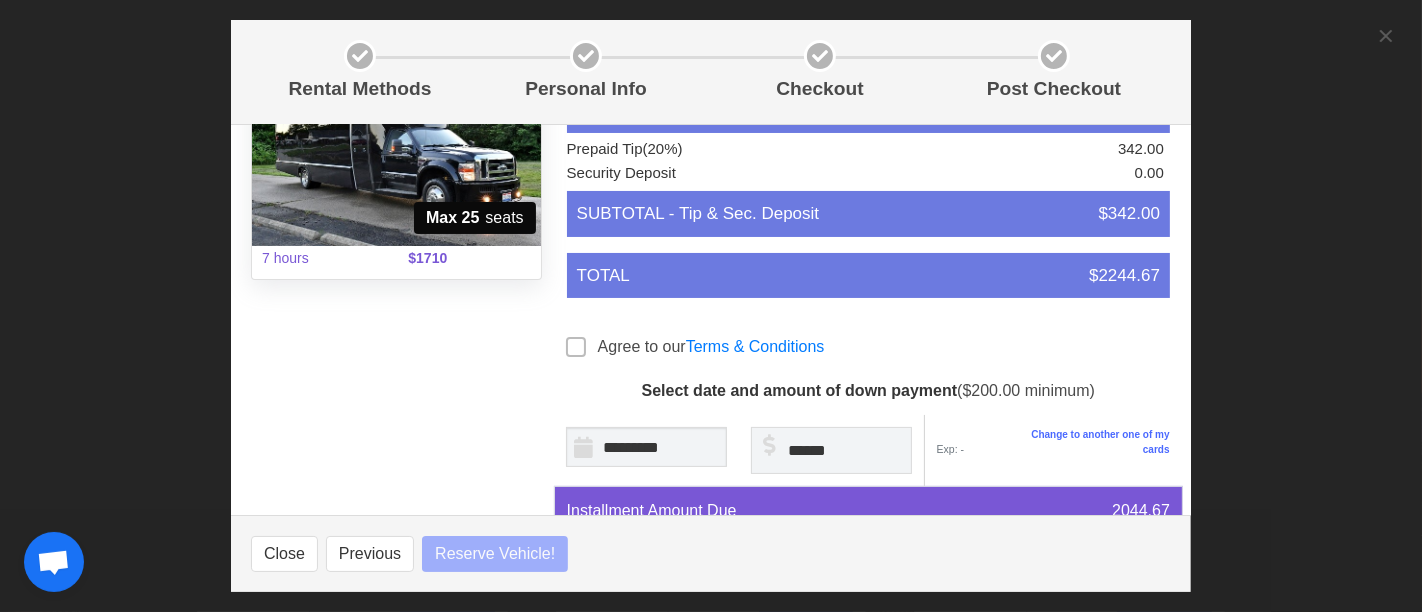 select 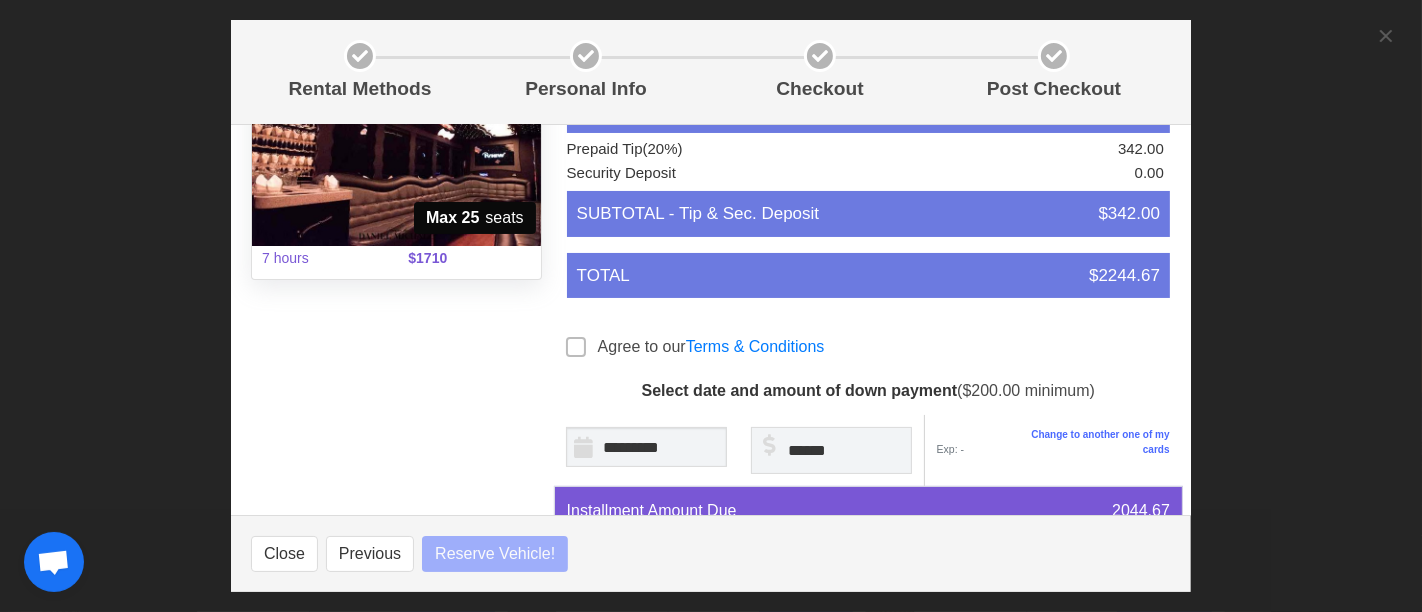 select 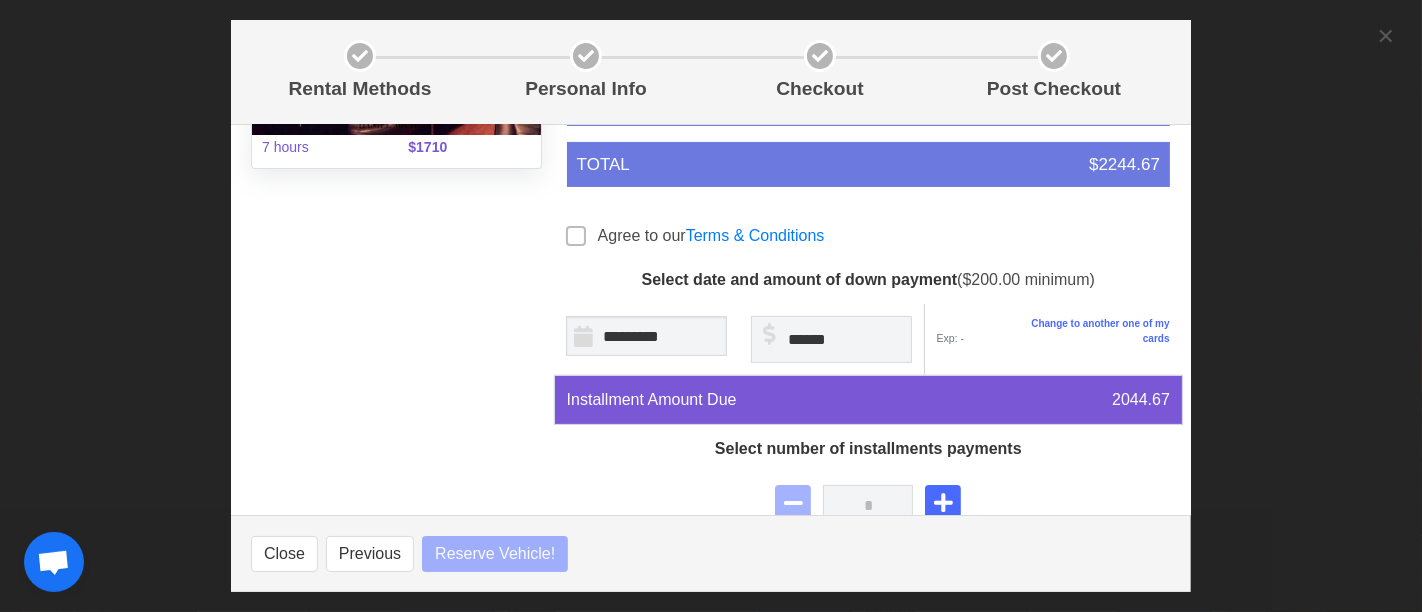 select 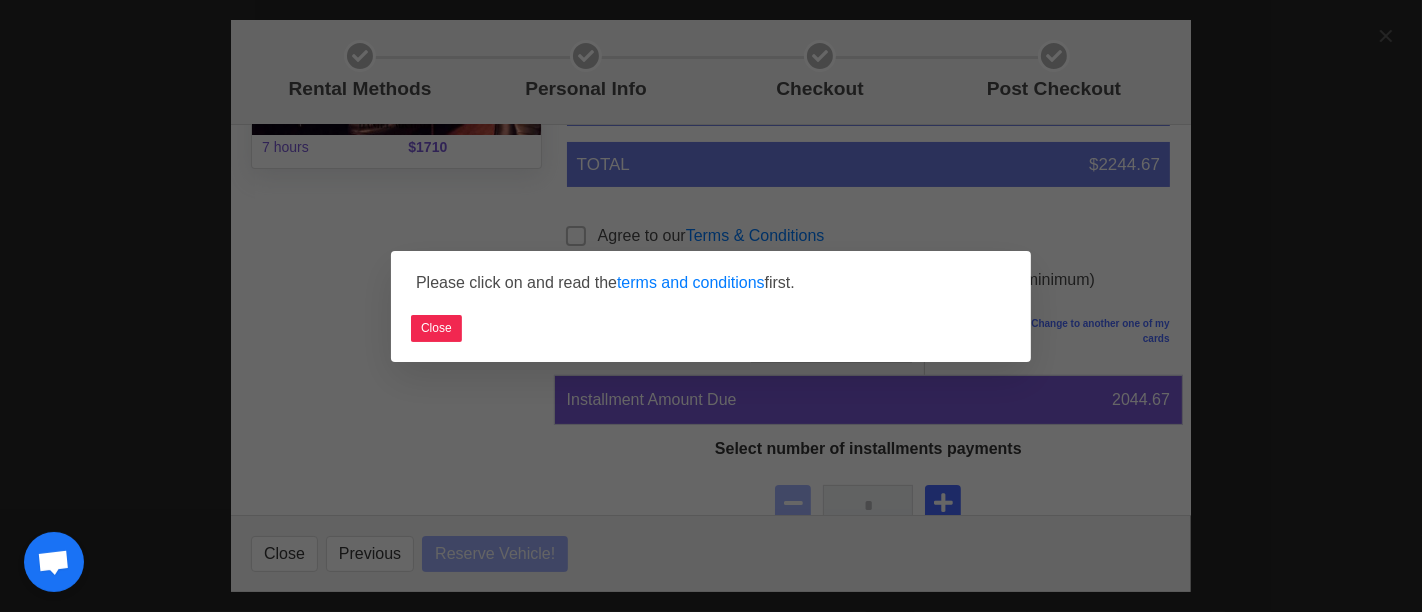 select 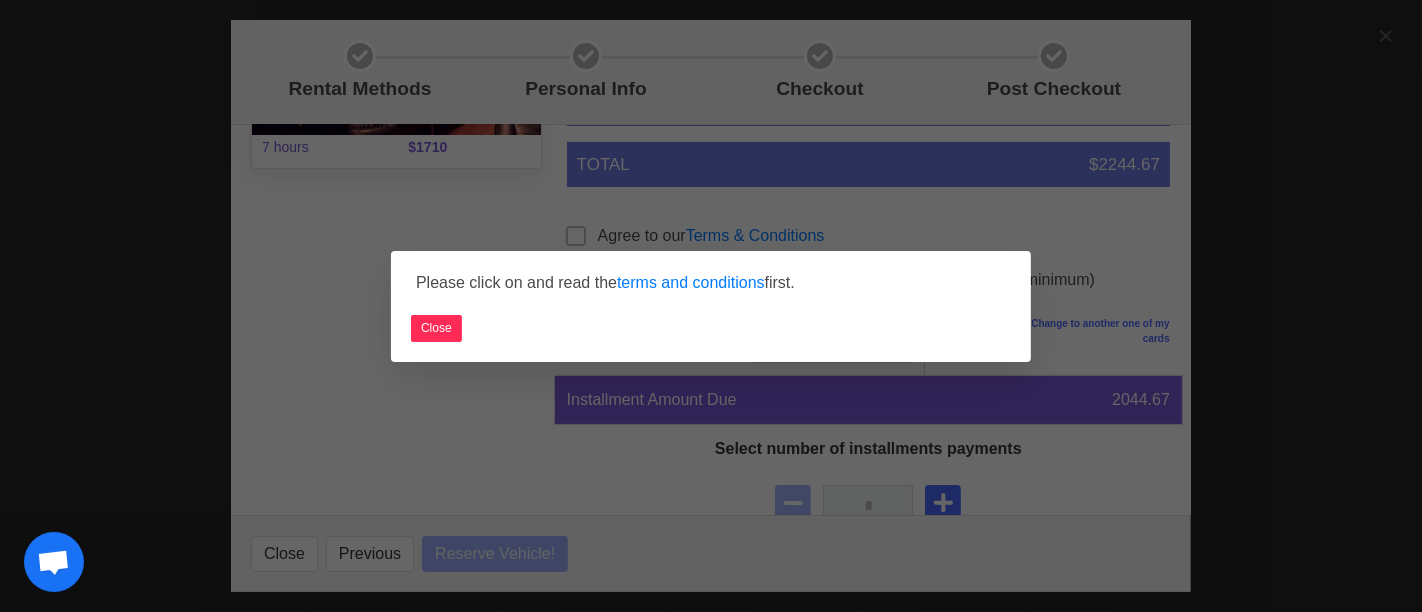 select 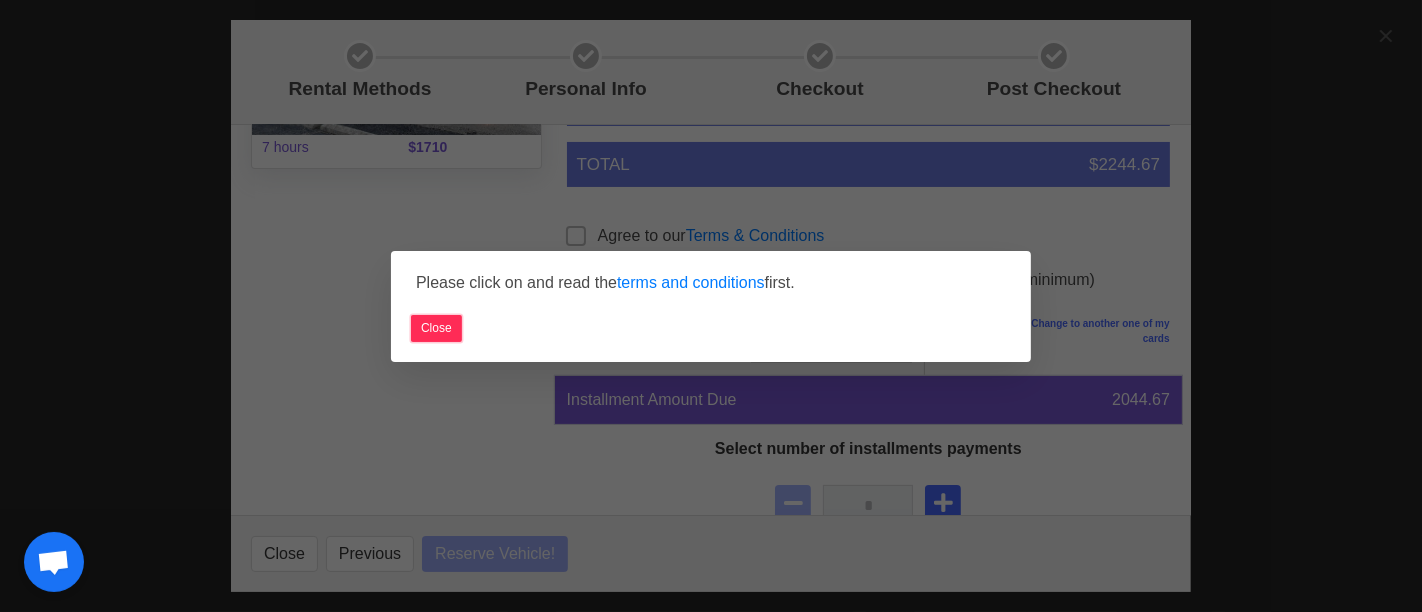 click on "Close" at bounding box center (436, 328) 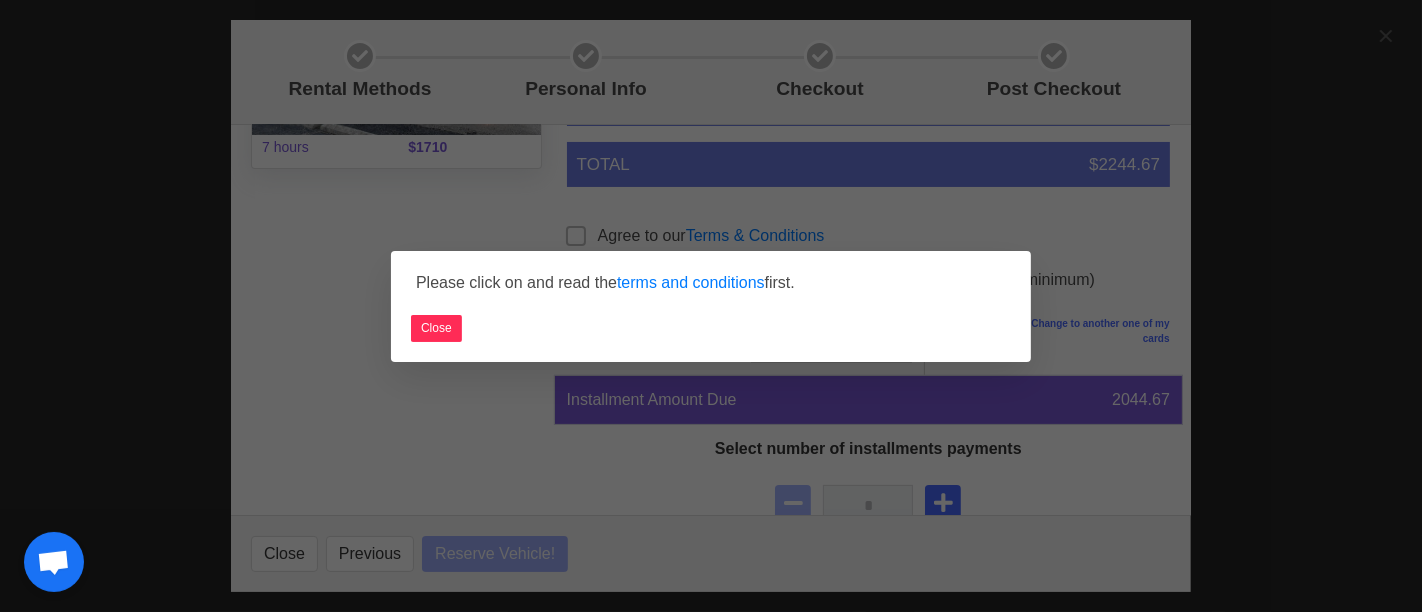 select 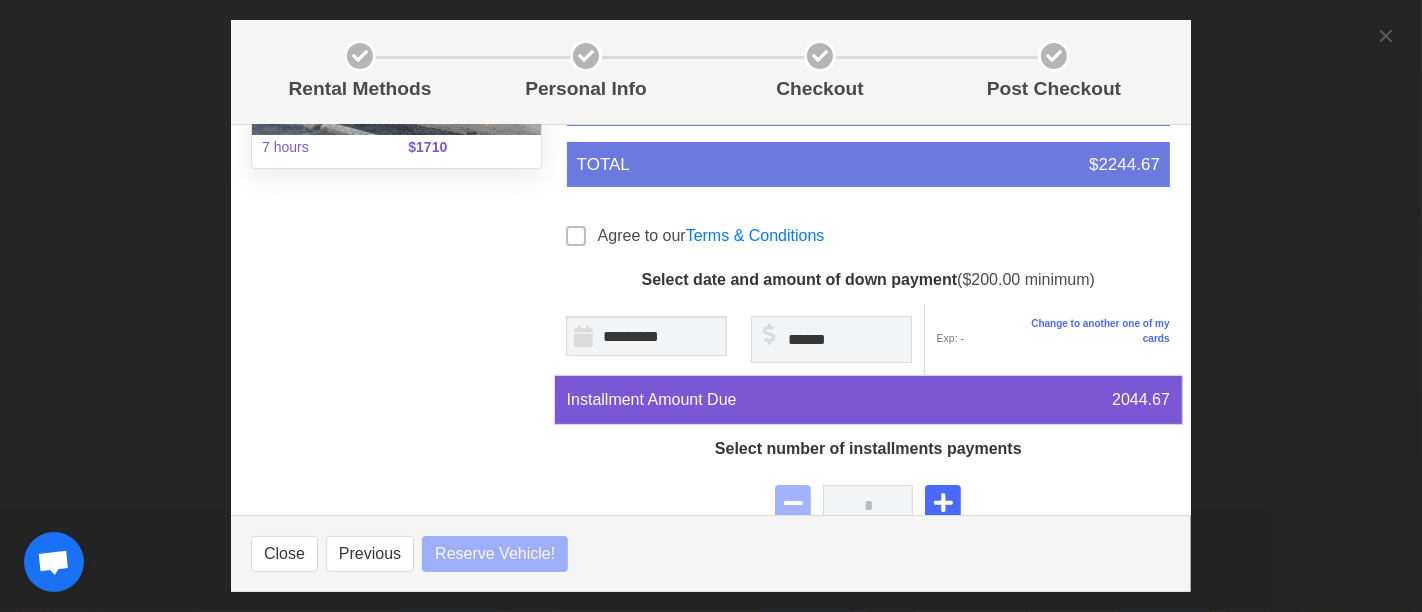 click at bounding box center (576, 236) 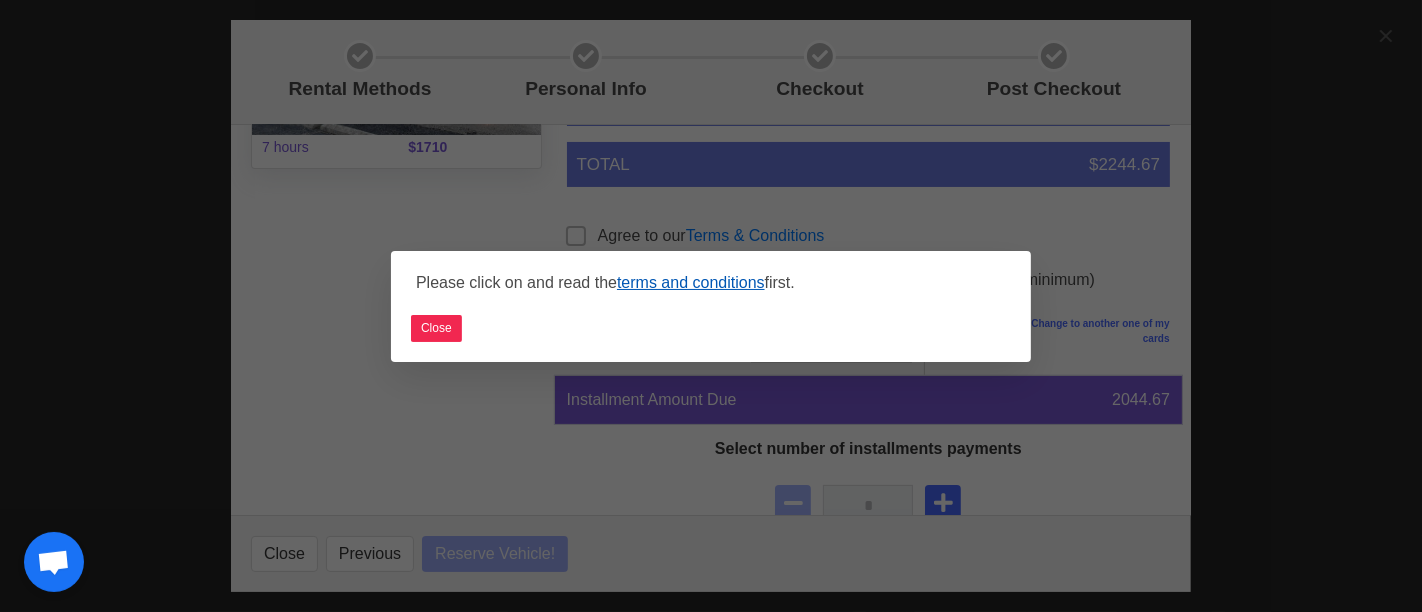 click on "terms and conditions" at bounding box center (691, 282) 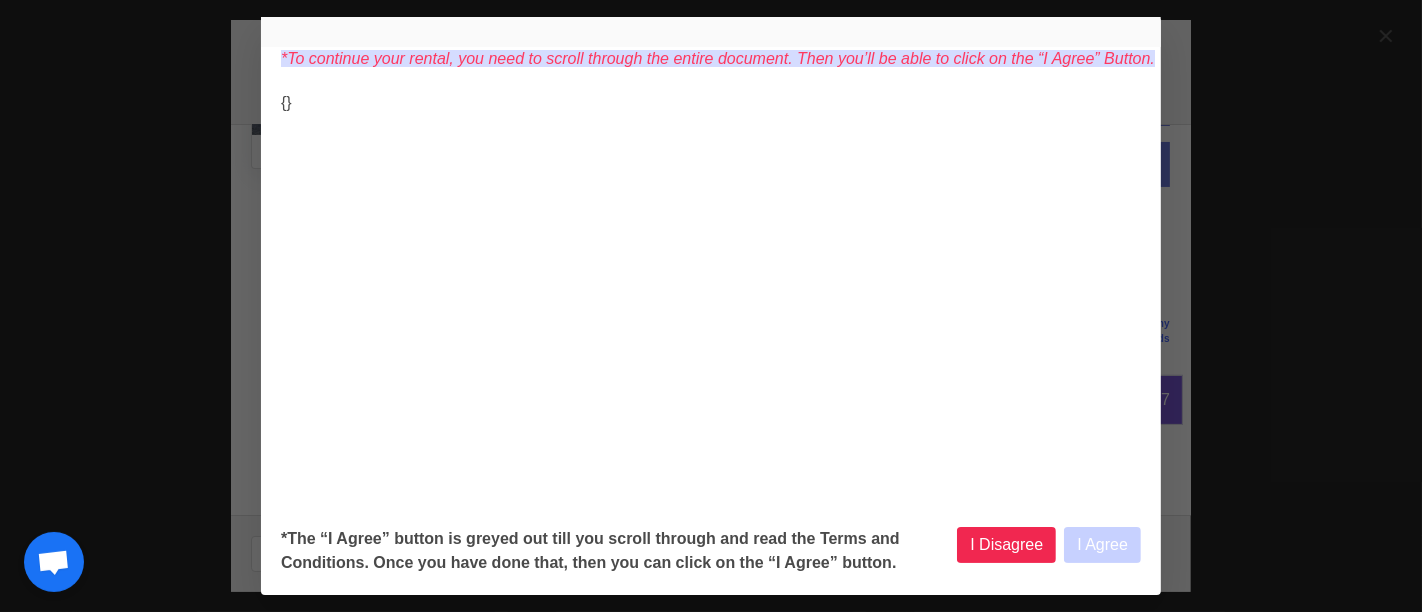 select 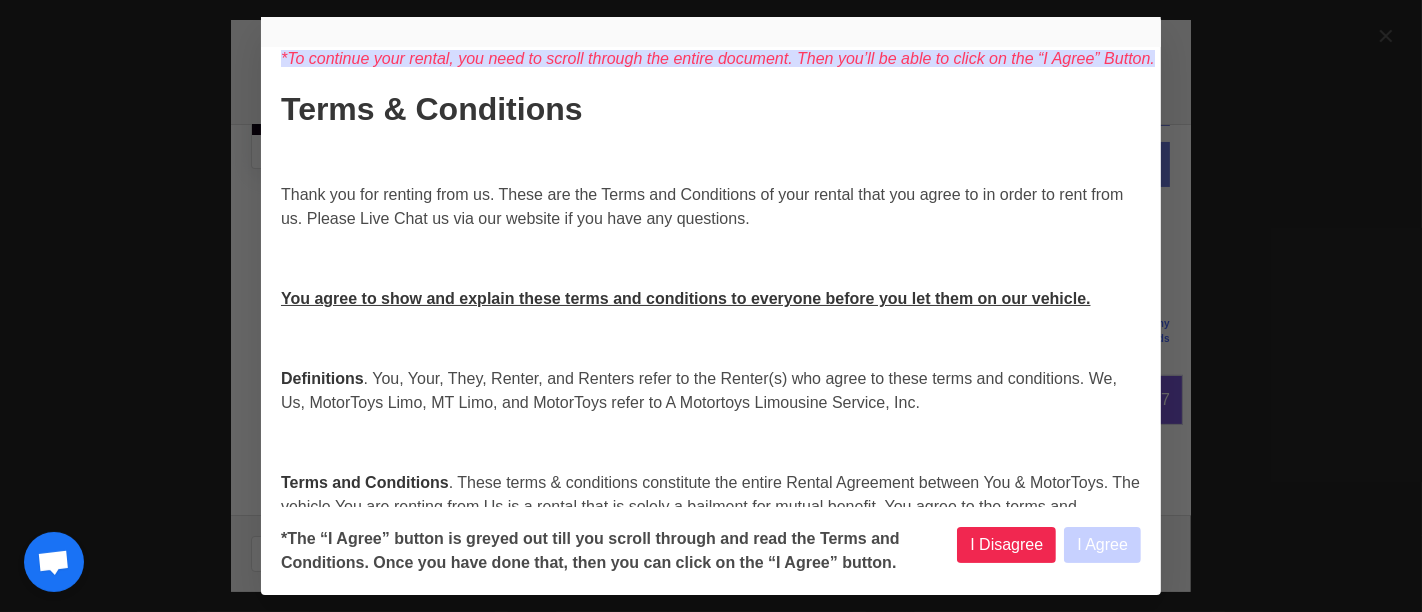 select 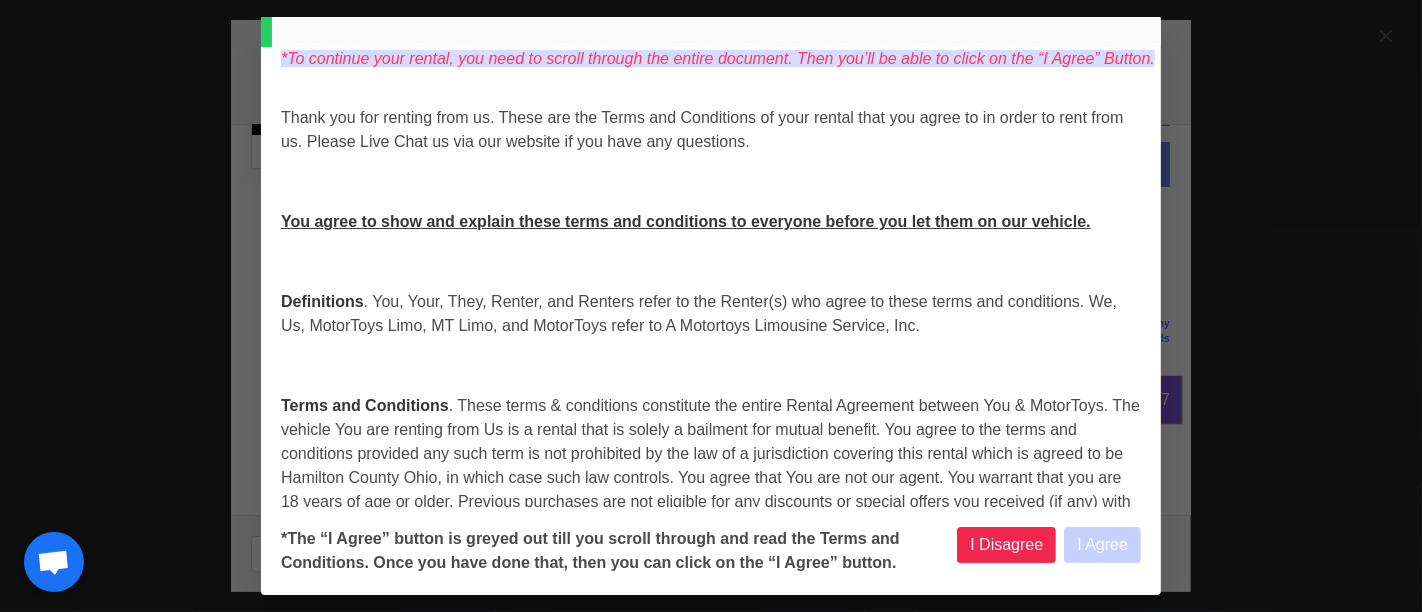 scroll, scrollTop: 111, scrollLeft: 0, axis: vertical 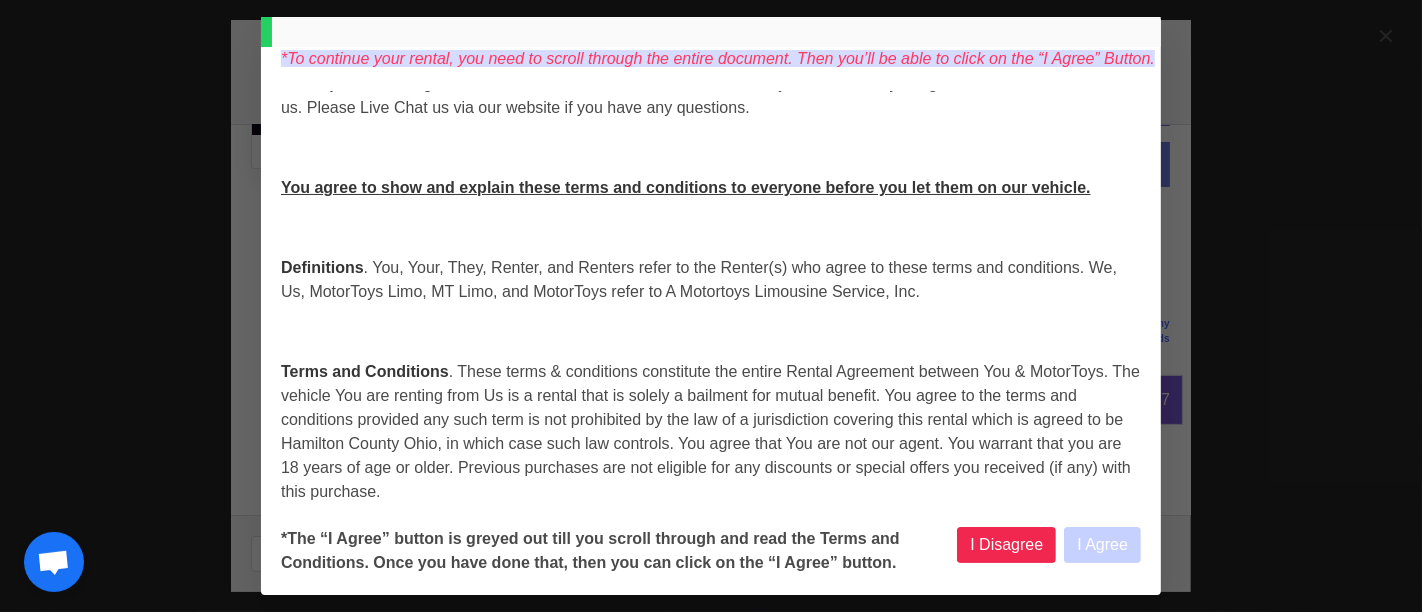 select 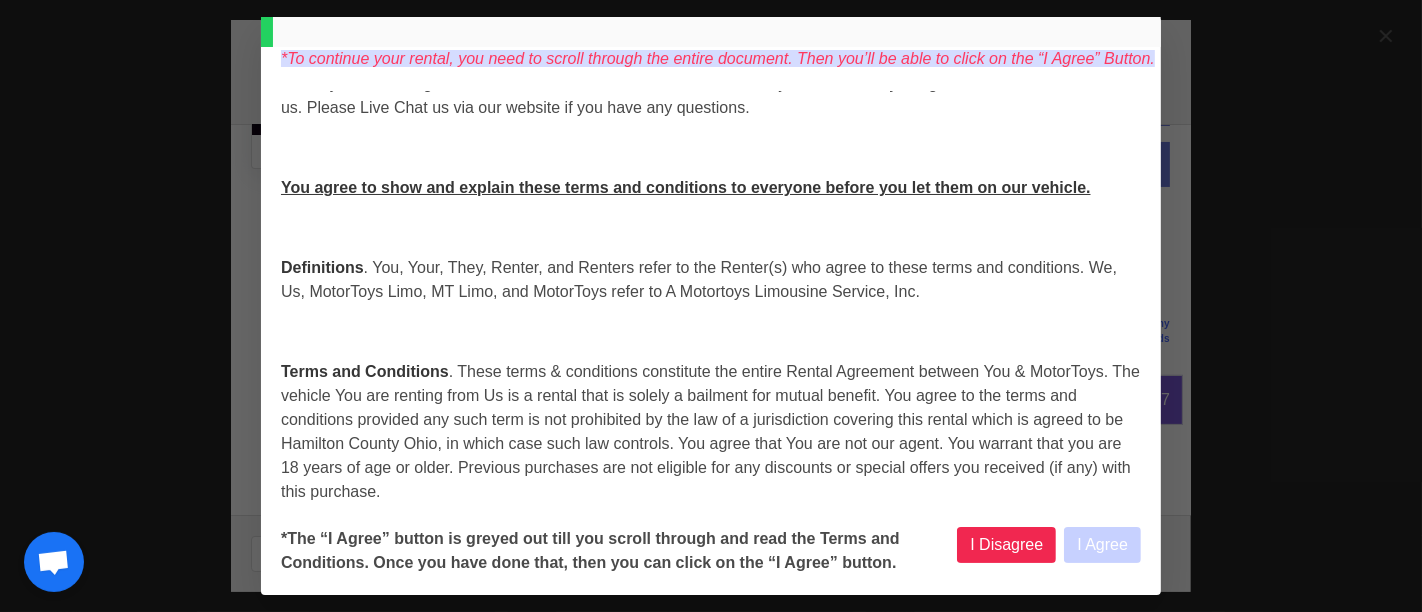 select 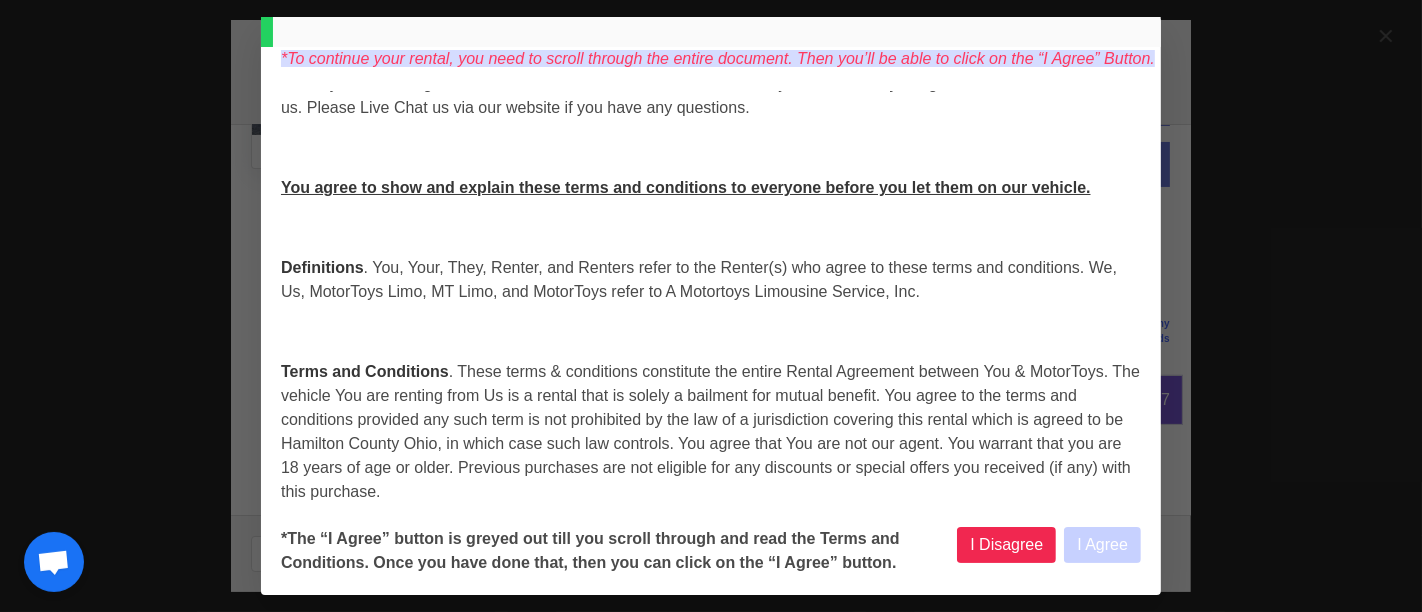 select 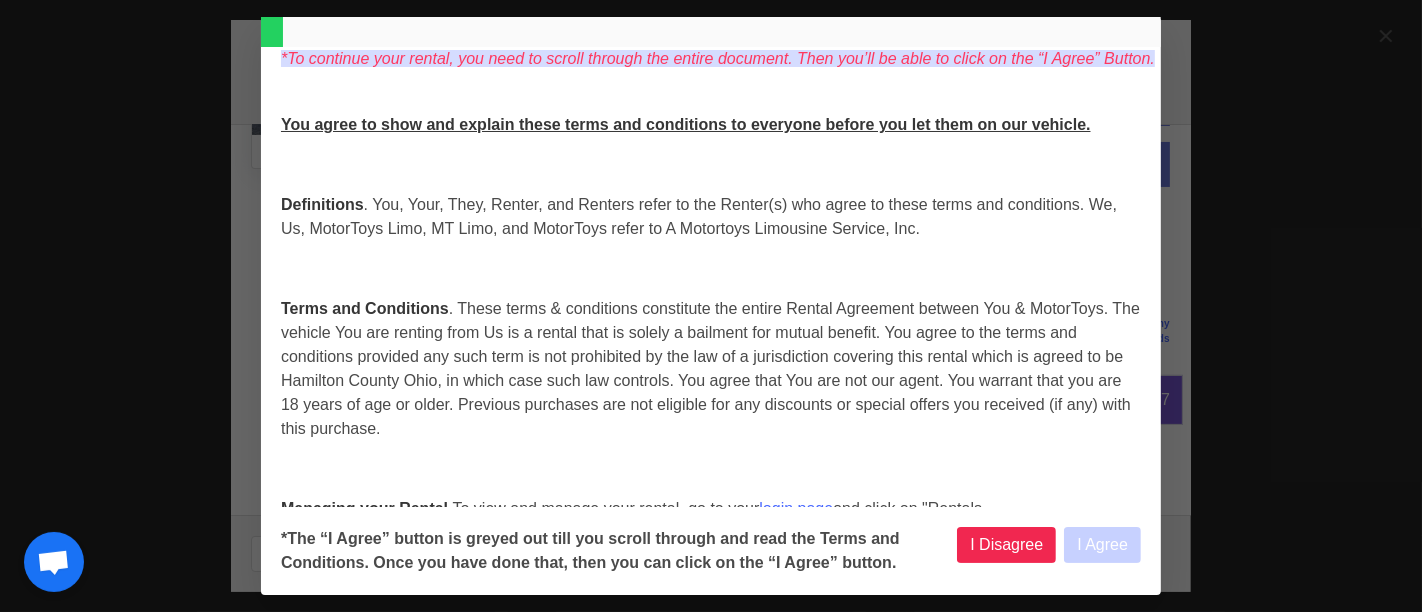 scroll, scrollTop: 222, scrollLeft: 0, axis: vertical 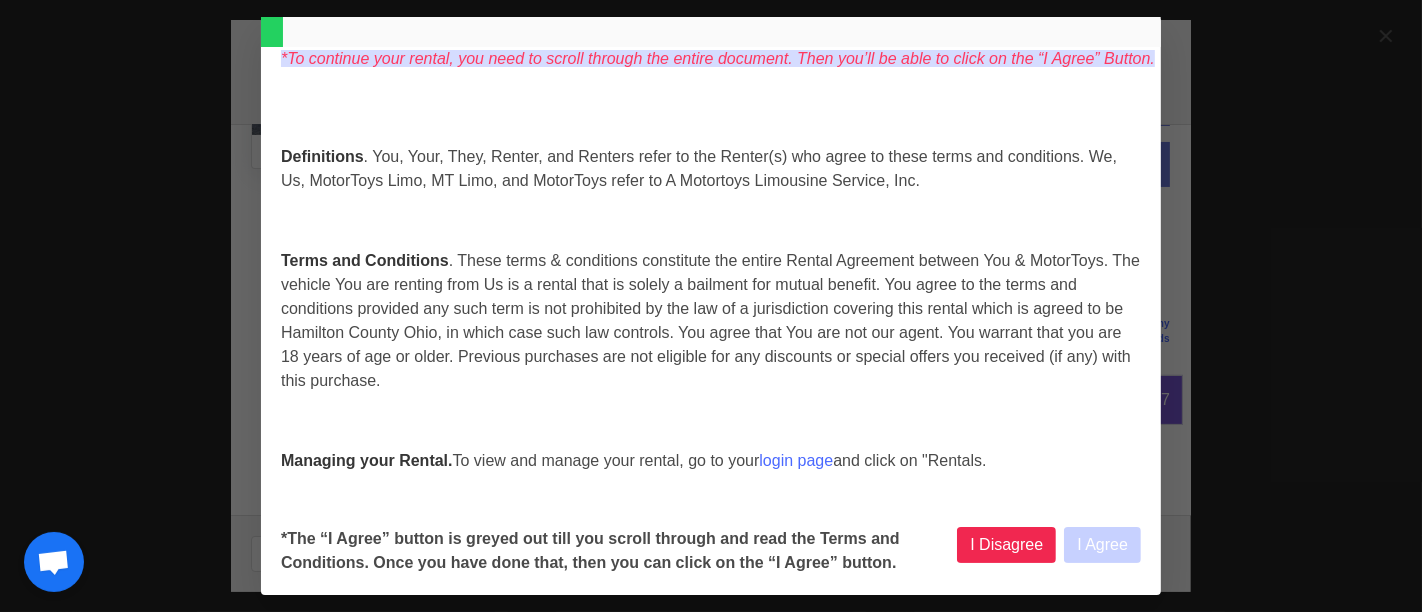 select 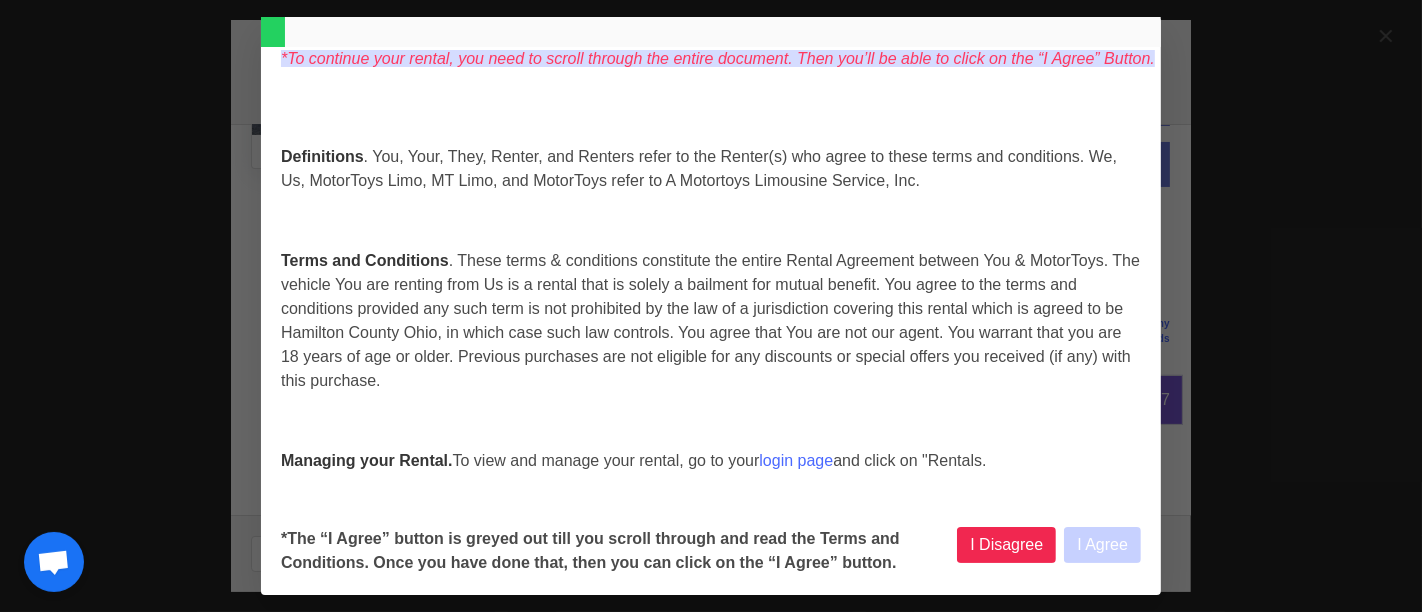 select 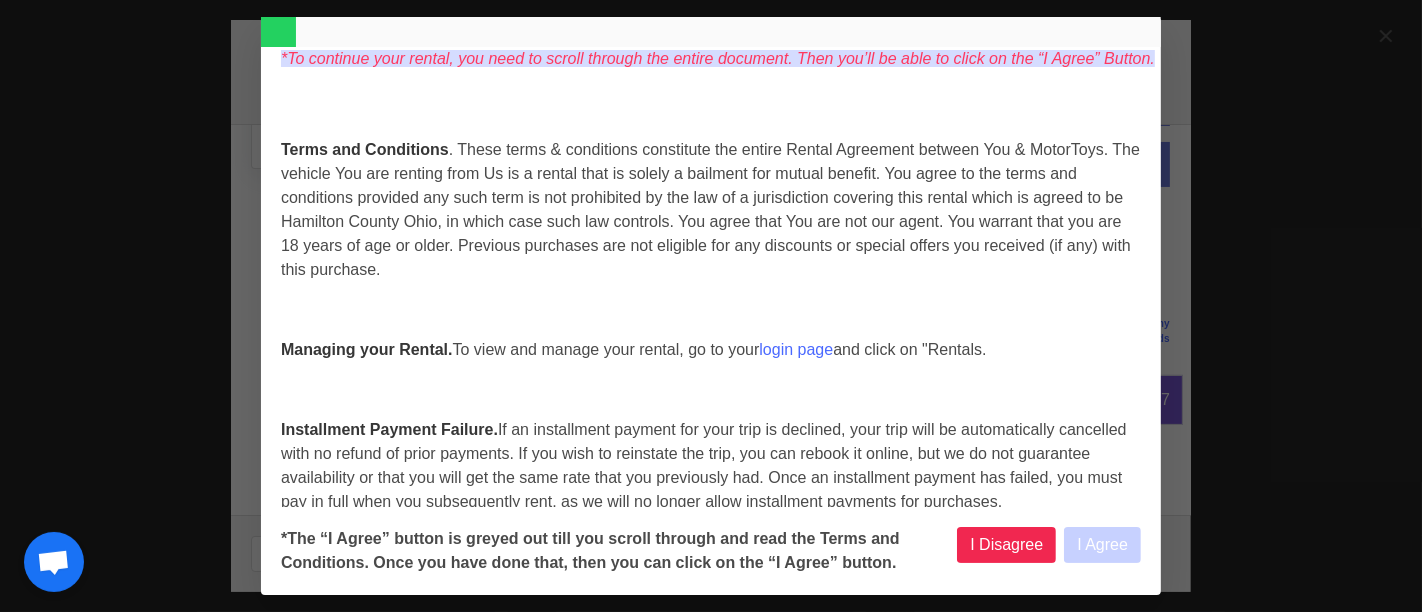 select 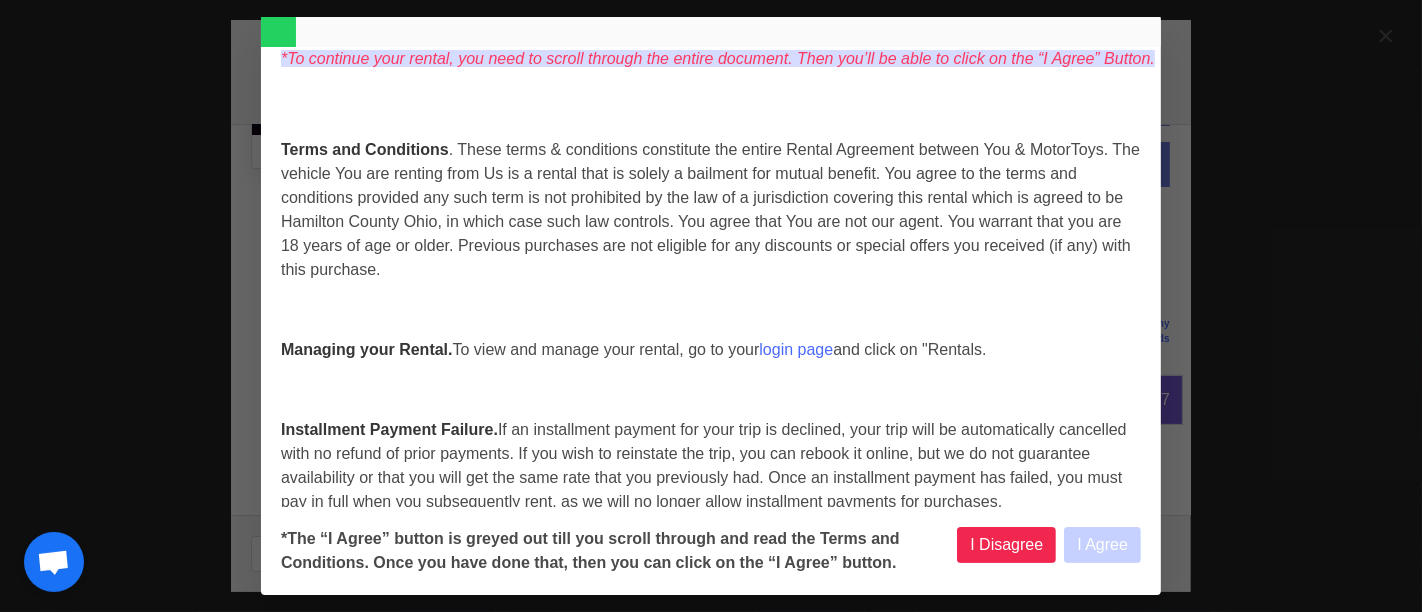 select 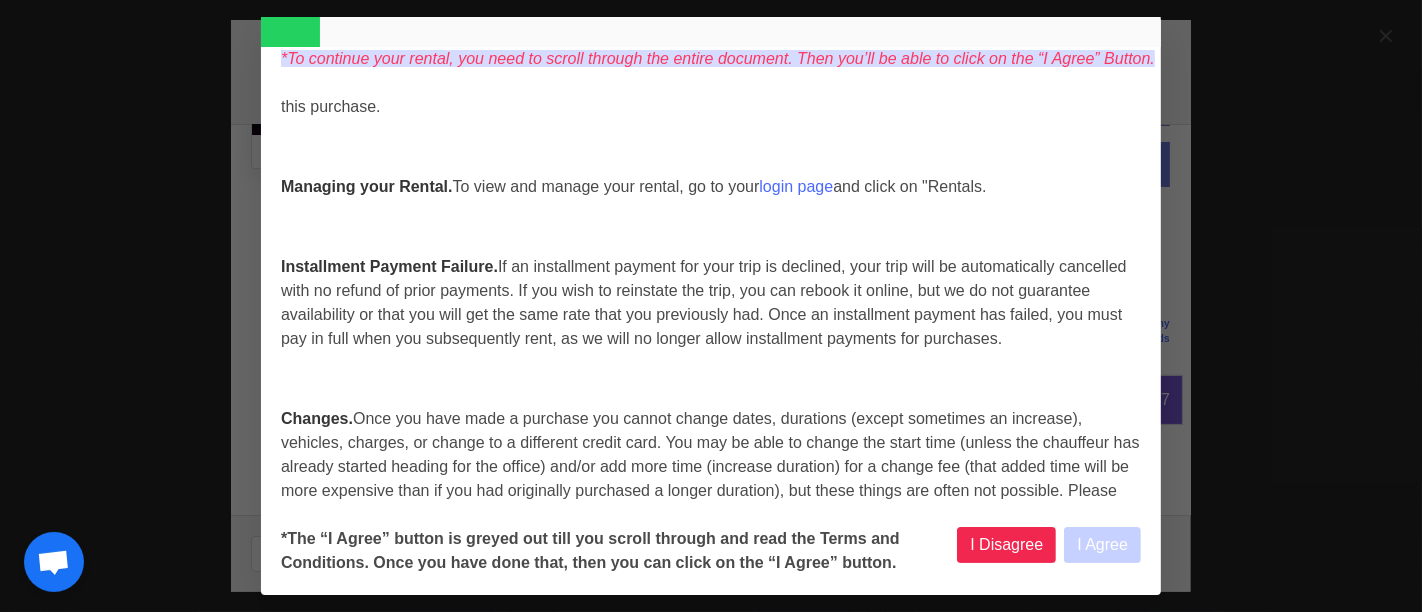 scroll, scrollTop: 555, scrollLeft: 0, axis: vertical 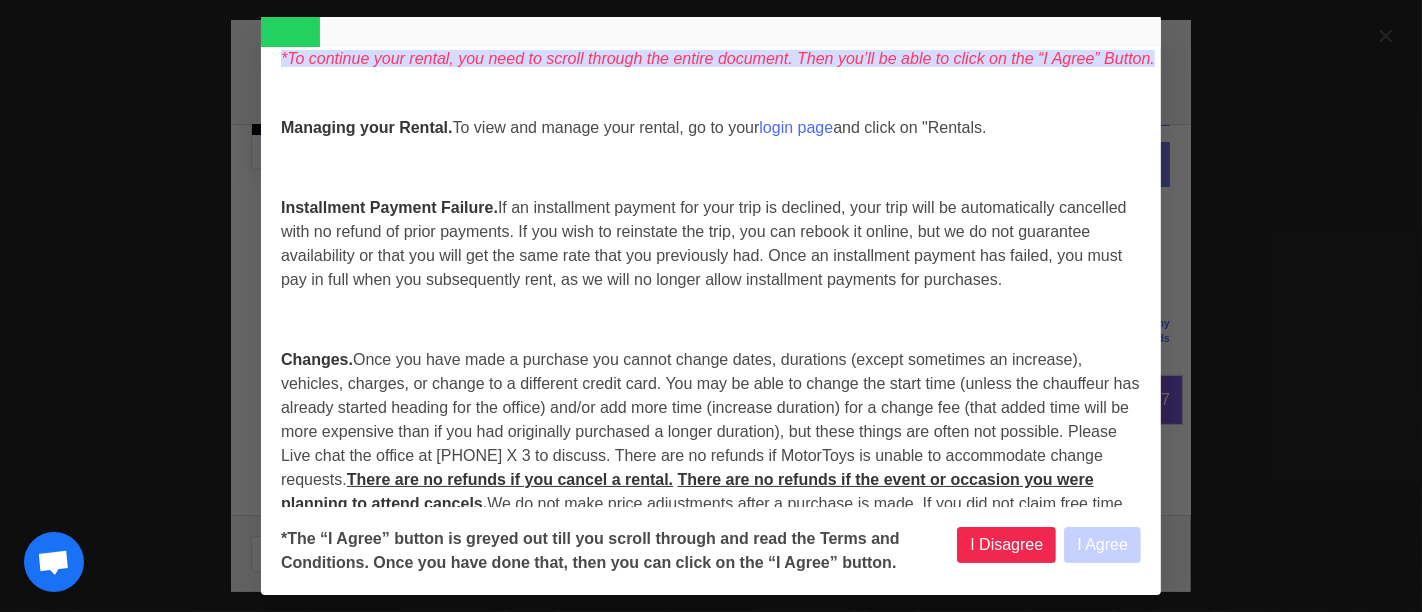 select 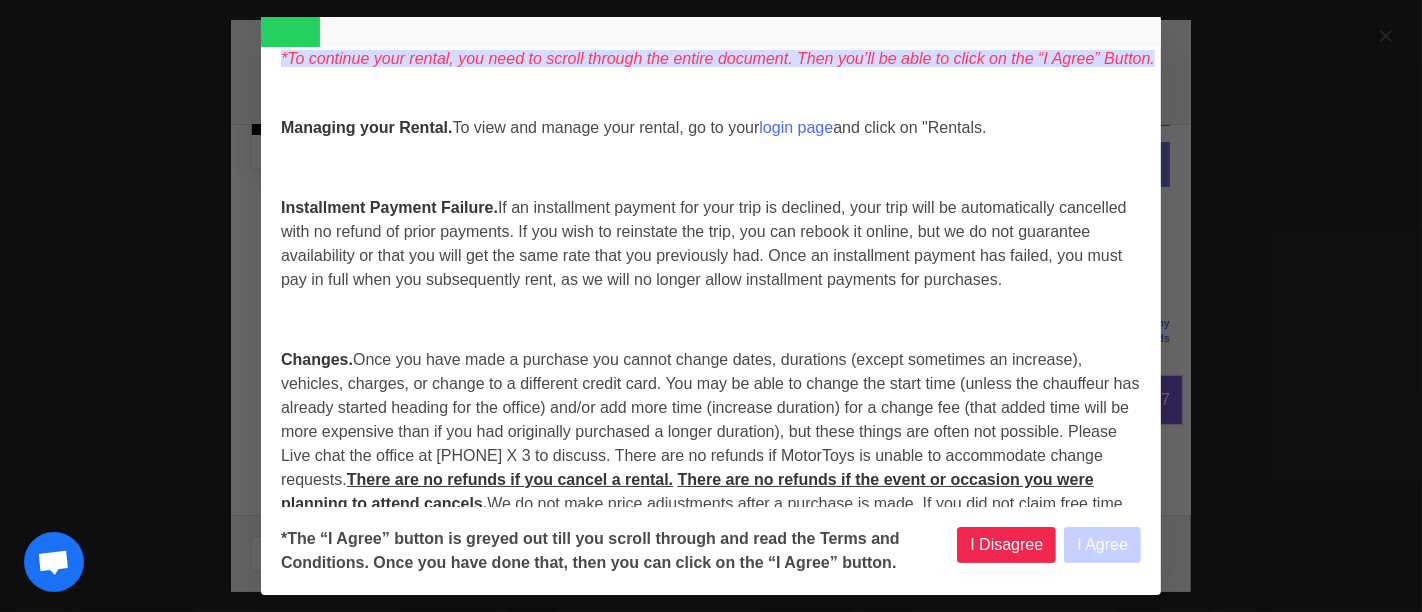 select 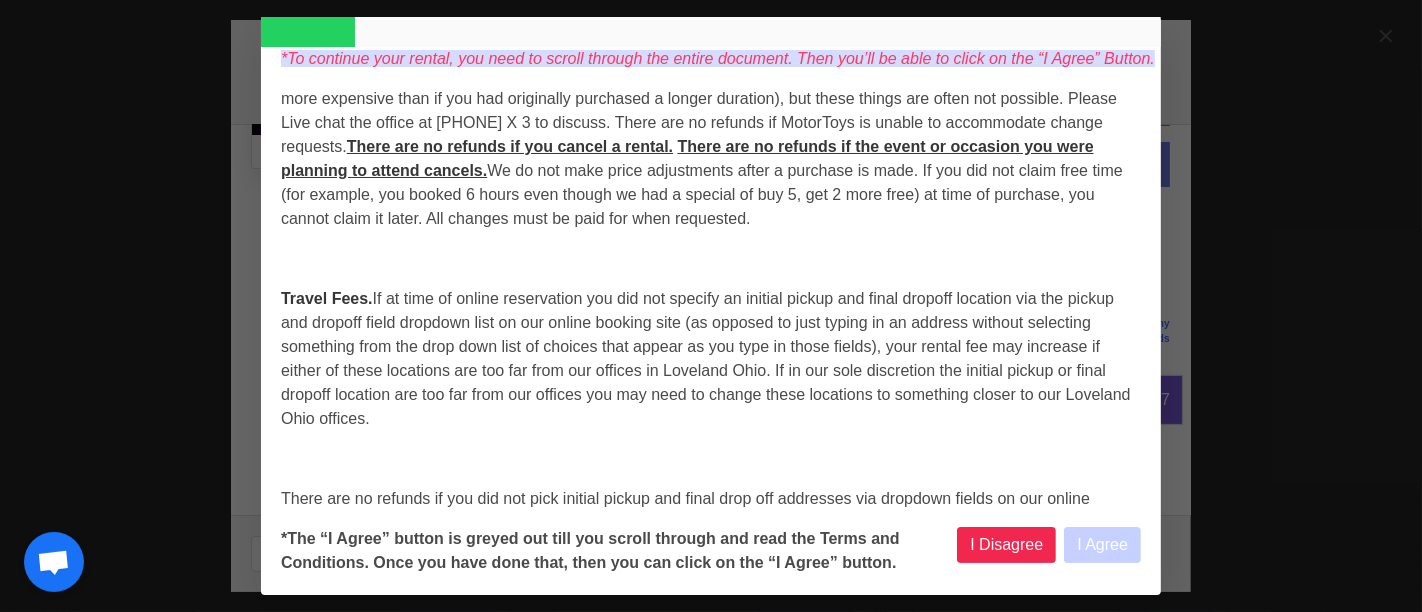 select 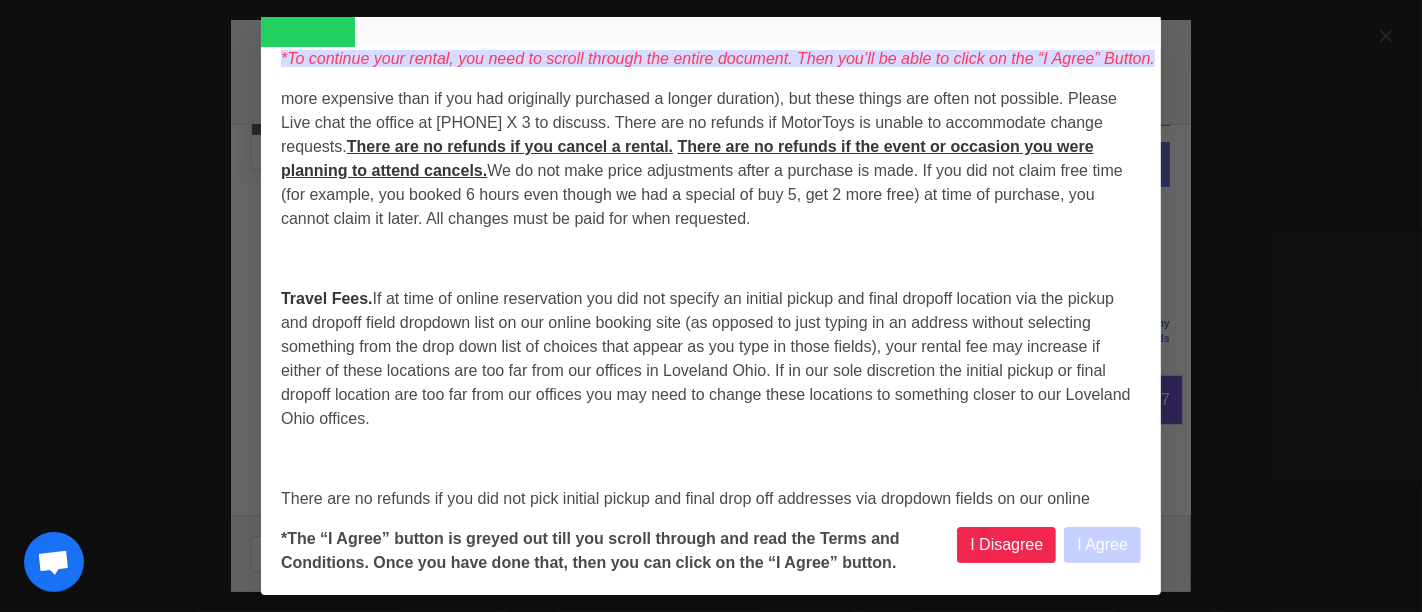 scroll, scrollTop: 777, scrollLeft: 0, axis: vertical 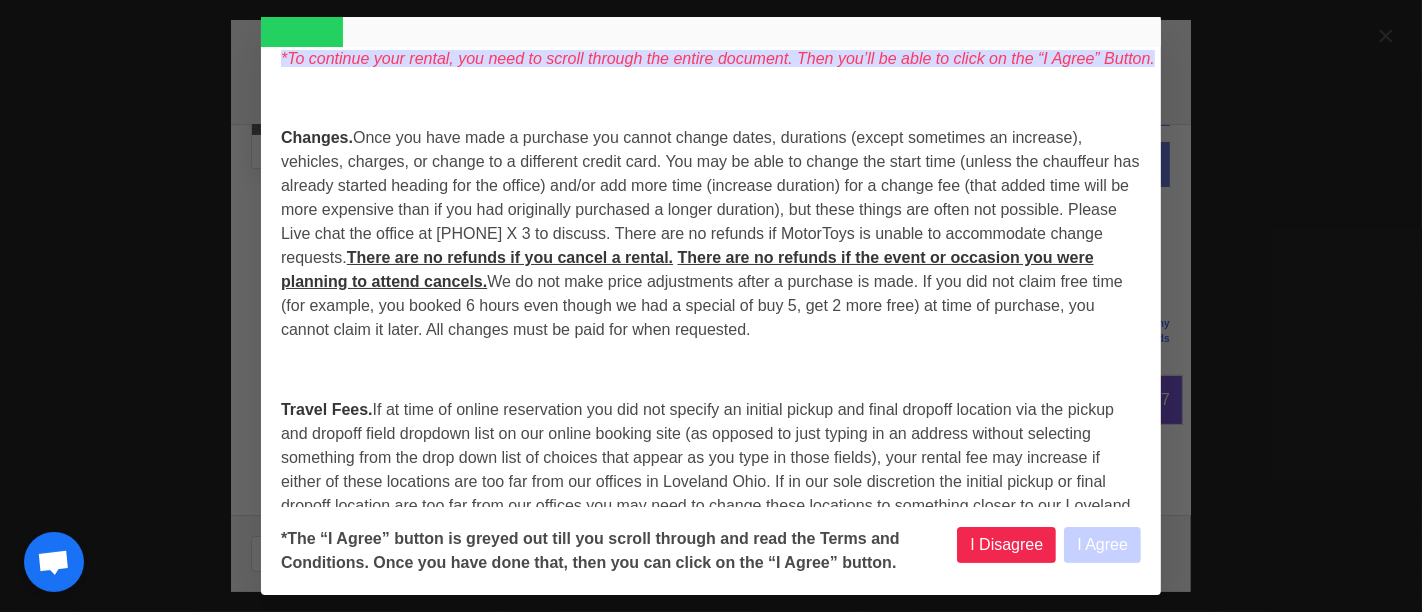 select 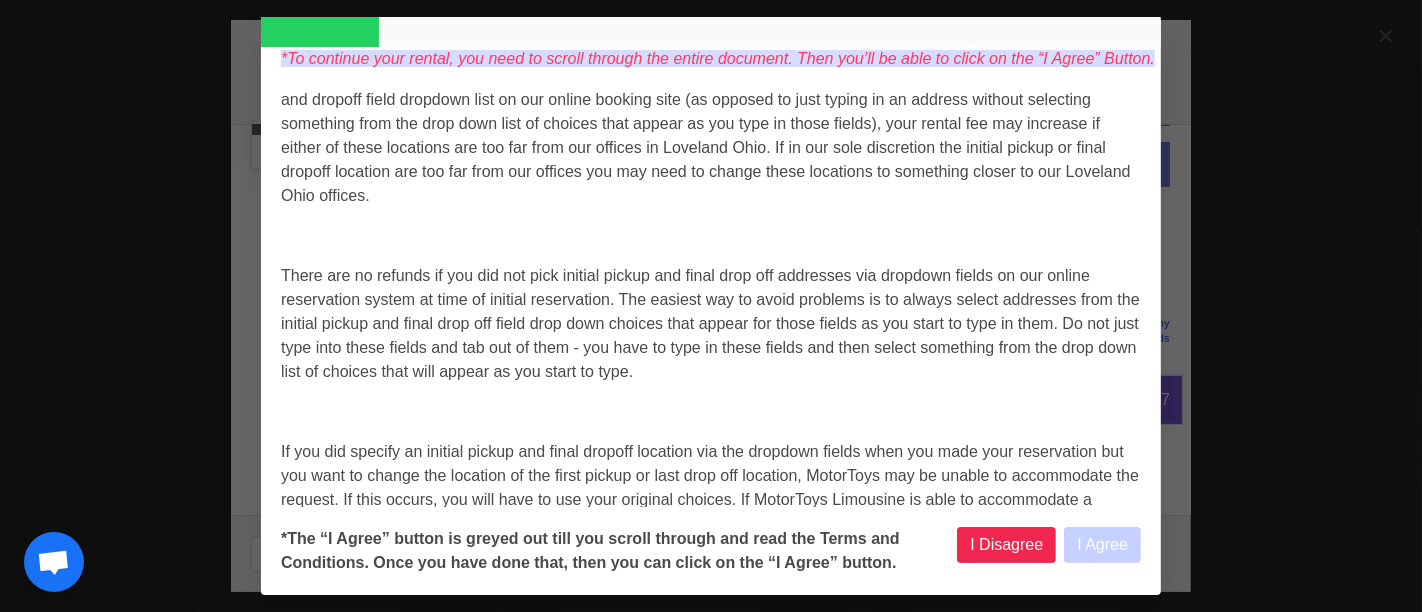 select 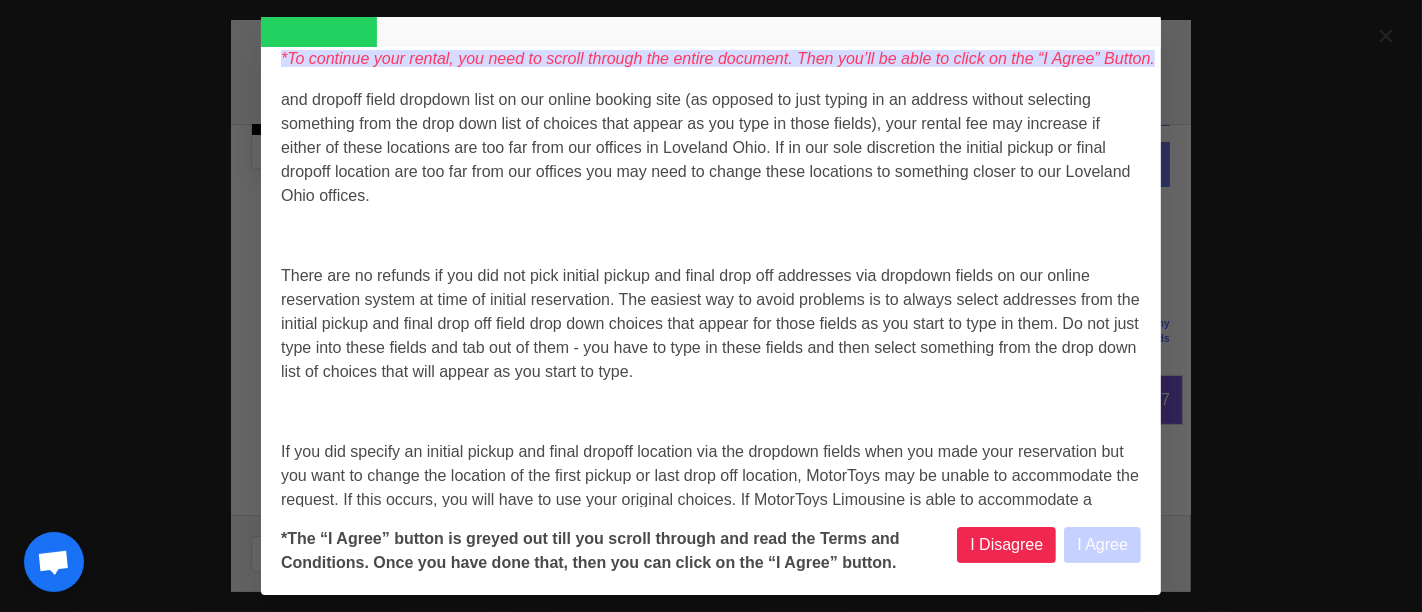 scroll, scrollTop: 1000, scrollLeft: 0, axis: vertical 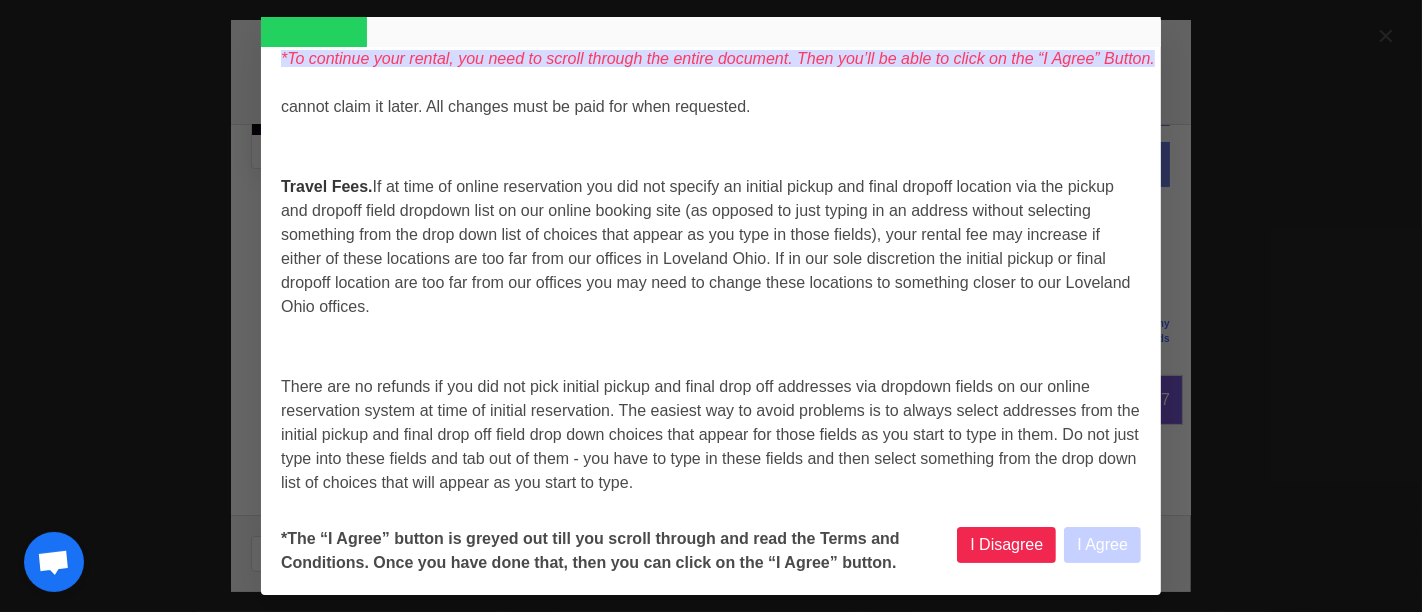 select 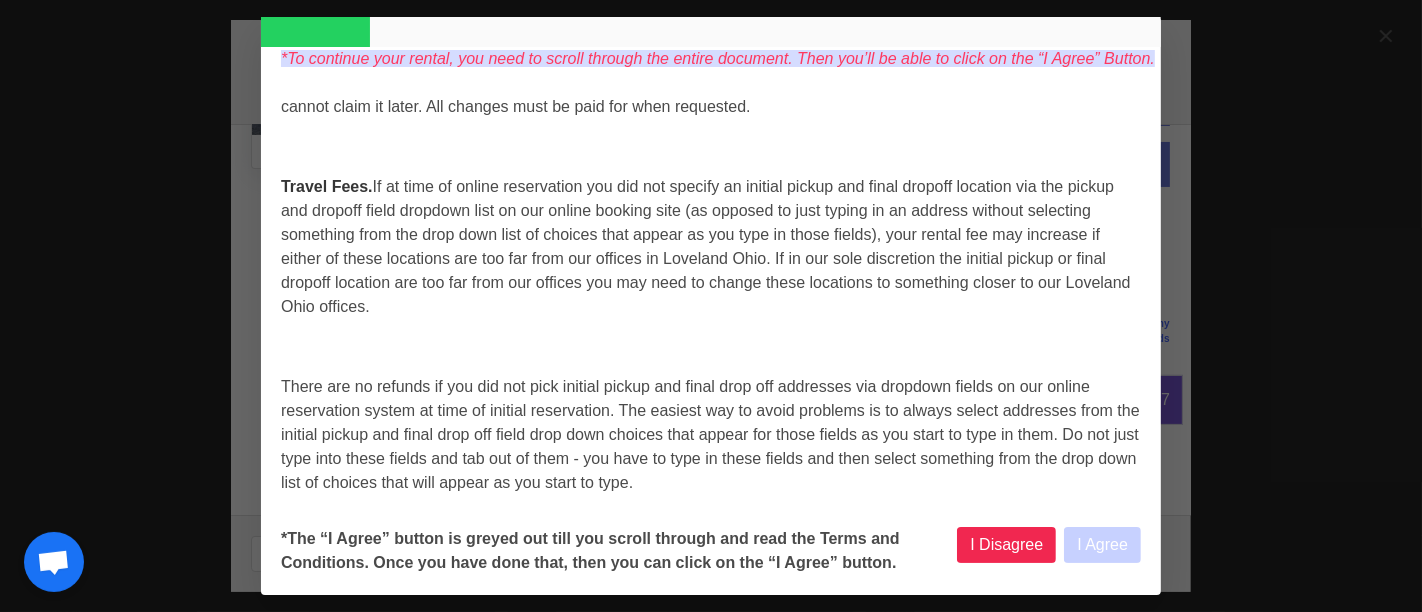 scroll, scrollTop: 1222, scrollLeft: 0, axis: vertical 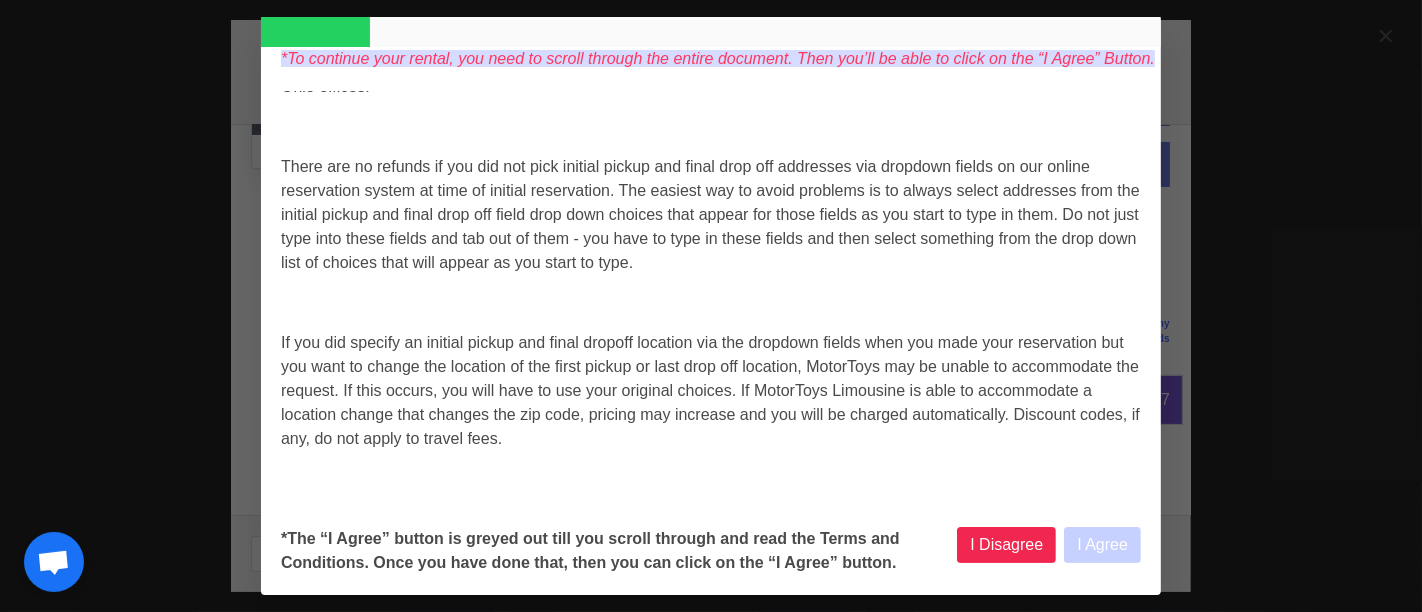 select 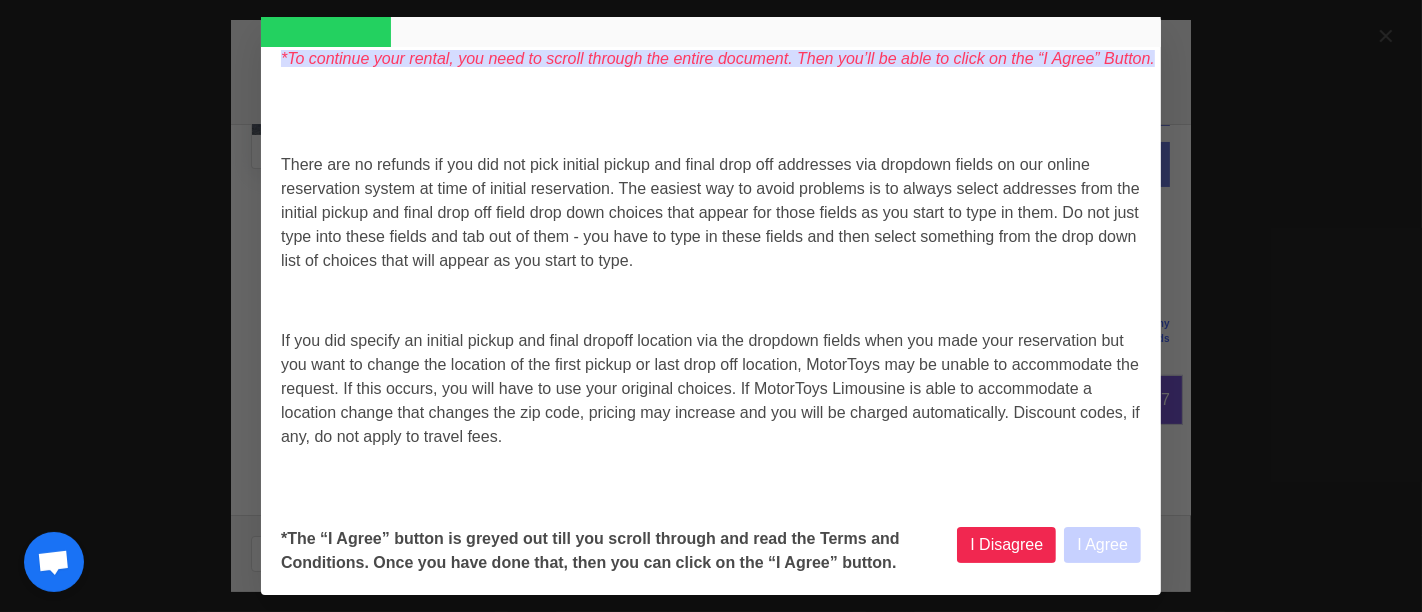 select 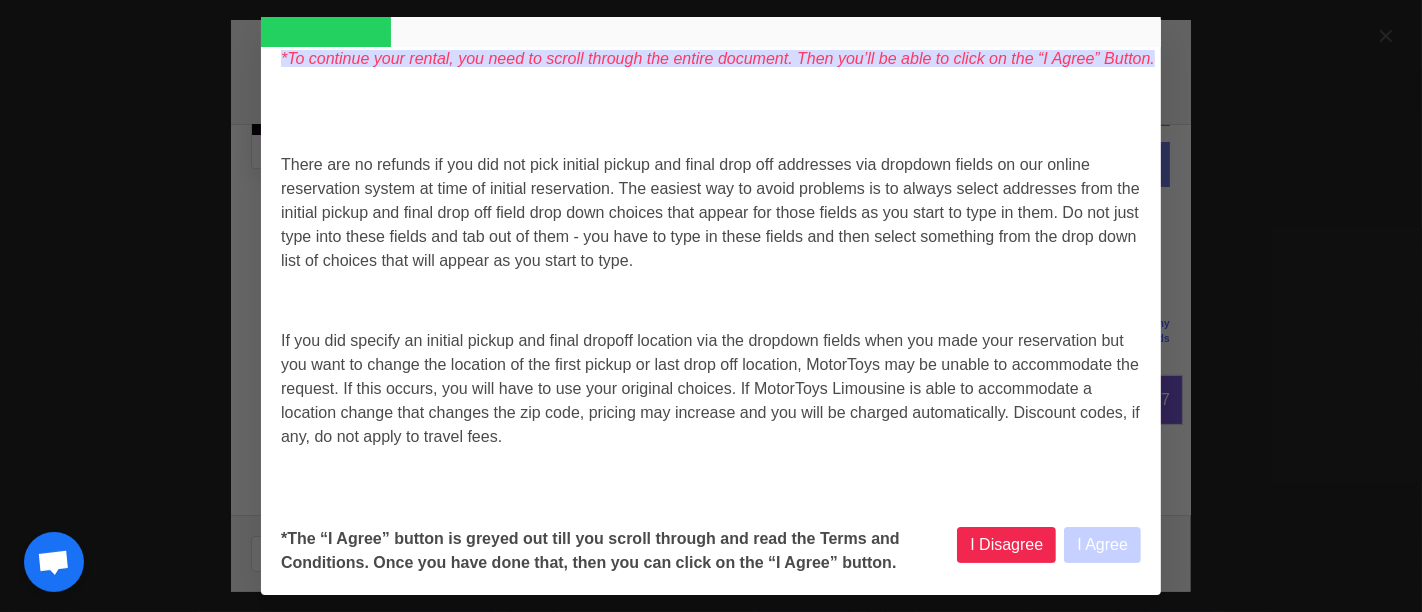 select 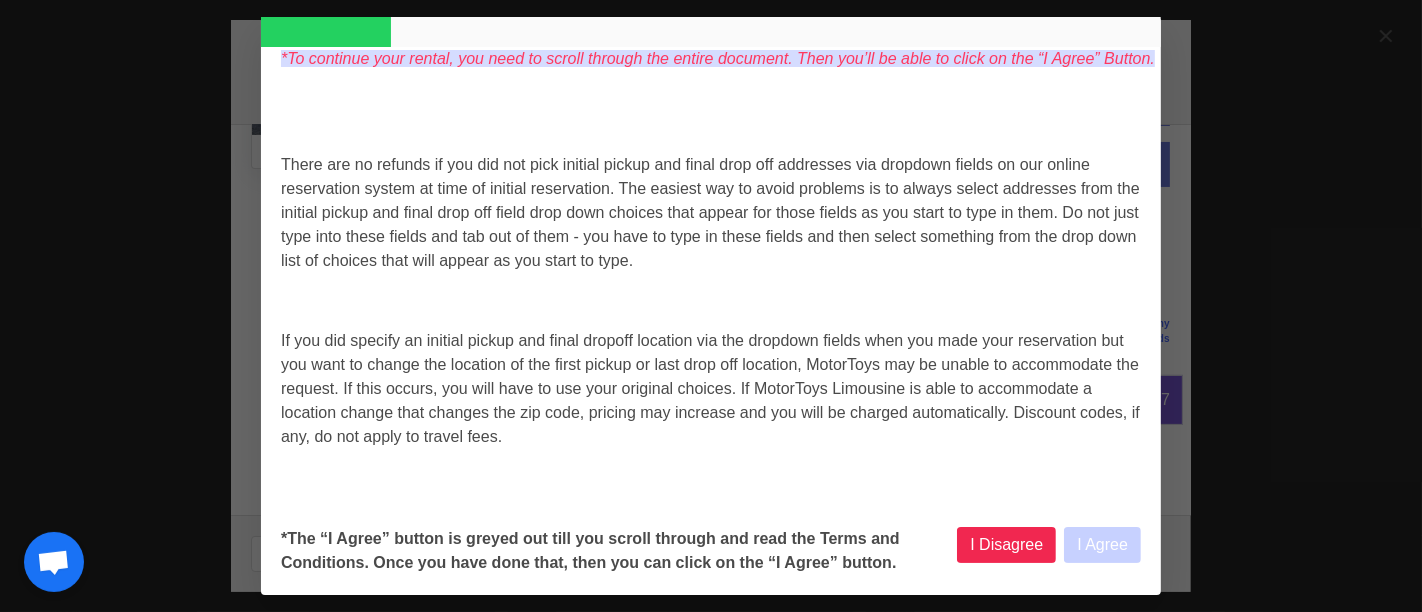 select 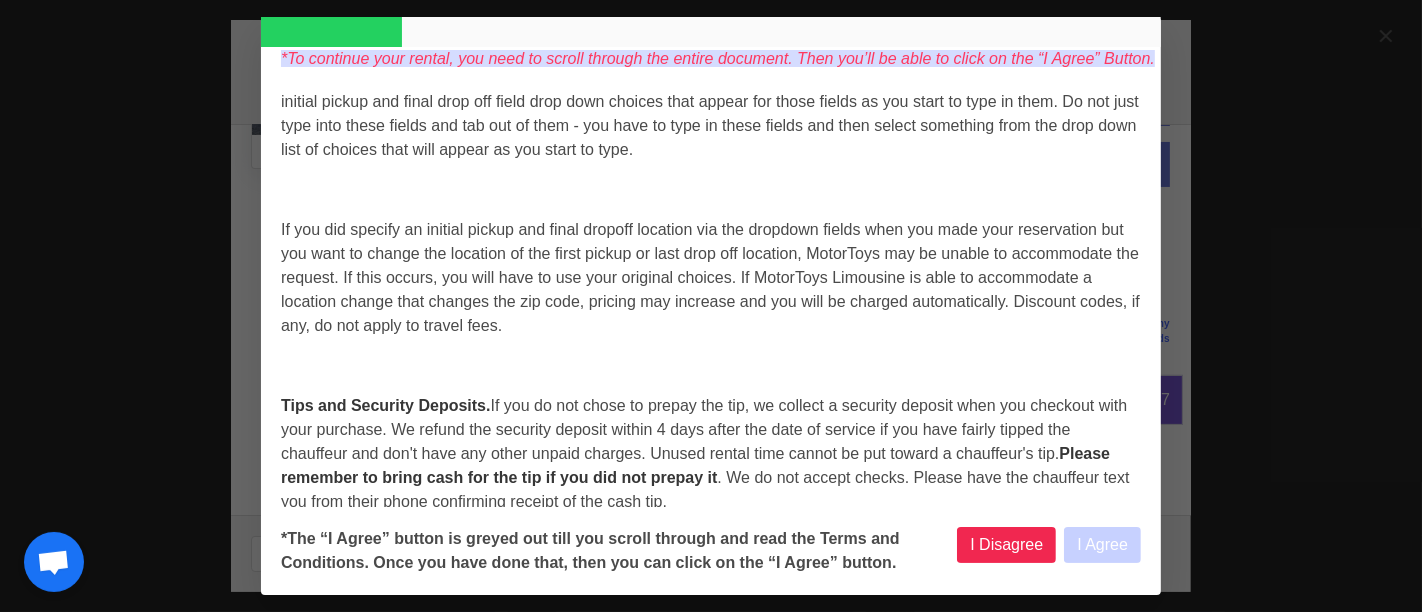 select 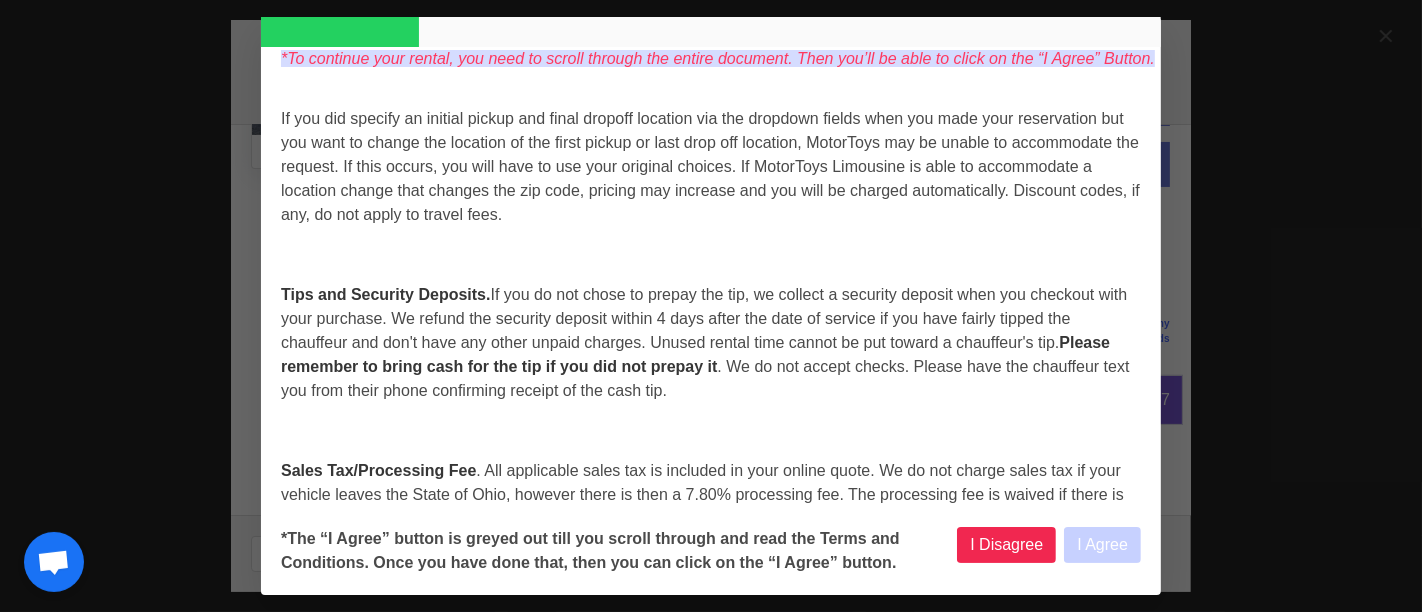 scroll, scrollTop: 1555, scrollLeft: 0, axis: vertical 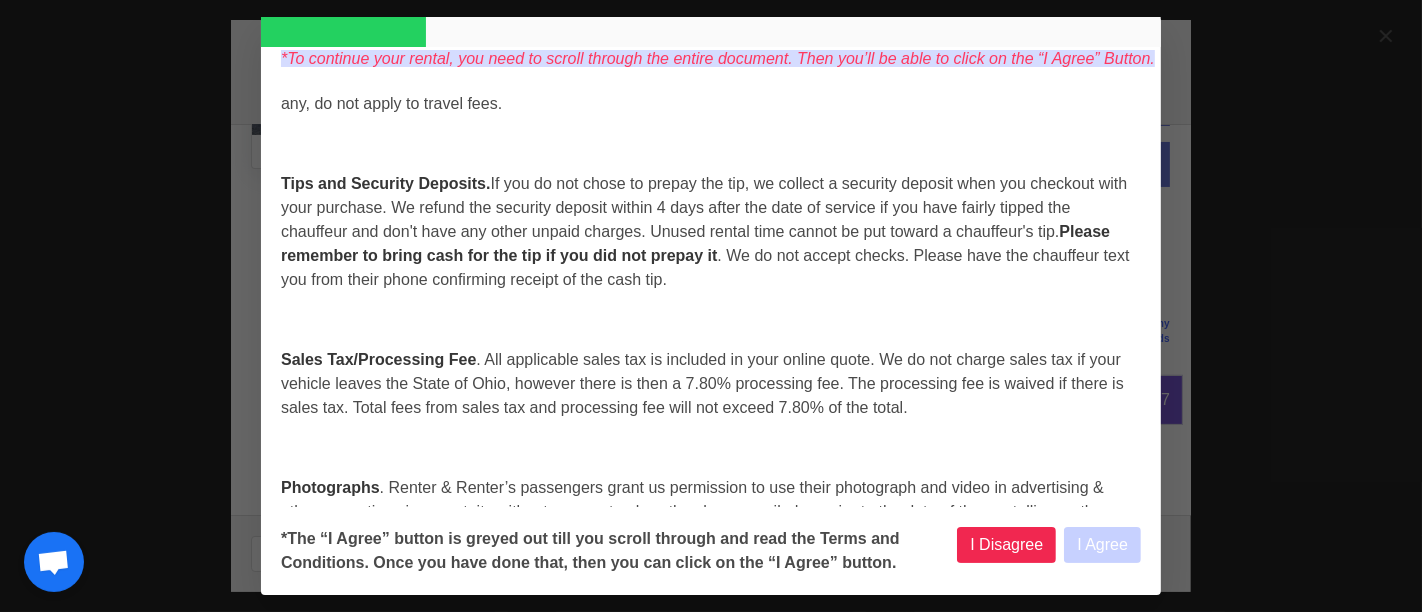 select 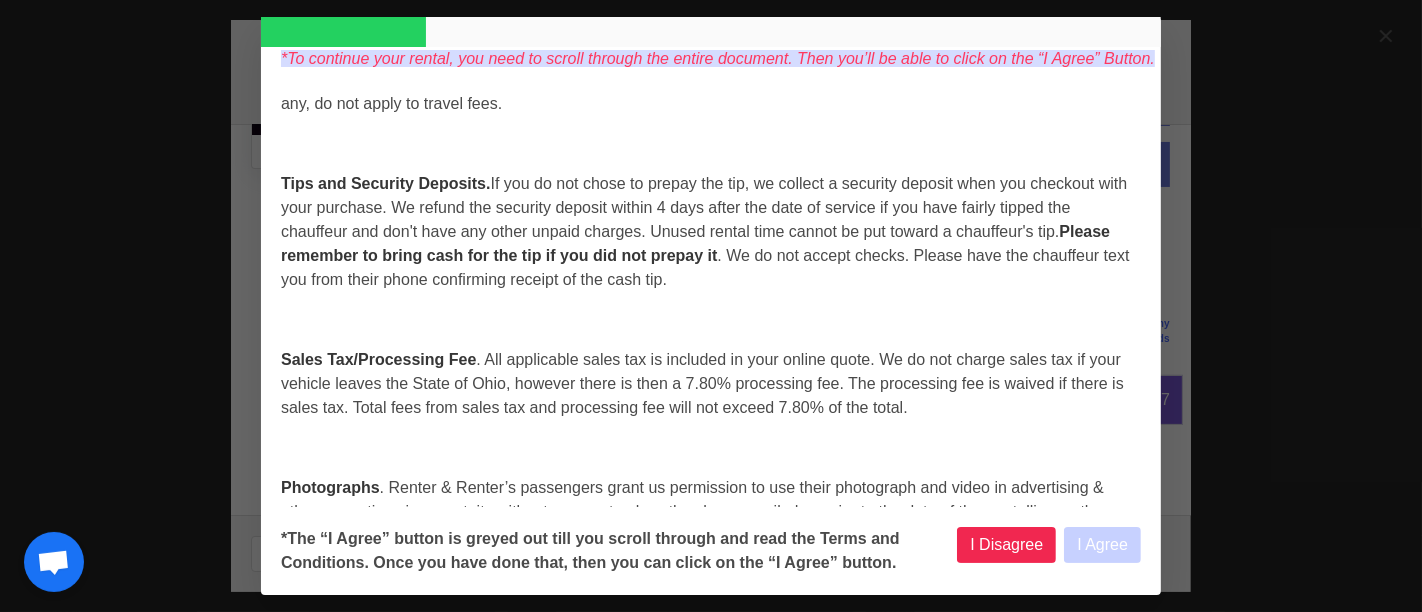 type 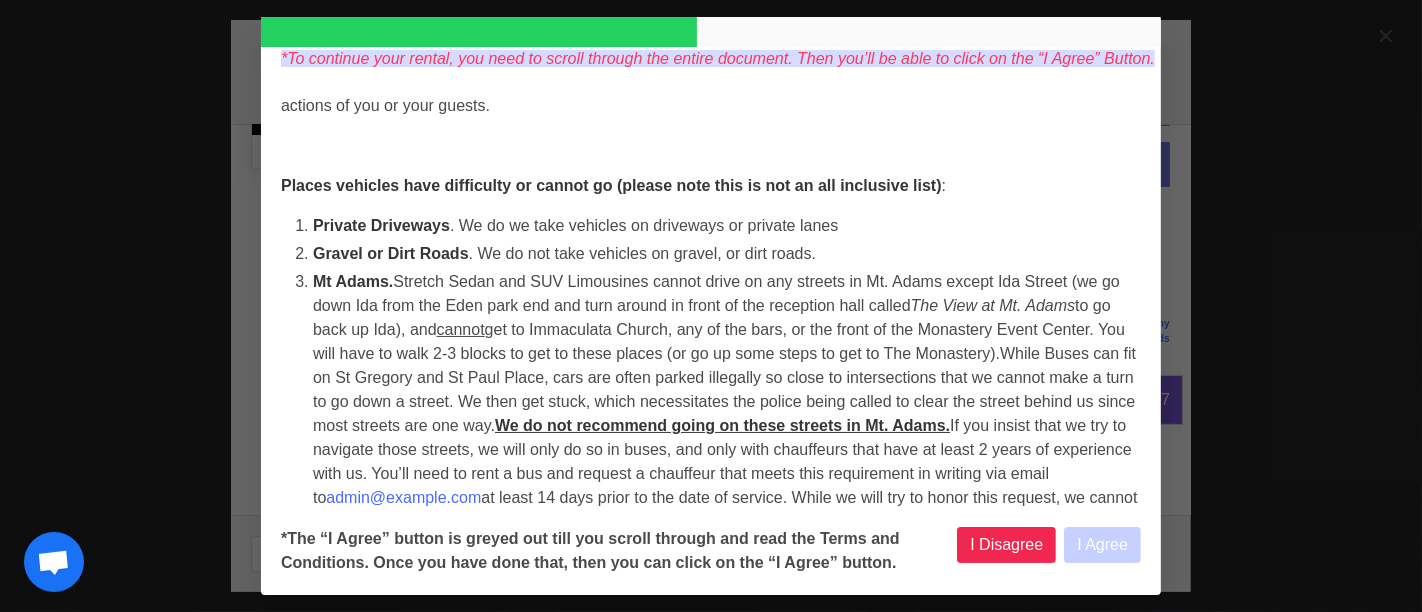 scroll, scrollTop: 4111, scrollLeft: 0, axis: vertical 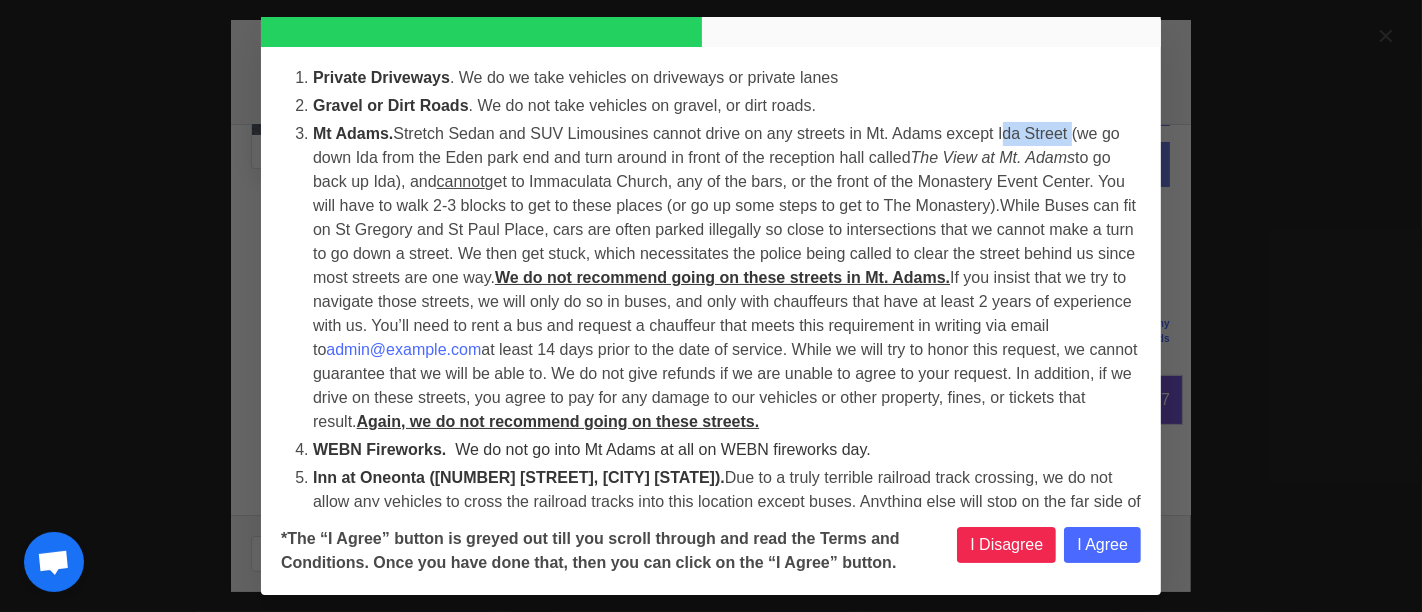 drag, startPoint x: 992, startPoint y: 134, endPoint x: 1058, endPoint y: 137, distance: 66.068146 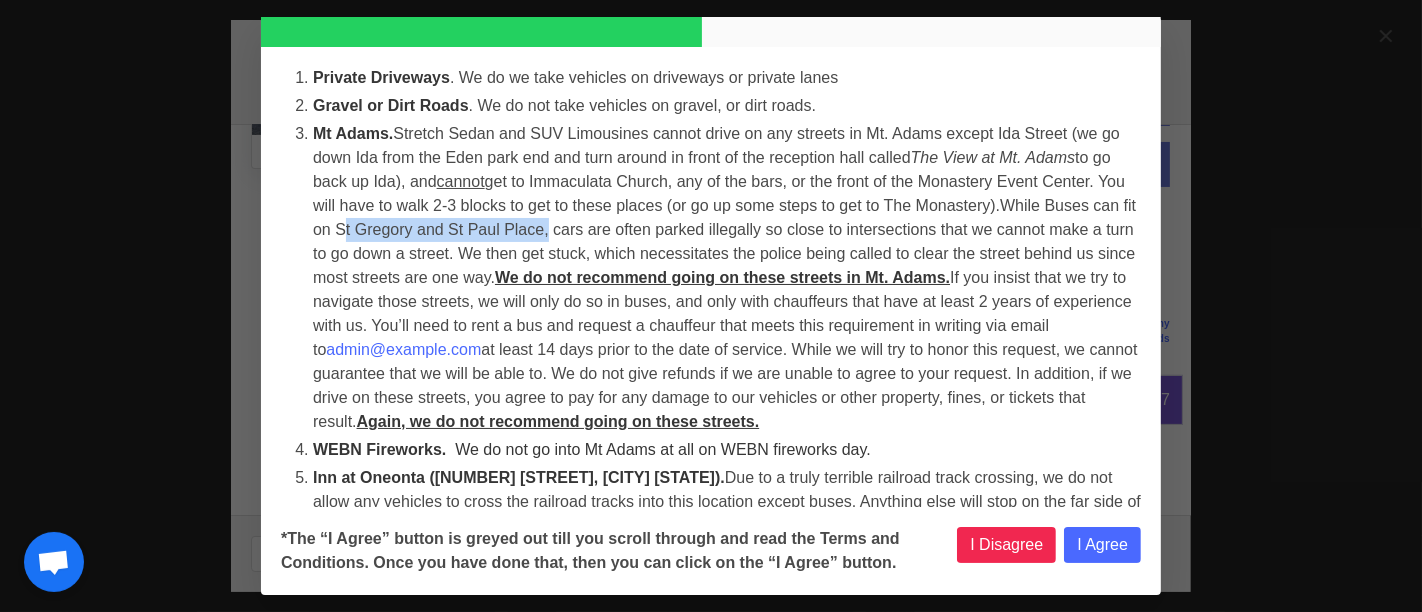 drag, startPoint x: 579, startPoint y: 230, endPoint x: 384, endPoint y: 233, distance: 195.02307 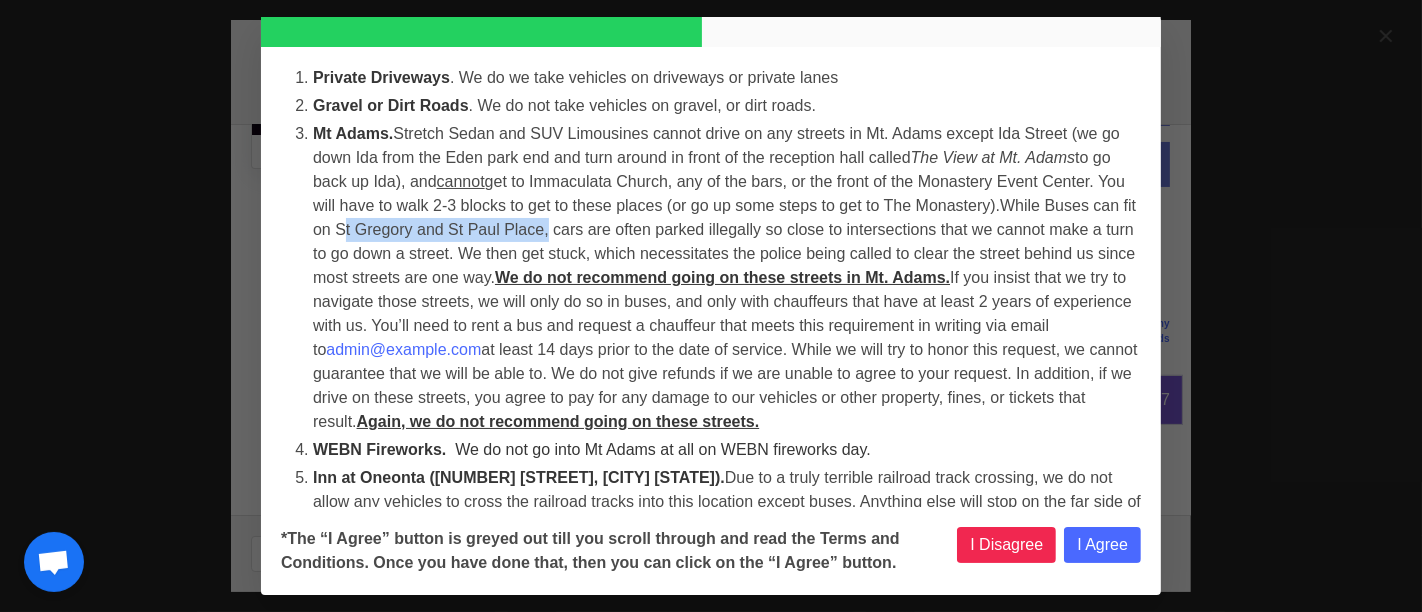copy on "St Gregory and St Paul Place" 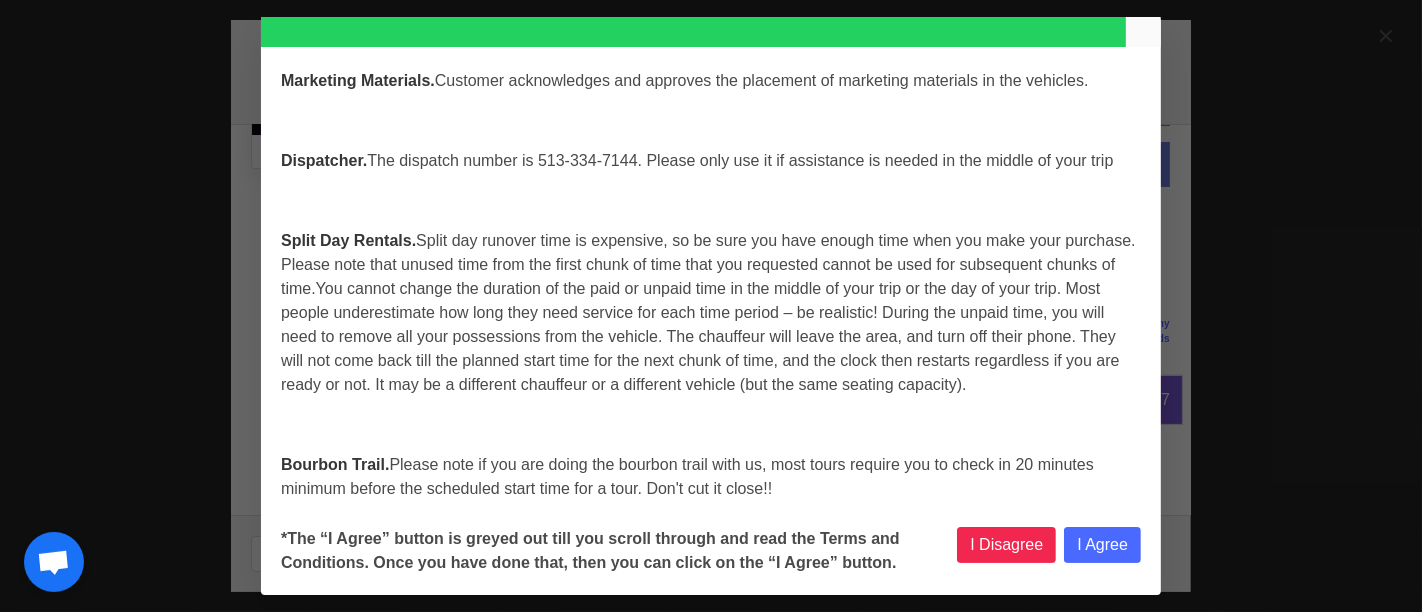 scroll, scrollTop: 8491, scrollLeft: 0, axis: vertical 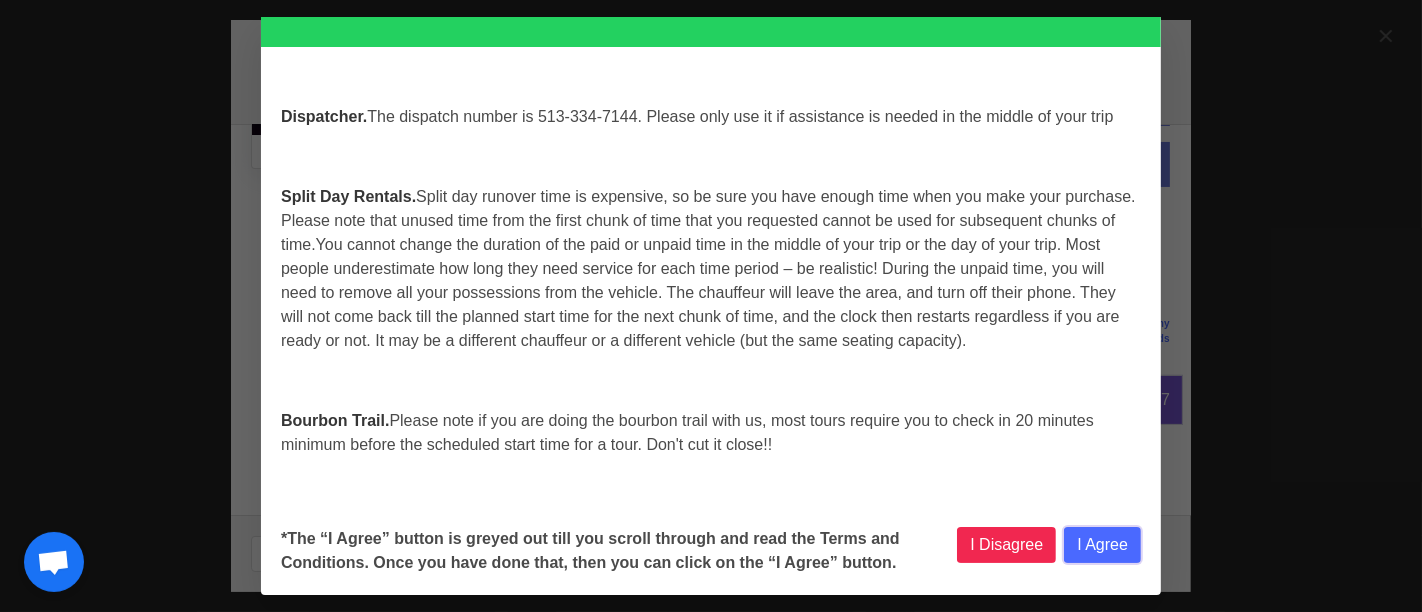click on "I Agree" at bounding box center [1102, 545] 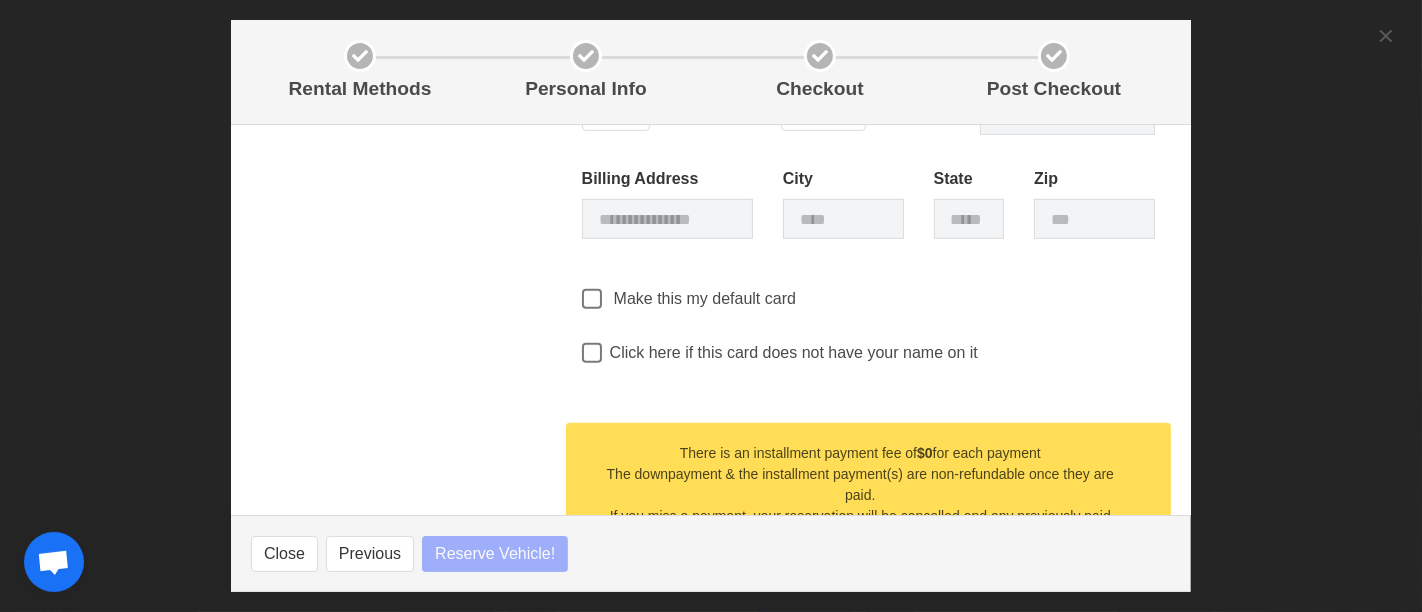 scroll, scrollTop: 1222, scrollLeft: 0, axis: vertical 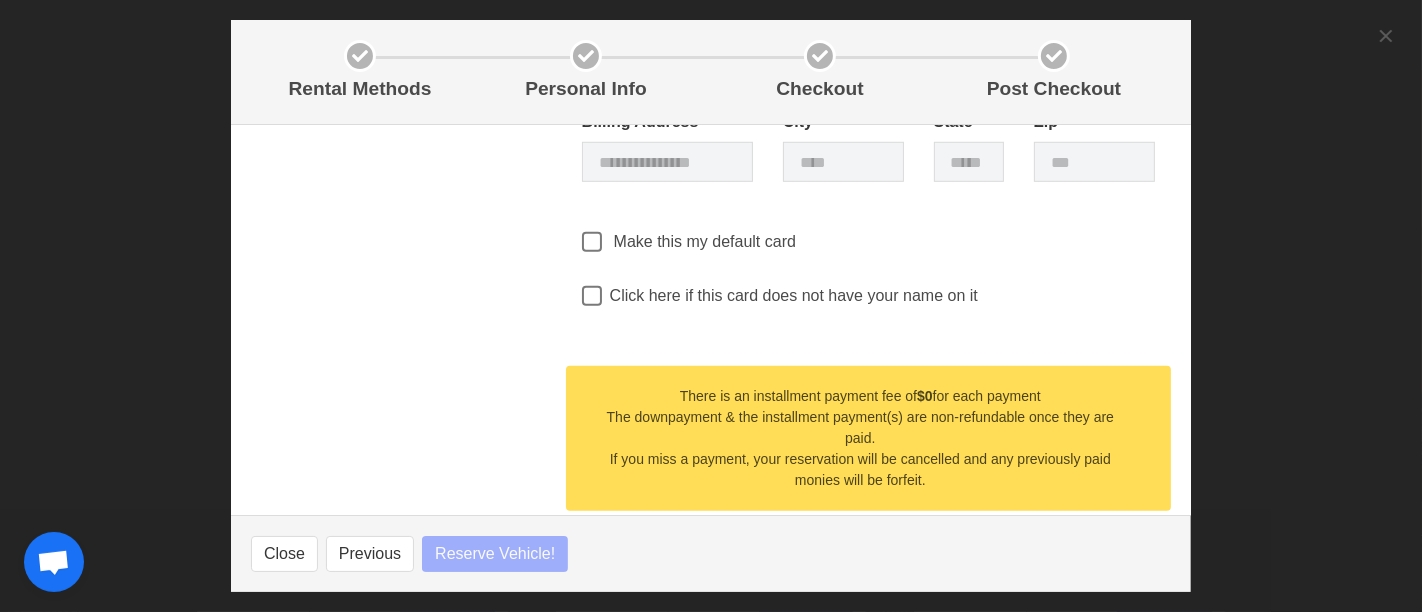 click at bounding box center (53, 564) 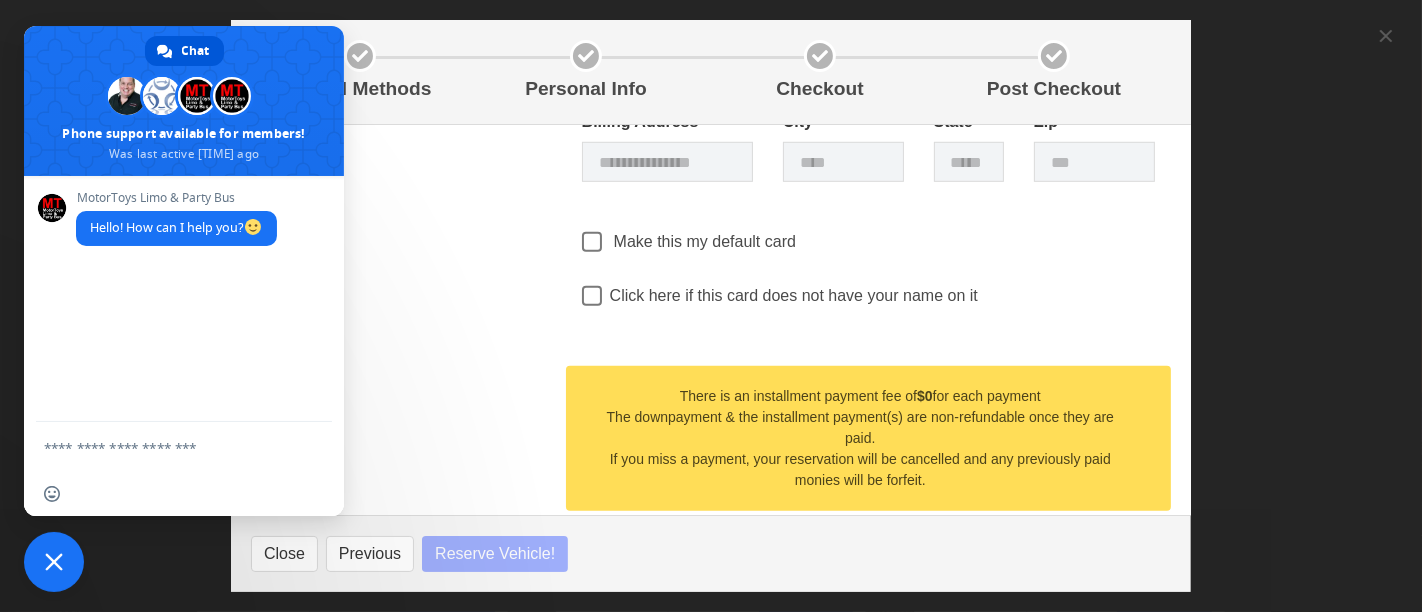 click at bounding box center [164, 447] 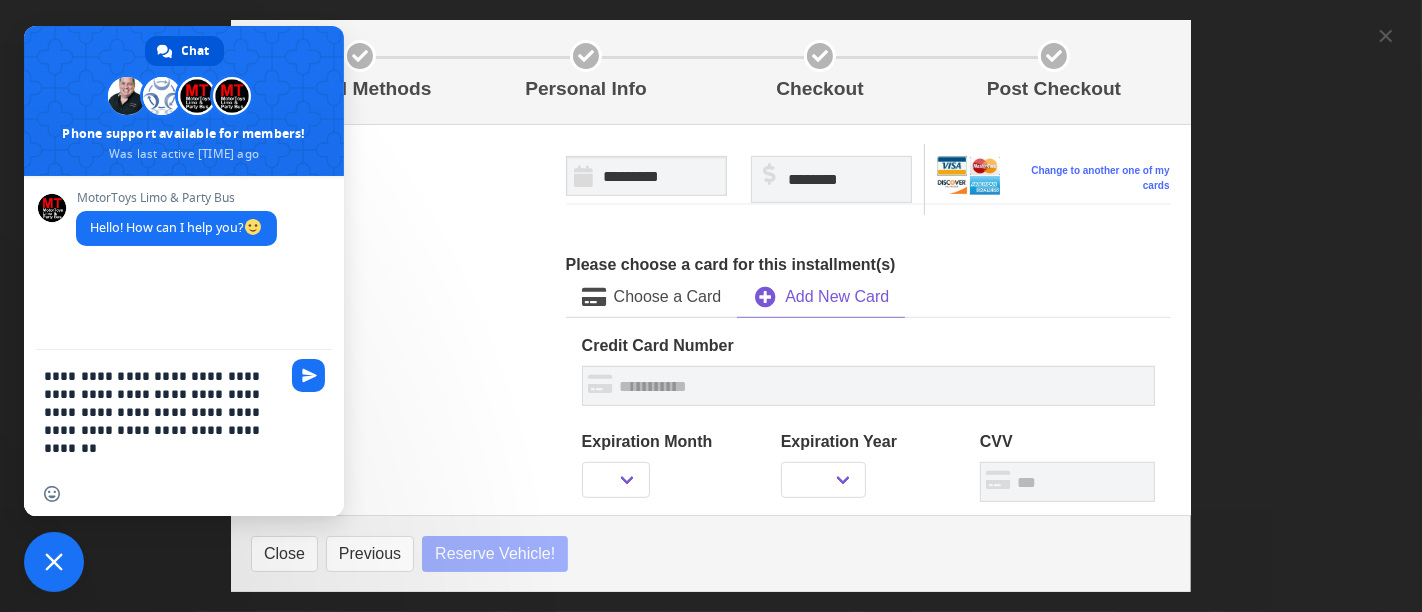 scroll, scrollTop: 777, scrollLeft: 0, axis: vertical 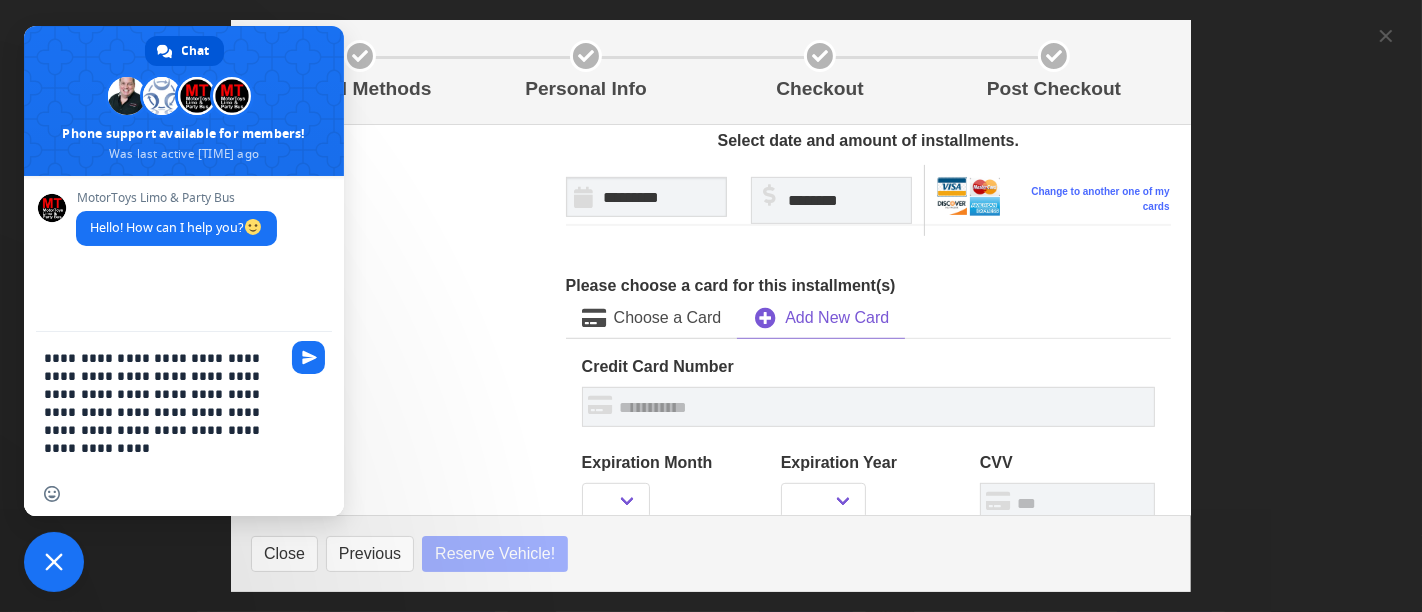 click on "**********" at bounding box center (164, 402) 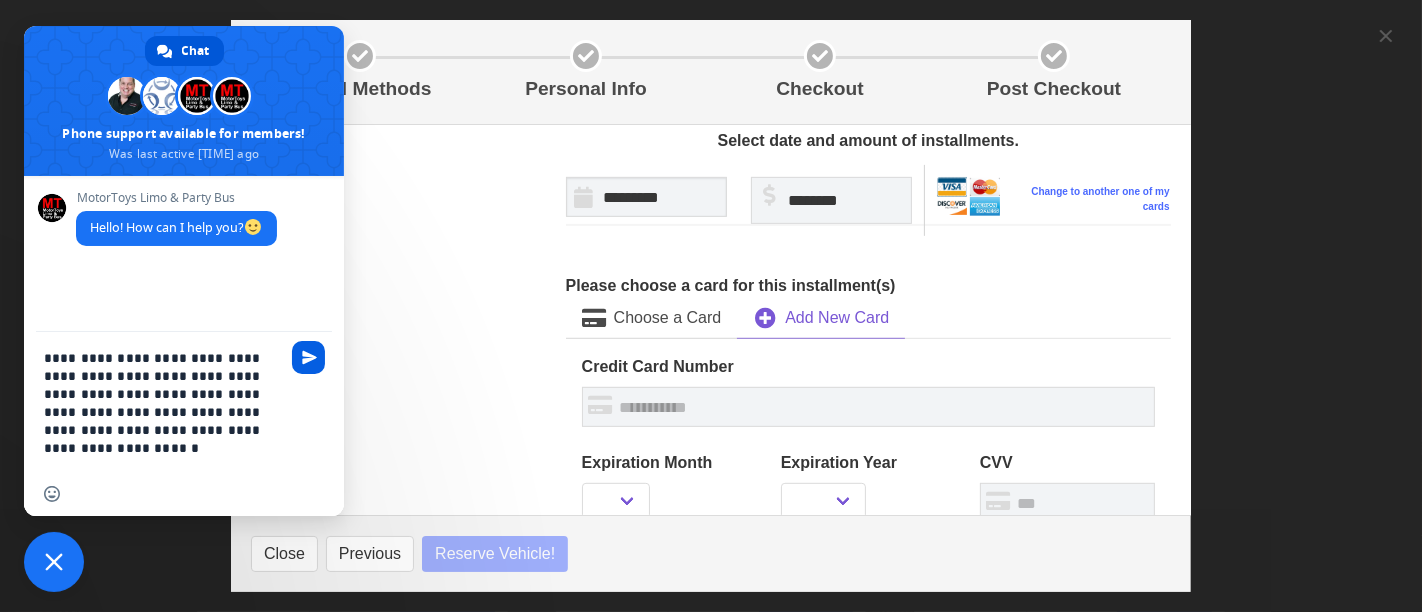 click at bounding box center [308, 357] 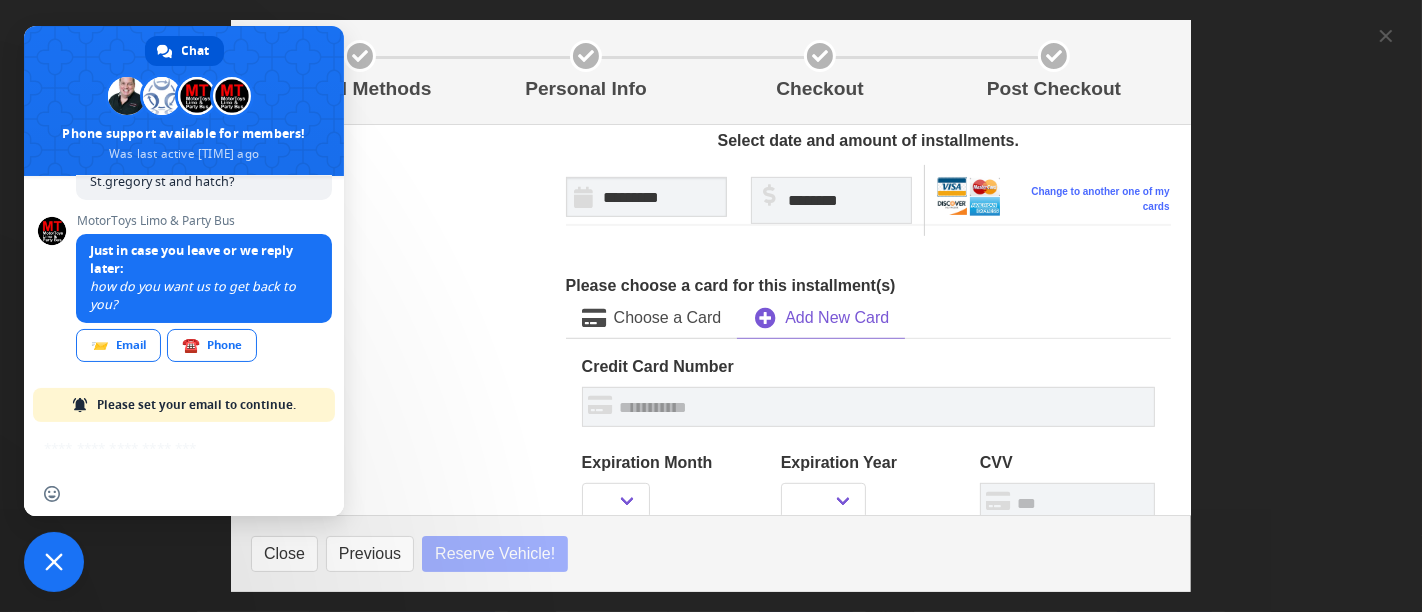 scroll, scrollTop: 220, scrollLeft: 0, axis: vertical 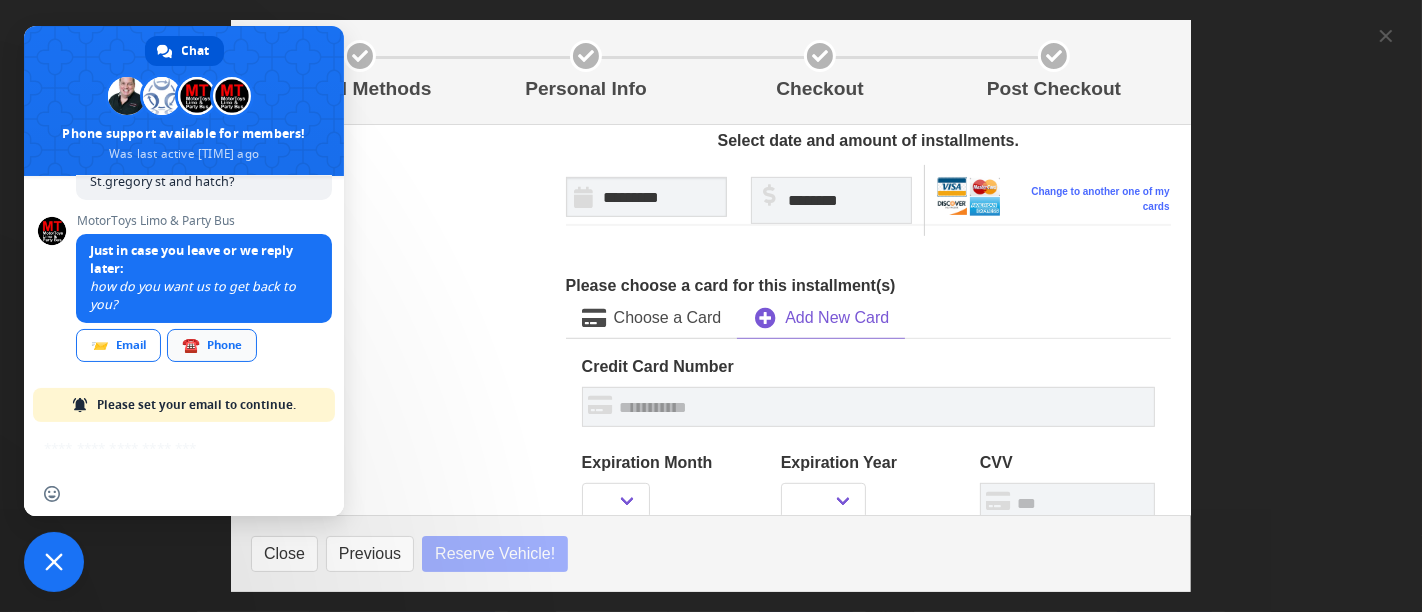 click on "☎️ Phone" at bounding box center [212, 345] 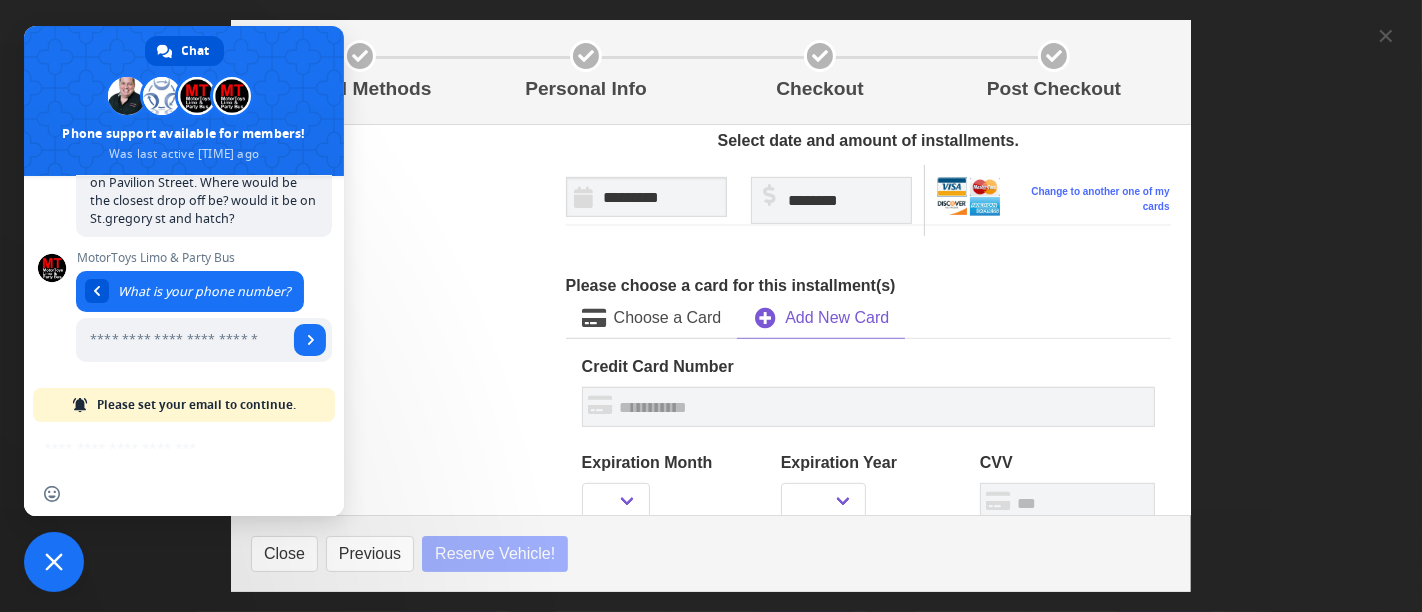 scroll, scrollTop: 184, scrollLeft: 0, axis: vertical 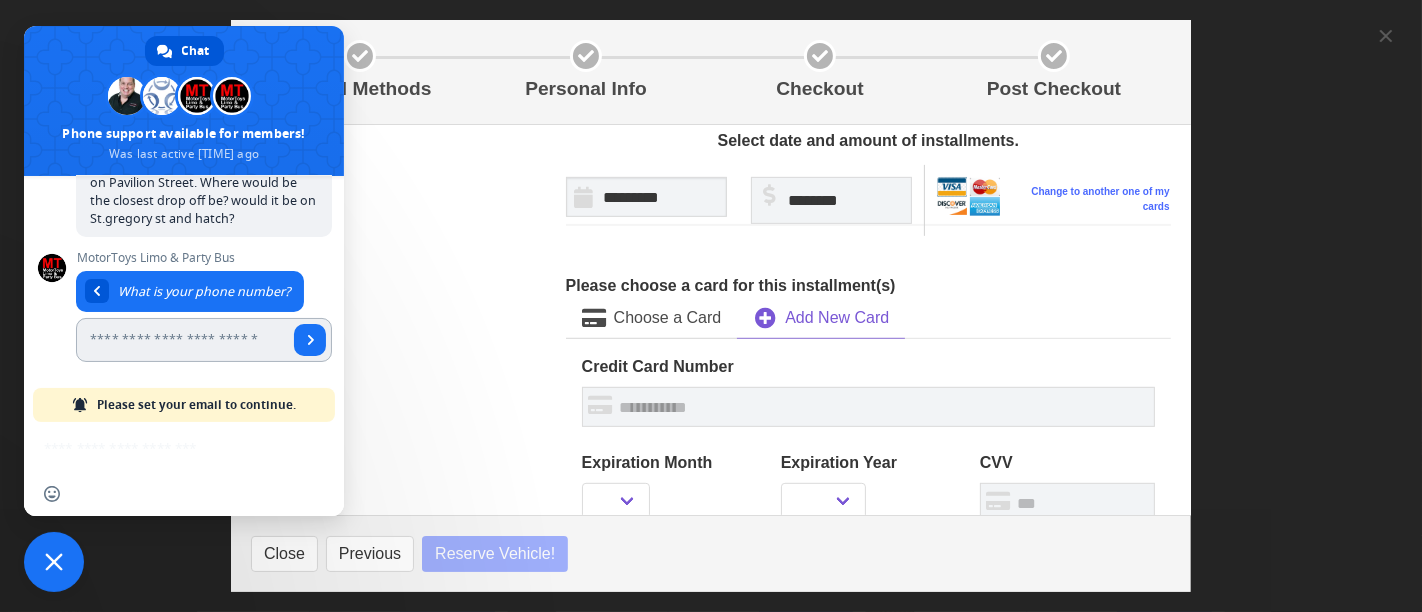 click at bounding box center [182, 340] 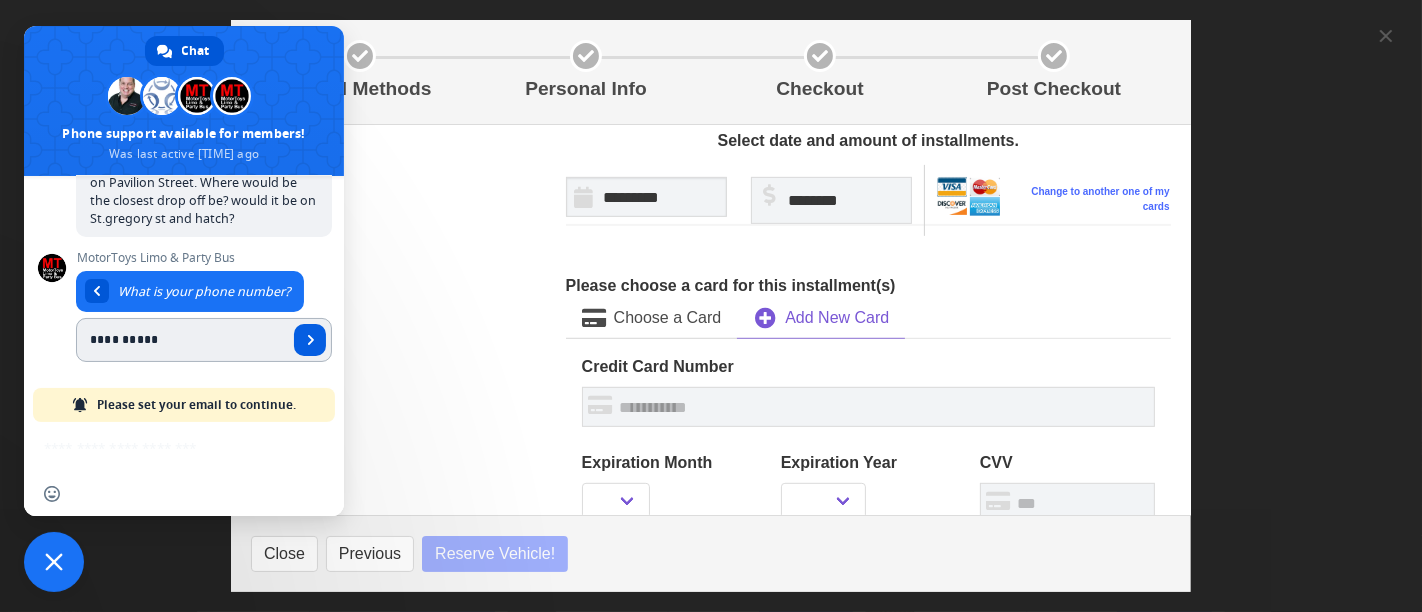 click at bounding box center [311, 340] 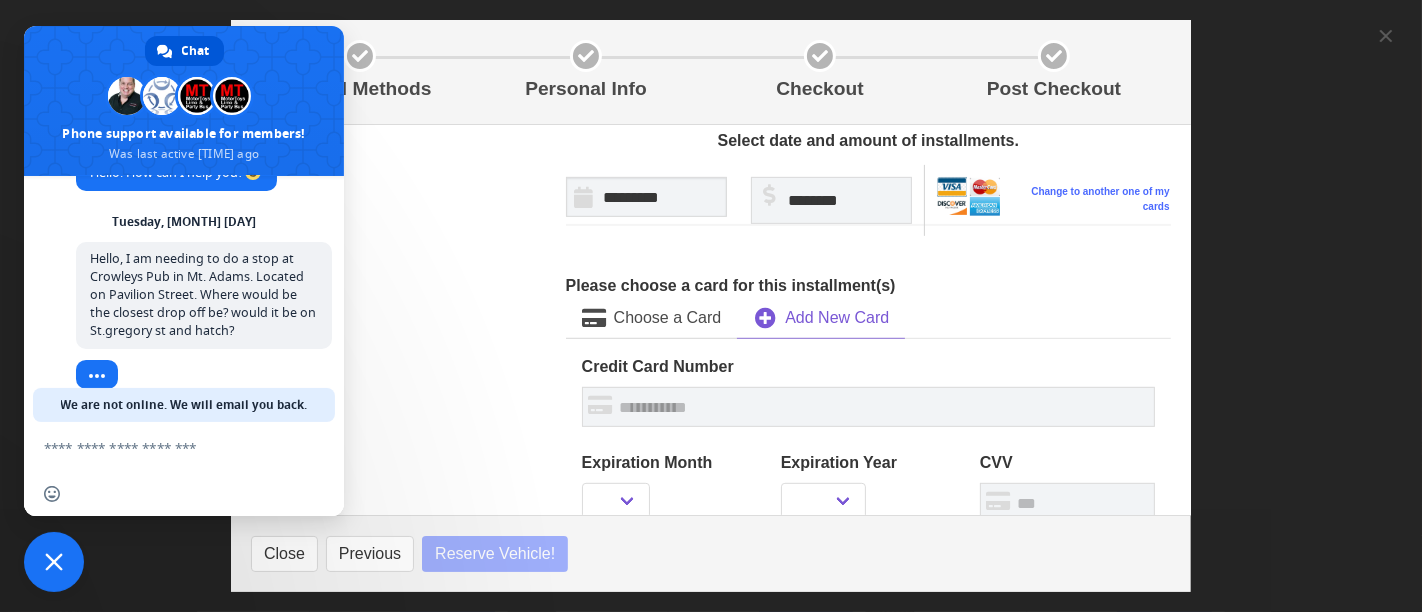 scroll, scrollTop: 95, scrollLeft: 0, axis: vertical 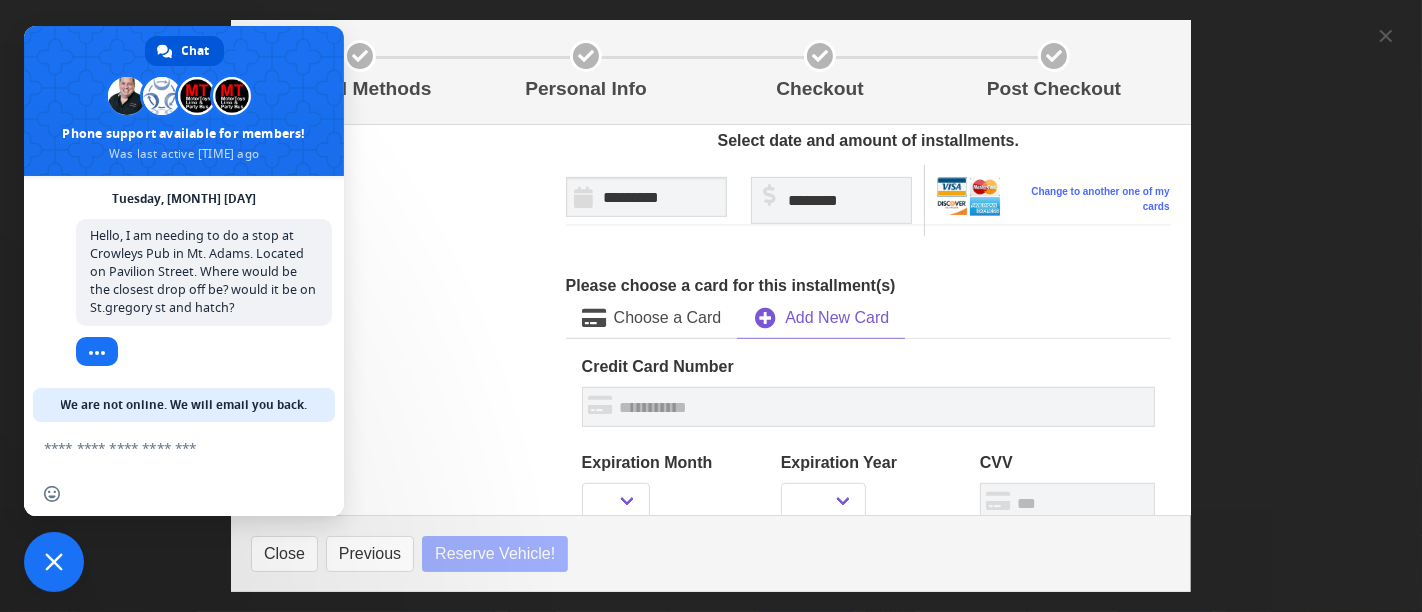 click on "Rental Methods   Personal Info   Checkout   Post Checkout" at bounding box center (711, 72) 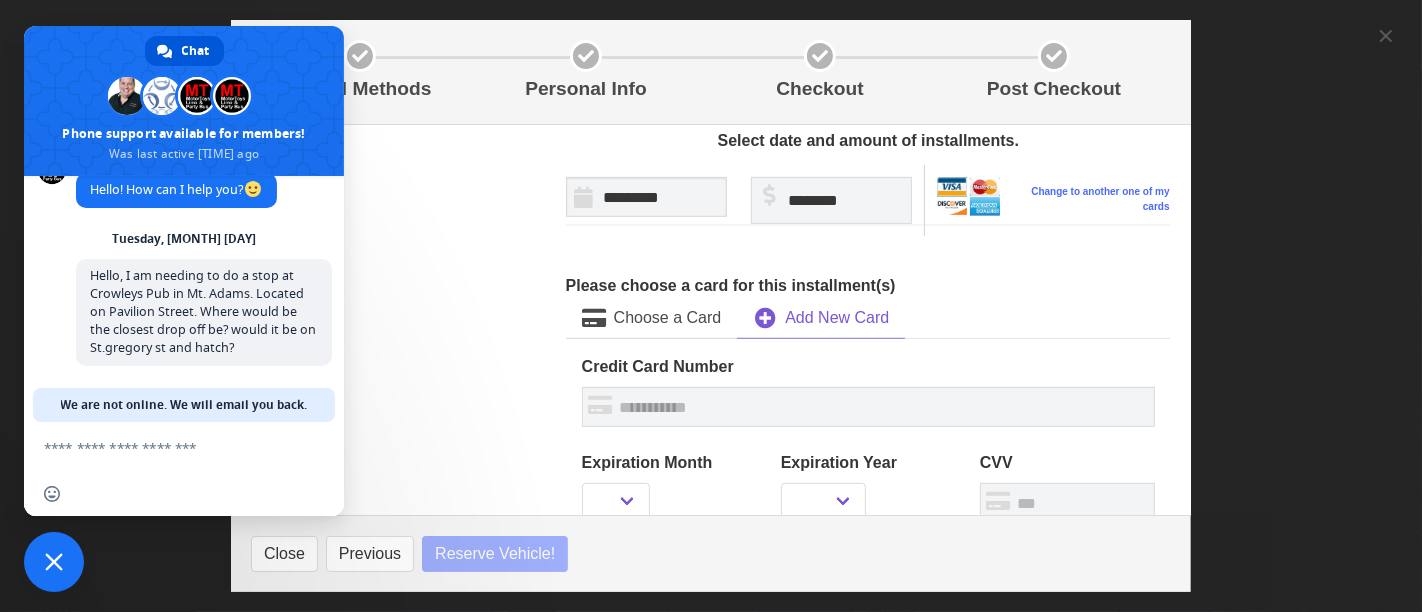 scroll, scrollTop: 108, scrollLeft: 0, axis: vertical 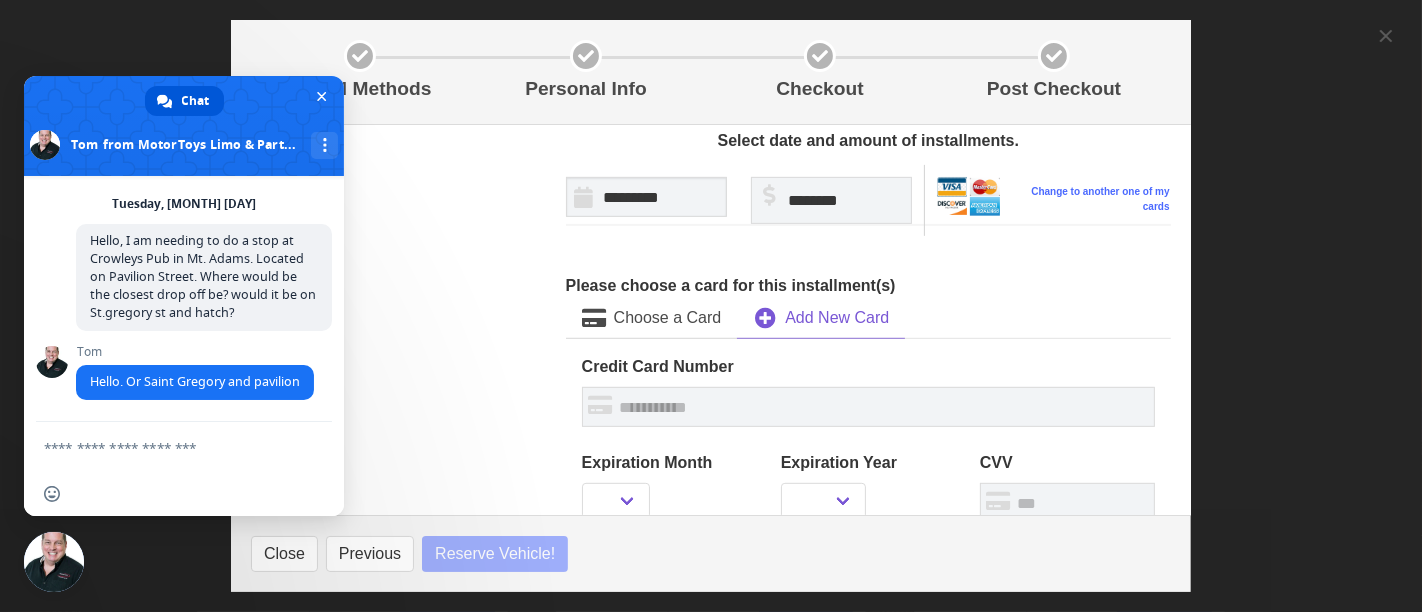 click on "Please choose a card for this installment(s)" at bounding box center [868, 286] 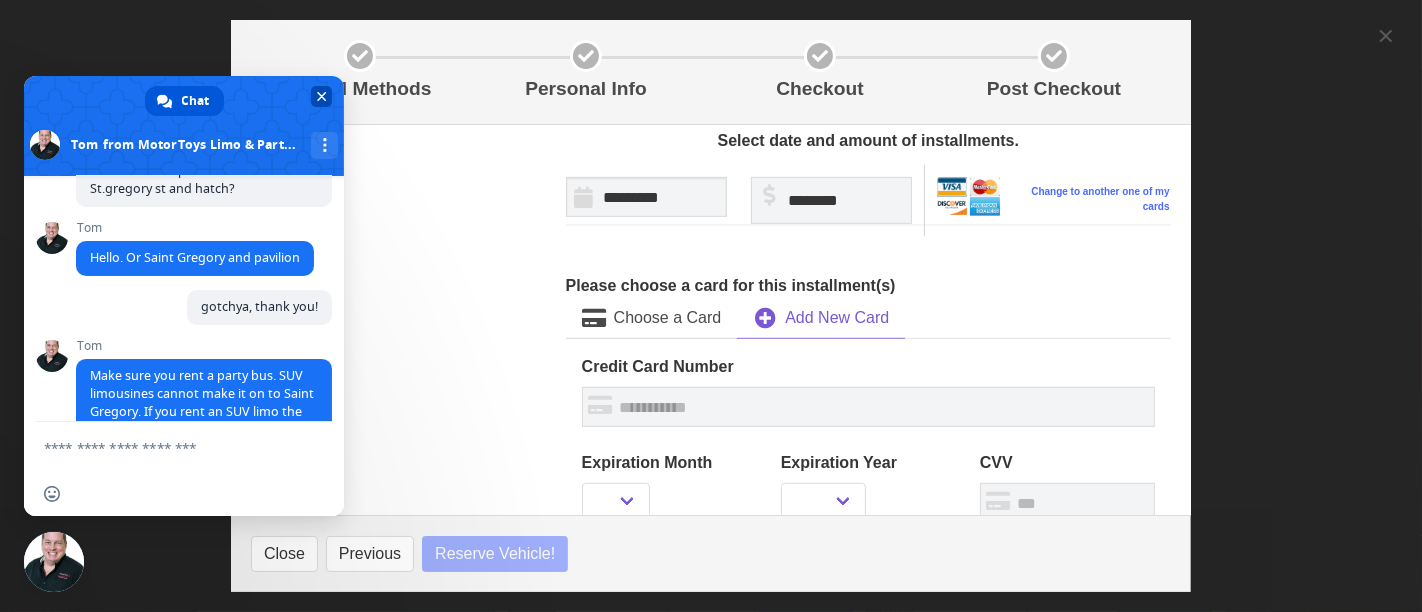 scroll, scrollTop: 280, scrollLeft: 0, axis: vertical 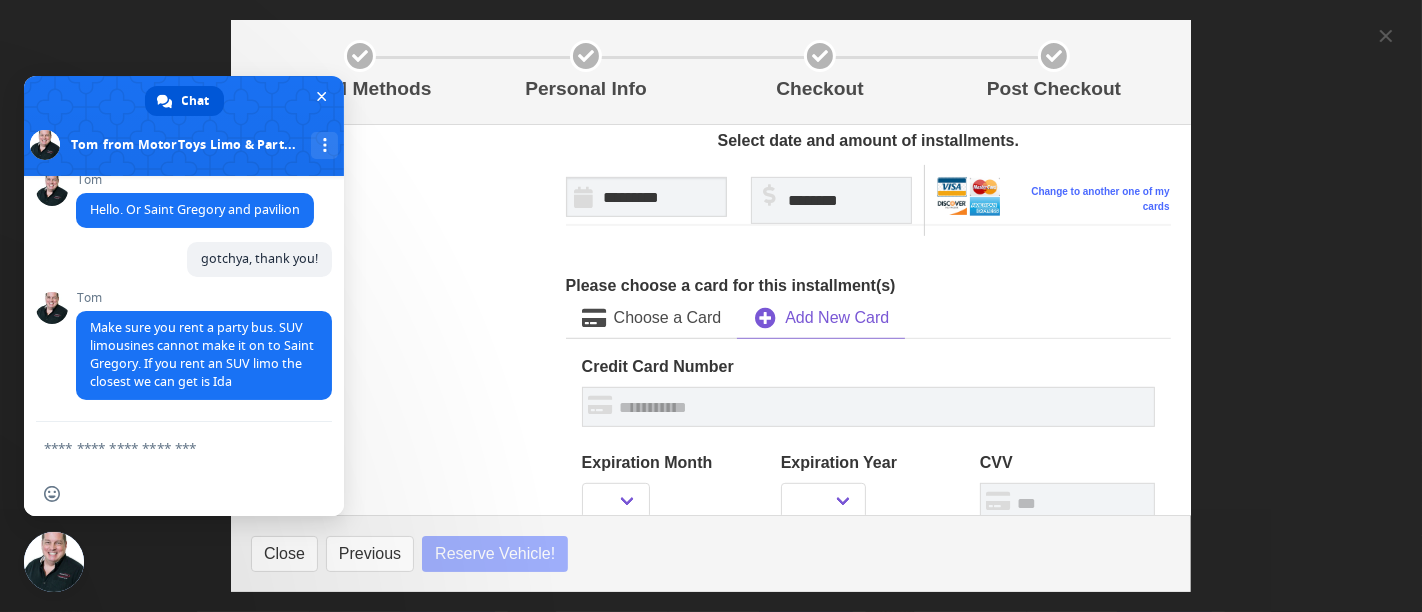 click on "Rental Methods   Personal Info   Checkout   Post Checkout   Liz Waite    2:19   Unit 12  Buster   Party Bus with restroom   Max 25 Passengers   Sat. 10-18-2025   11:30 AM - 6:30 PM       Max 25  seats
7 hours     $1710   Select a button to see details, such as tax & tip
Rent It           Rent it, make a deposit, and then payments     Installment payment fees apply         Put a free hold on it and think it over     You are 3 or more screens away from making a purchase.   You are just gathering info at this point.  You are not committing to anything.       Vehicle Price   1610.00   Chauffeur Fee   included       Travel Fees
100.00       Fuel Surcharge   55.00         Sales Tax/Processing Fee   137.67       TOTAL   $1902.67     When you click “Next”, you are just gathering info about tips, which is on the next screen.   You are not committing to anything.       Vehicle Price   1610.00   Chauffeur Fee   included       Travel Fee
100.00" at bounding box center [711, 306] 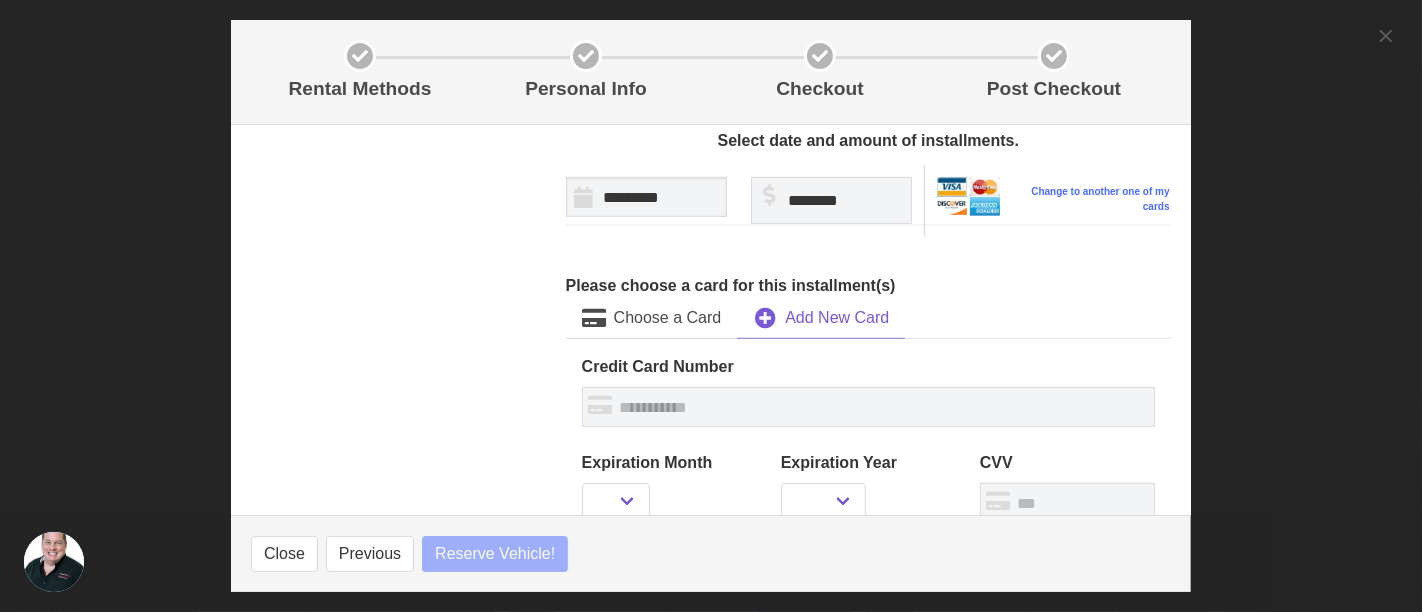 click on "Rental Methods   Personal Info   Checkout   Post Checkout   Liz Waite    2:13   Unit 12  Buster   Party Bus with restroom   Max 25 Passengers   Sat. 10-18-2025   11:30 AM - 6:30 PM       Max 25  seats
7 hours     $1710   Select a button to see details, such as tax & tip
Rent It           Rent it, make a deposit, and then payments     Installment payment fees apply         Put a free hold on it and think it over     You are 3 or more screens away from making a purchase.   You are just gathering info at this point.  You are not committing to anything.       Vehicle Price   1610.00   Chauffeur Fee   included       Travel Fees
100.00       Fuel Surcharge   55.00         Sales Tax/Processing Fee   137.67       TOTAL   $1902.67     When you click “Next”, you are just gathering info about tips, which is on the next screen.   You are not committing to anything.       Vehicle Price   1610.00   Chauffeur Fee   included       Travel Fee
100.00" at bounding box center [711, 306] 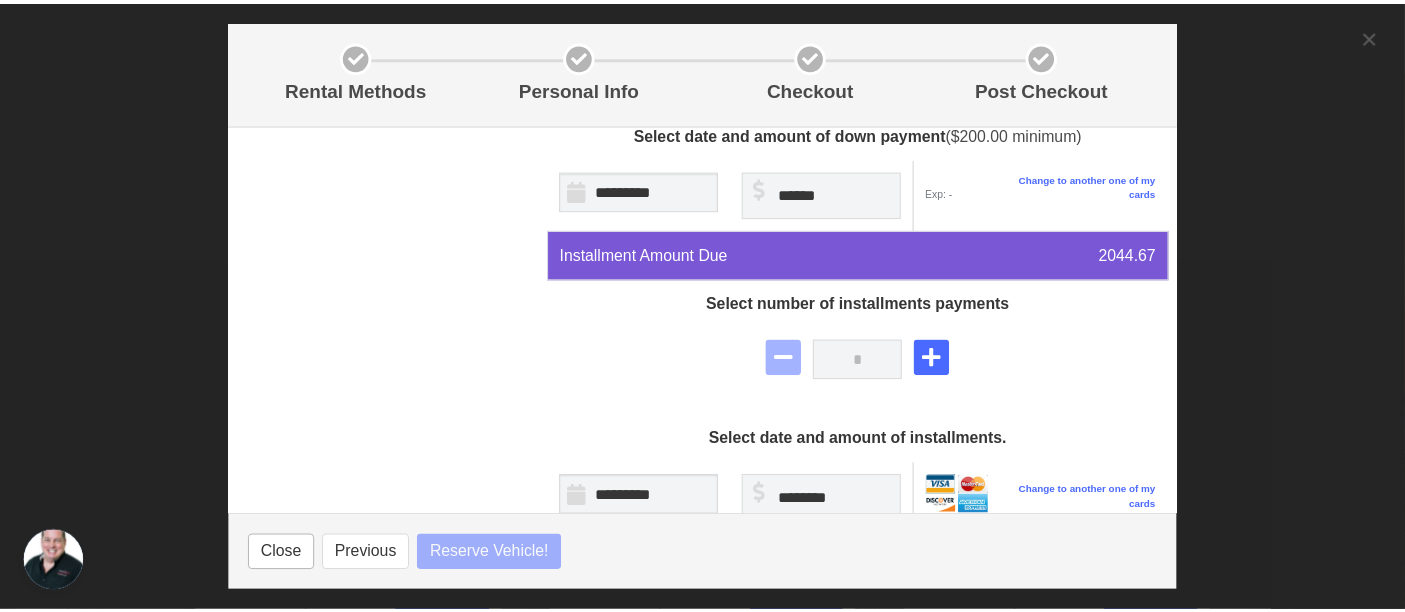 scroll, scrollTop: 444, scrollLeft: 0, axis: vertical 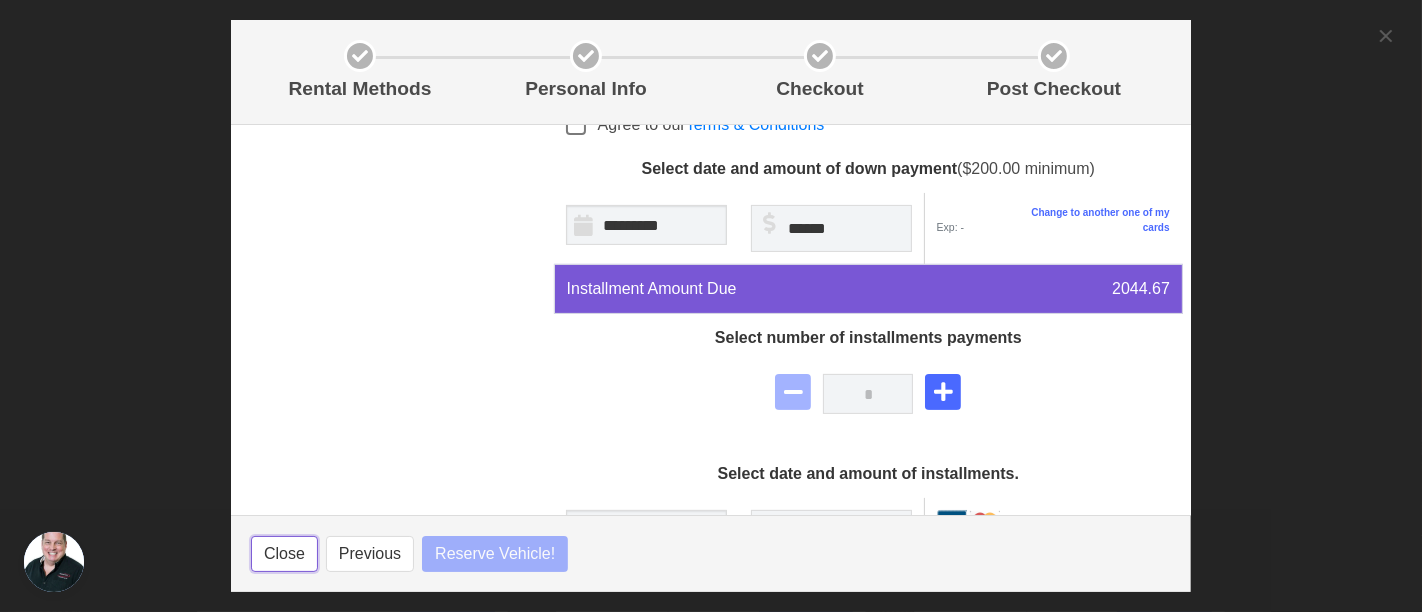 click on "Close" at bounding box center [284, 554] 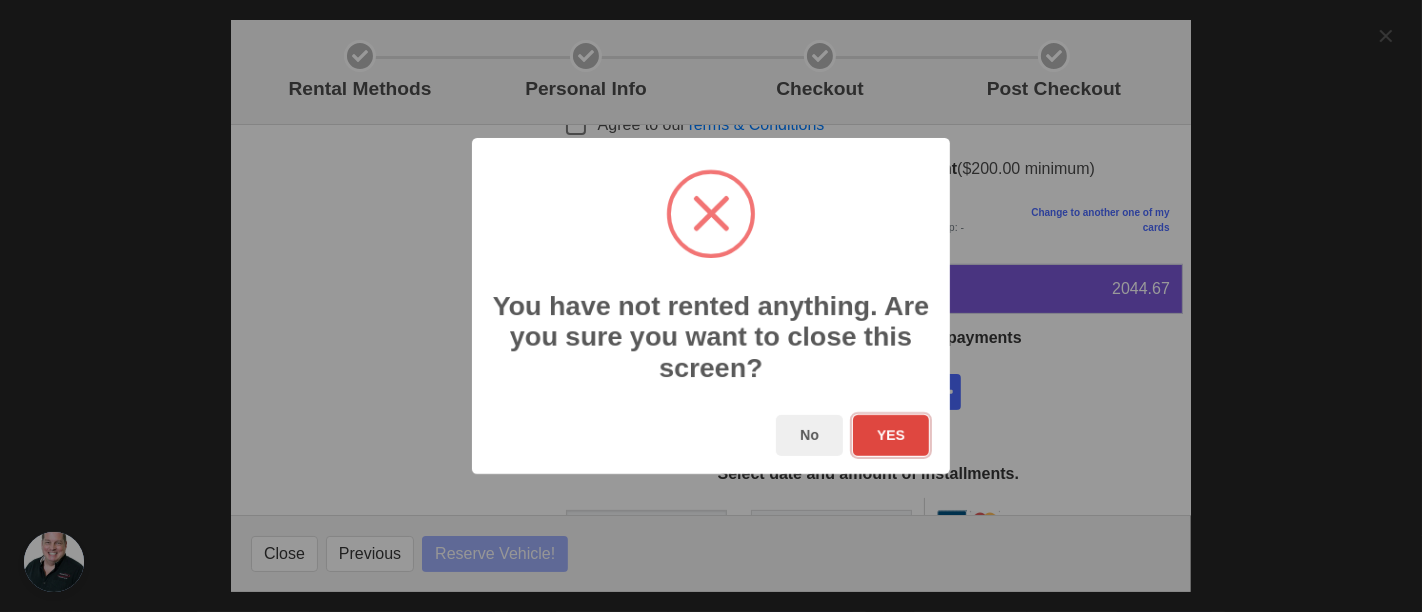 click on "YES" at bounding box center [891, 435] 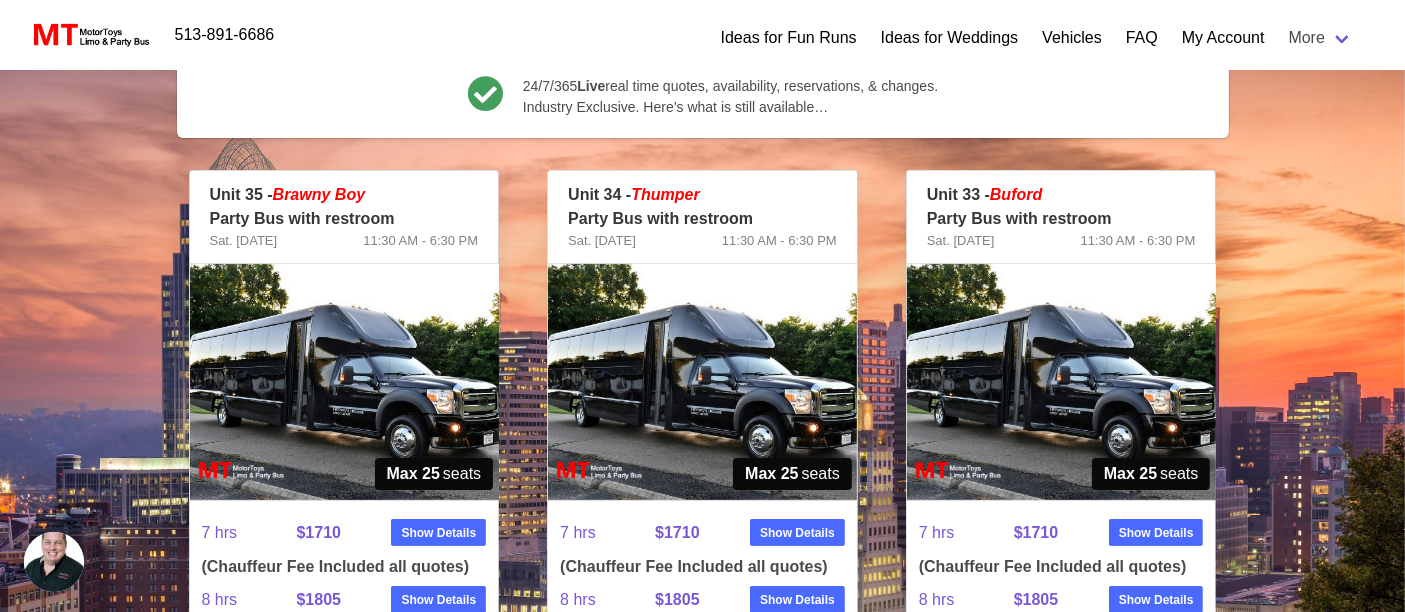 scroll, scrollTop: 333, scrollLeft: 0, axis: vertical 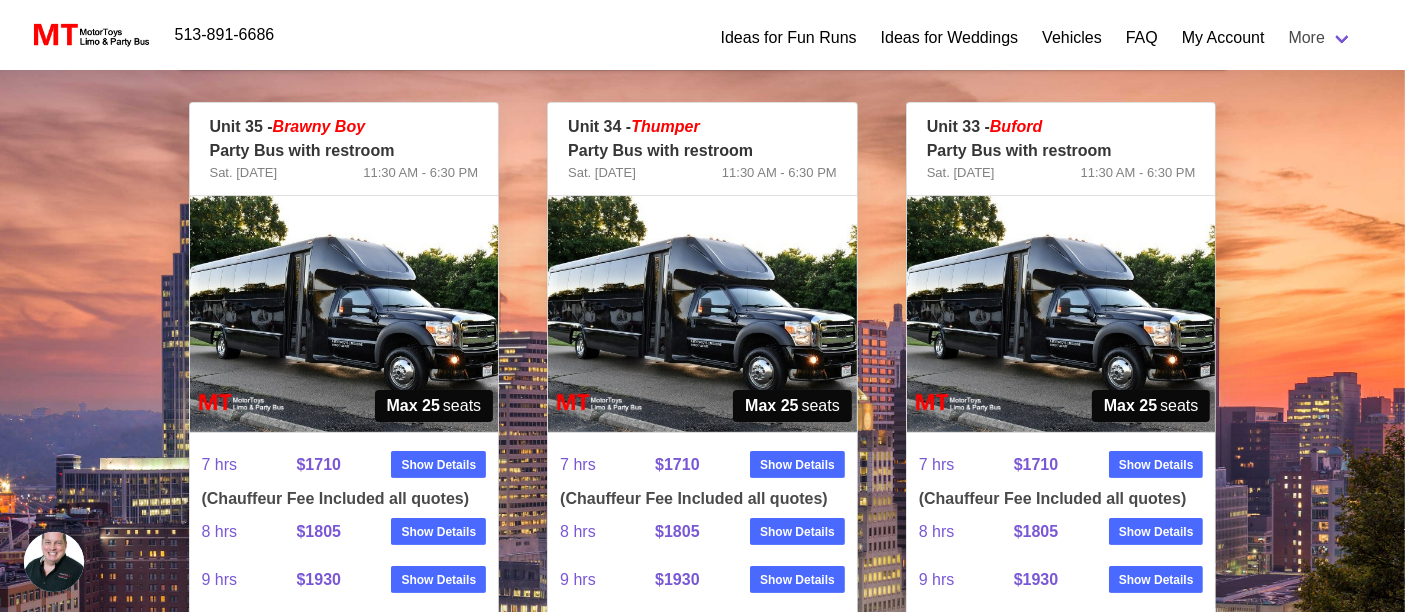 click at bounding box center (54, 562) 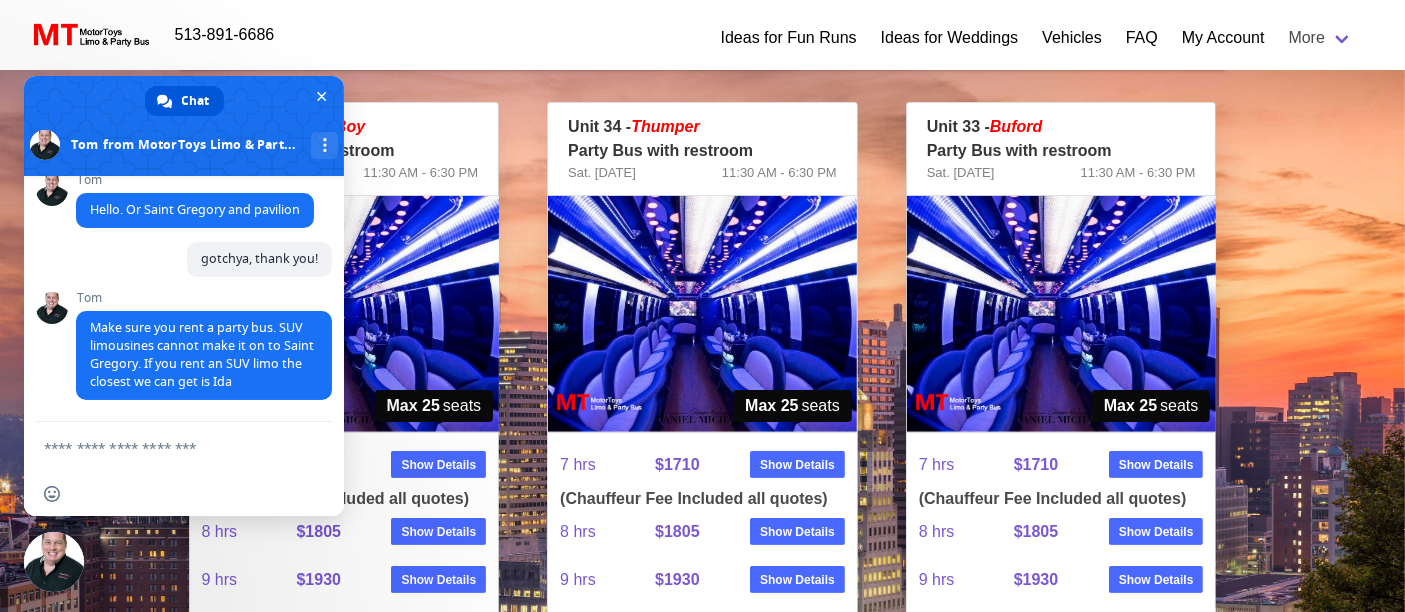 click on "Unit 35 -  Brawny Boy   Party Bus with restroom   Sat. 10-18-2025   11:30 AM - 6:30 PM       Brawny Boy   Vehicle not eligible for discount             Max 25  seats
7 hrs   $245/hr     $1710   Show Details   (Chauffeur Fee Included all quotes)   8 hrs     $1805   Show Details 9 hrs     $1930   Show Details 10 hrs     $2130   Show Details 11 hrs     $2330   Show Details   12 hrs*     $2030   Show Details   * Only  $170 per hour!       12 hrs discounted for a limited time.  Rent now!  Use some or all of the time - it's our best hourly rate!    Unit 34 -  Thumper   Party Bus with restroom   Sat. 10-18-2025   11:30 AM - 6:30 PM       Thumper   Vehicle not eligible for discount             Max 25  seats
7 hrs   $245/hr     $1710   Show Details   (Chauffeur Fee Included all quotes)   8 hrs     $1805   Show Details 9 hrs     $1930   Show Details 10 hrs     $2130   Show Details 11 hrs     $2330   Show Details   12 hrs*     $2030   Show Details   * Only  $170 per hour!         Unit 33 -  Buford" at bounding box center [702, 2241] 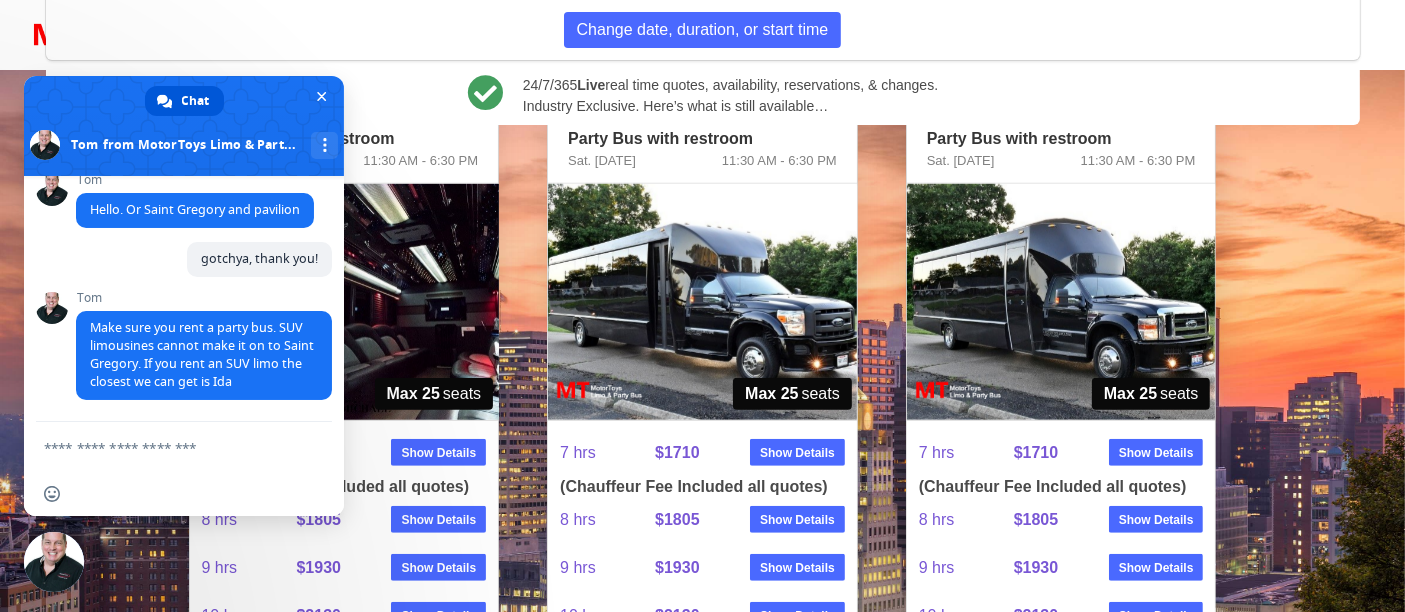 scroll, scrollTop: 1111, scrollLeft: 0, axis: vertical 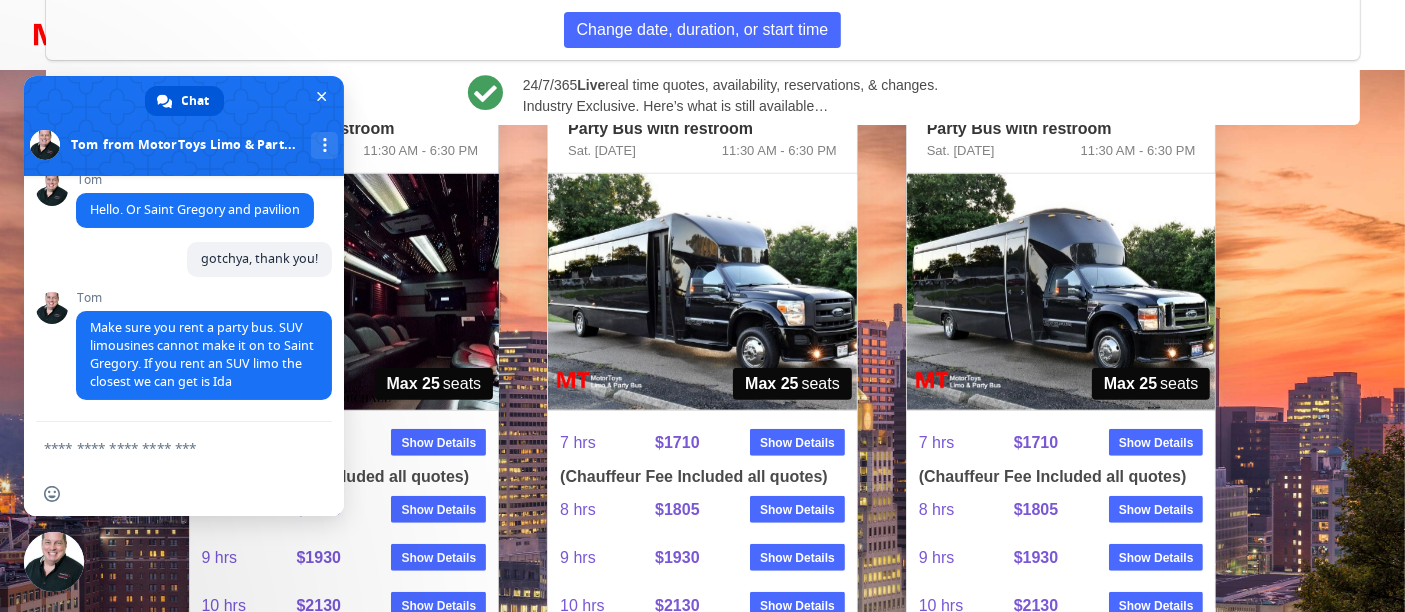 click at bounding box center [54, 562] 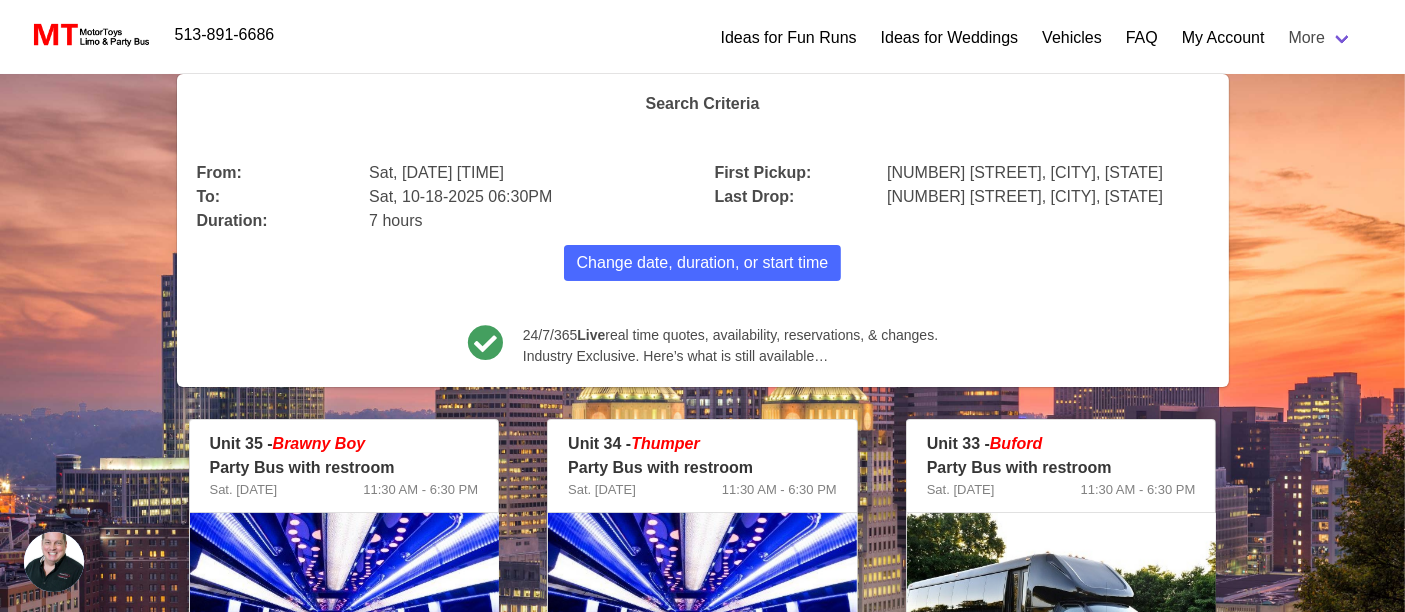 scroll, scrollTop: 333, scrollLeft: 0, axis: vertical 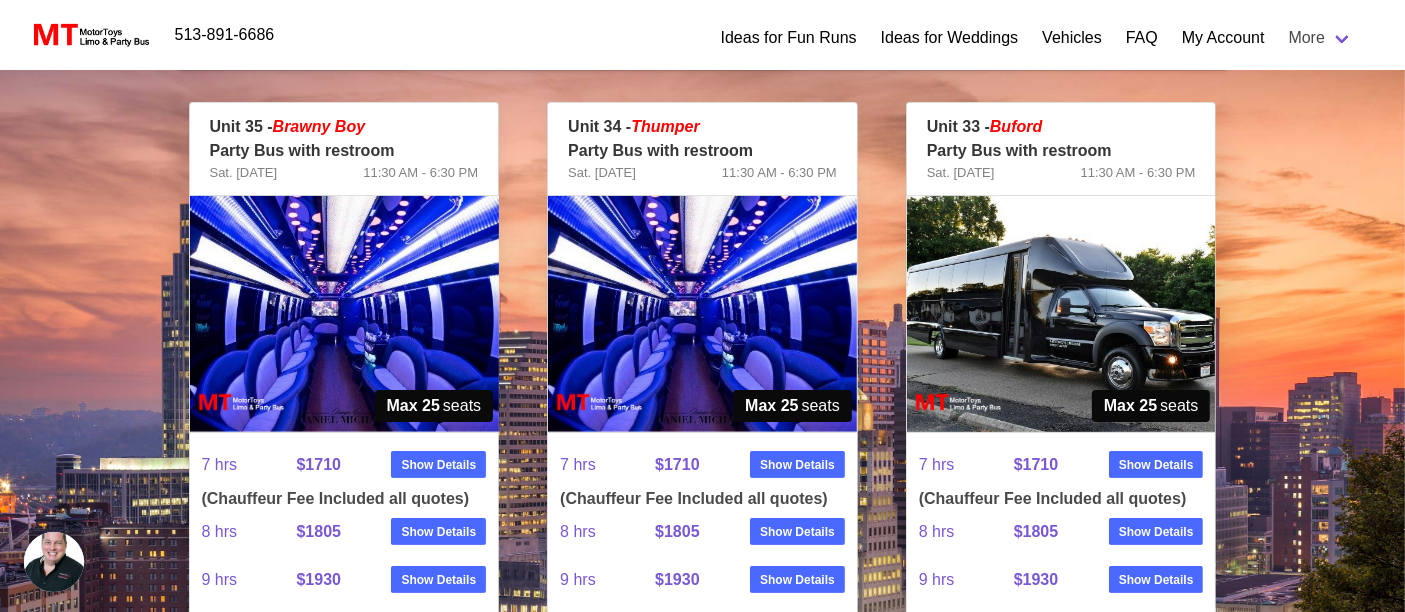 click at bounding box center [54, 562] 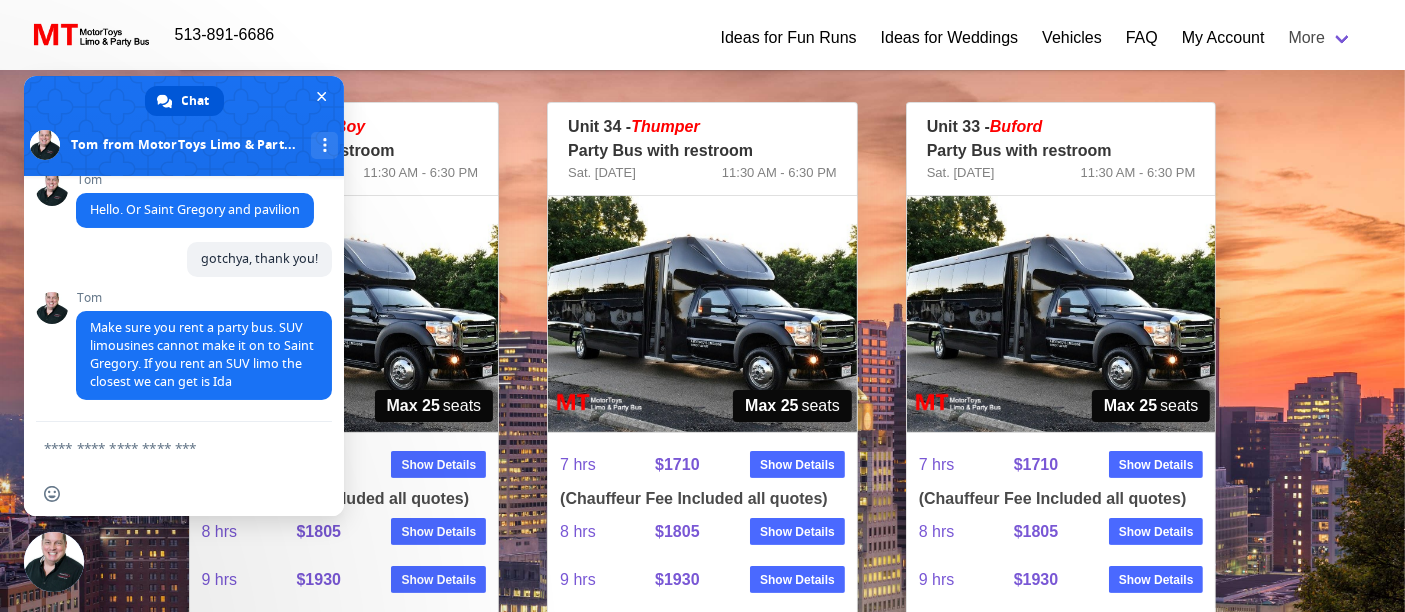 click at bounding box center (164, 447) 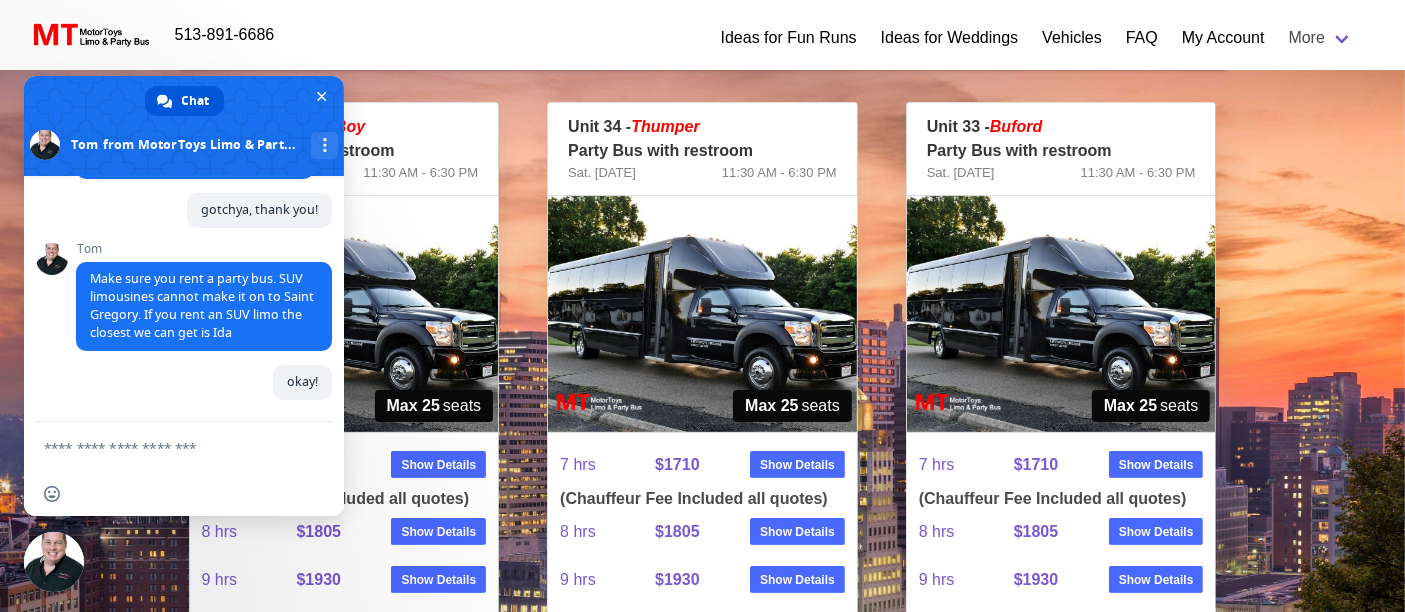 scroll, scrollTop: 329, scrollLeft: 0, axis: vertical 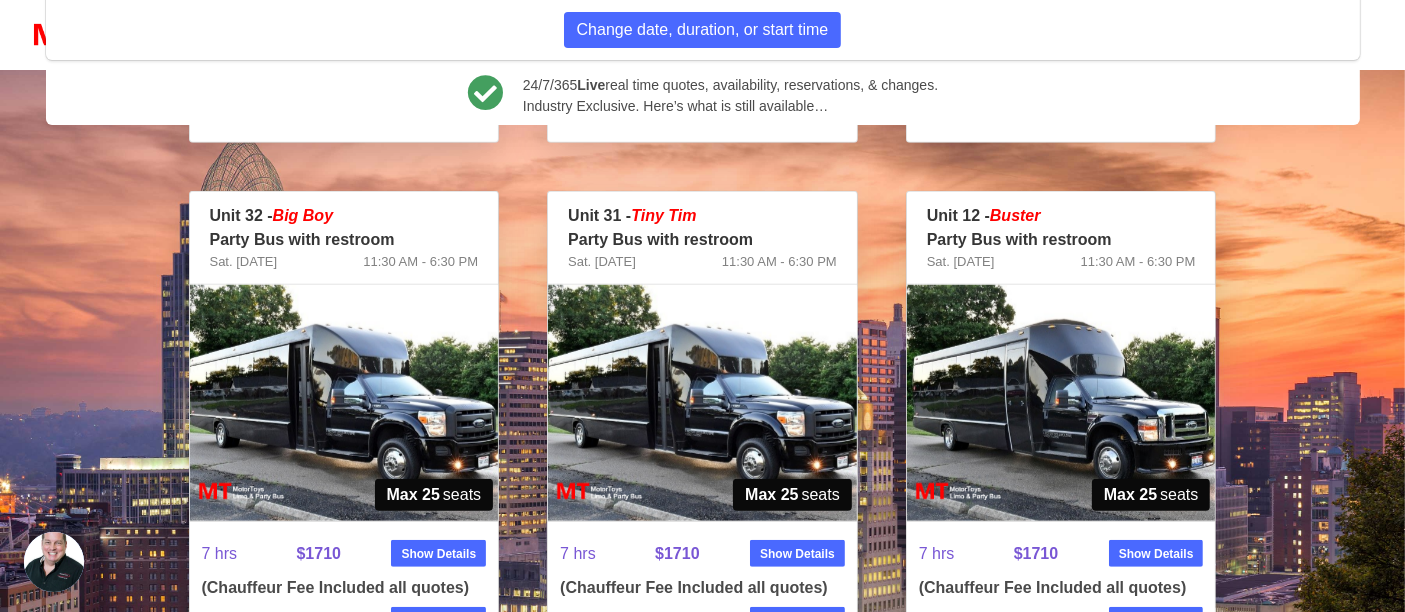 click at bounding box center [702, 403] 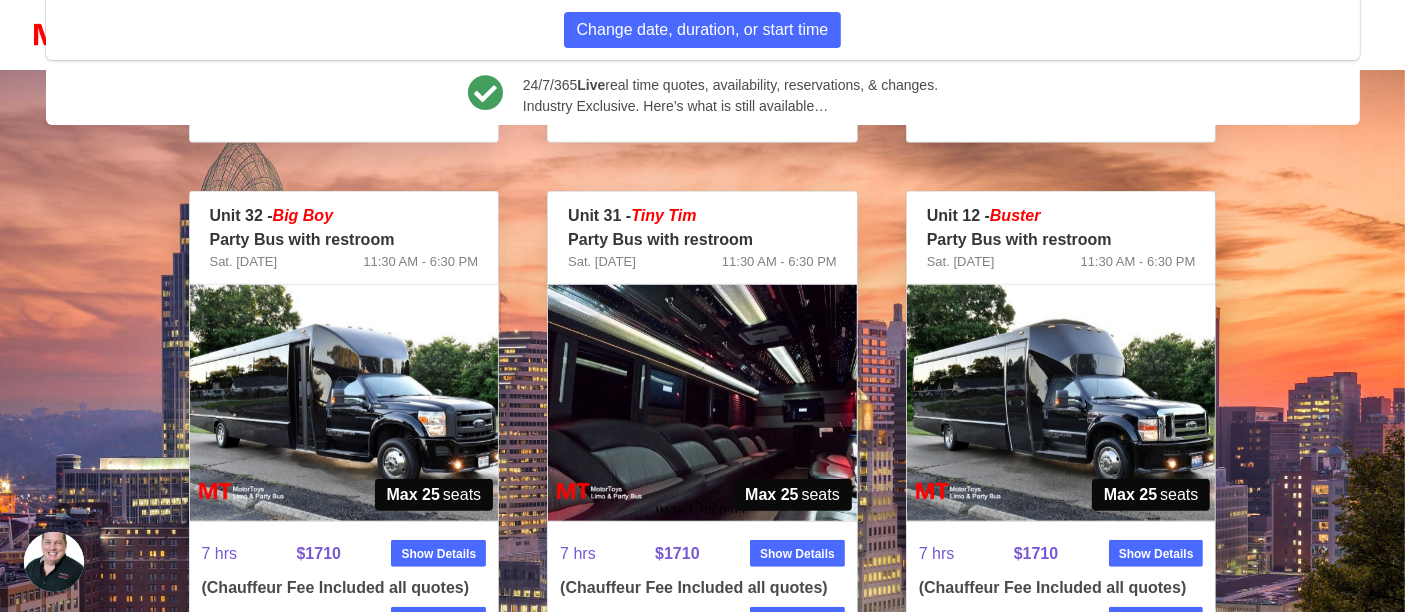 scroll, scrollTop: 1111, scrollLeft: 0, axis: vertical 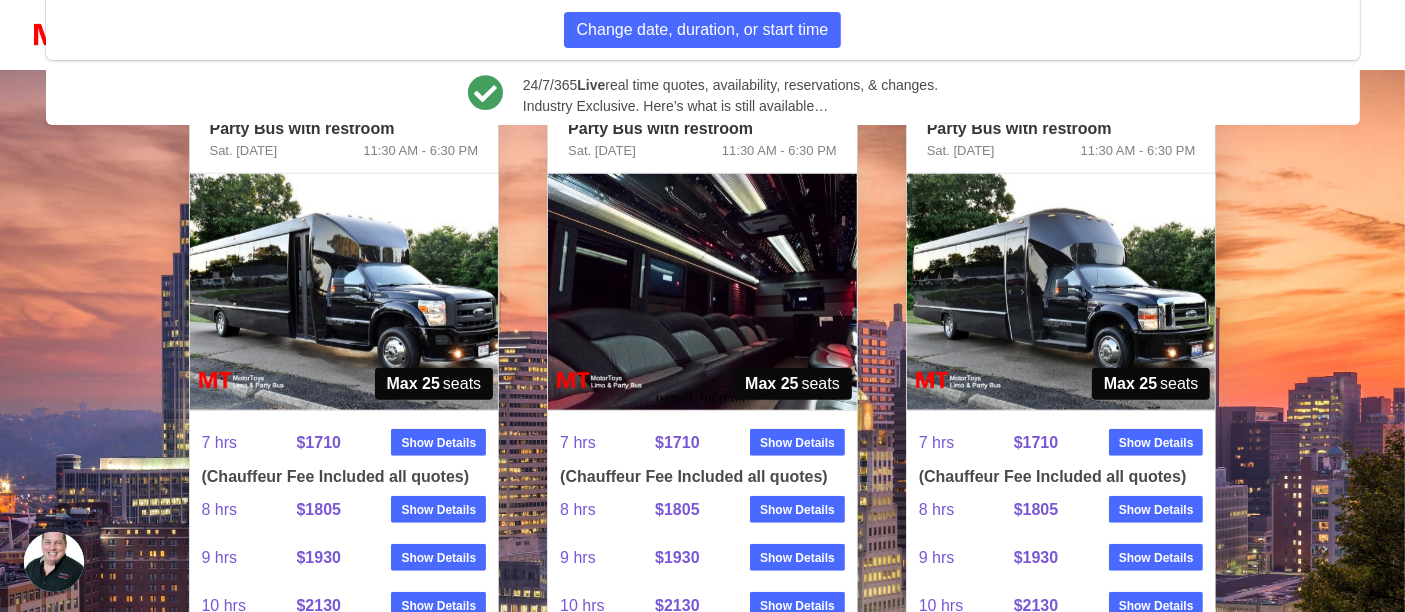 click on "Max 25" at bounding box center (413, 384) 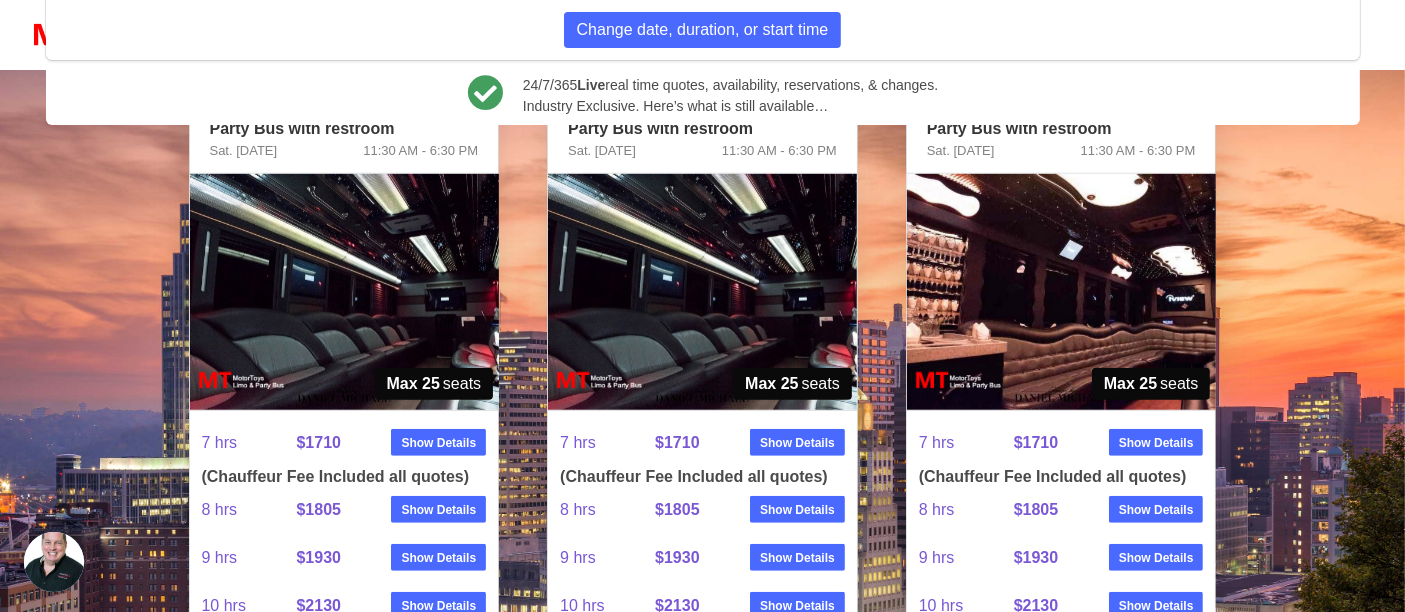 click at bounding box center [1061, 292] 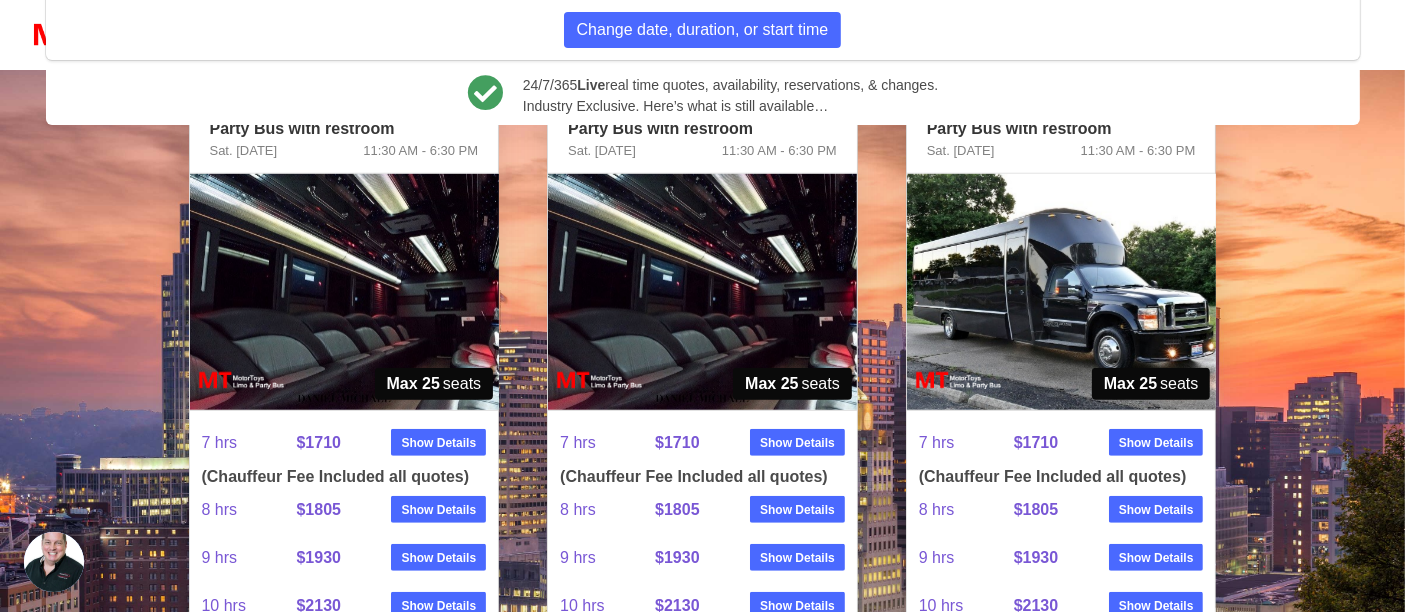 click at bounding box center [1061, 292] 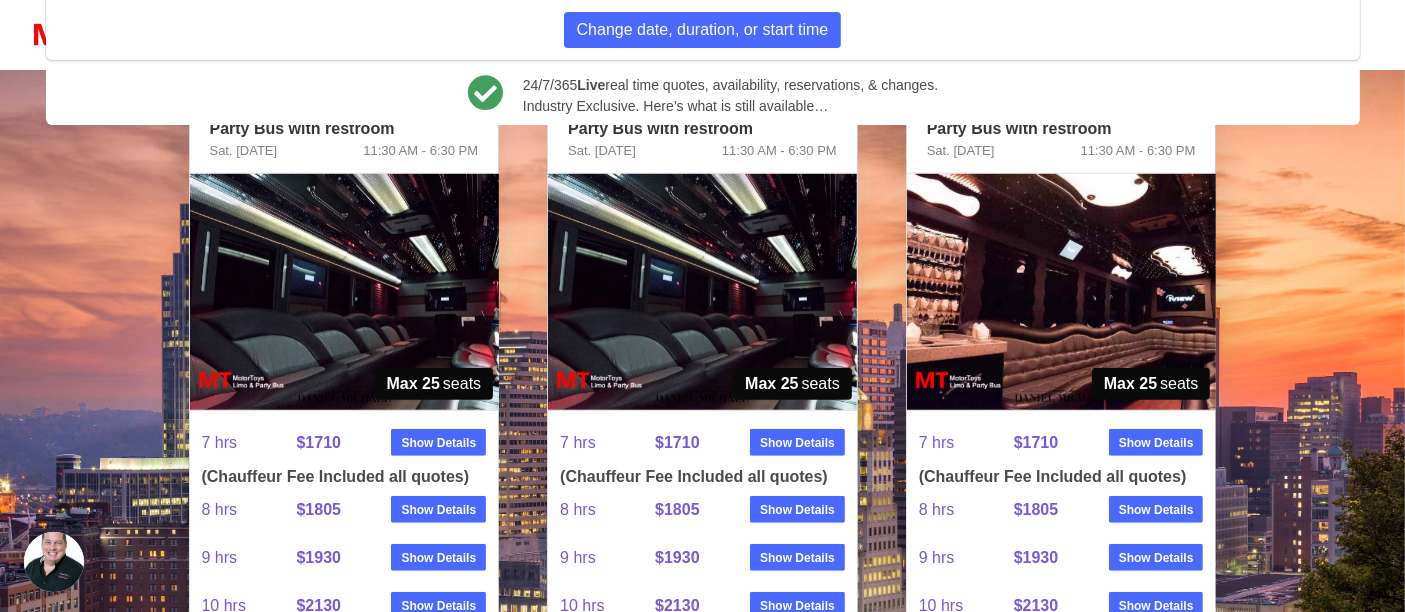 click at bounding box center [344, 292] 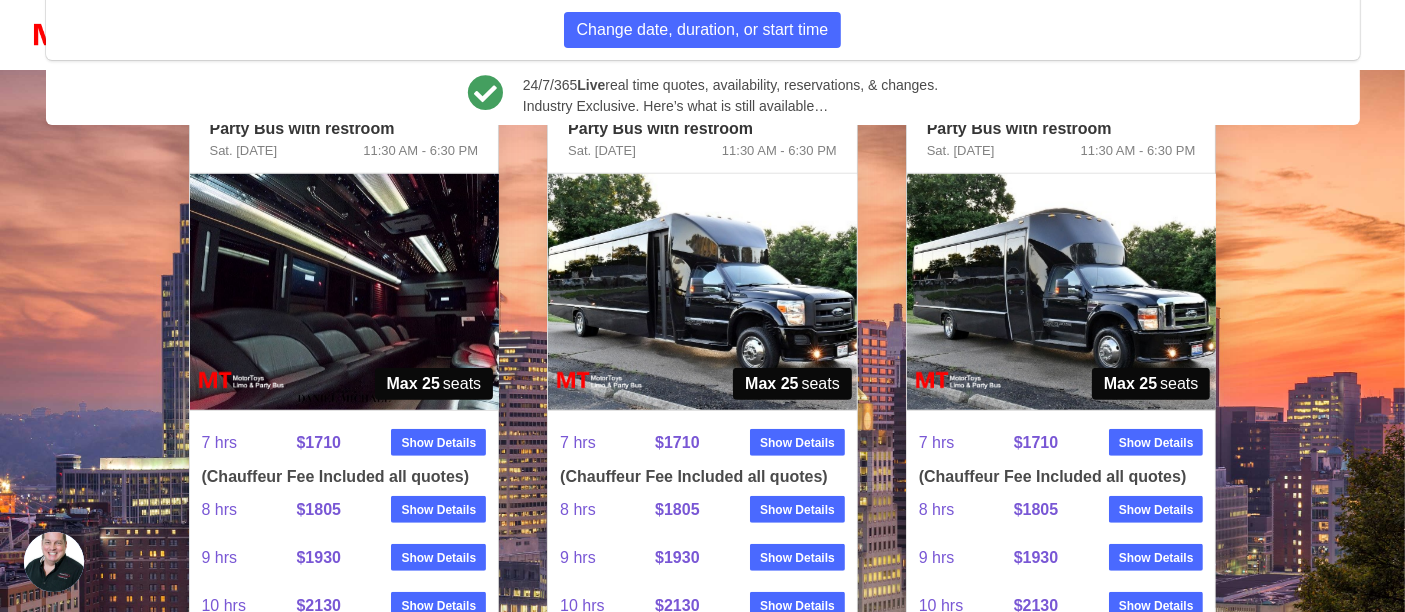 click at bounding box center (1061, 292) 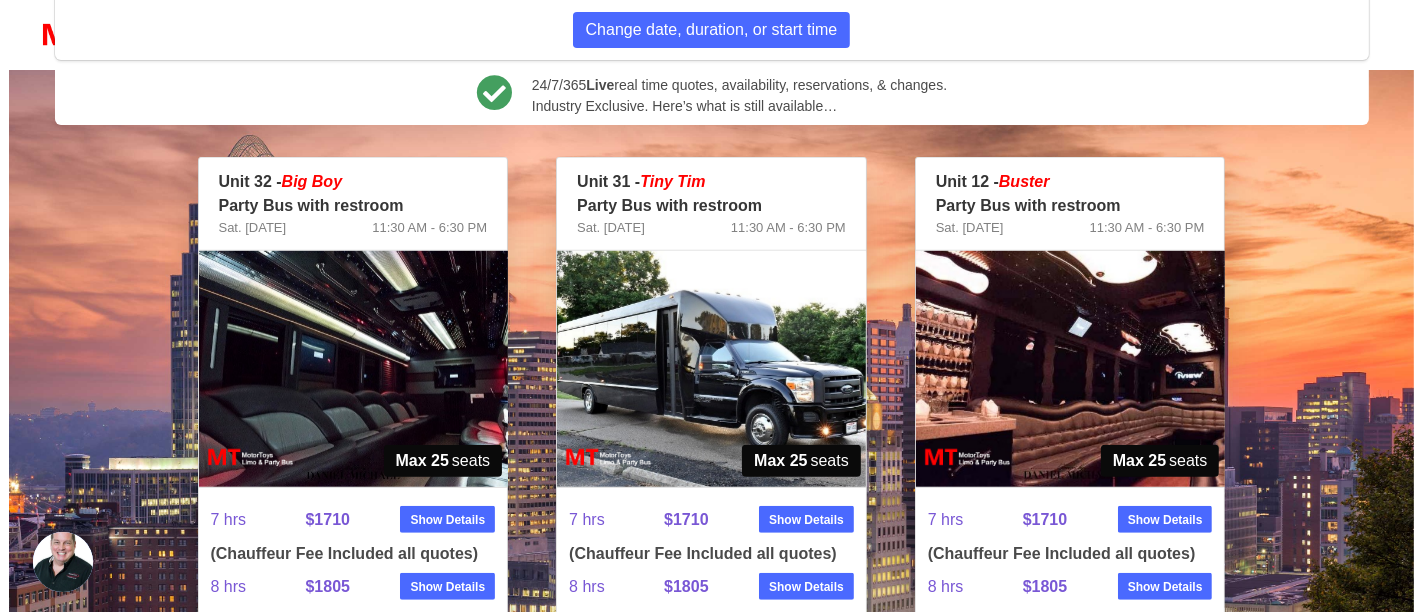 scroll, scrollTop: 1000, scrollLeft: 0, axis: vertical 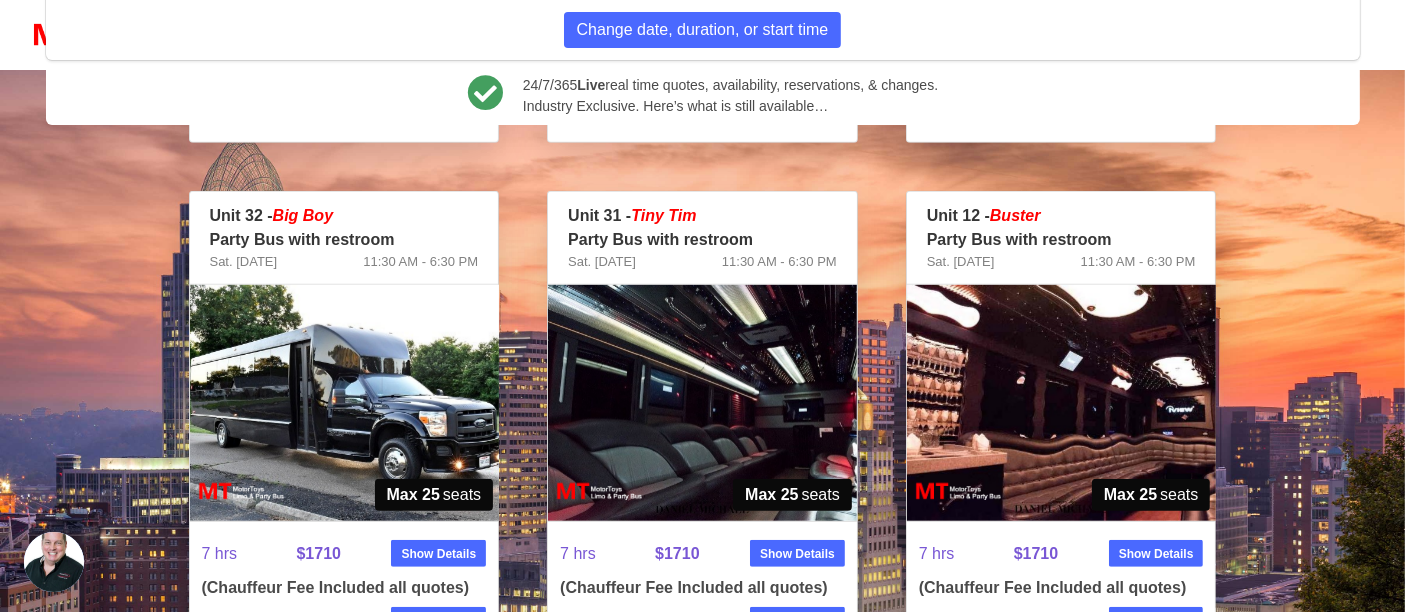 click at bounding box center (344, 403) 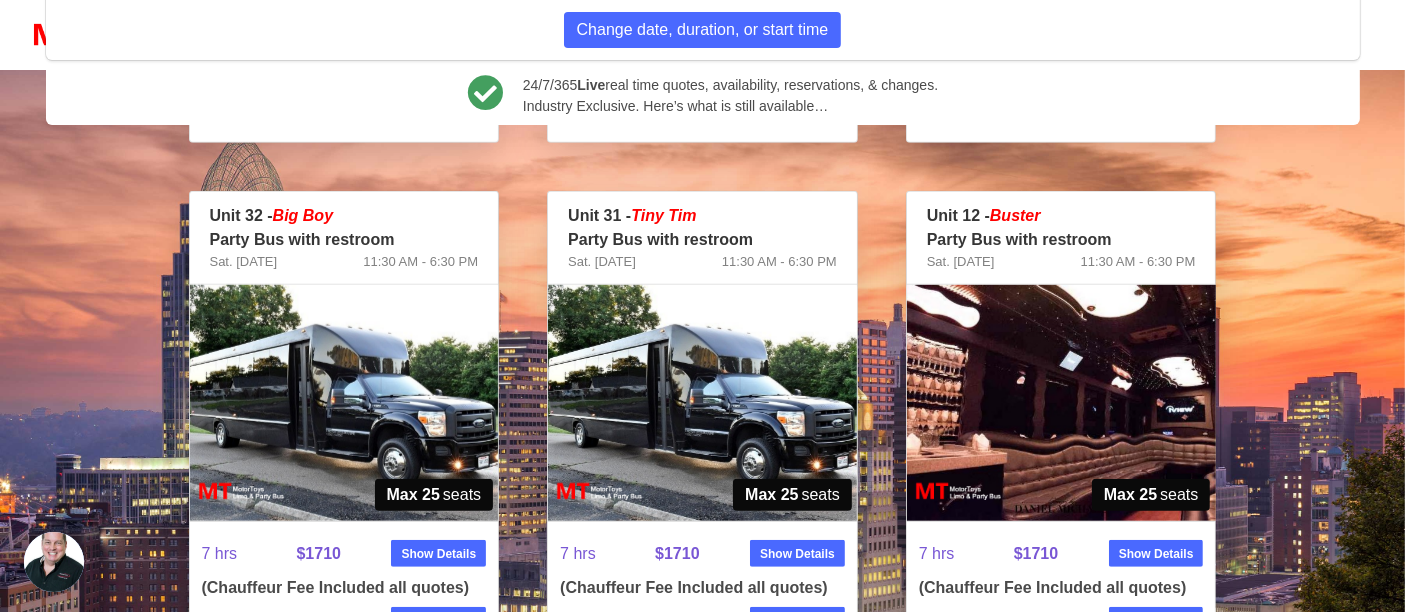 click at bounding box center [1061, 403] 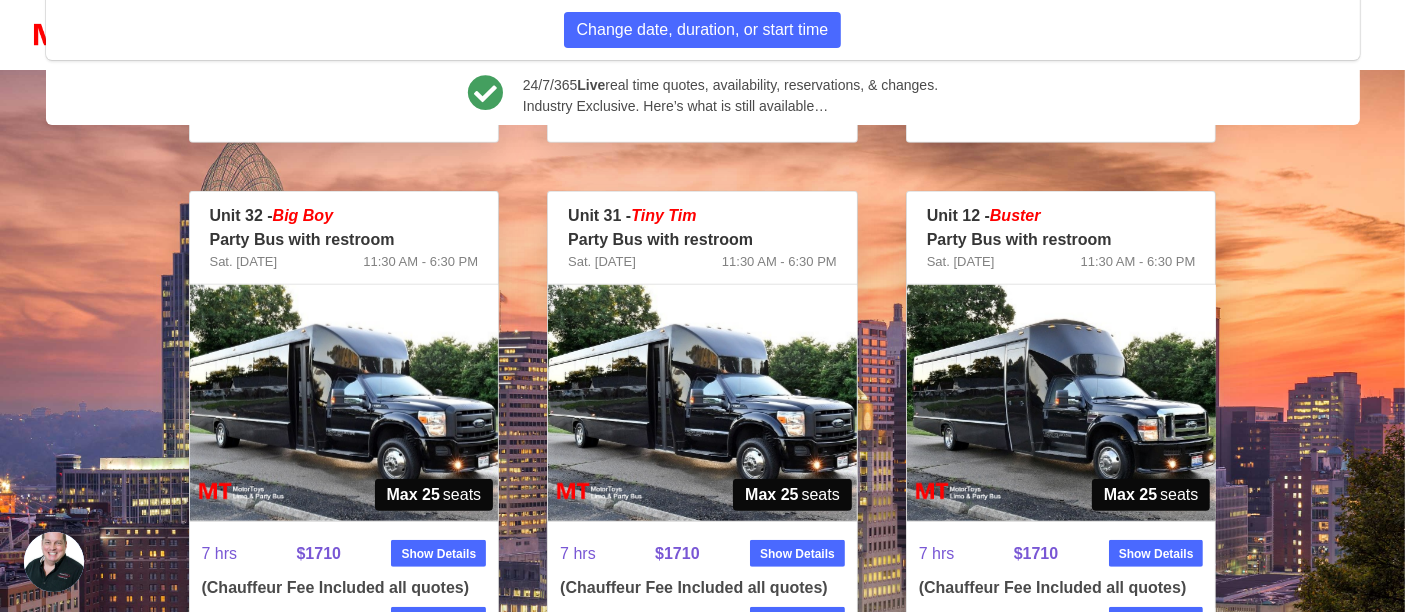 click at bounding box center (1061, 403) 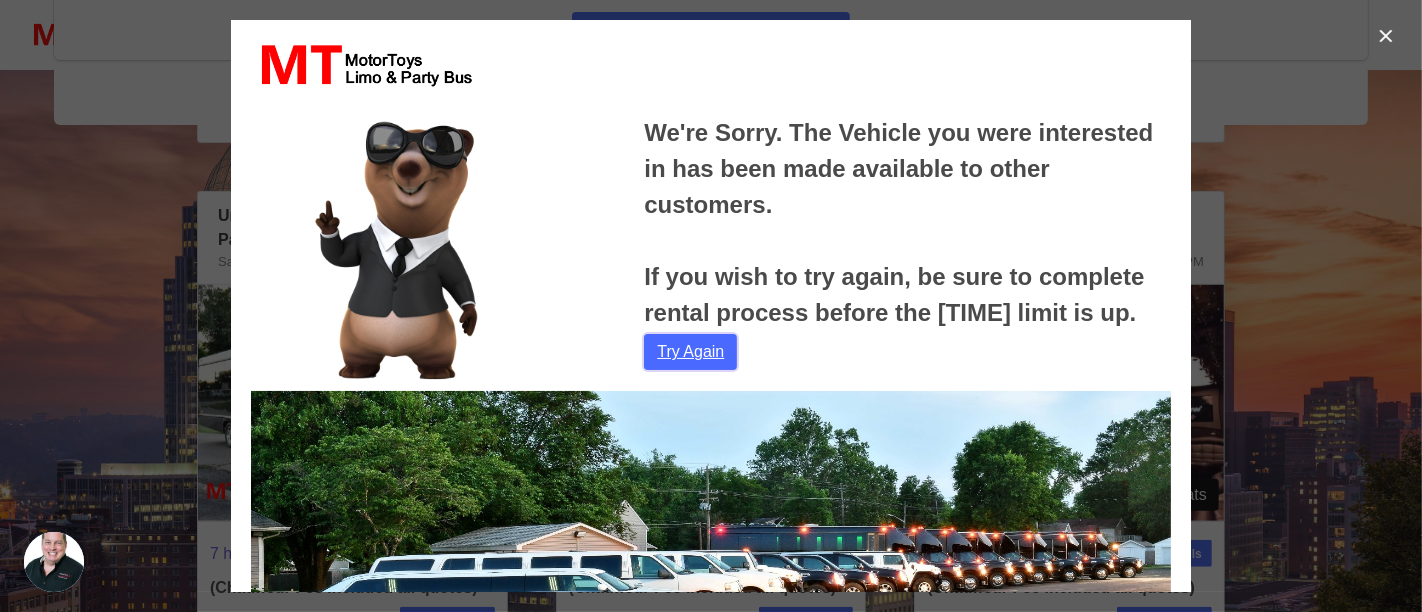click on "Try Again" at bounding box center [690, 352] 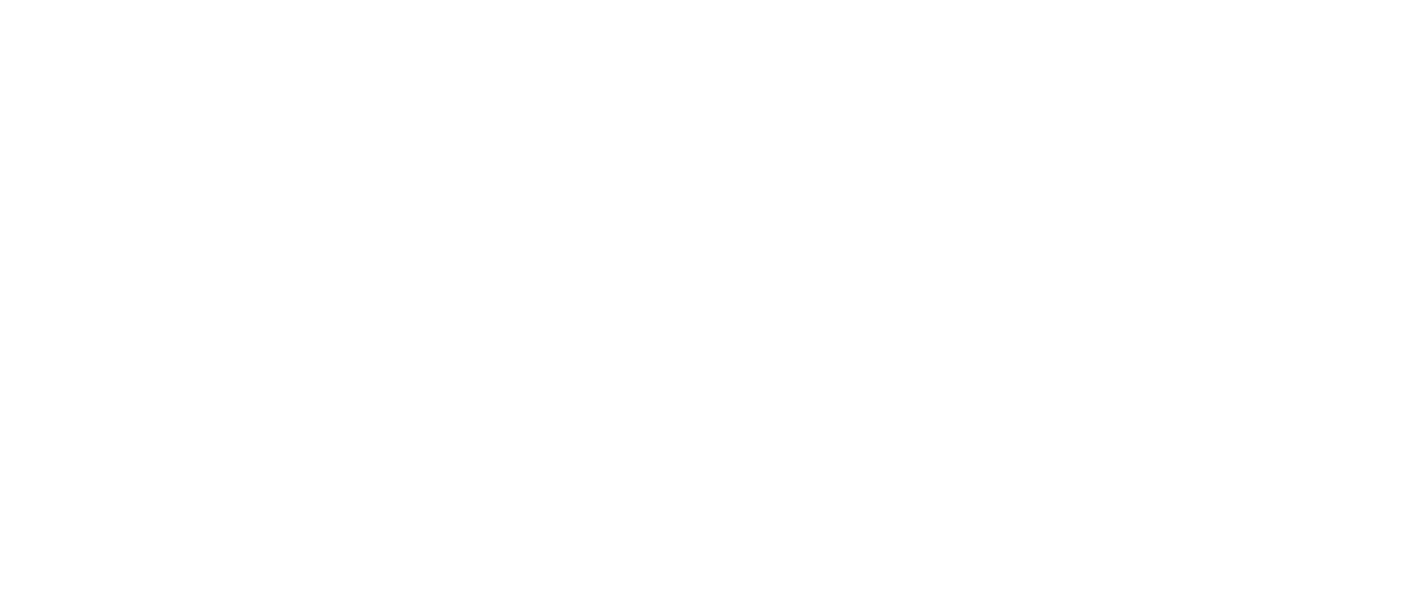 scroll, scrollTop: 0, scrollLeft: 0, axis: both 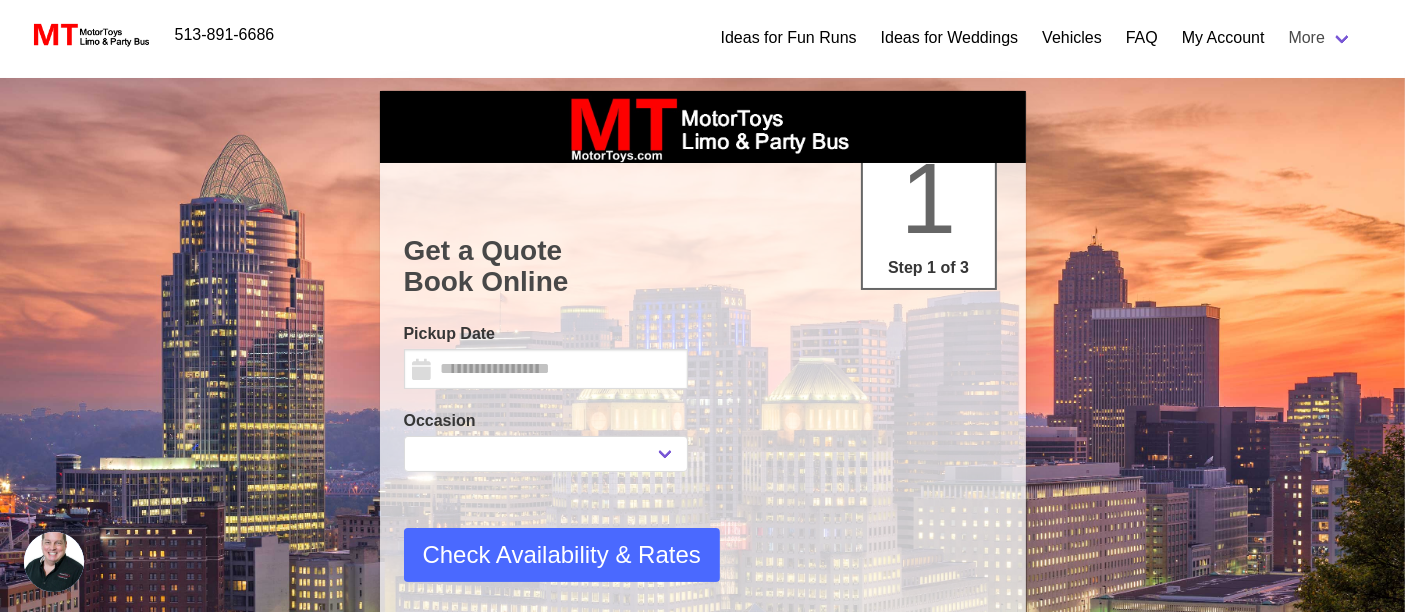 select 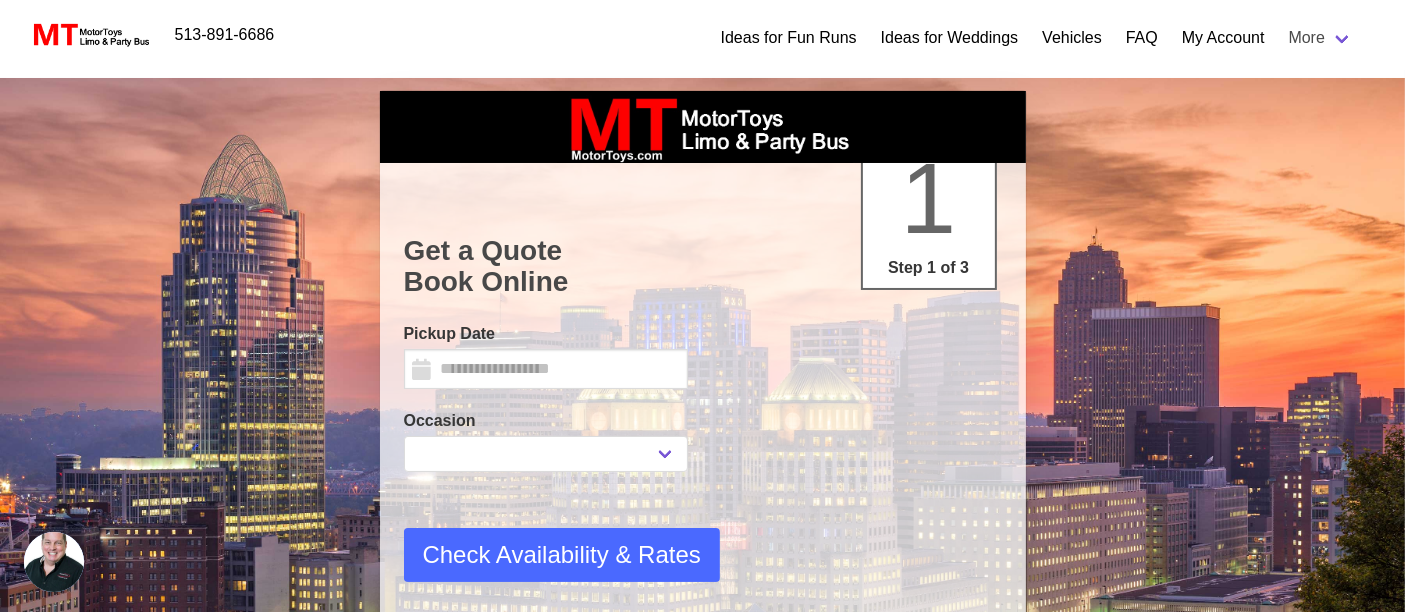 type on "********" 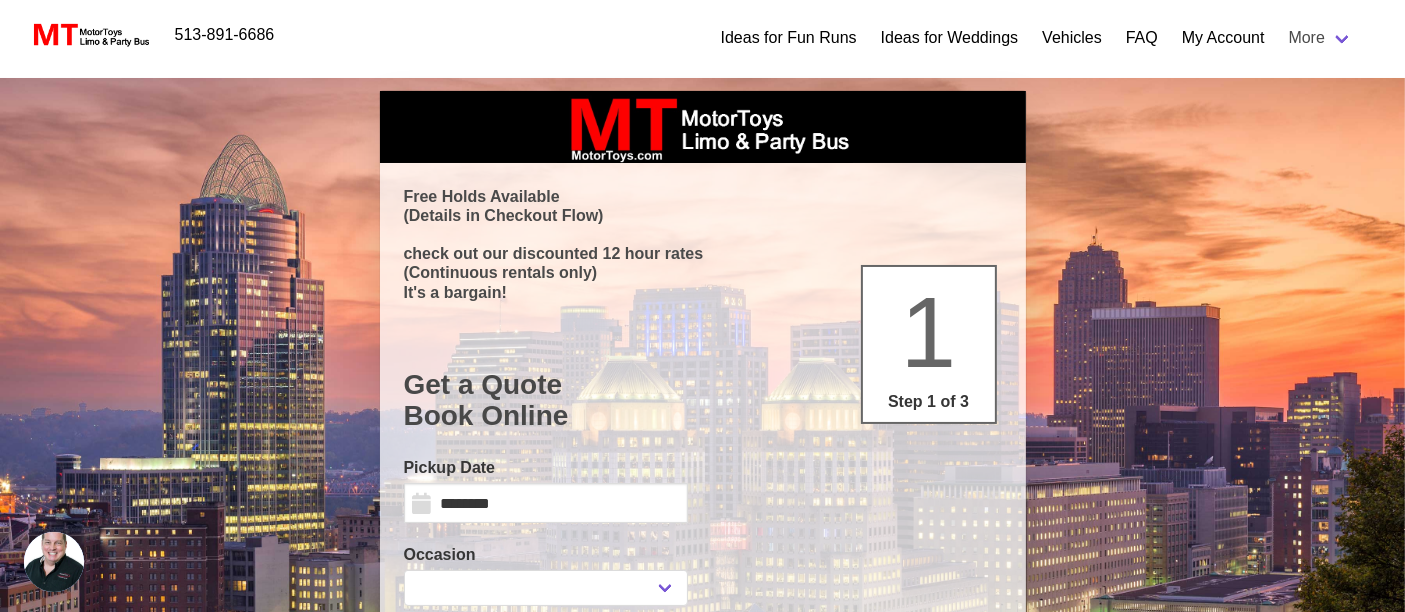select 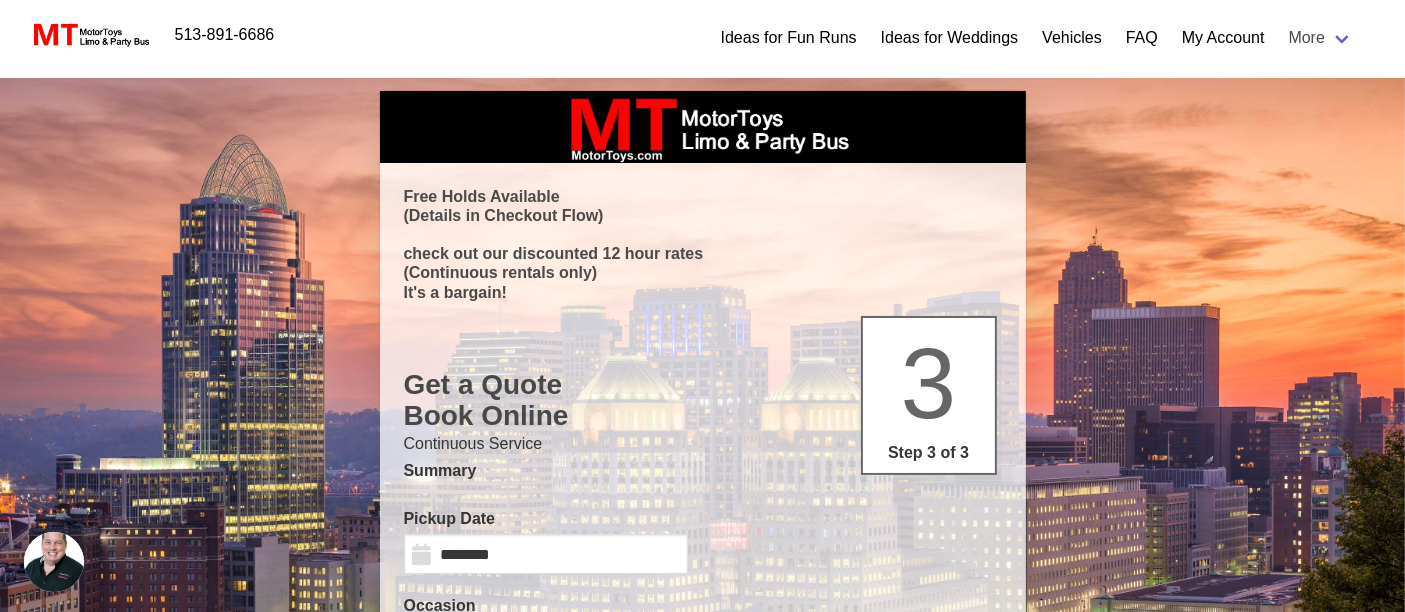 type on "**********" 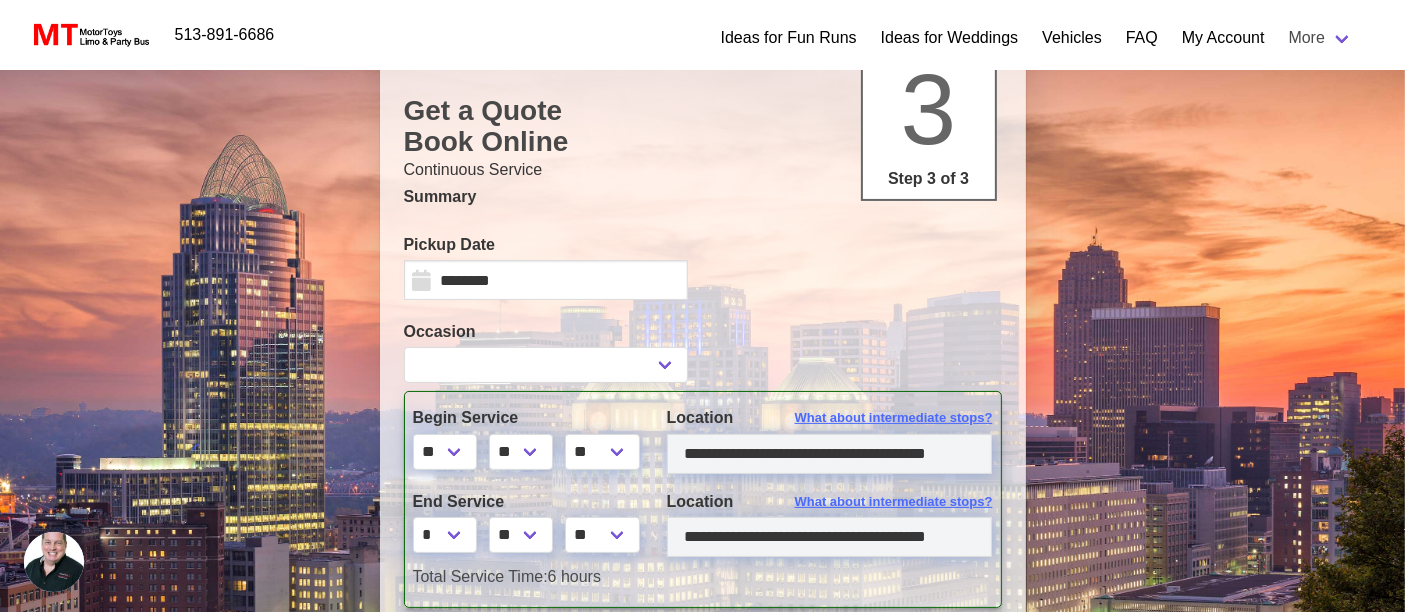 scroll, scrollTop: 325, scrollLeft: 0, axis: vertical 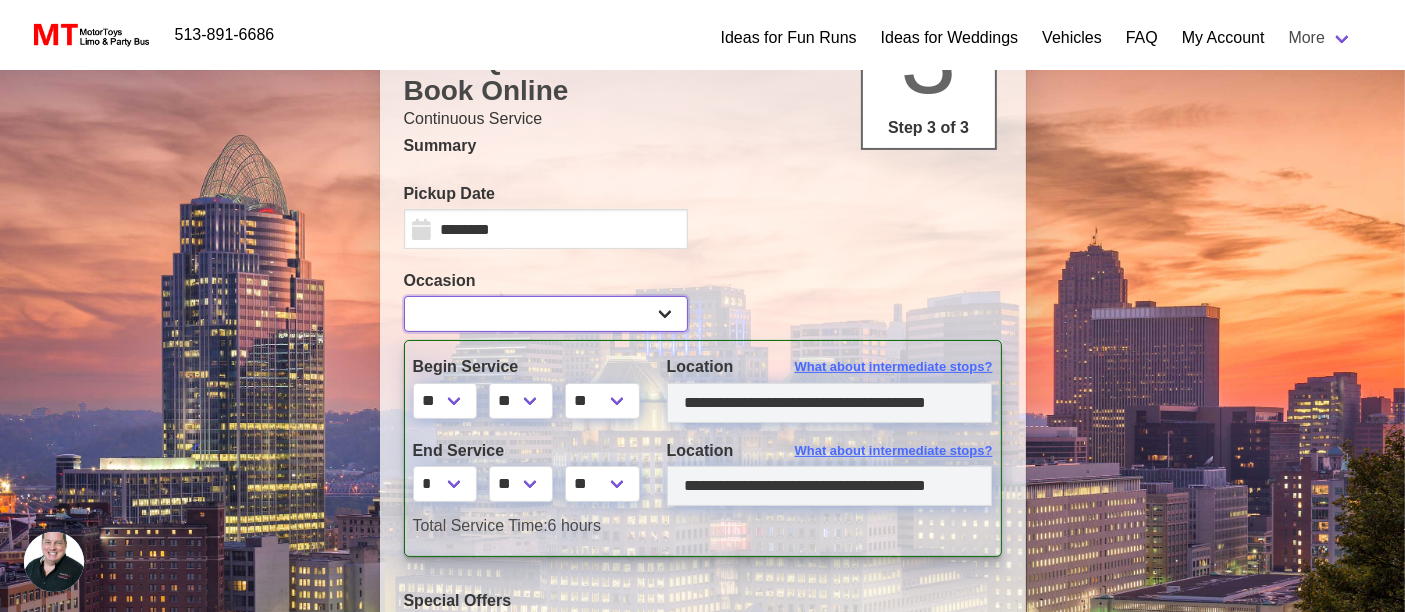 click on "**********" at bounding box center (546, 314) 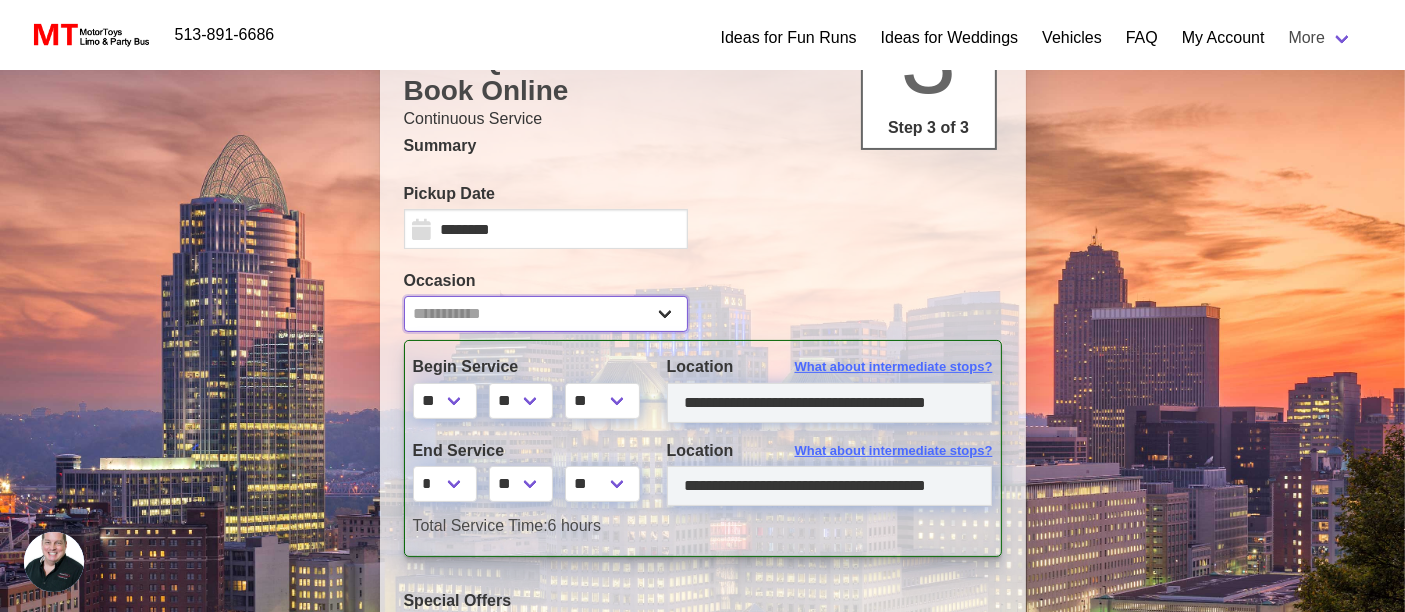 click on "**********" at bounding box center (546, 314) 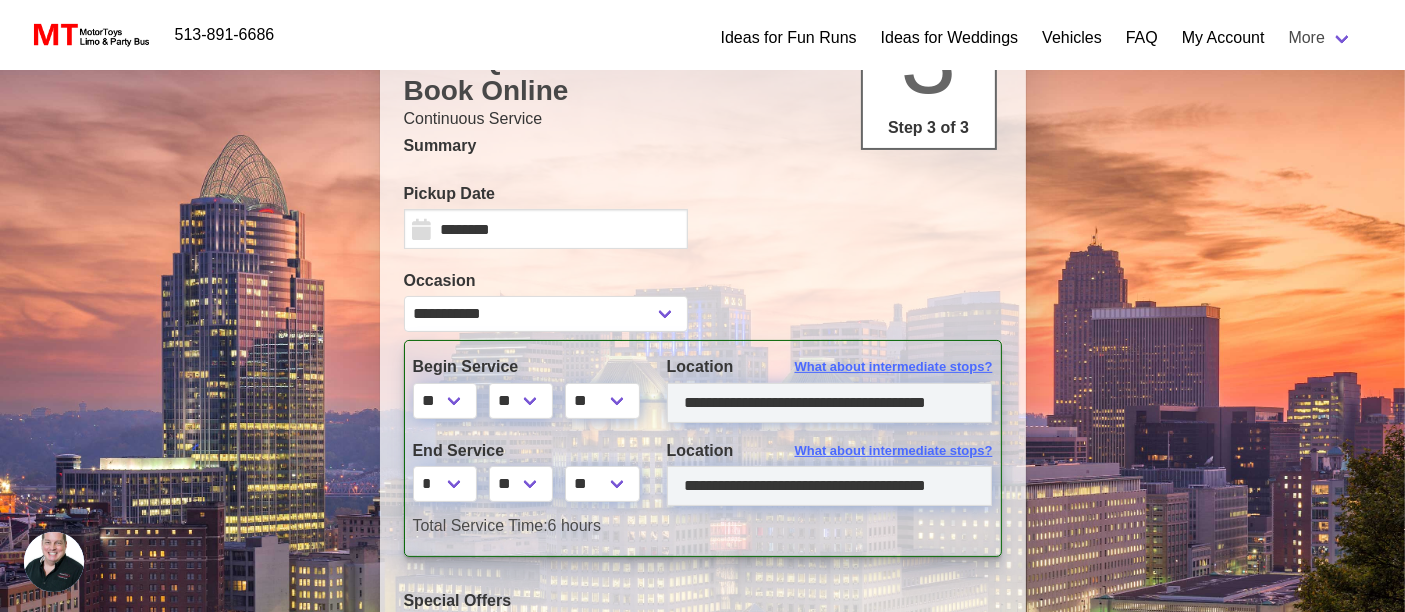 click on "**********" at bounding box center [703, 257] 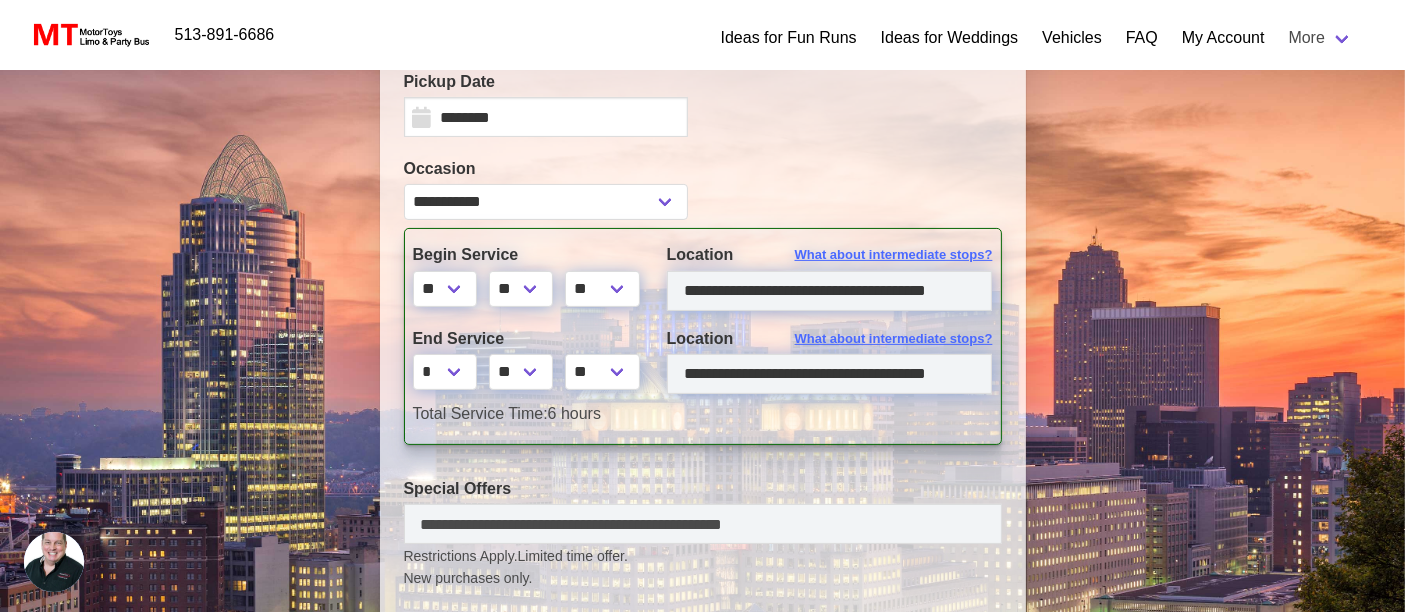 scroll, scrollTop: 548, scrollLeft: 0, axis: vertical 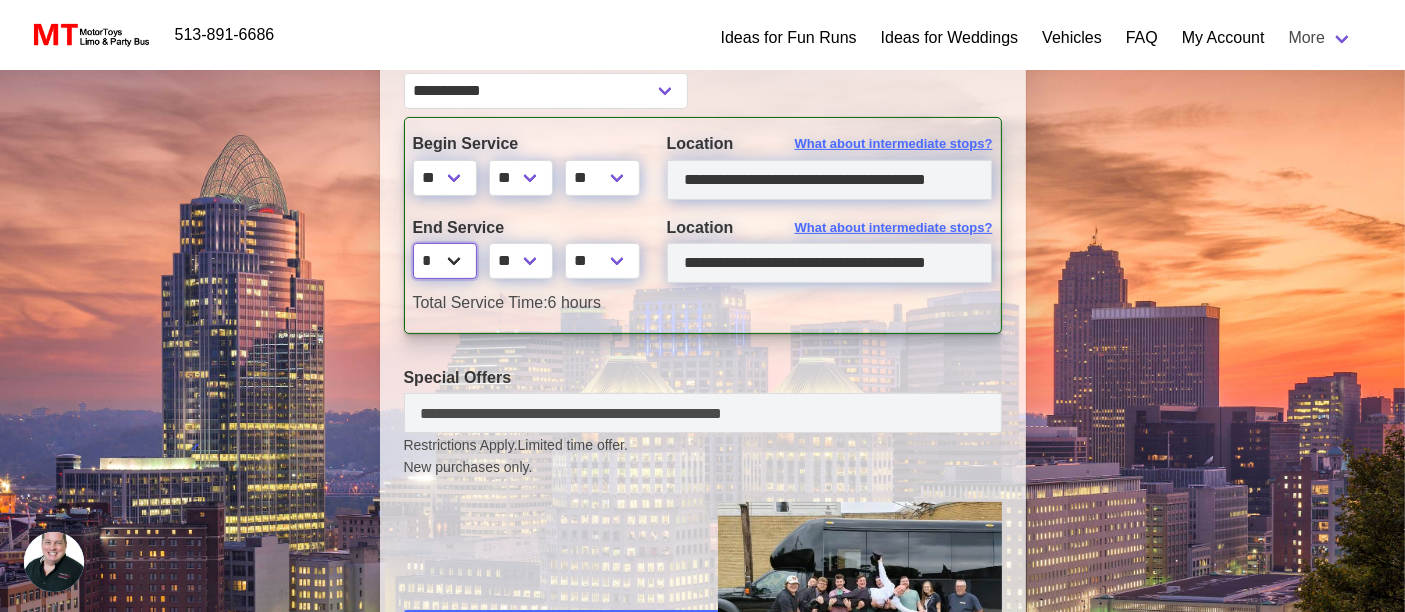 click on "* * * * * * * * * ** ** **" at bounding box center [445, 261] 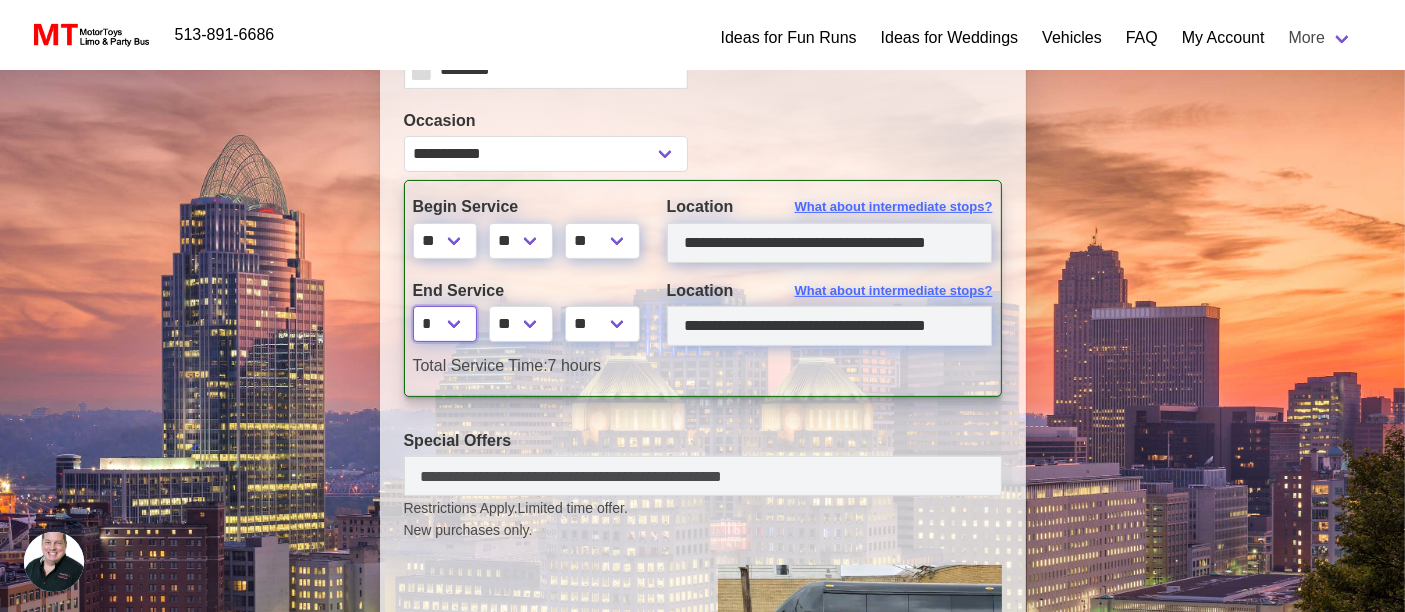 scroll, scrollTop: 437, scrollLeft: 0, axis: vertical 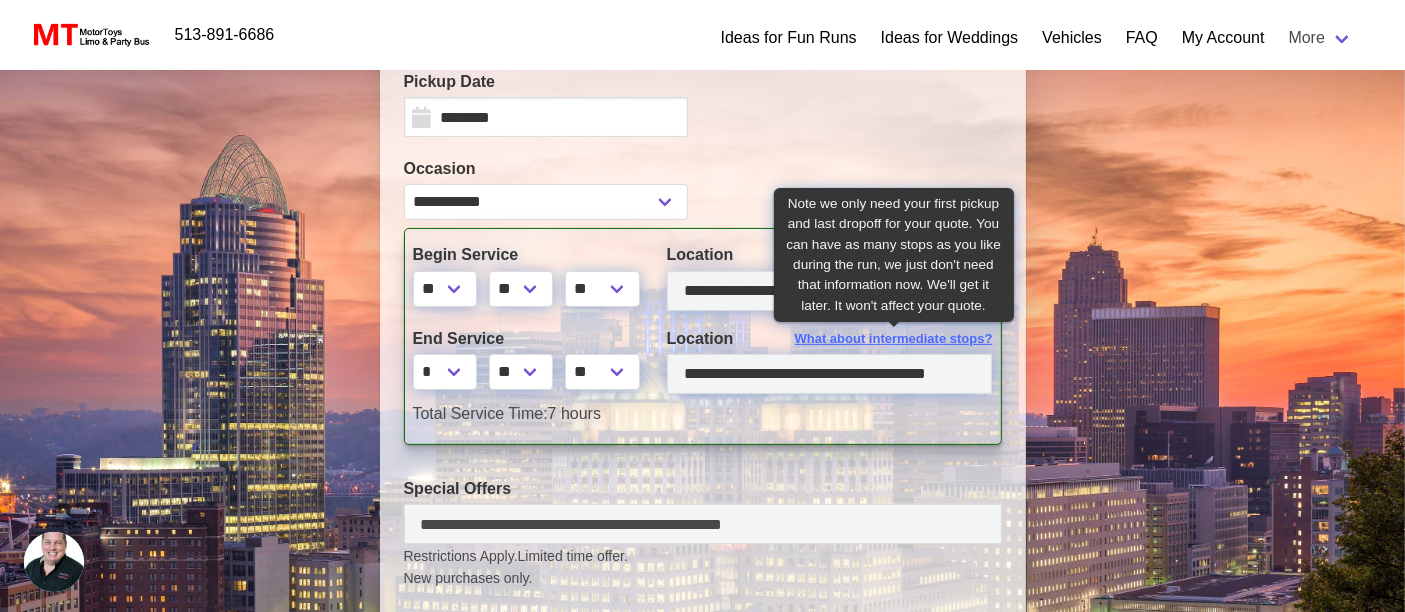click on "What about intermediate stops?" at bounding box center (894, 339) 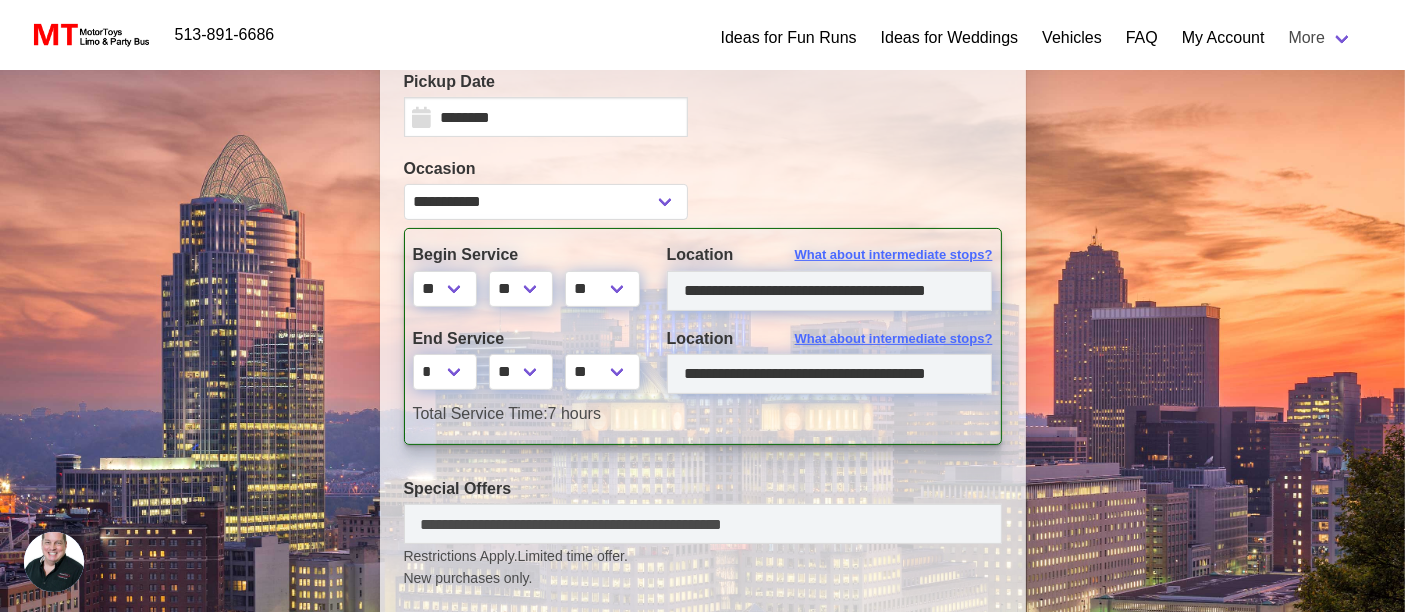 click on "**********" at bounding box center [703, 336] 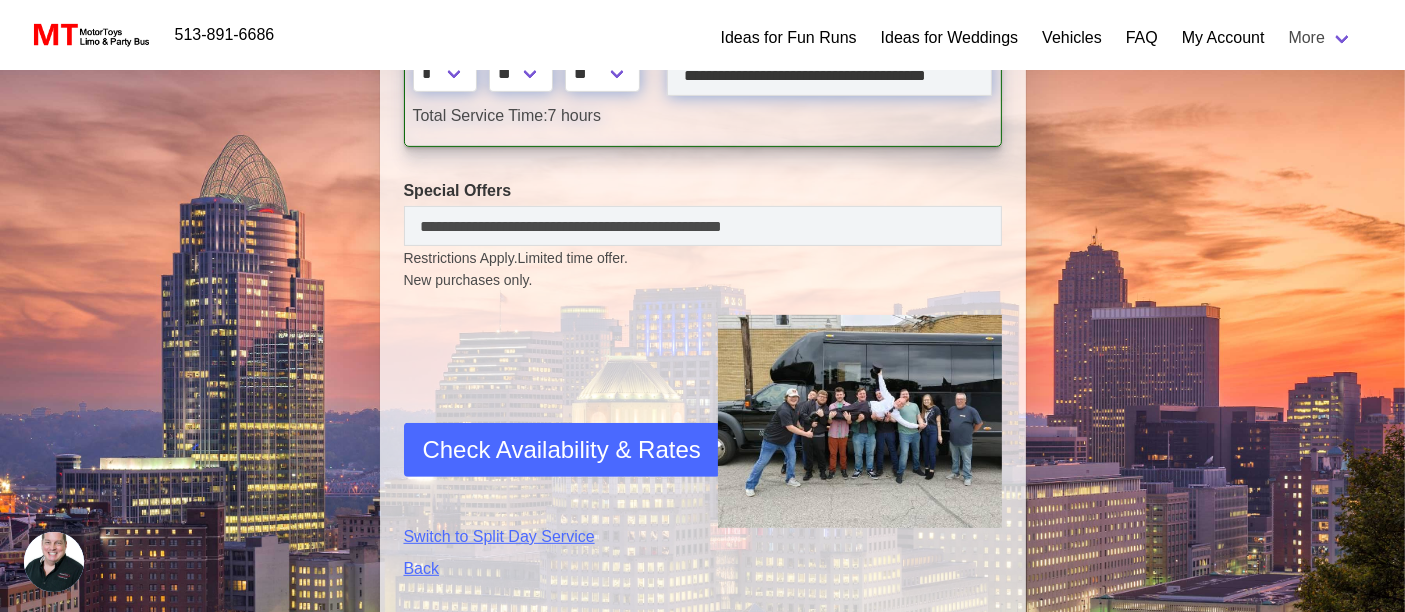 scroll, scrollTop: 770, scrollLeft: 0, axis: vertical 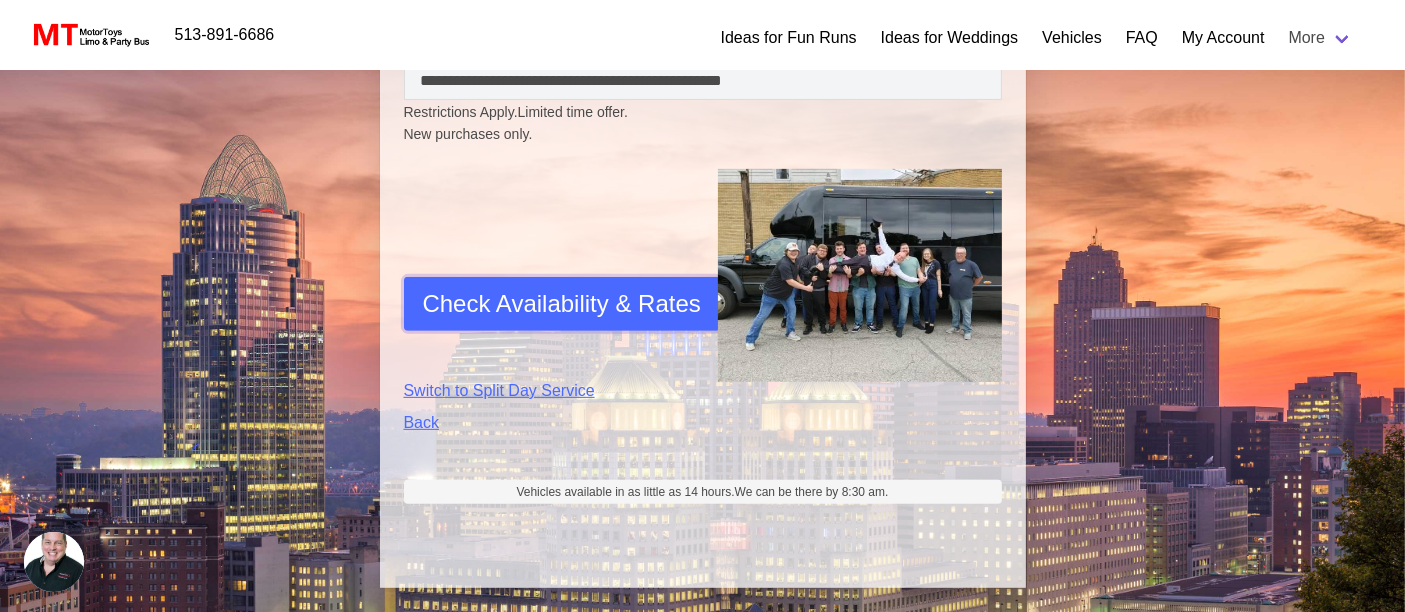 click on "Check Availability & Rates" at bounding box center (562, 304) 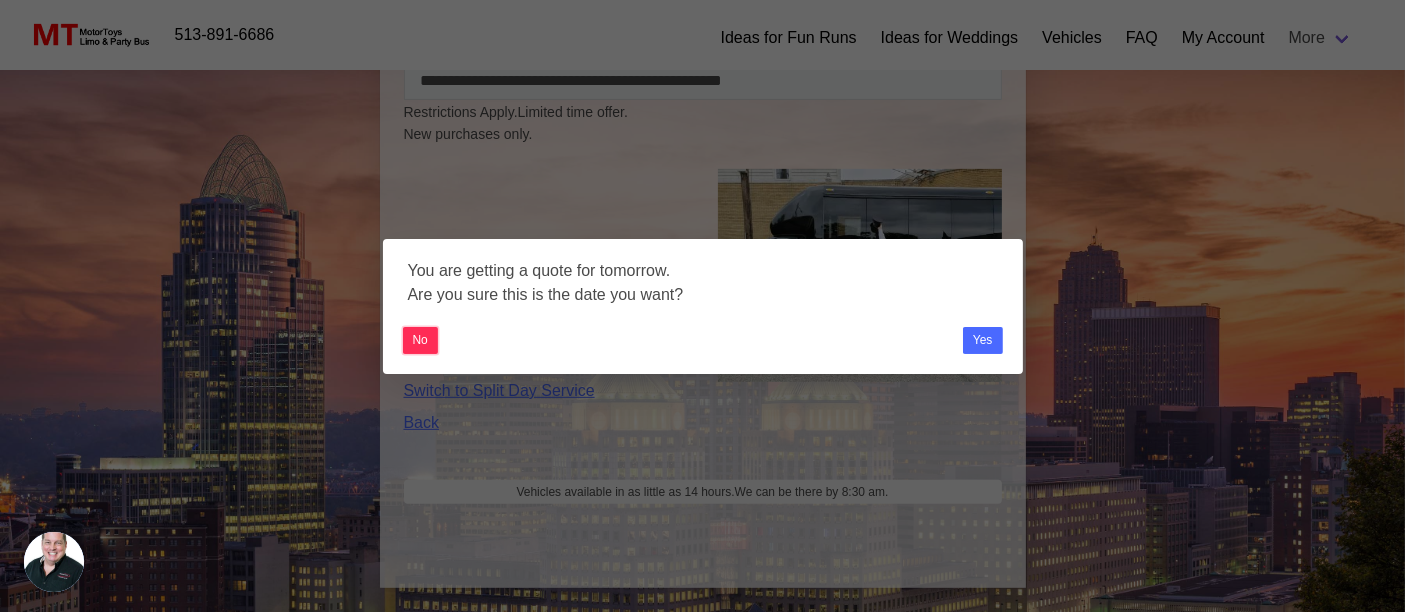click on "No" at bounding box center (420, 340) 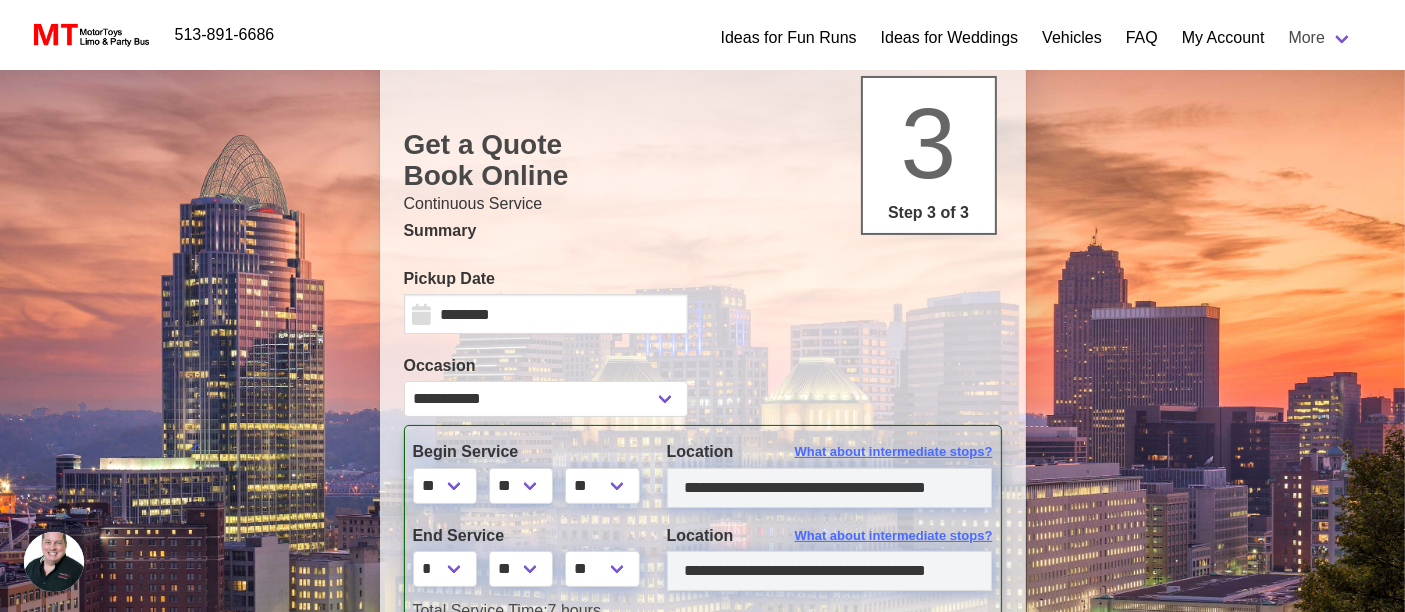 scroll, scrollTop: 214, scrollLeft: 0, axis: vertical 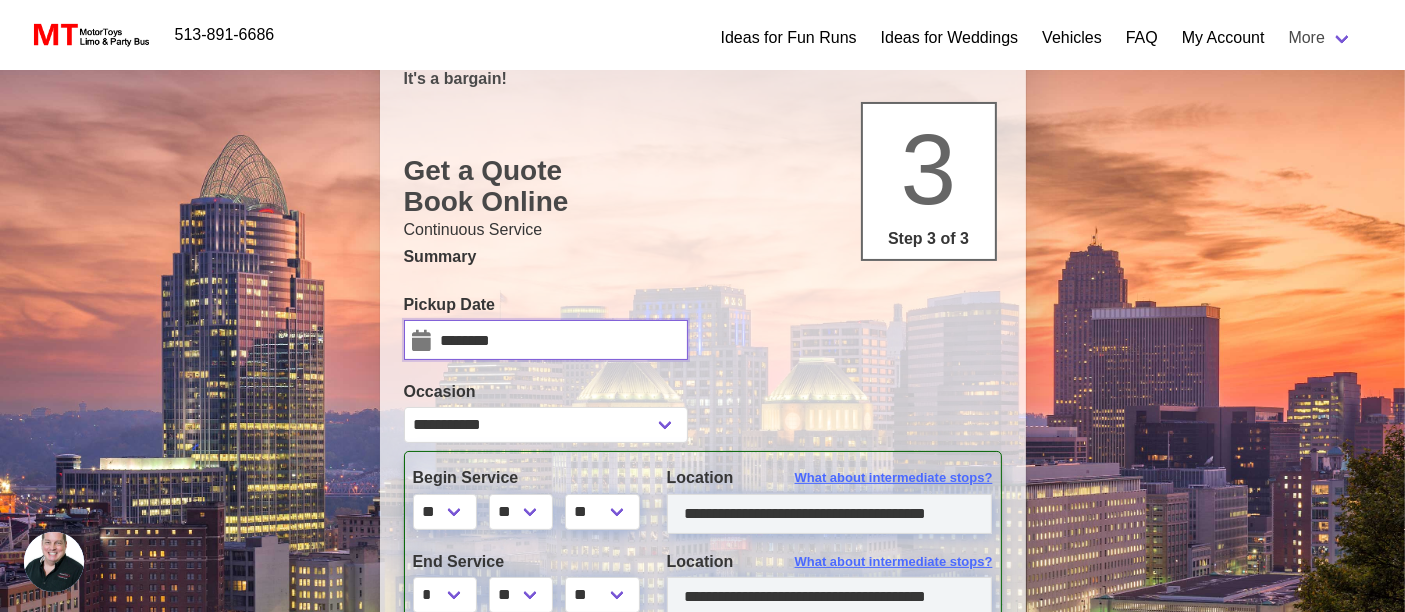 click on "********" at bounding box center [546, 340] 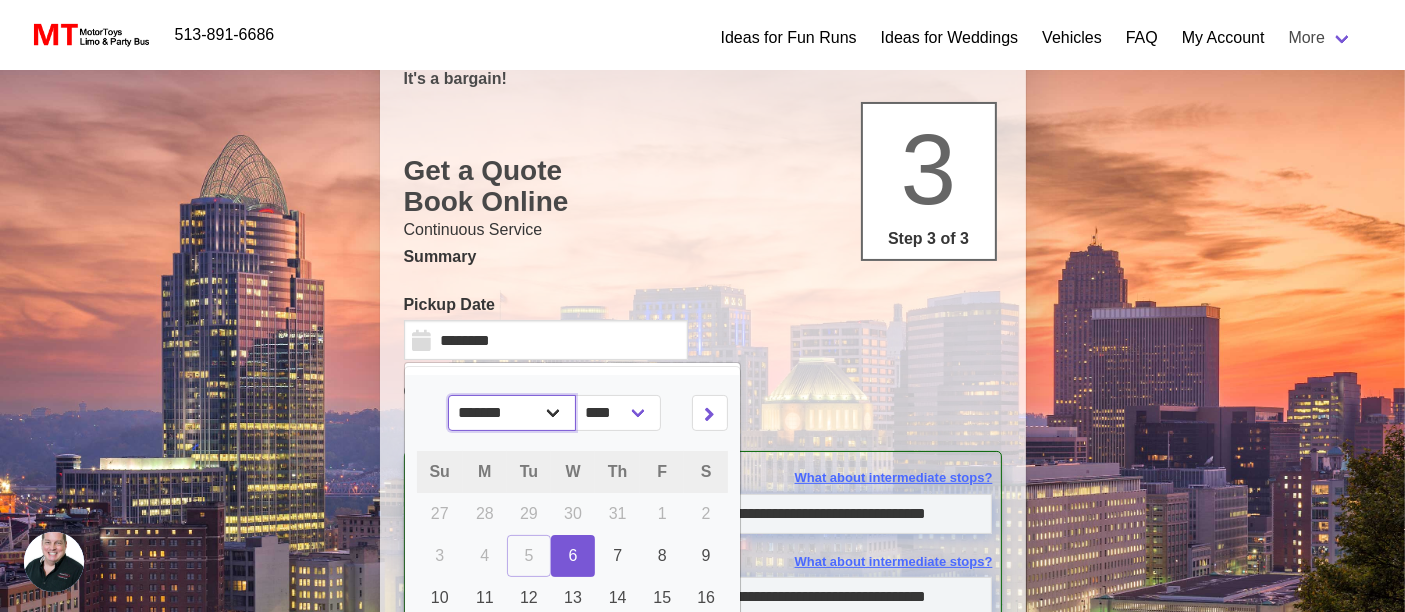 click on "******* ******** ***** ***** *** **** **** ****** ********* ******* ******** ********" at bounding box center (512, 413) 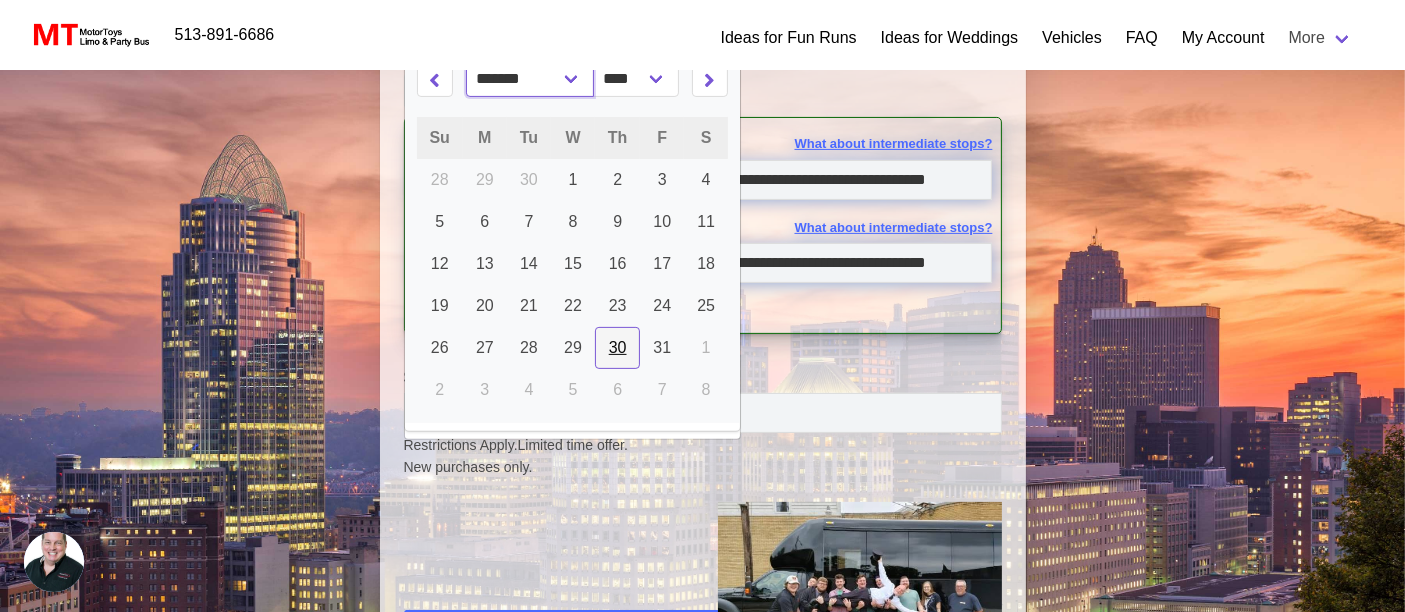 scroll, scrollTop: 437, scrollLeft: 0, axis: vertical 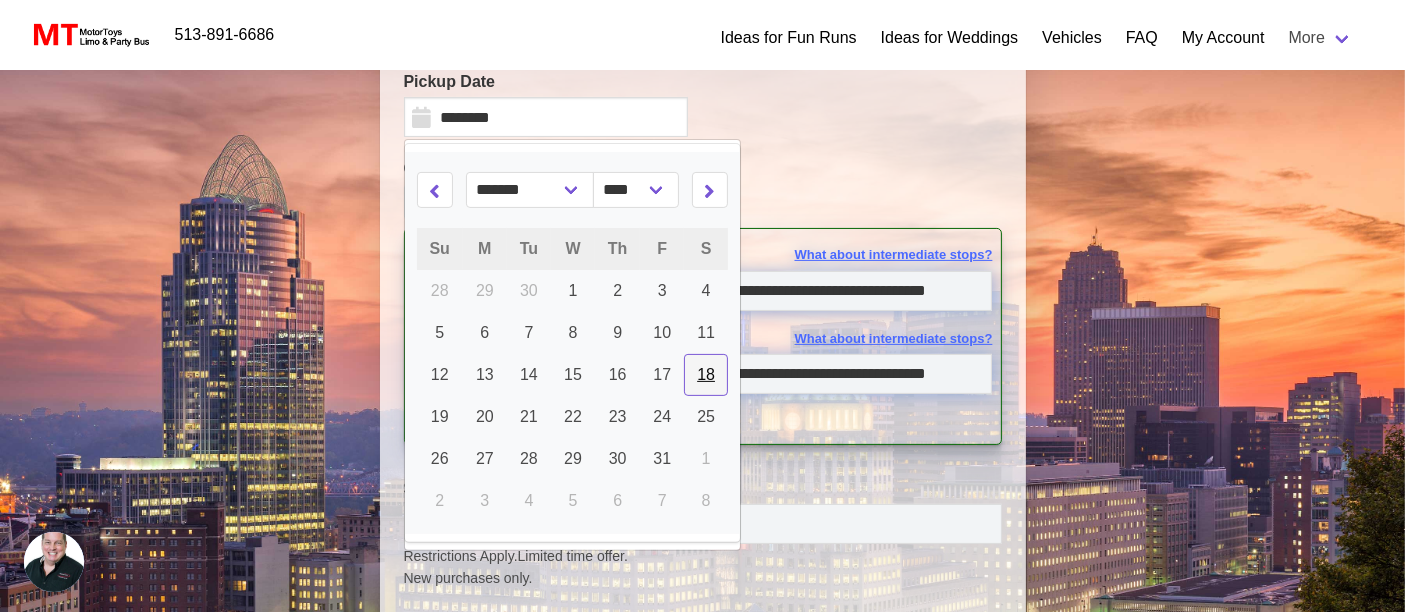 click on "18" at bounding box center [706, 374] 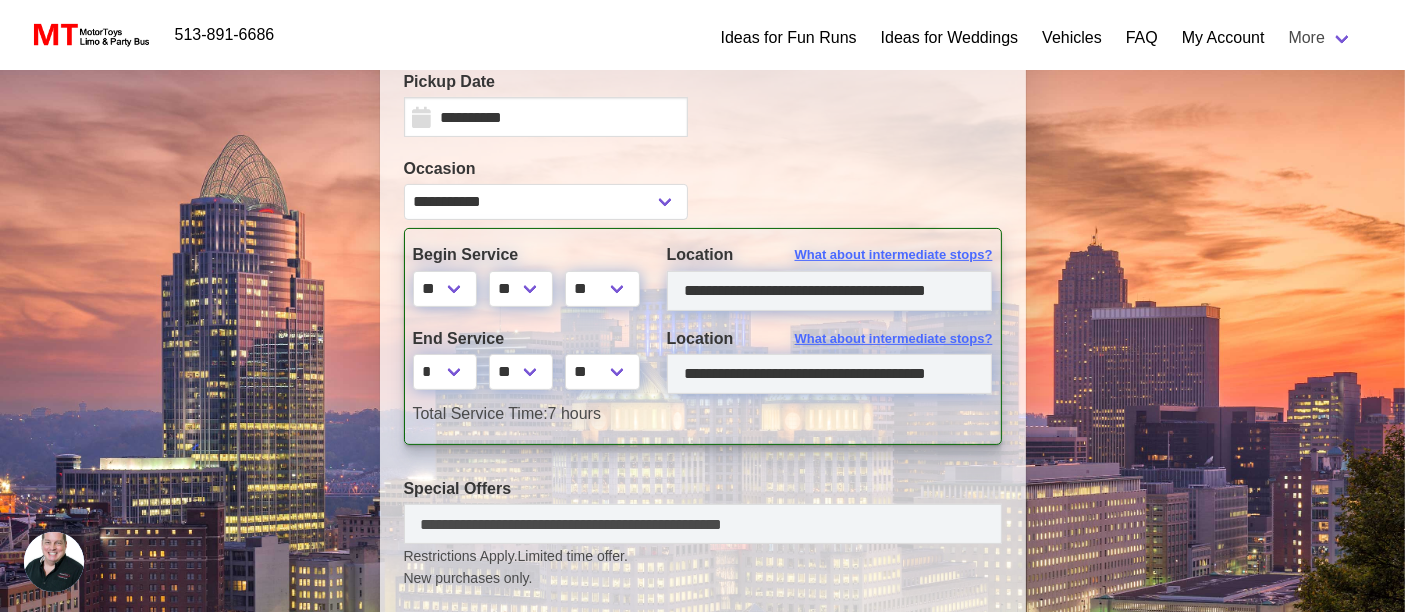 click on "**********" at bounding box center [703, 188] 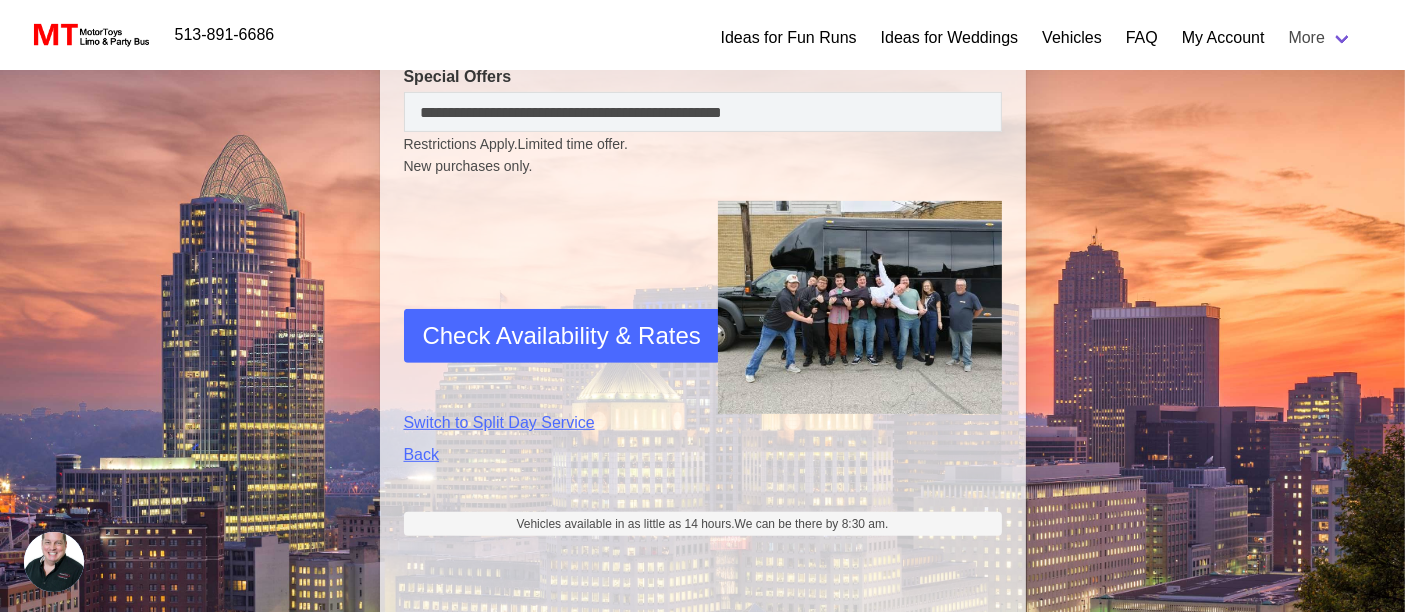 scroll, scrollTop: 881, scrollLeft: 0, axis: vertical 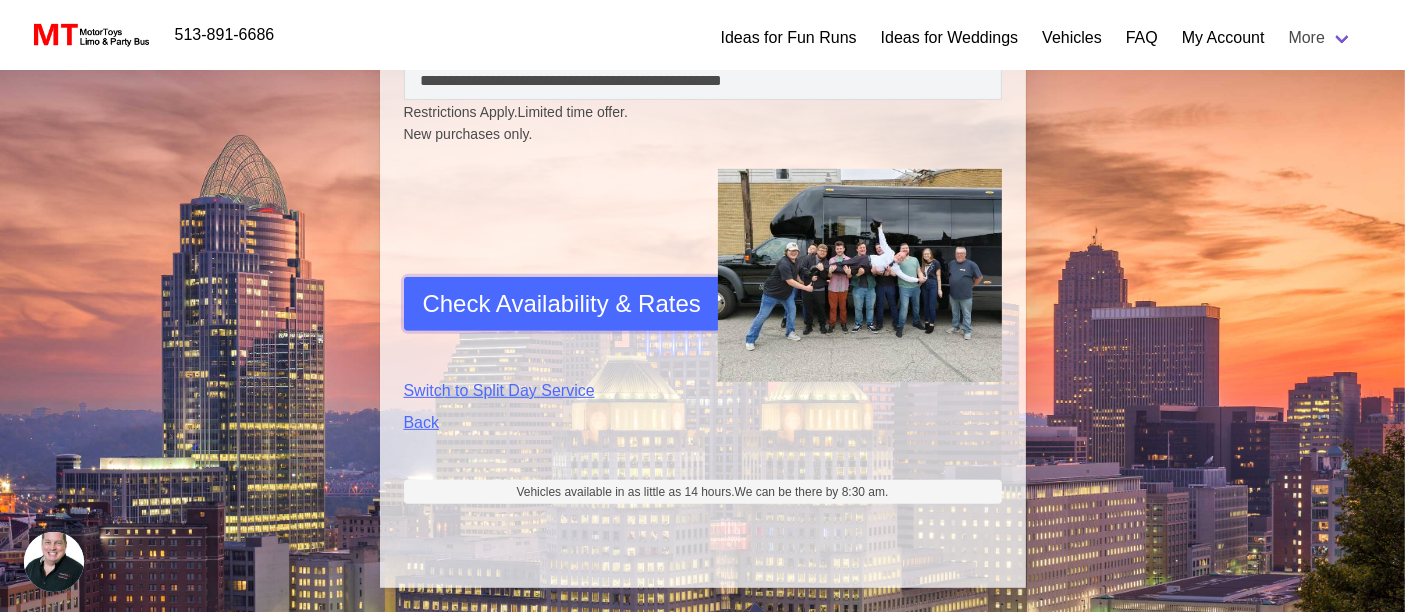 click on "Check Availability & Rates" at bounding box center (562, 304) 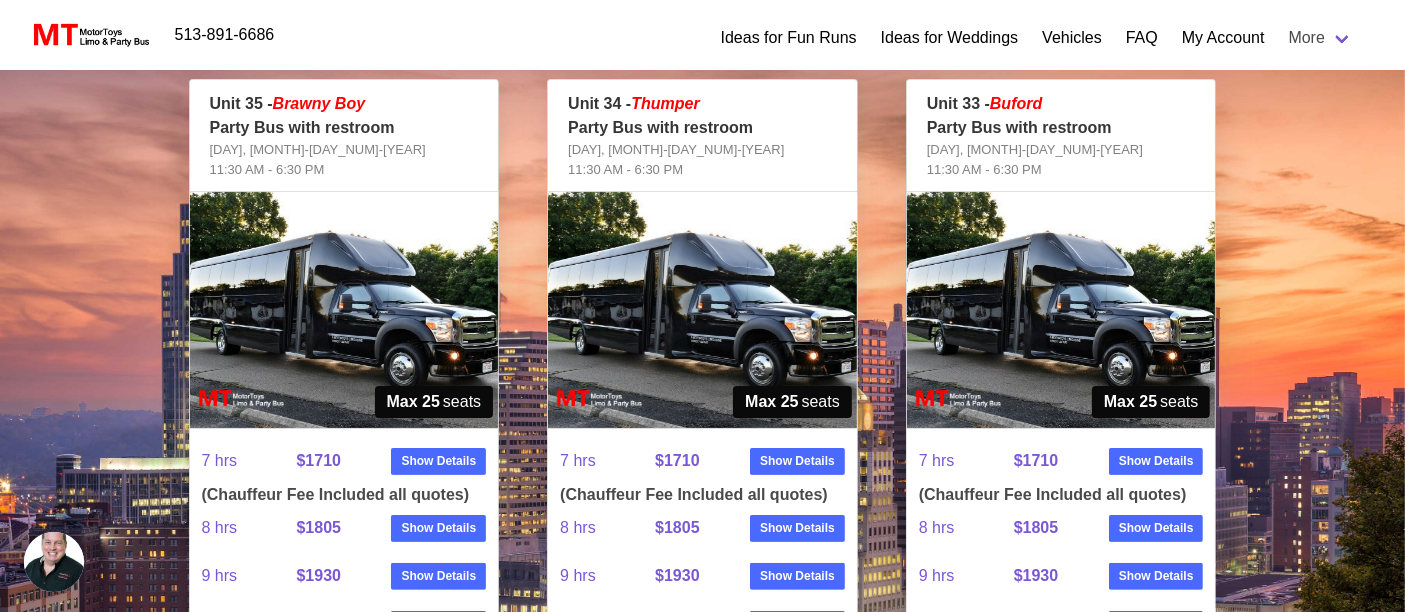 scroll, scrollTop: 444, scrollLeft: 0, axis: vertical 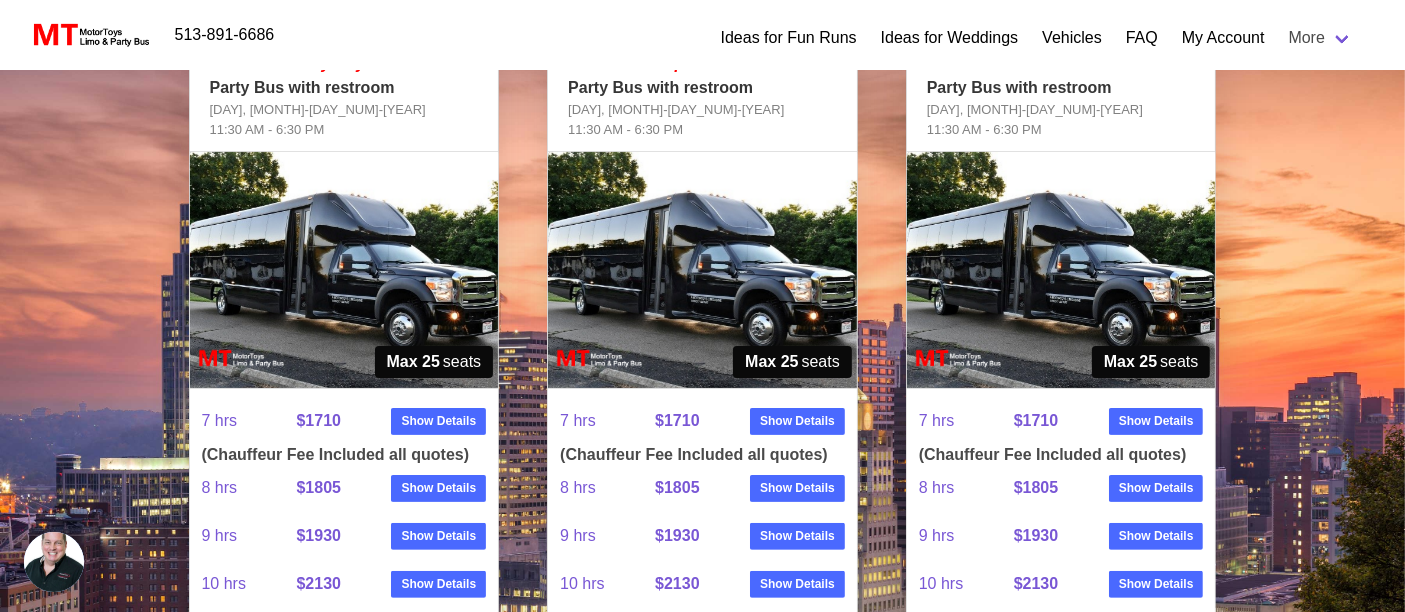 click at bounding box center (344, 270) 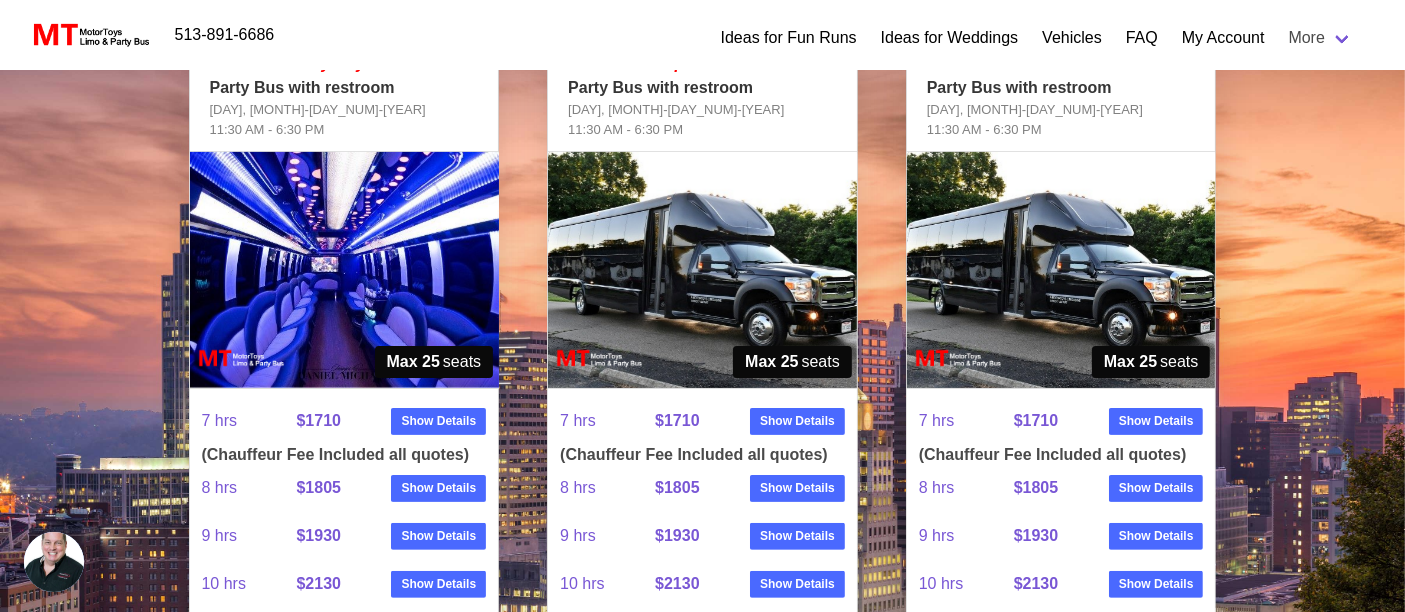 click at bounding box center [702, 270] 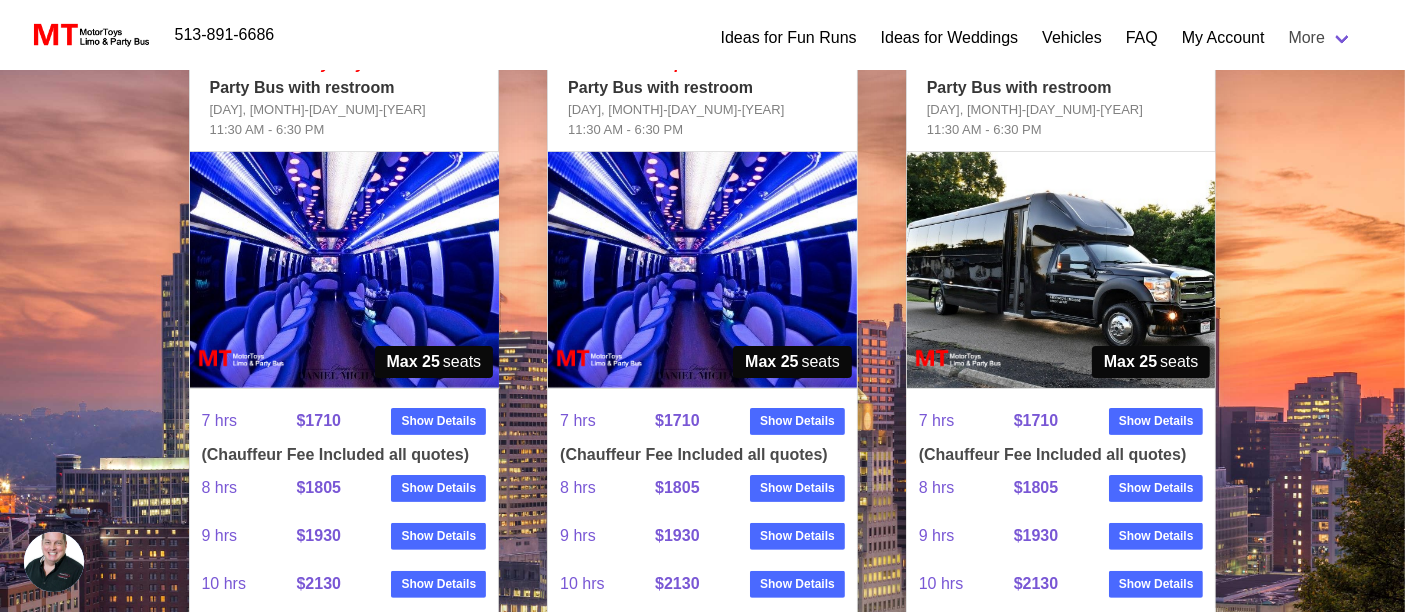 click at bounding box center [1061, 270] 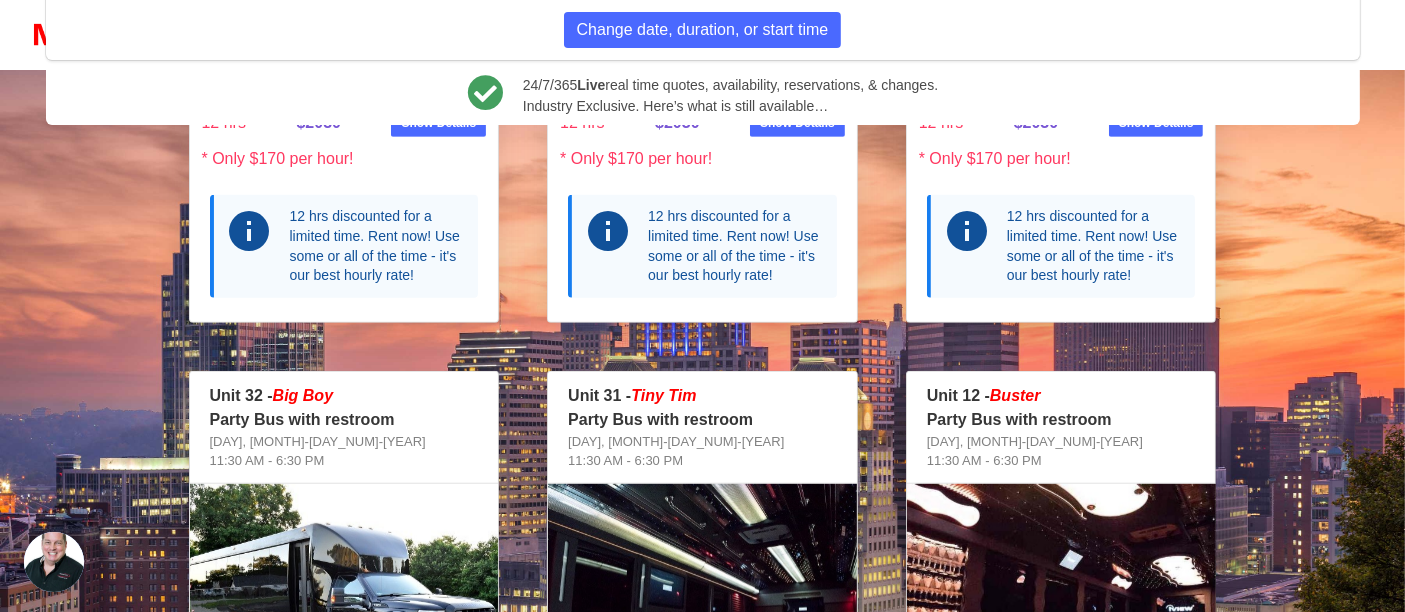scroll, scrollTop: 1111, scrollLeft: 0, axis: vertical 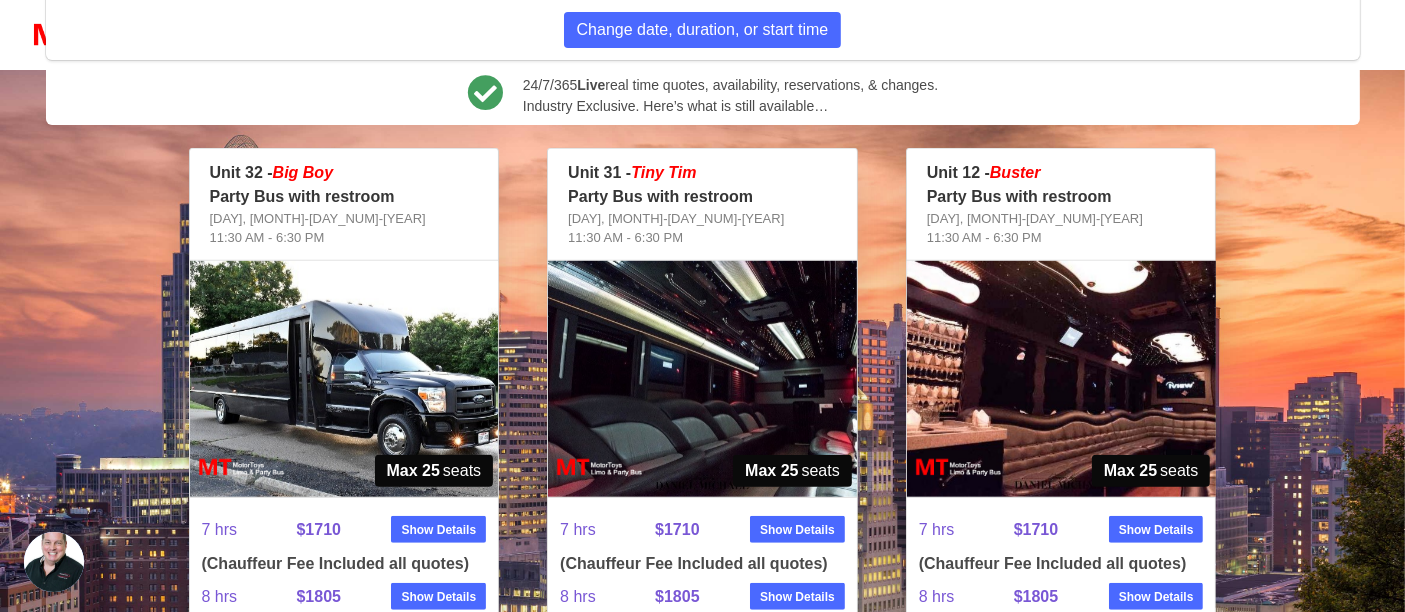 click at bounding box center (344, 379) 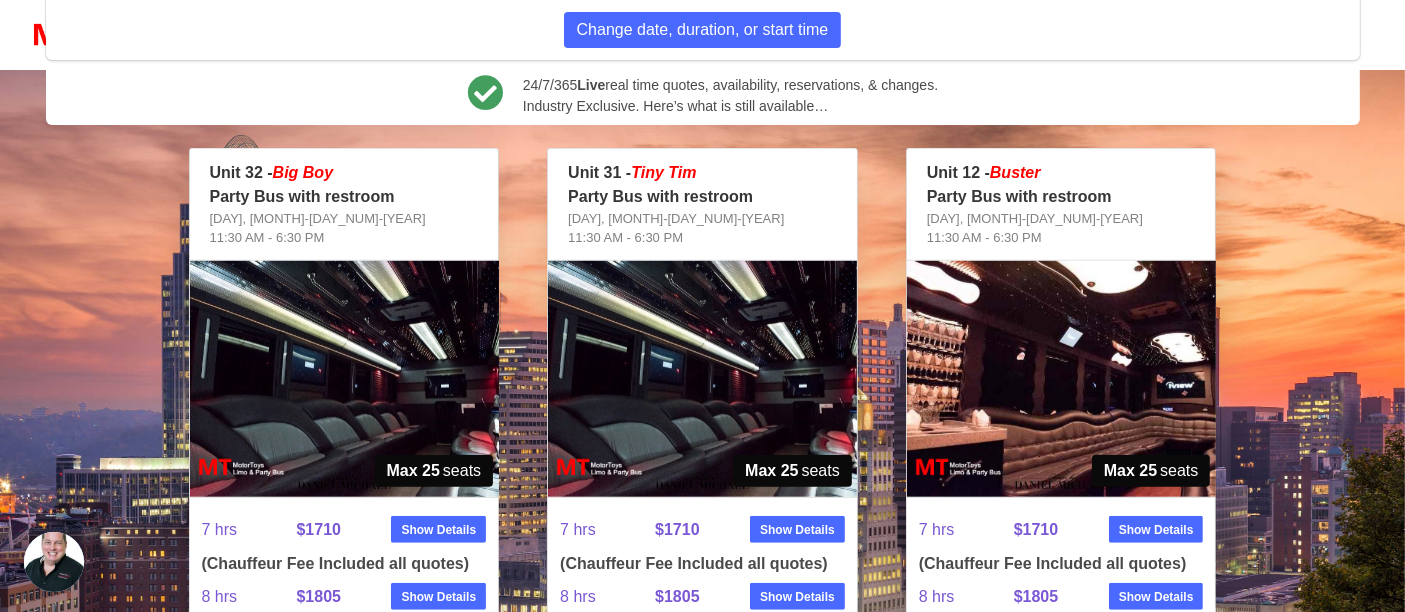 click at bounding box center [702, 379] 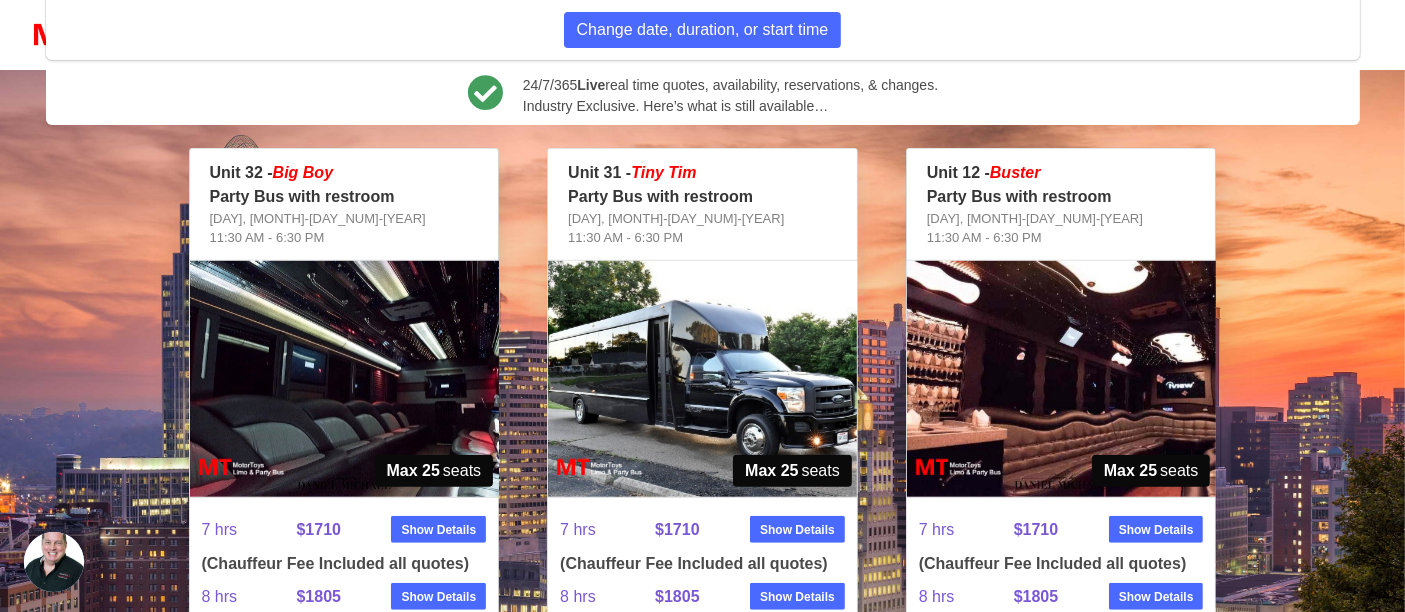 click at bounding box center [702, 379] 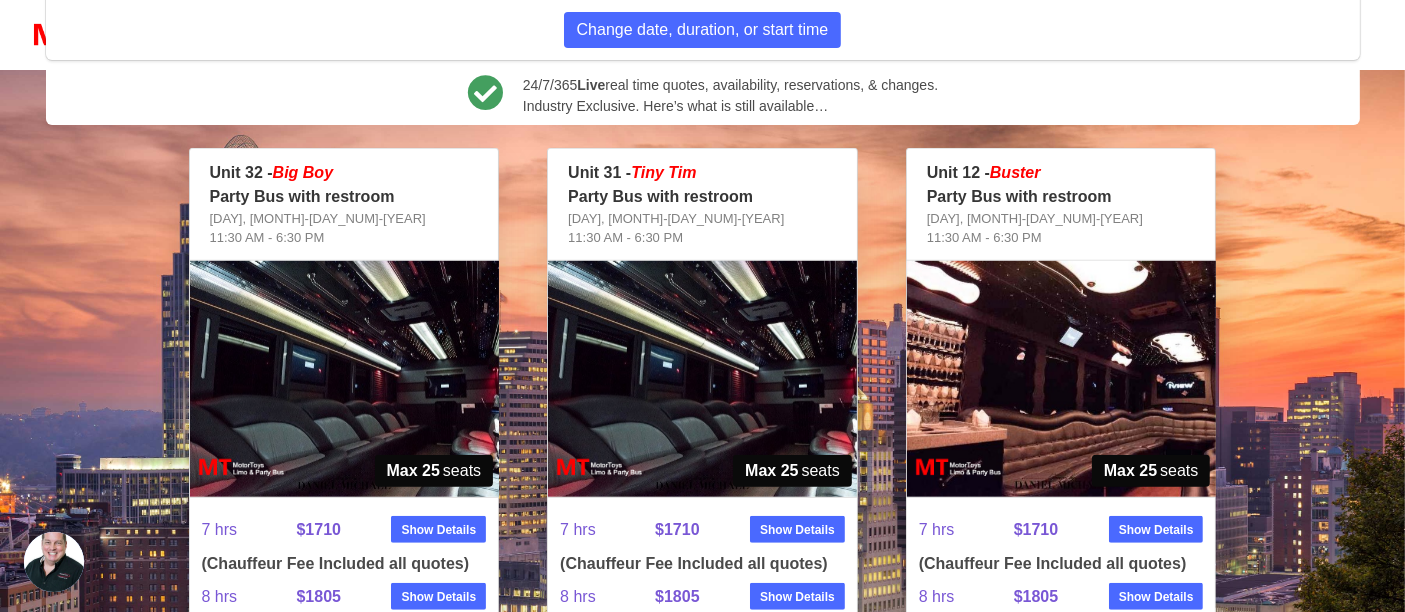 click at bounding box center [1061, 379] 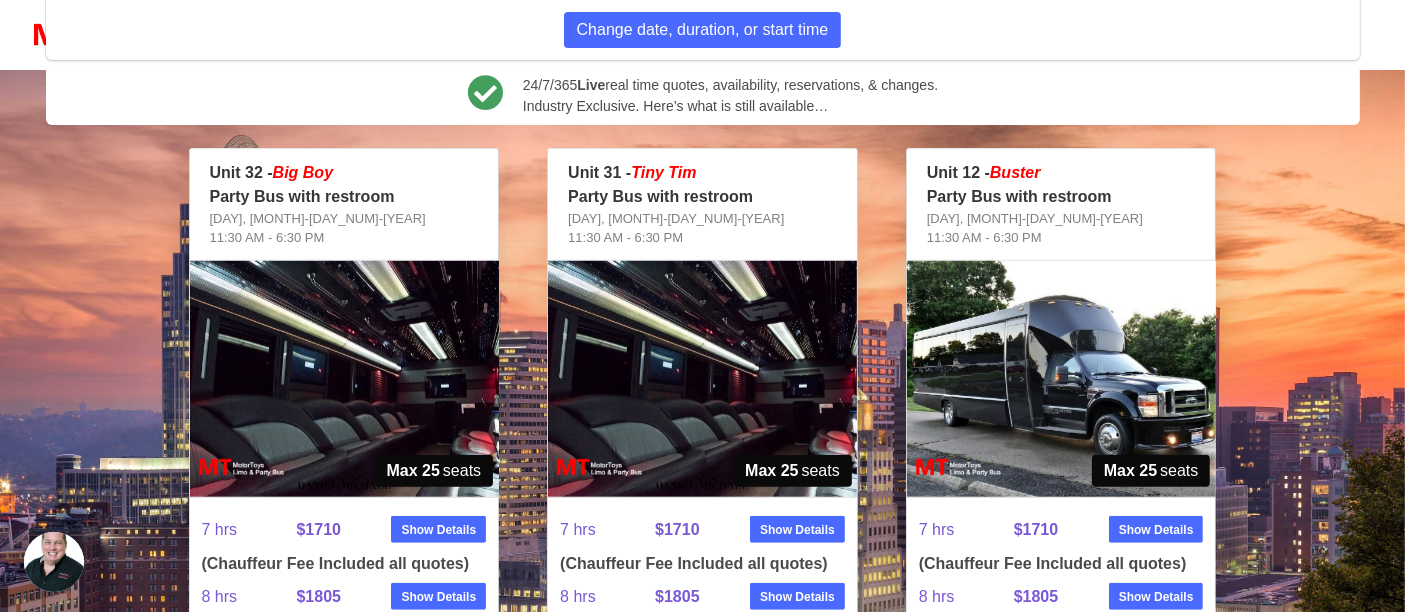 click at bounding box center [1061, 379] 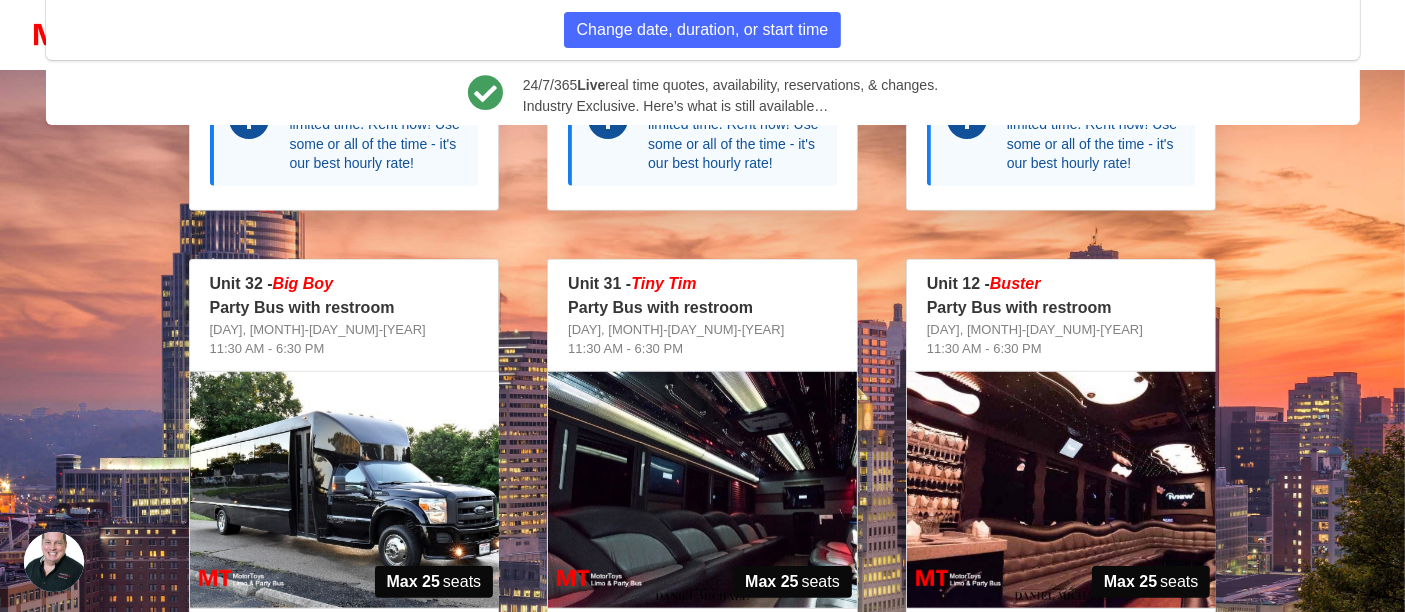 scroll, scrollTop: 1111, scrollLeft: 0, axis: vertical 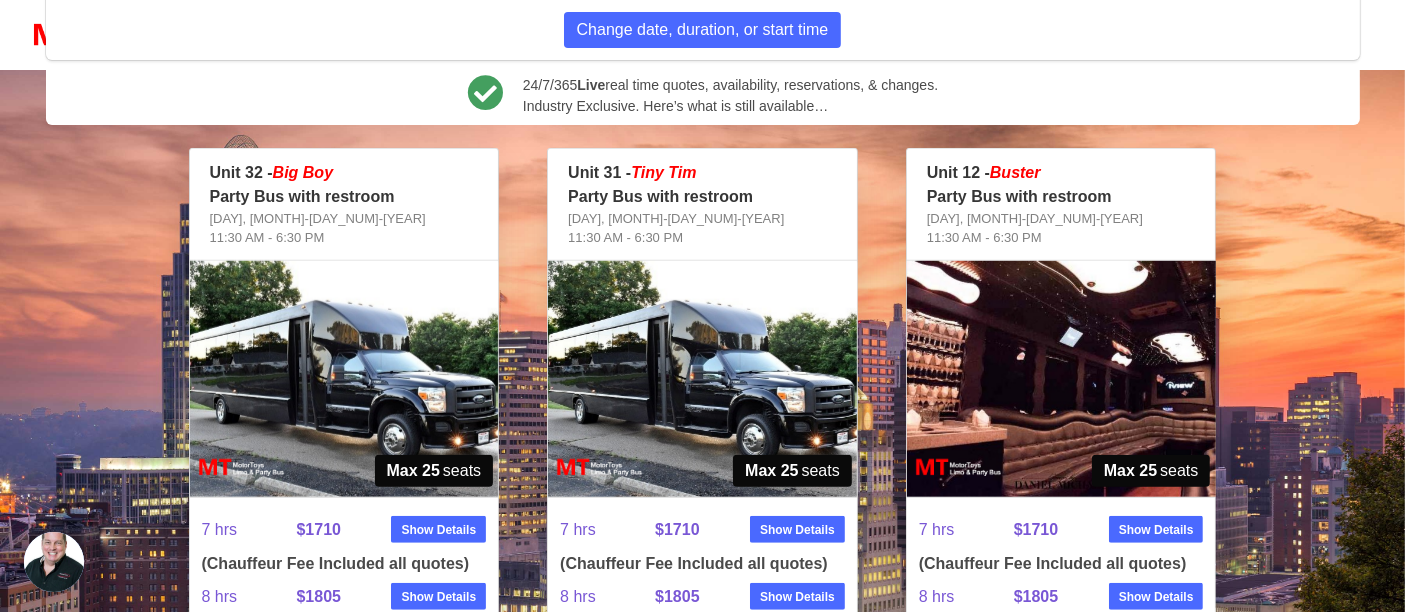 click at bounding box center [702, 379] 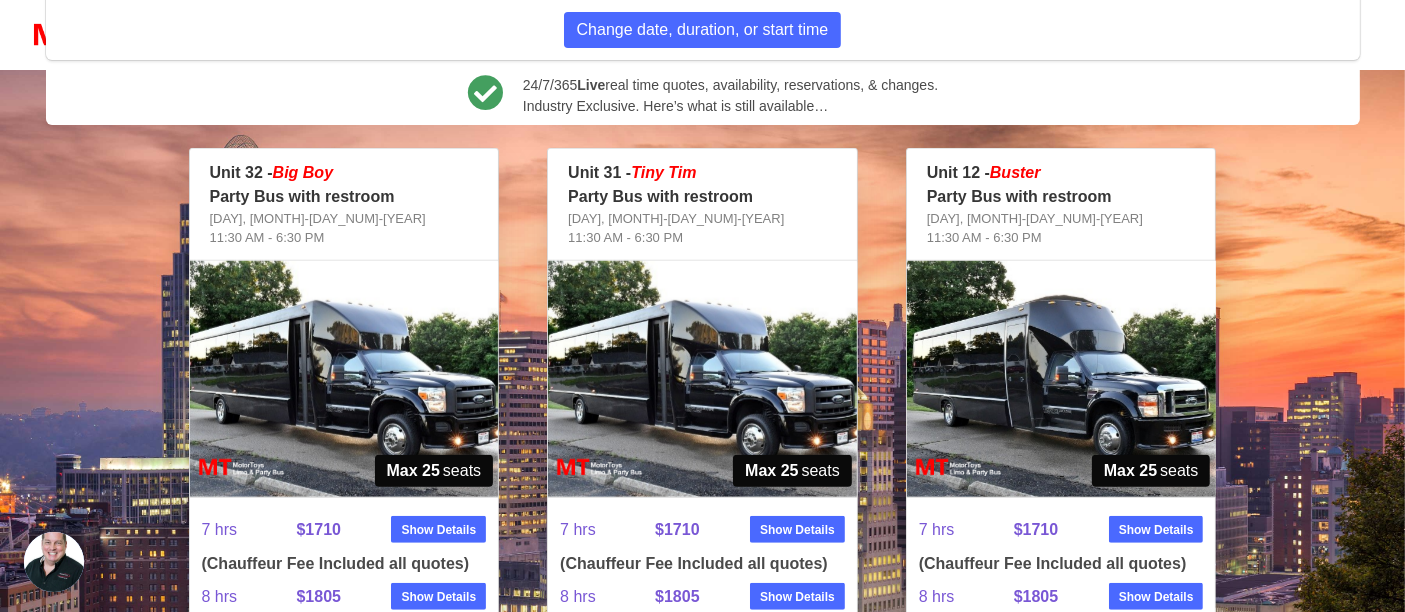 click at bounding box center (702, 379) 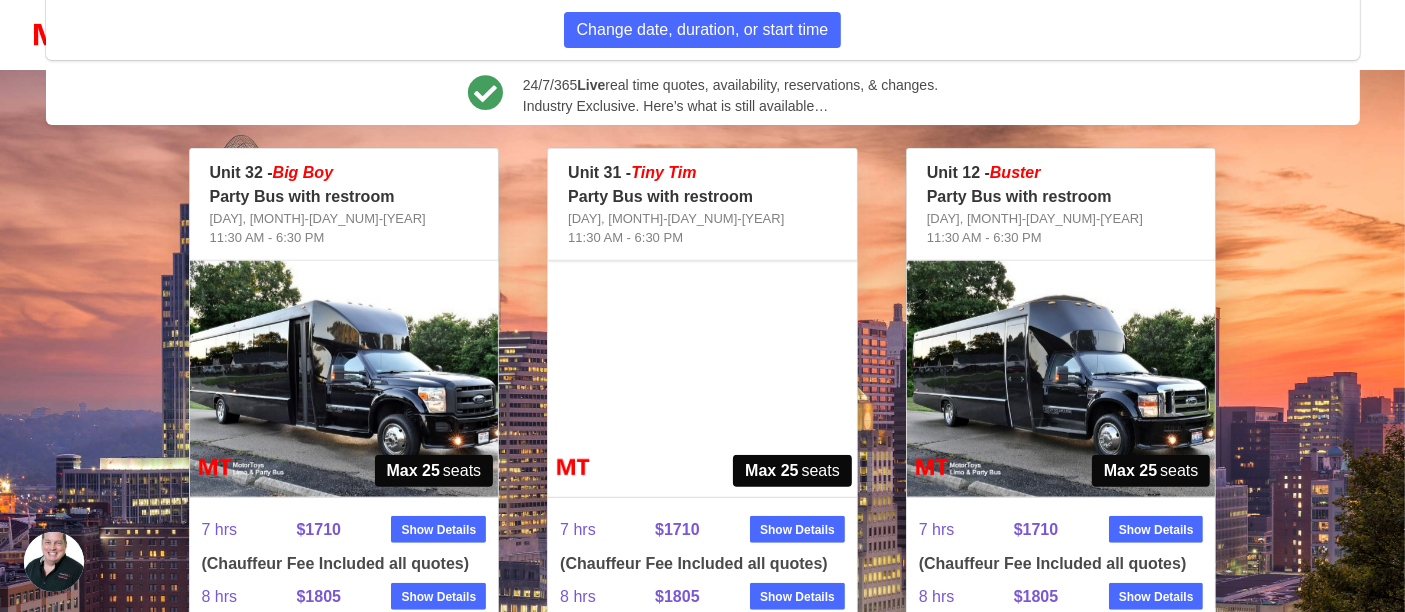 click at bounding box center (1061, 379) 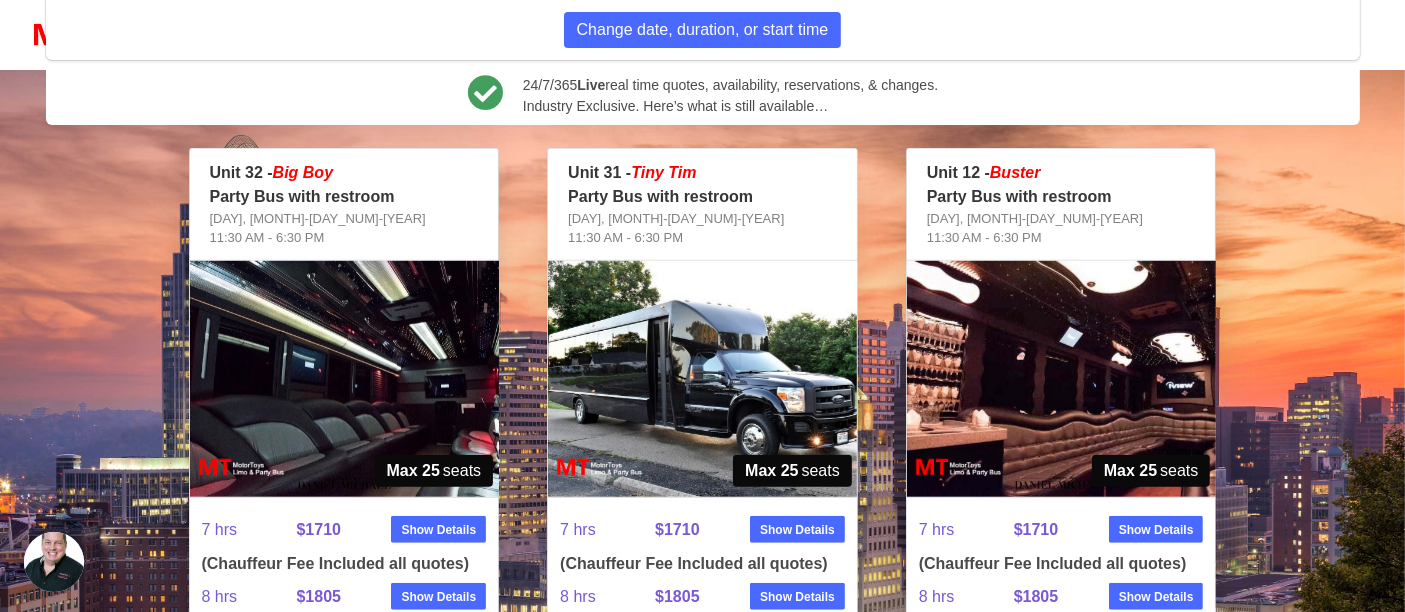 click at bounding box center (702, 379) 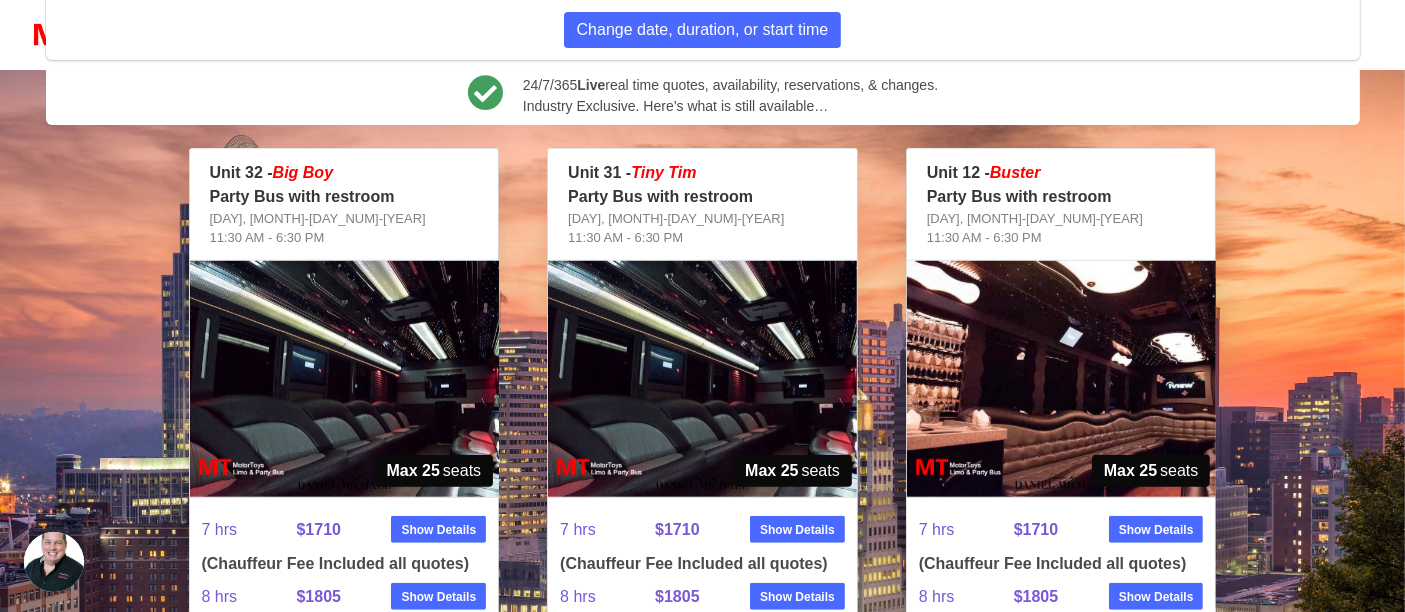 click at bounding box center (344, 379) 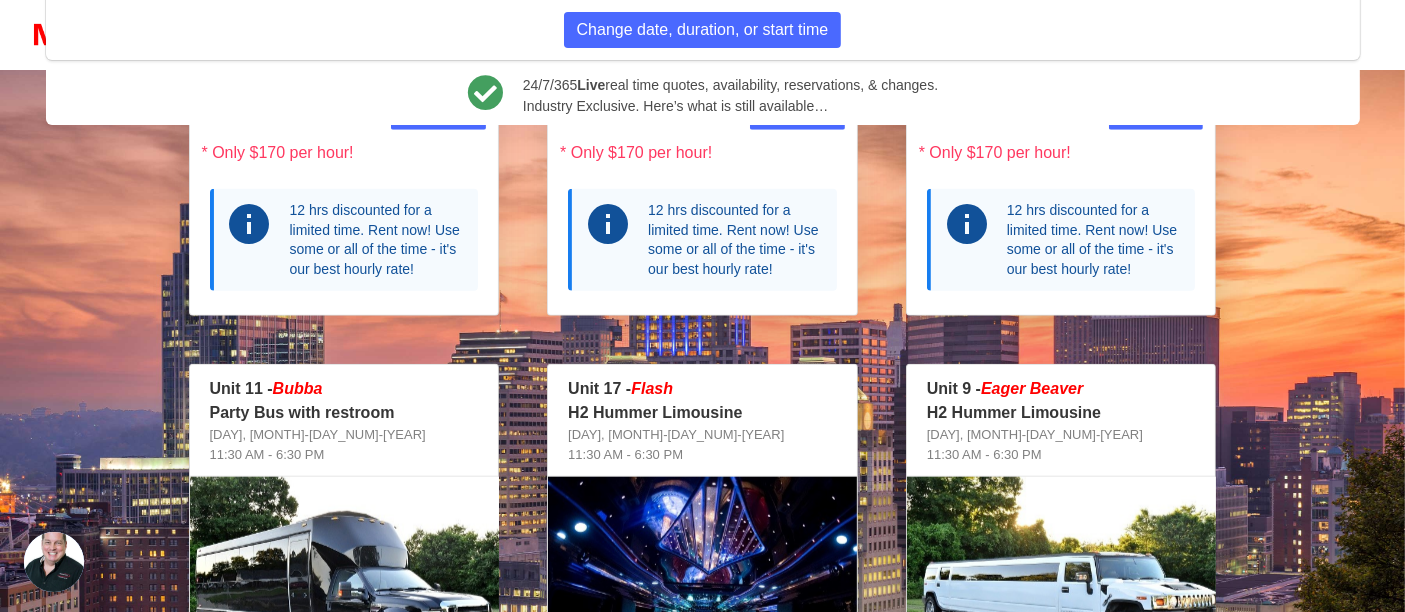 scroll, scrollTop: 1777, scrollLeft: 0, axis: vertical 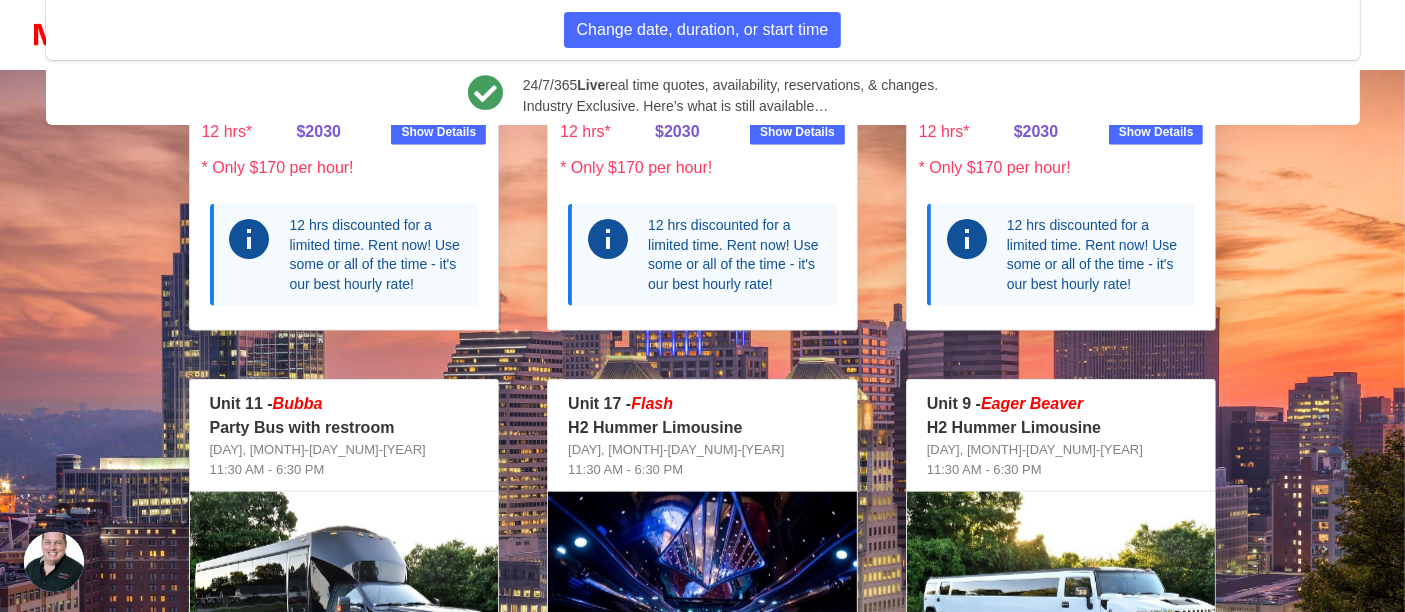 click at bounding box center [344, 610] 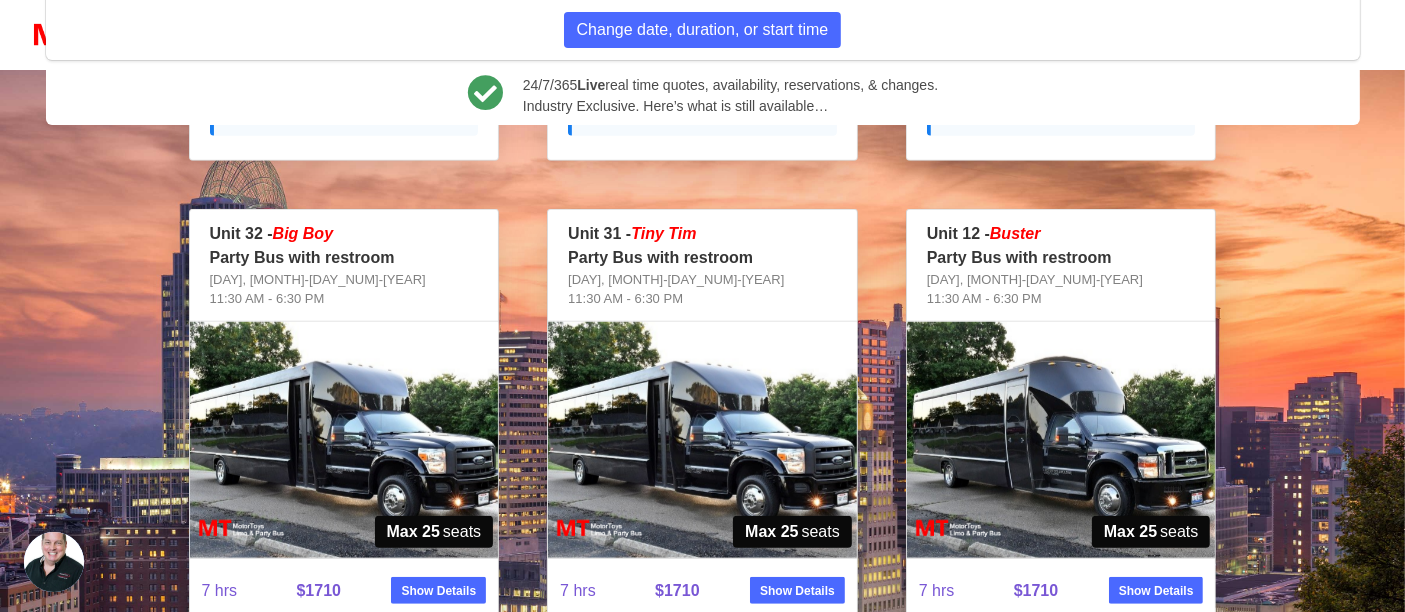 scroll, scrollTop: 1000, scrollLeft: 0, axis: vertical 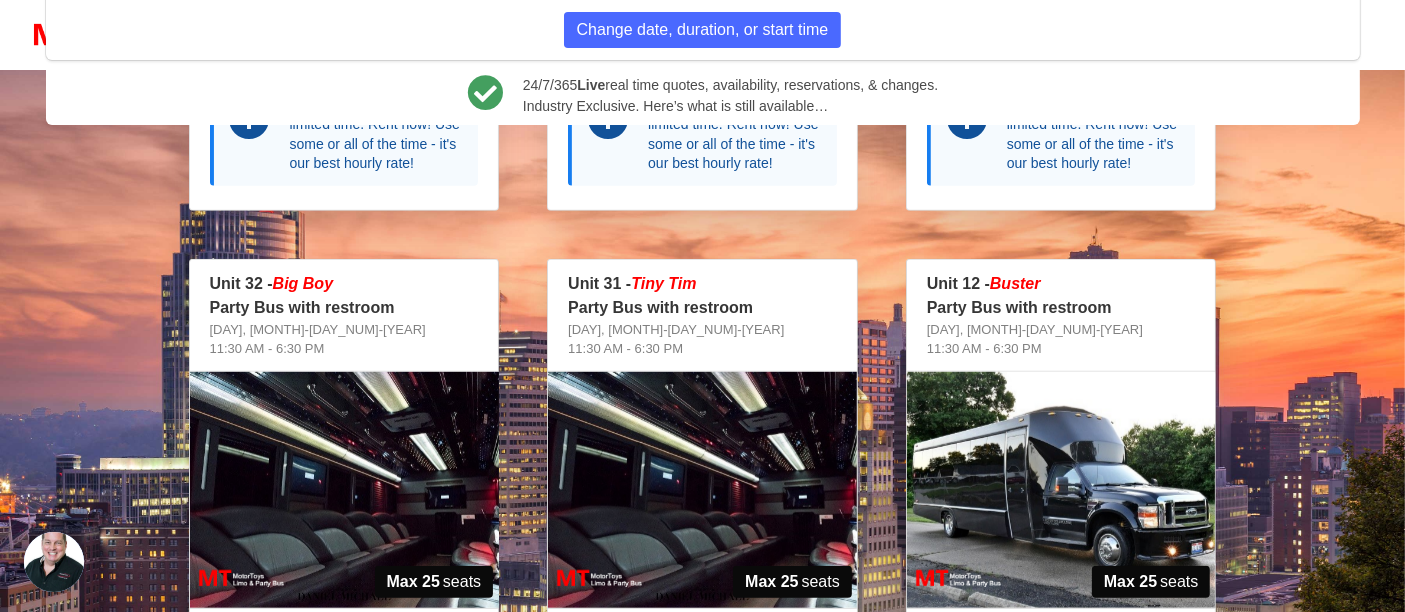 click at bounding box center (702, 490) 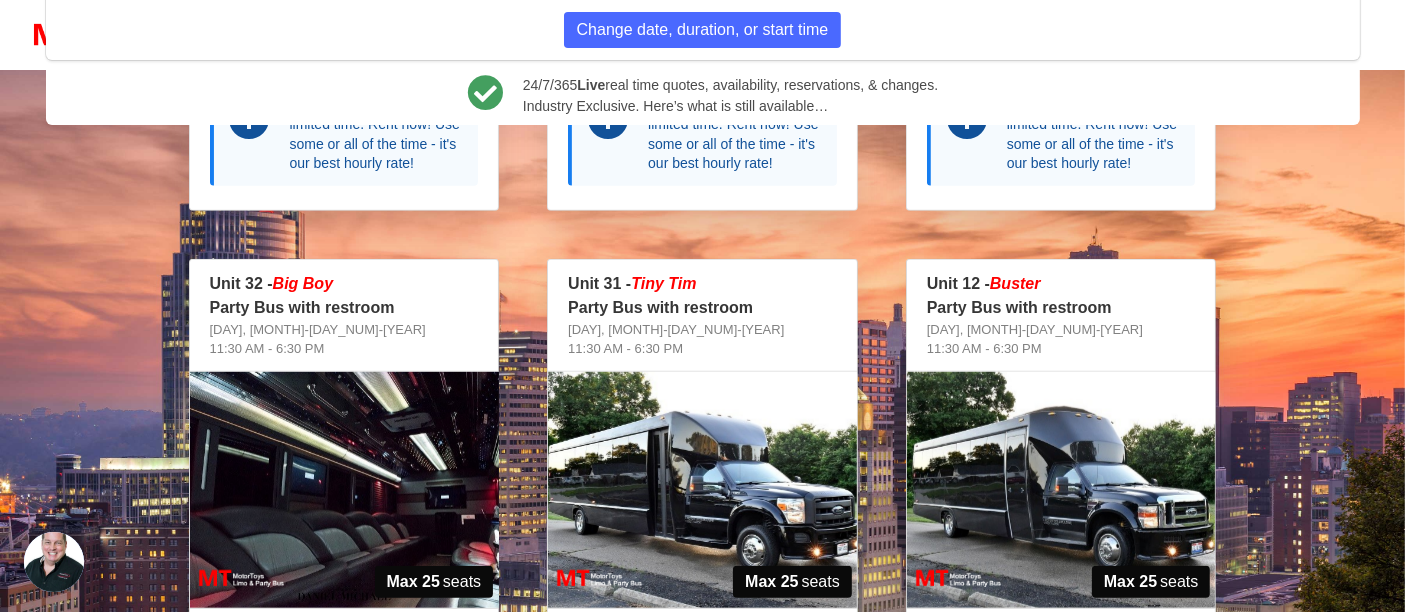 click at bounding box center [702, 490] 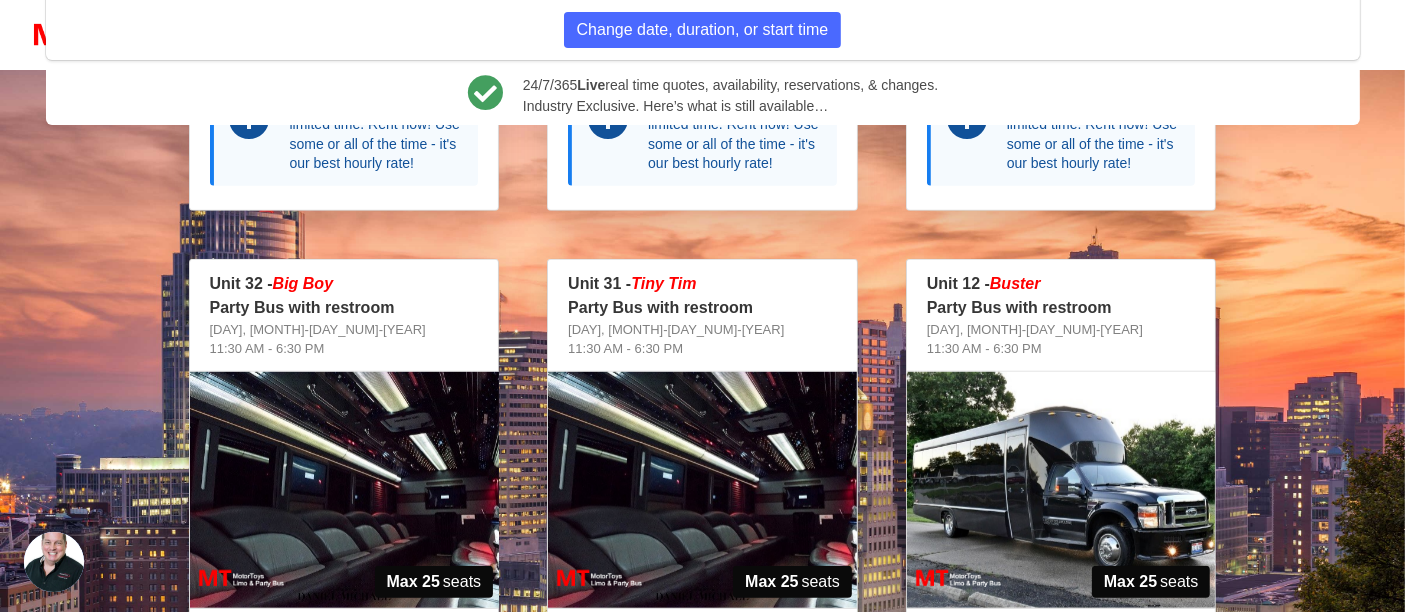 click at bounding box center [344, 490] 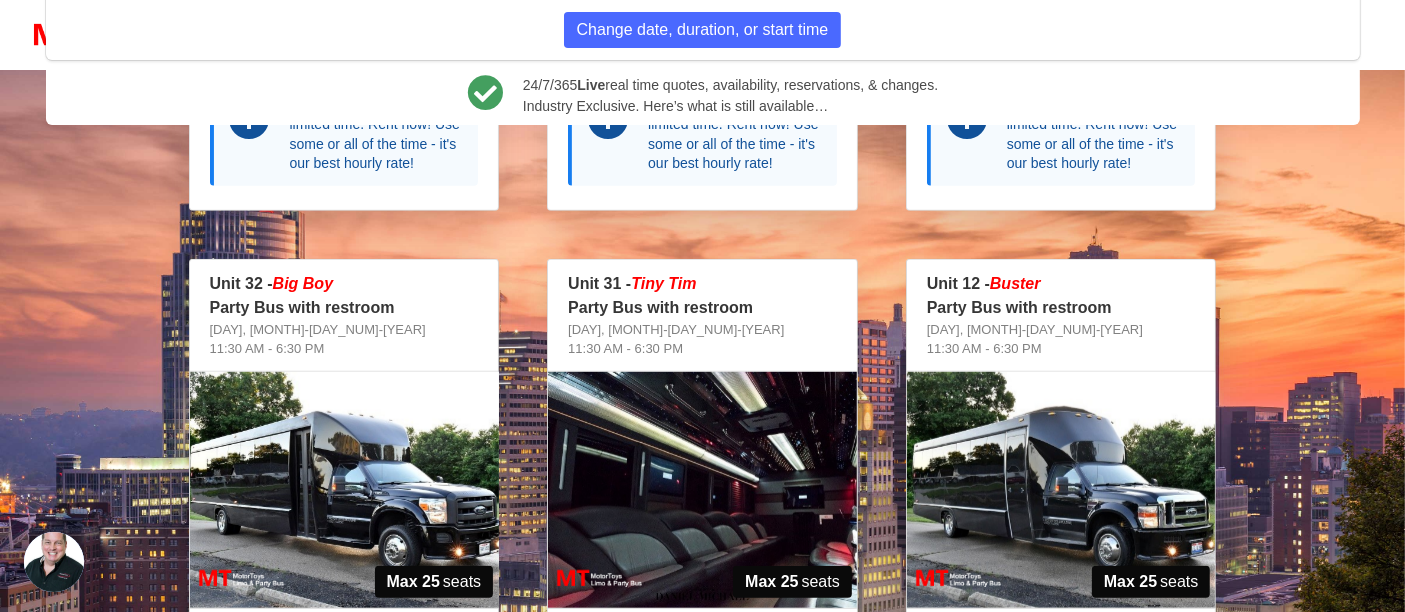 click at bounding box center (344, 490) 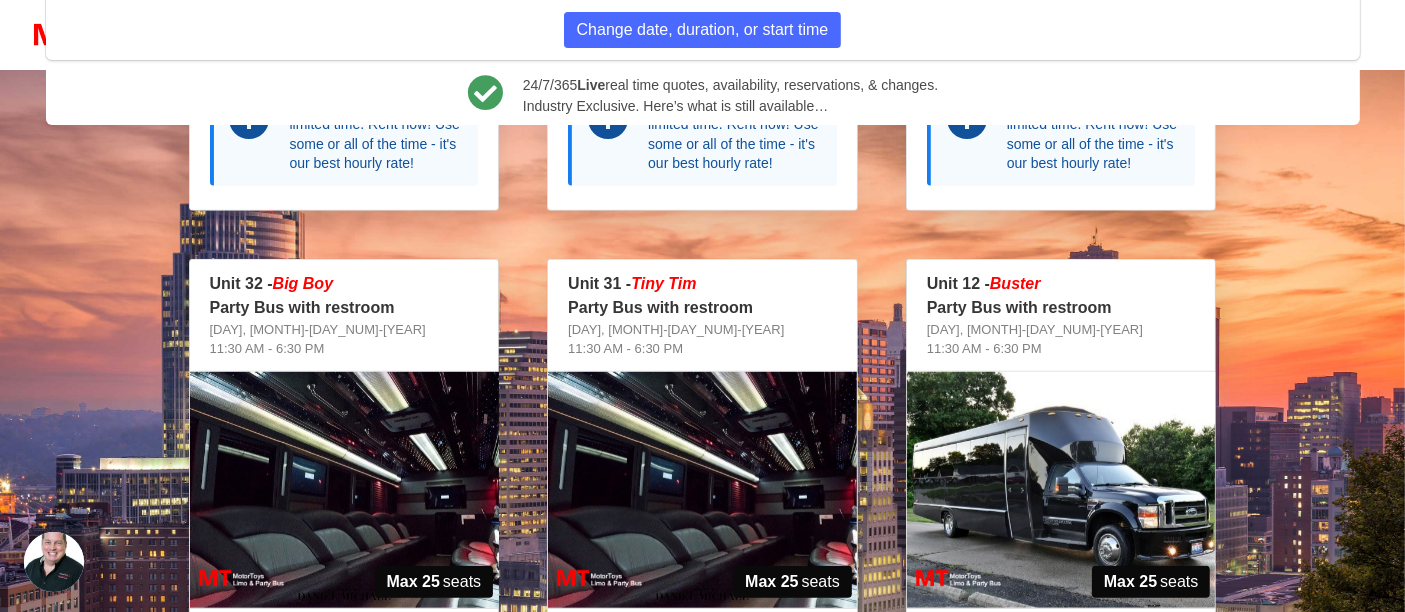 click at bounding box center (1061, 490) 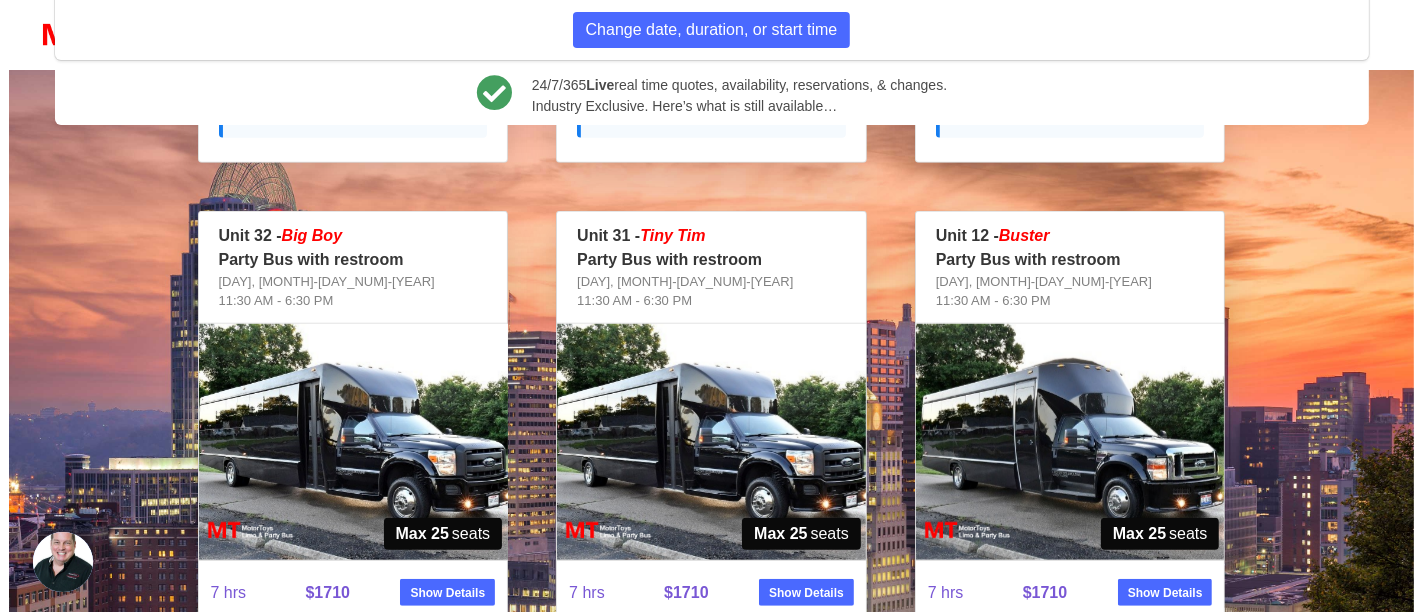 scroll, scrollTop: 1111, scrollLeft: 0, axis: vertical 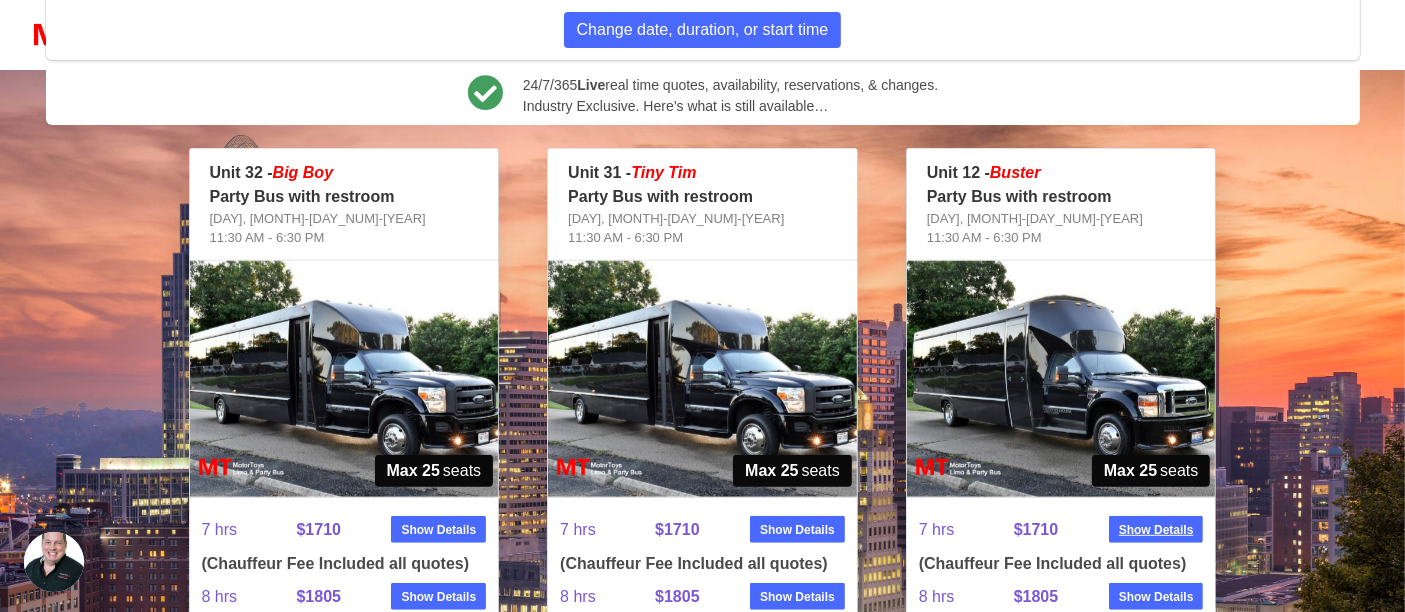 click on "Show Details" at bounding box center (1156, 530) 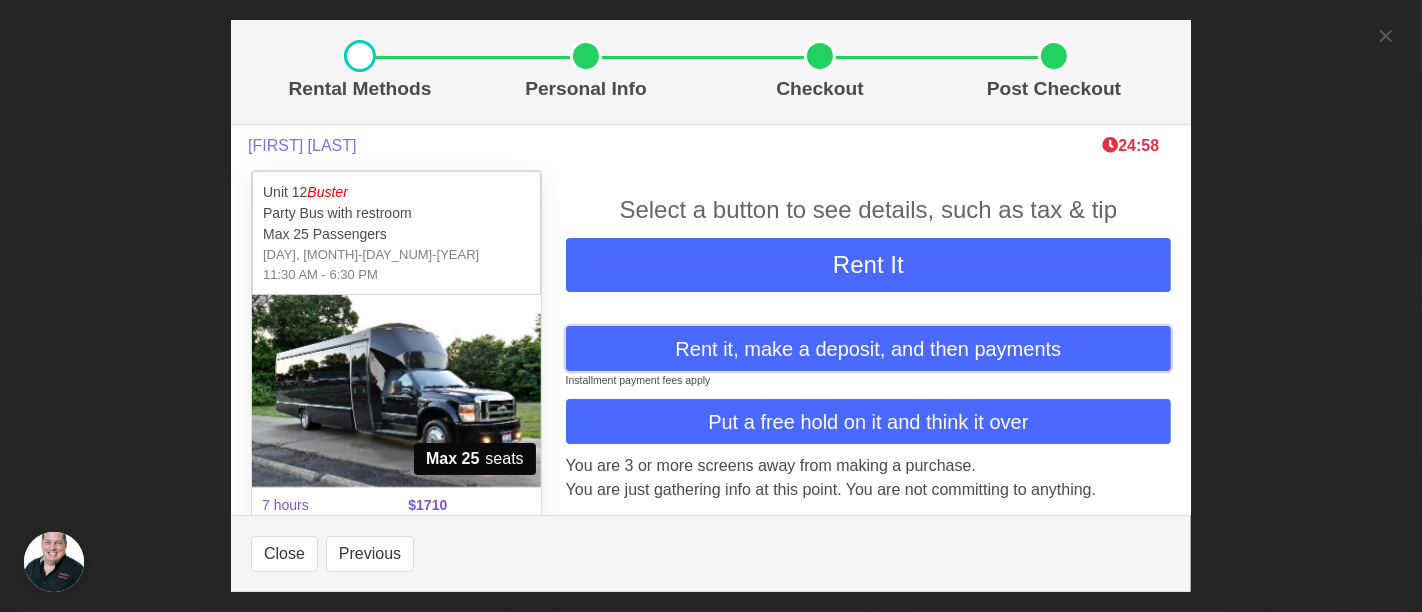 click on "Rent it, make a deposit, and then payments" at bounding box center (868, 349) 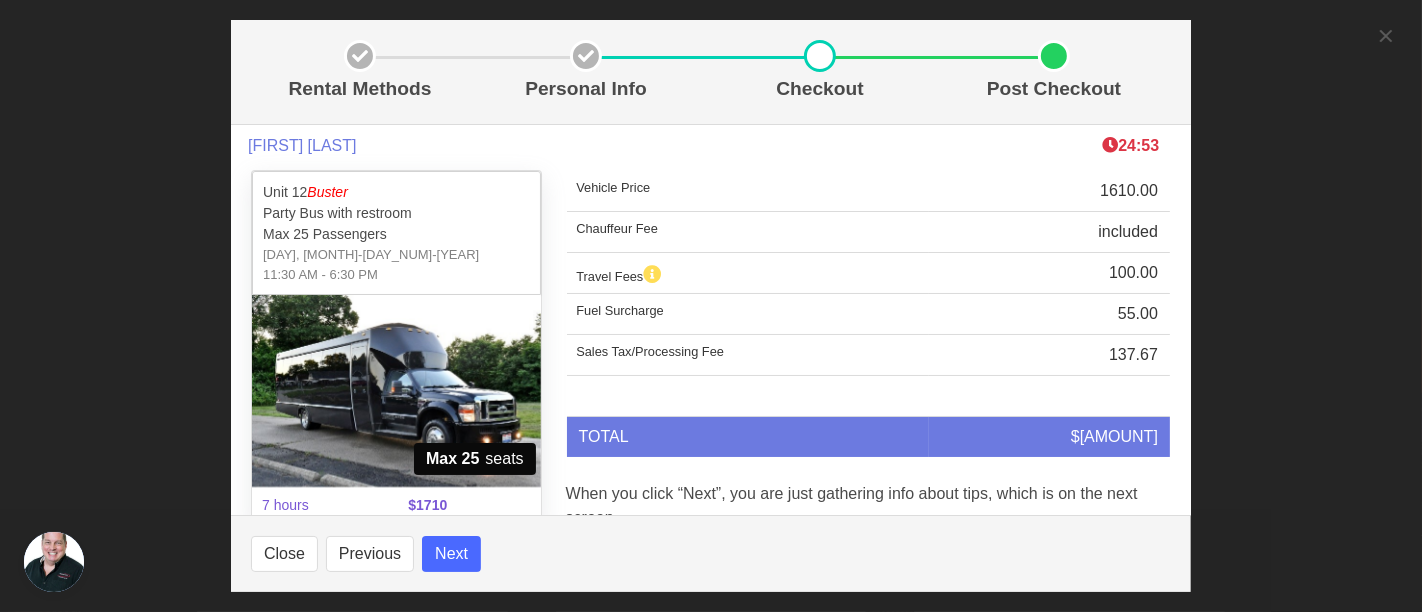 scroll, scrollTop: 68, scrollLeft: 0, axis: vertical 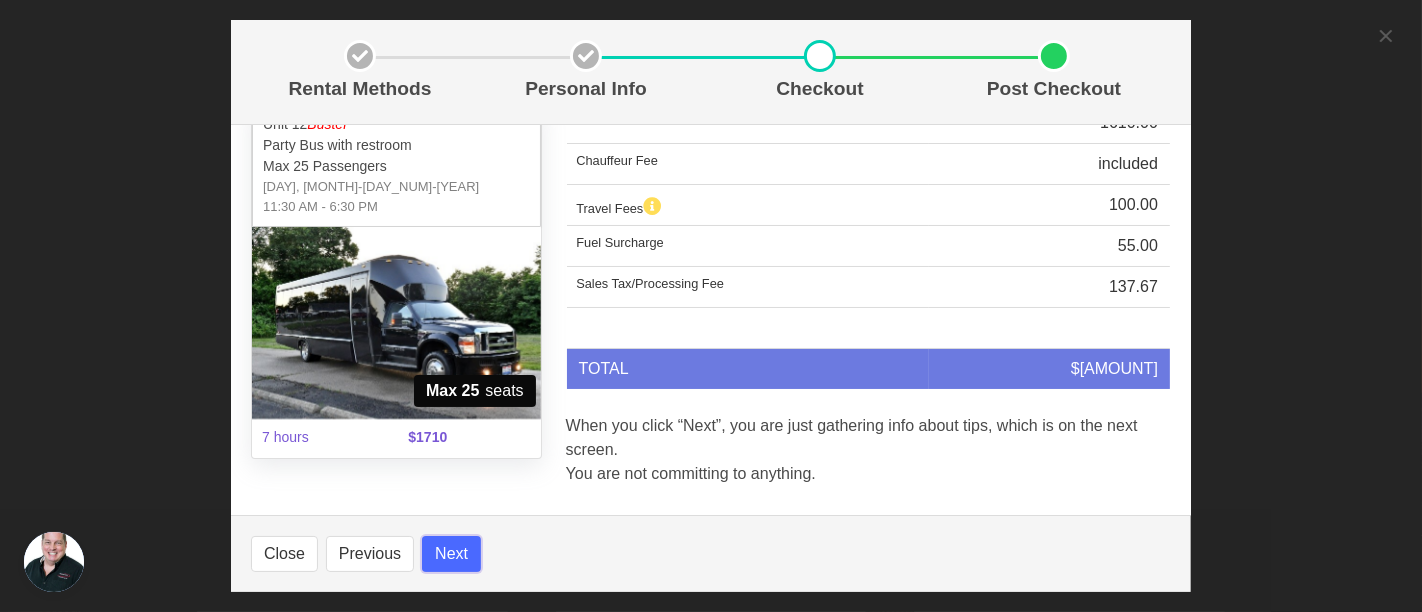 click on "Next" at bounding box center (451, 554) 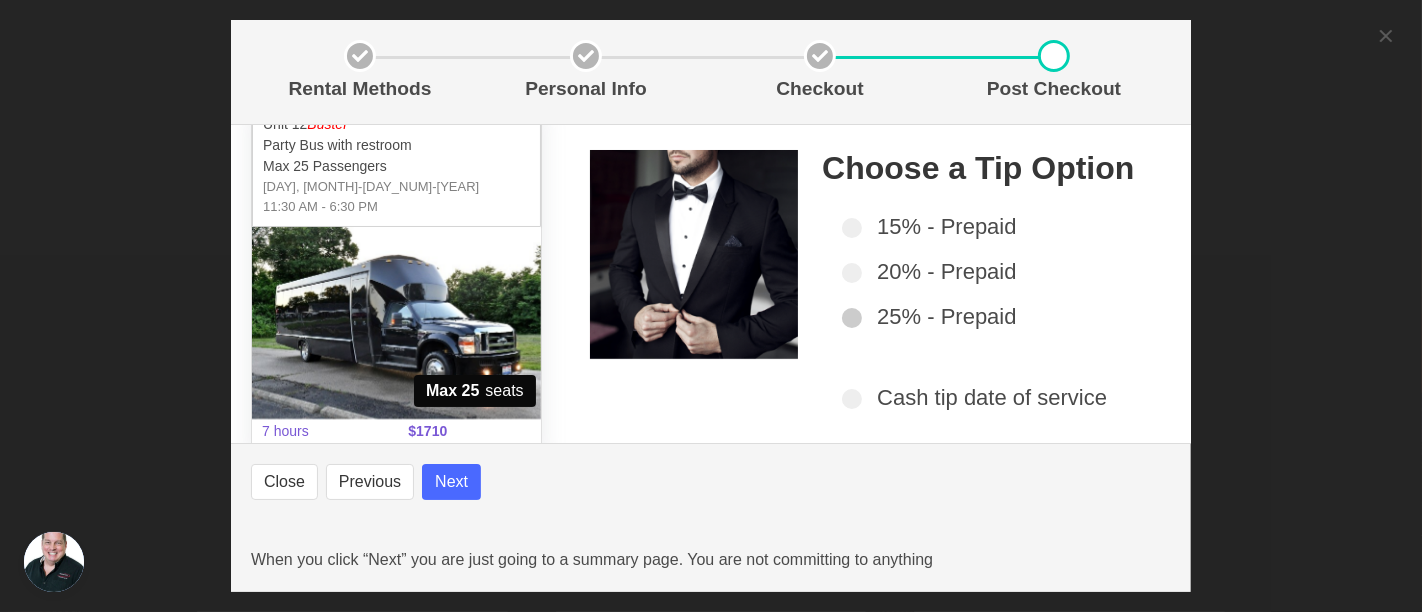 click at bounding box center [852, 318] 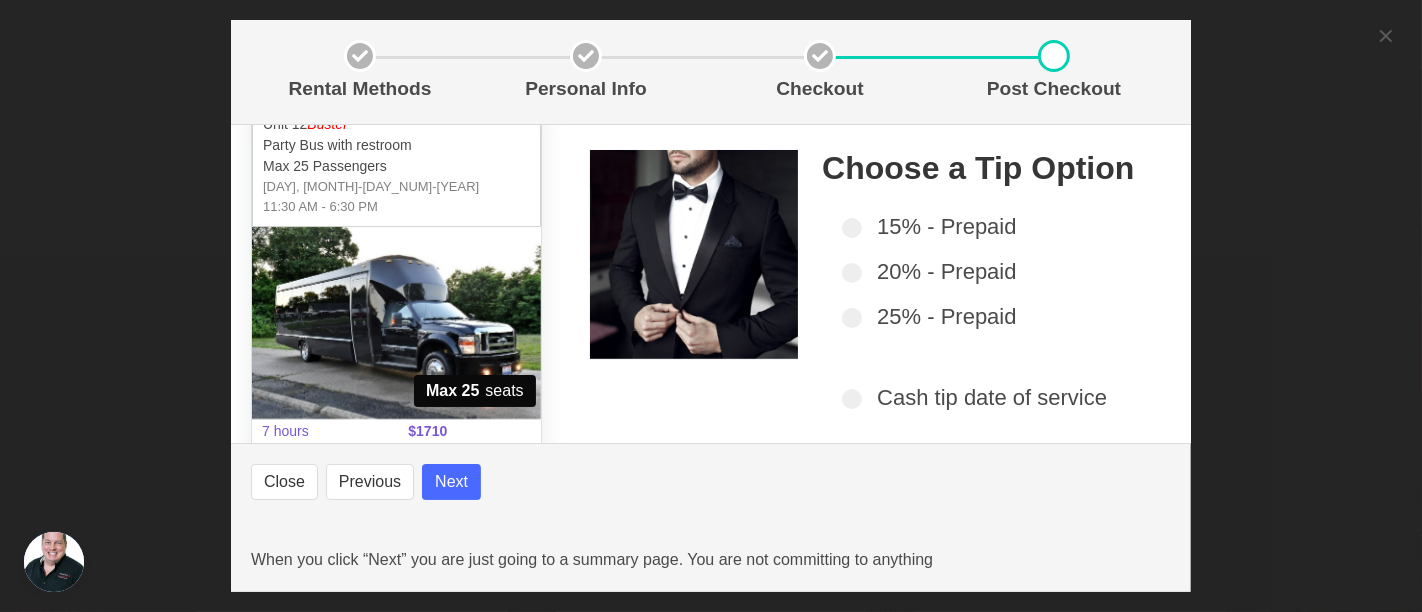click on "Close   Previous   Next         When you click “Next” you are just going to a summary page.
You are not committing to anything" at bounding box center (711, 517) 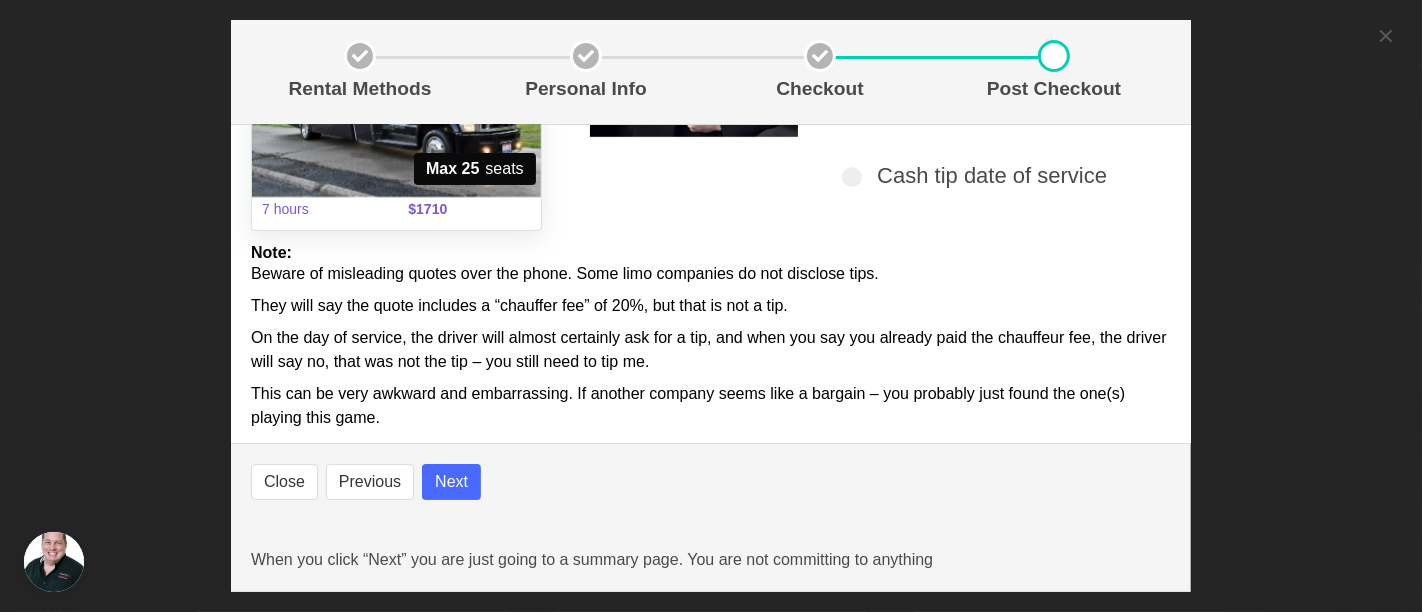 scroll, scrollTop: 319, scrollLeft: 0, axis: vertical 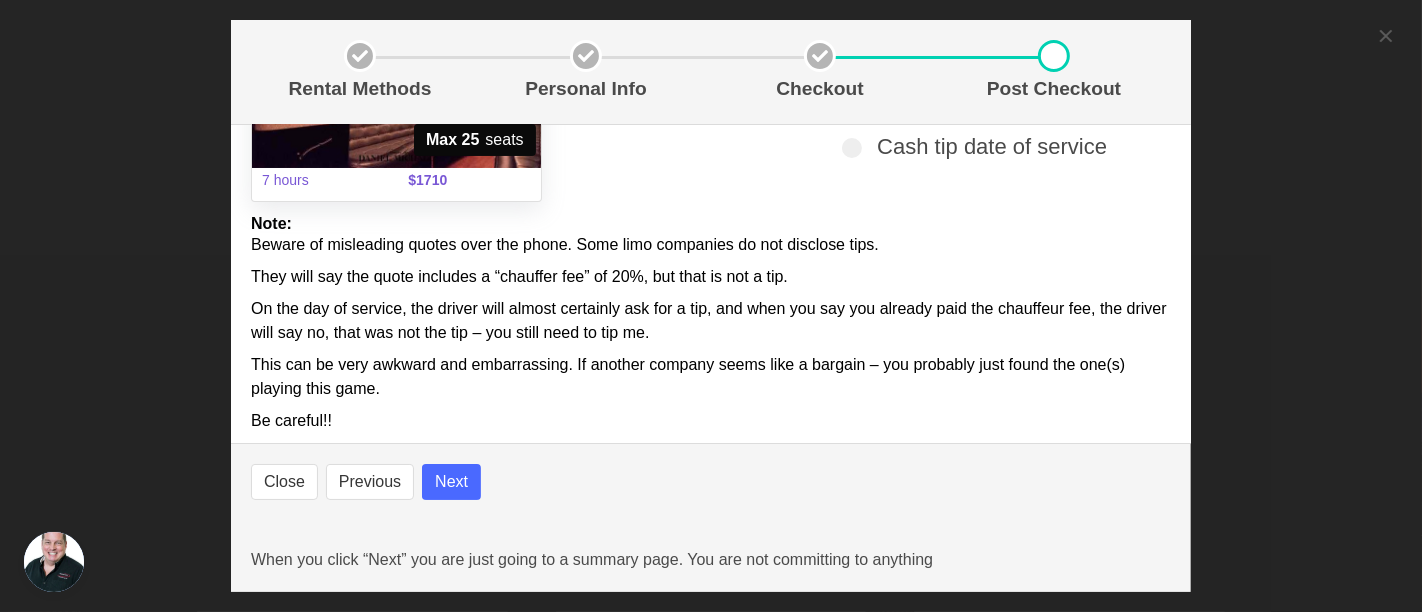 select 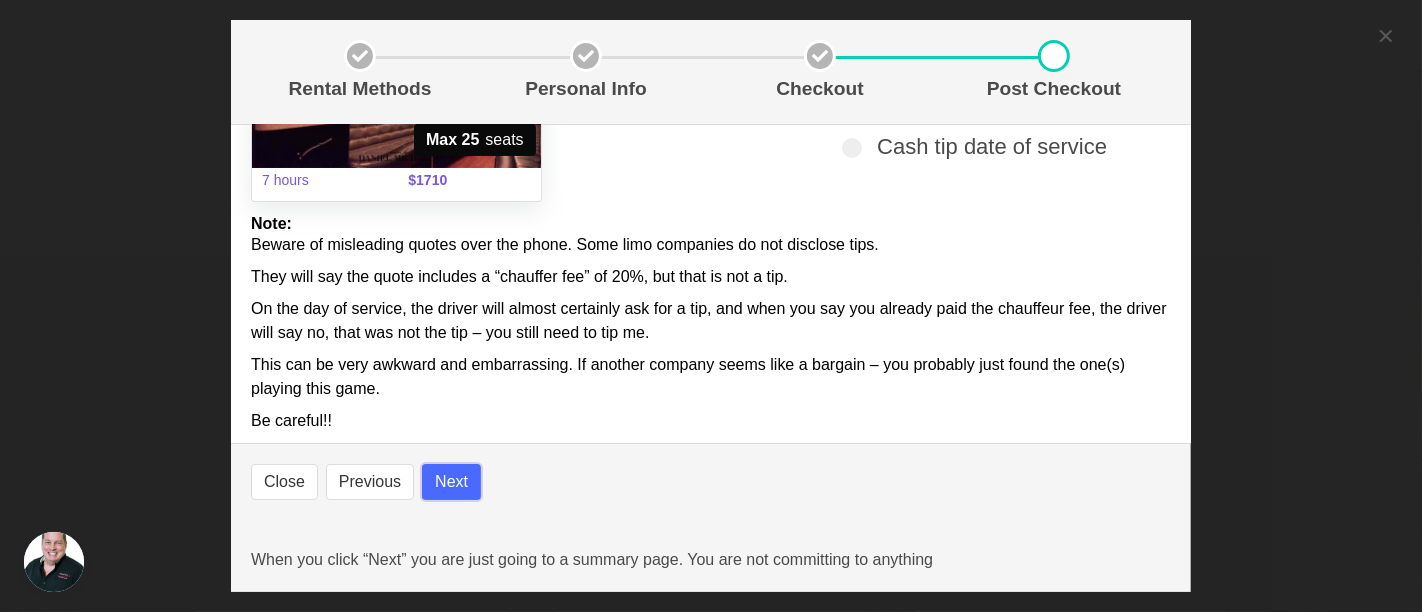 click on "Next" at bounding box center (451, 482) 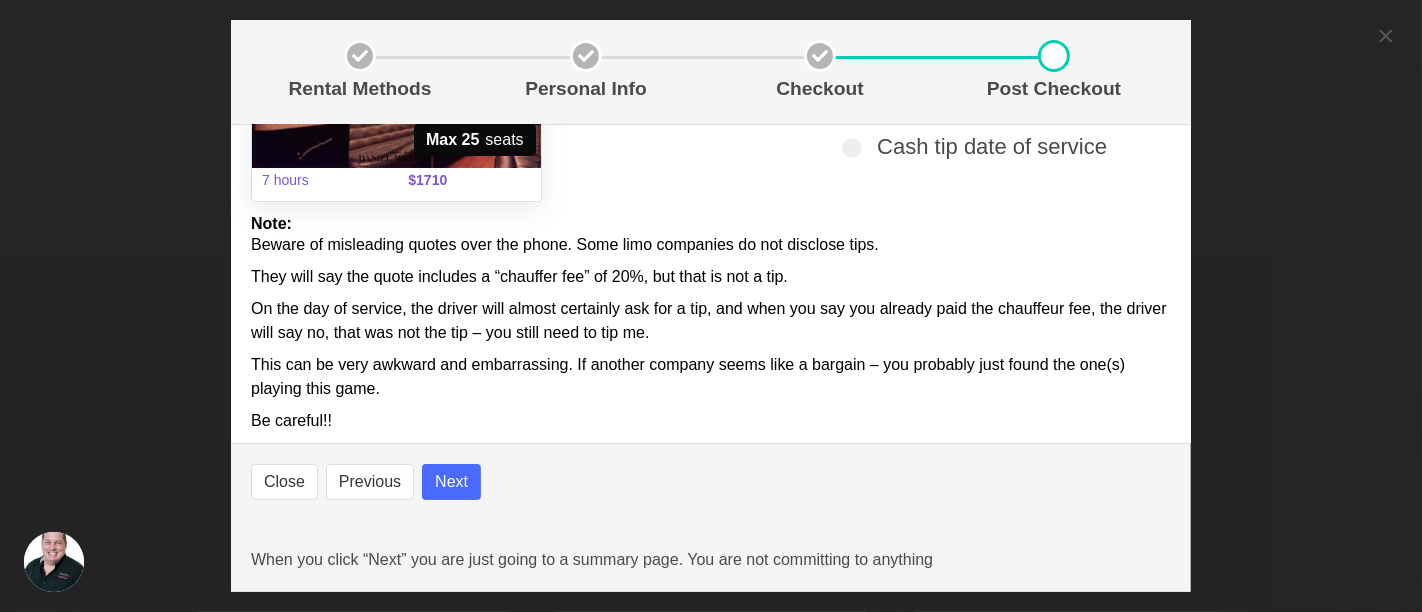 select 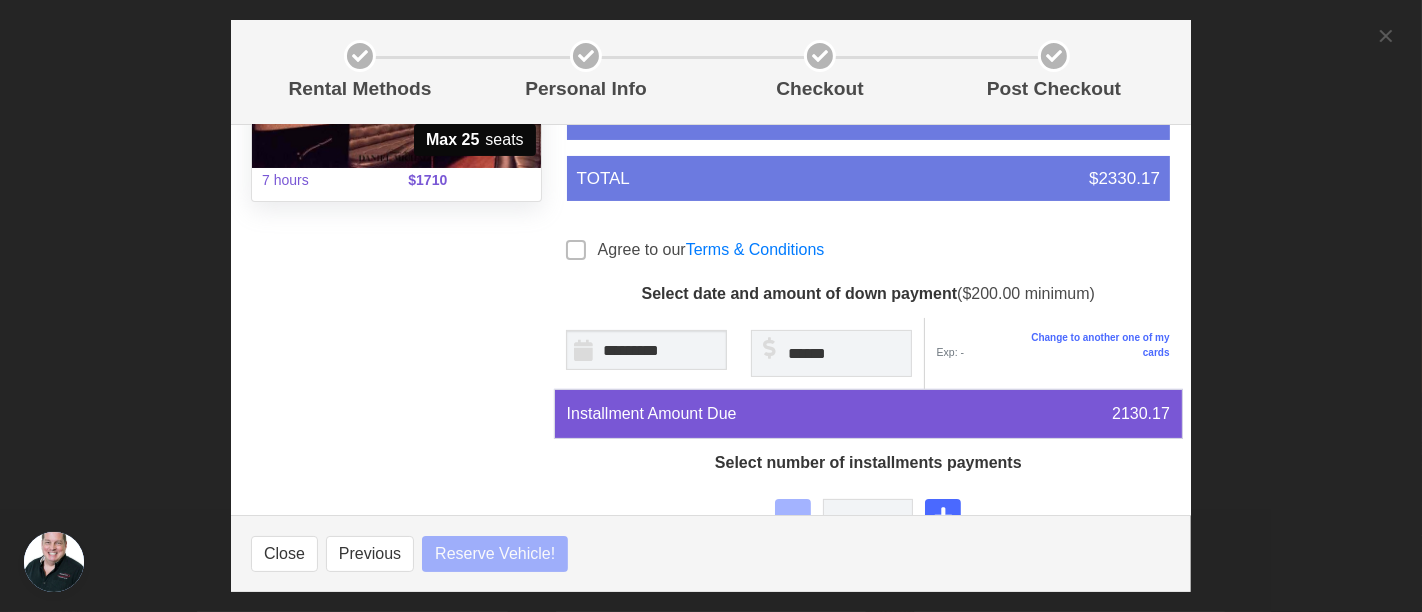 select 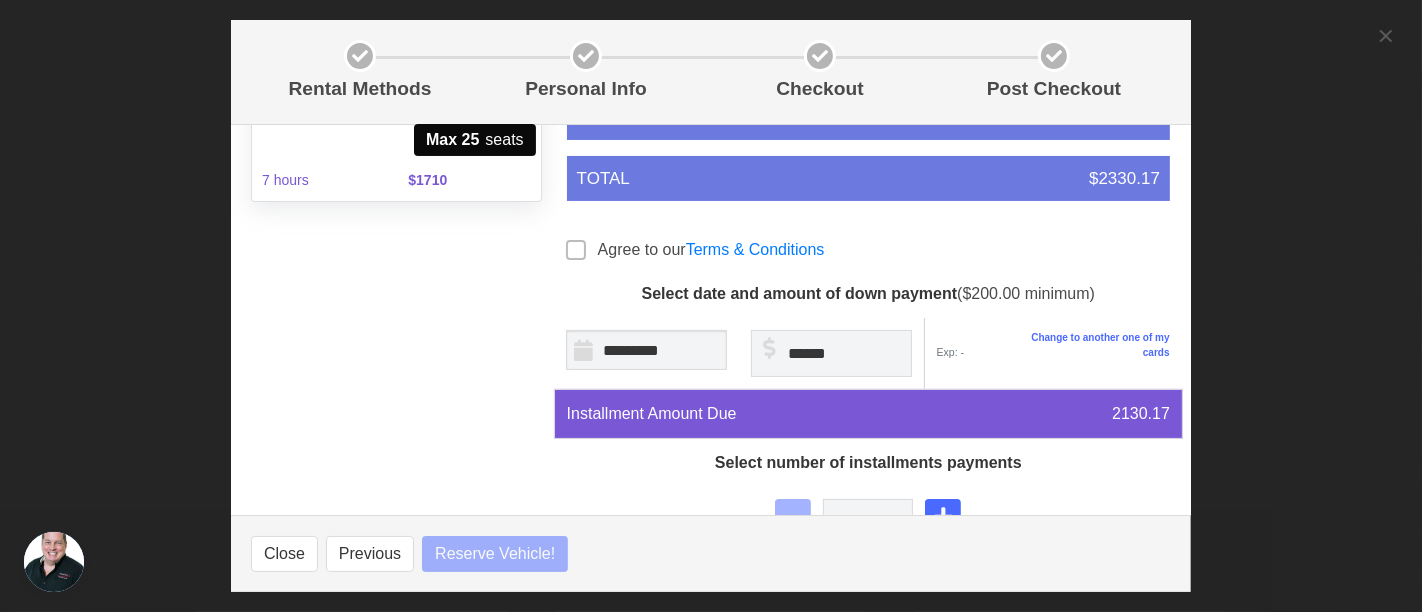 select 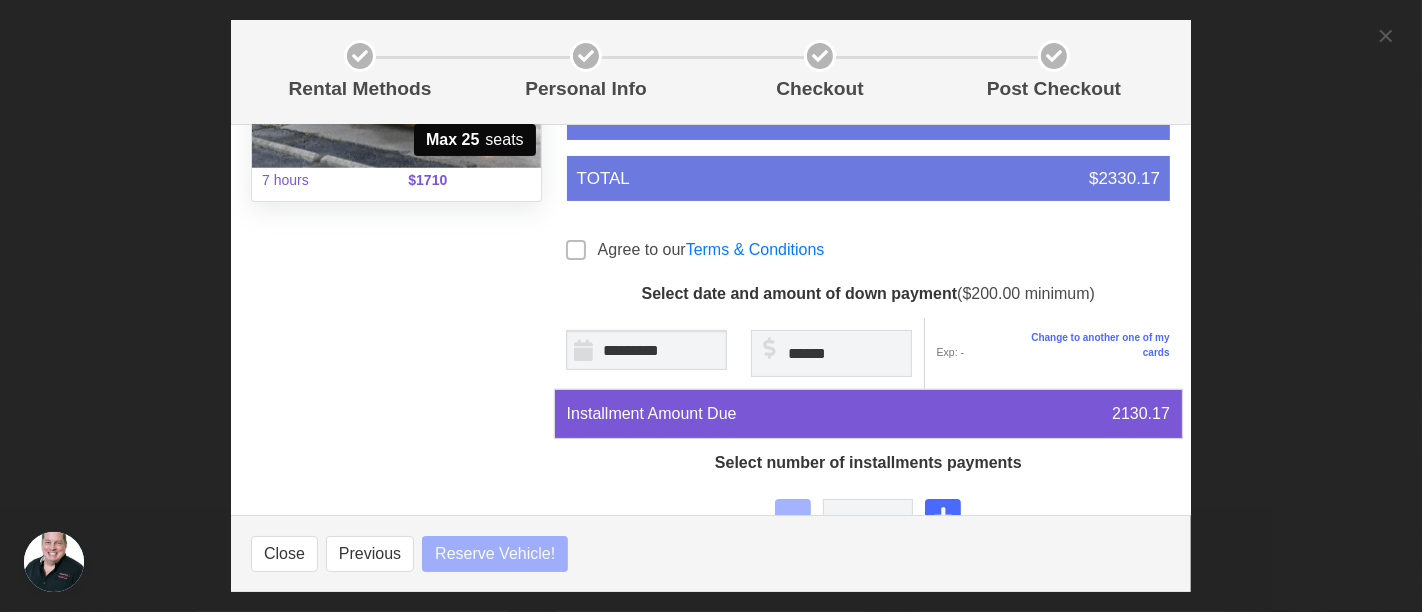 select 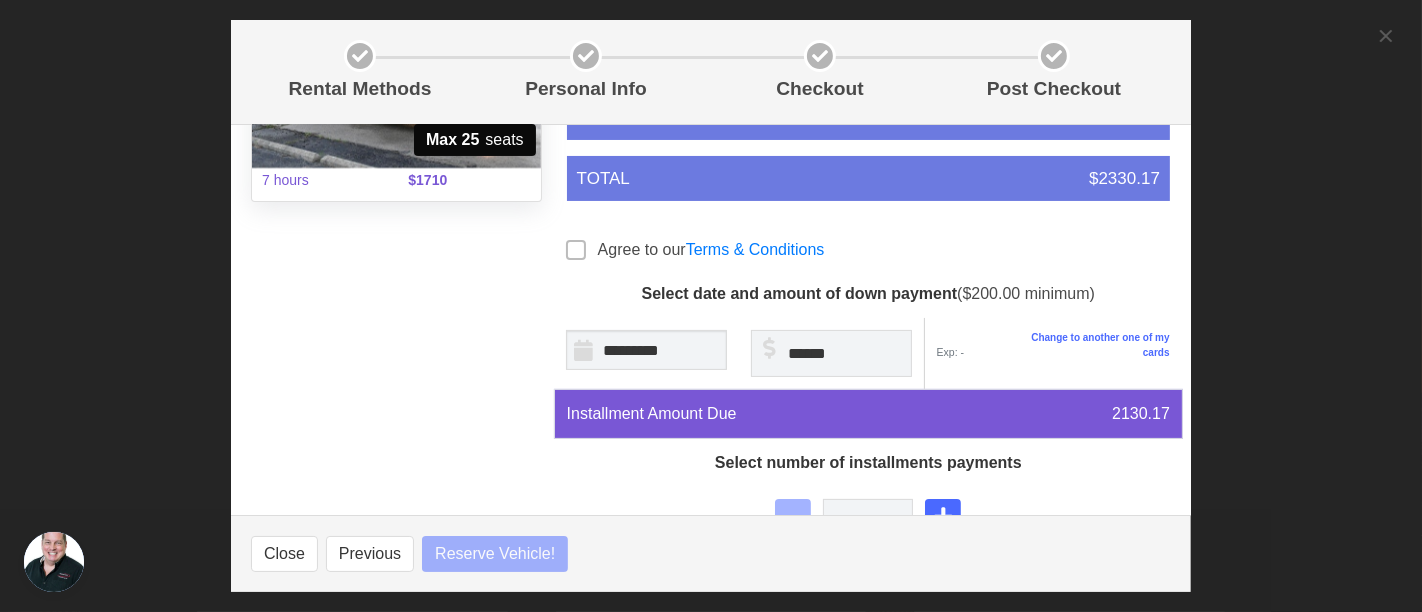 select 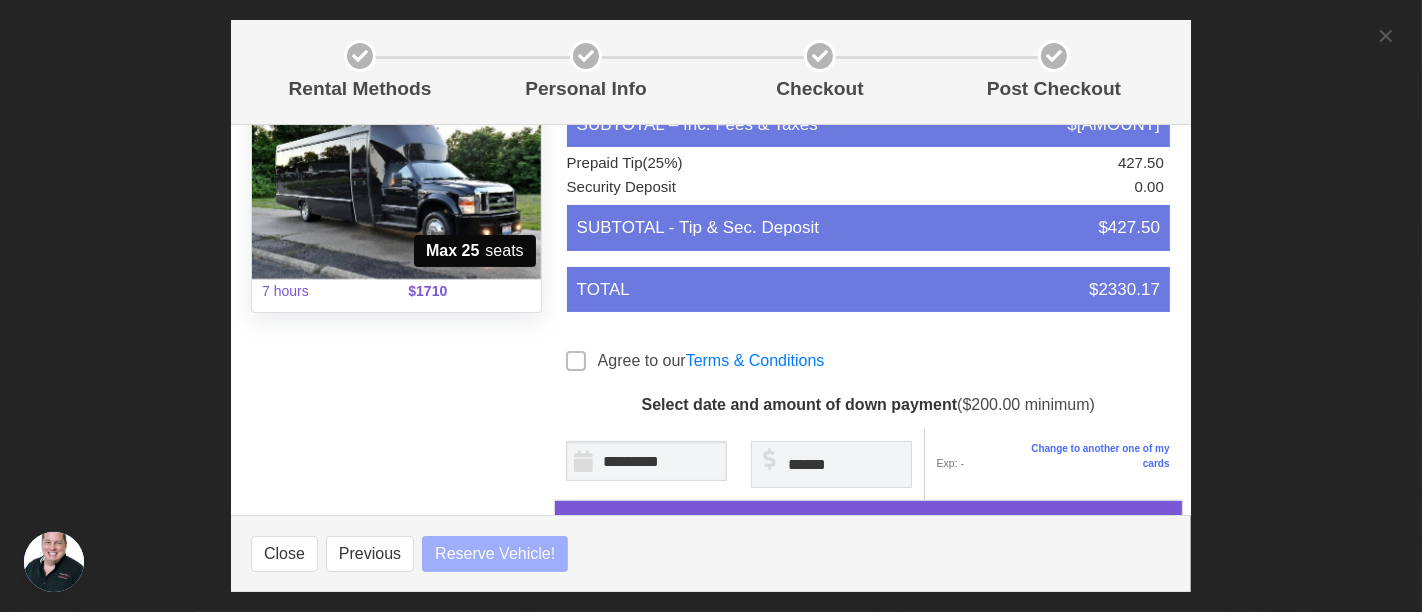 select 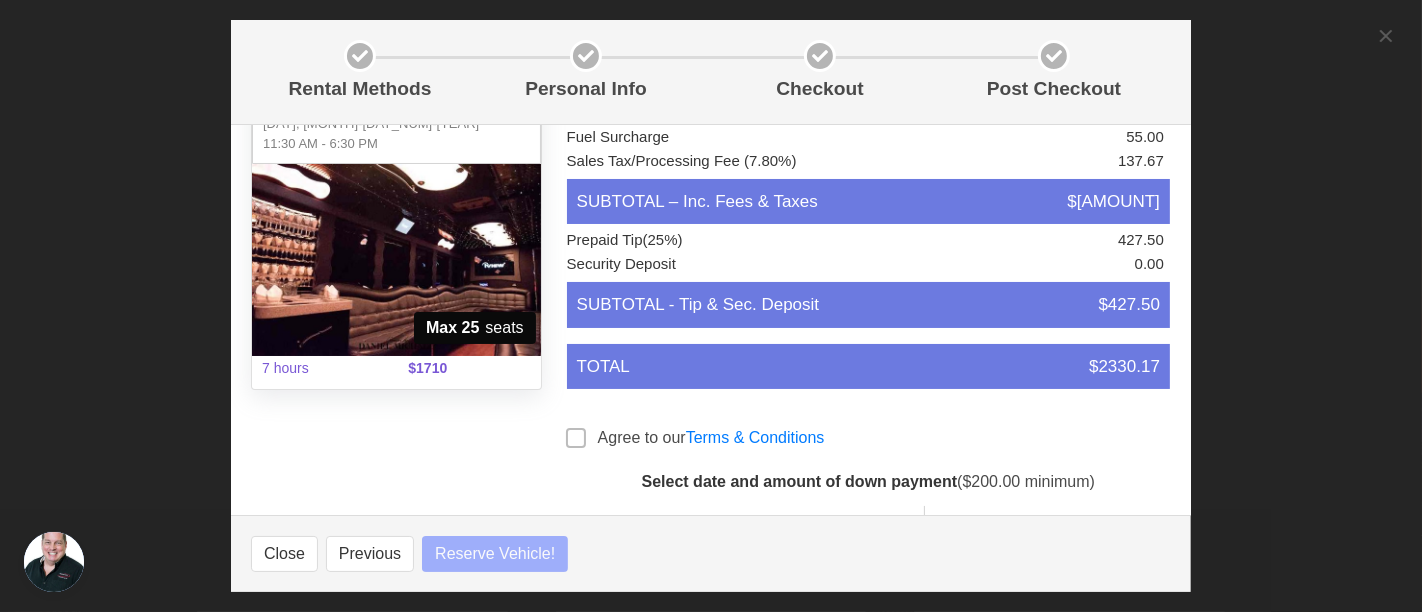 scroll, scrollTop: 97, scrollLeft: 0, axis: vertical 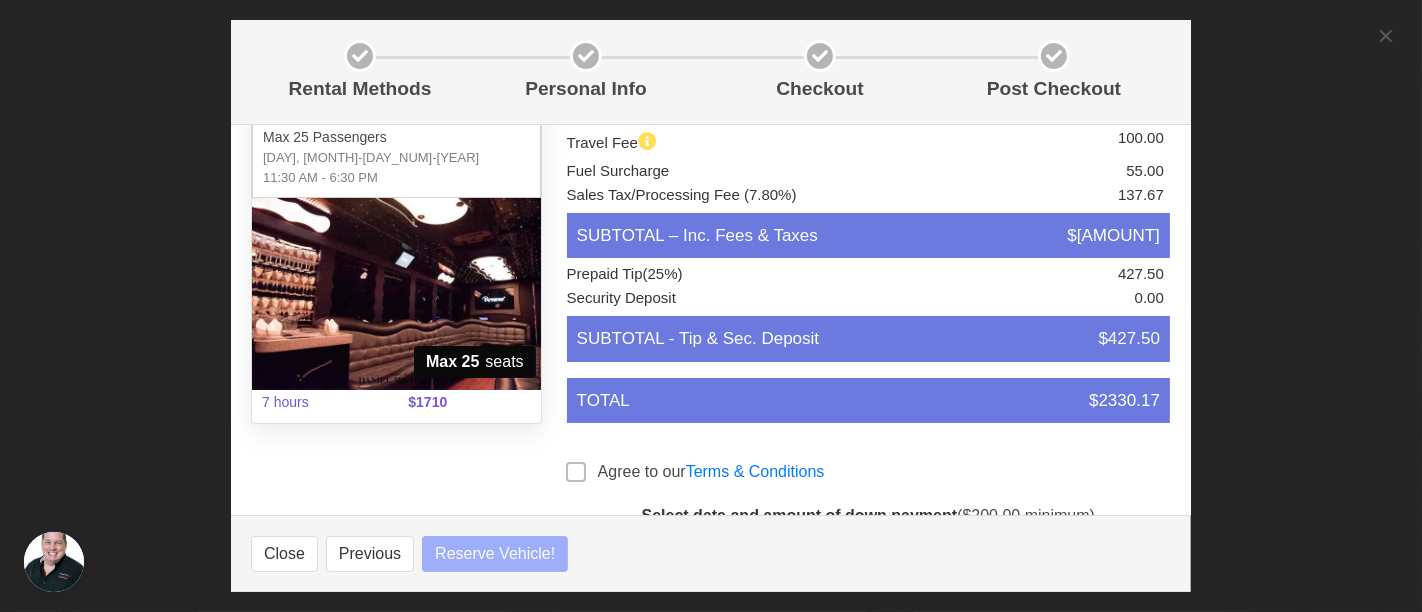 select 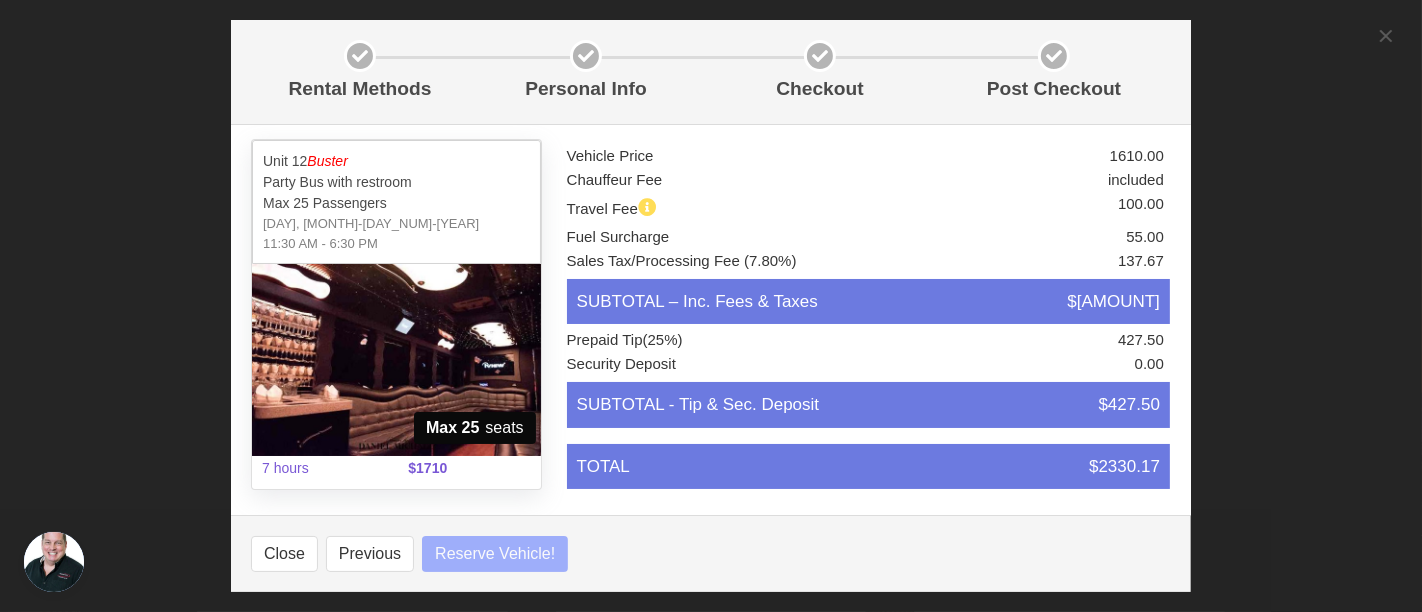 scroll, scrollTop: 0, scrollLeft: 0, axis: both 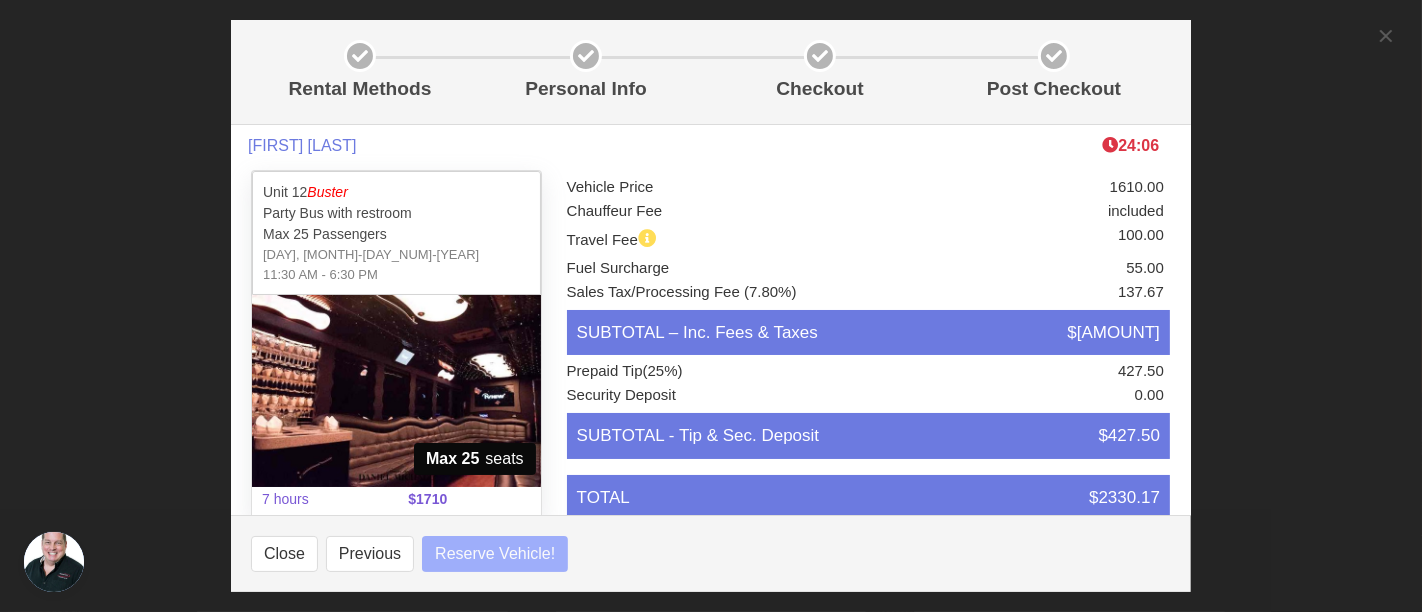 select 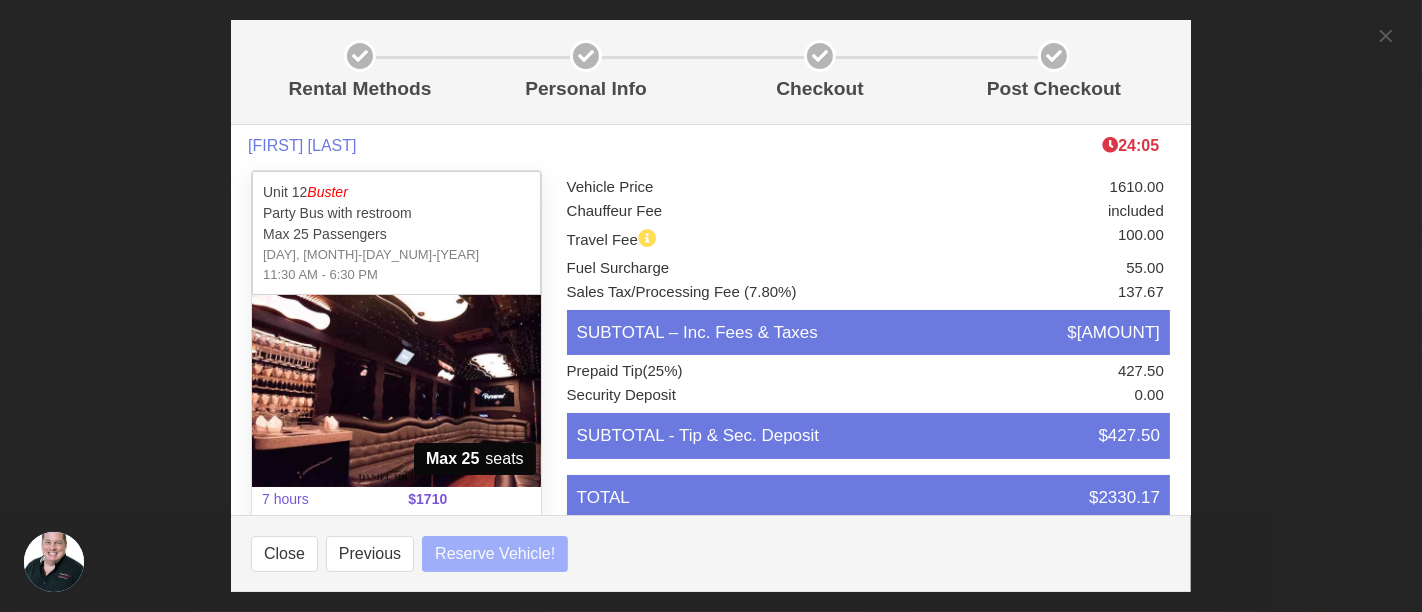 select 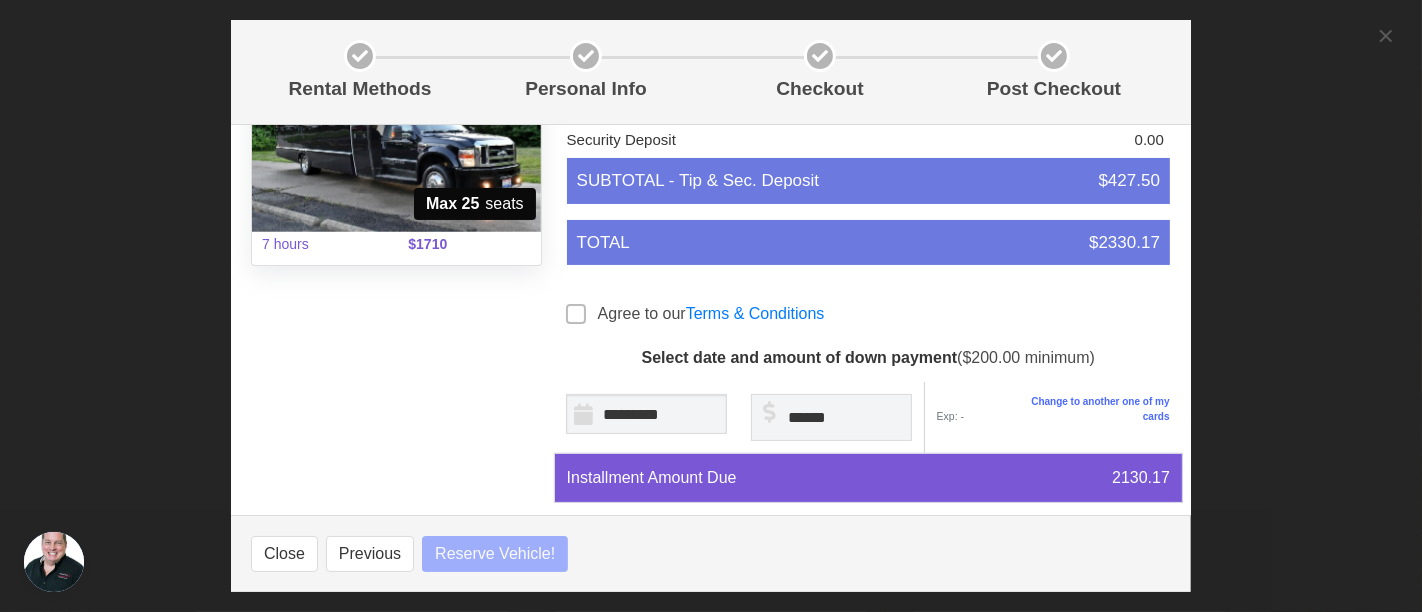 select 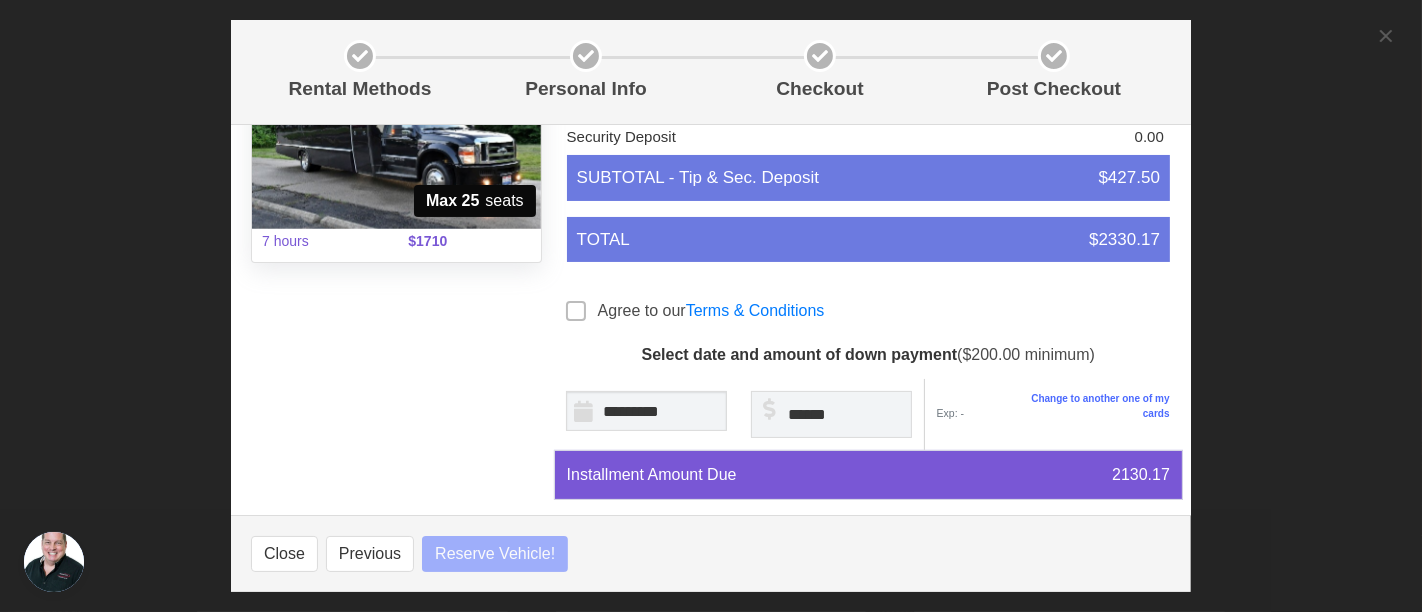 scroll, scrollTop: 333, scrollLeft: 0, axis: vertical 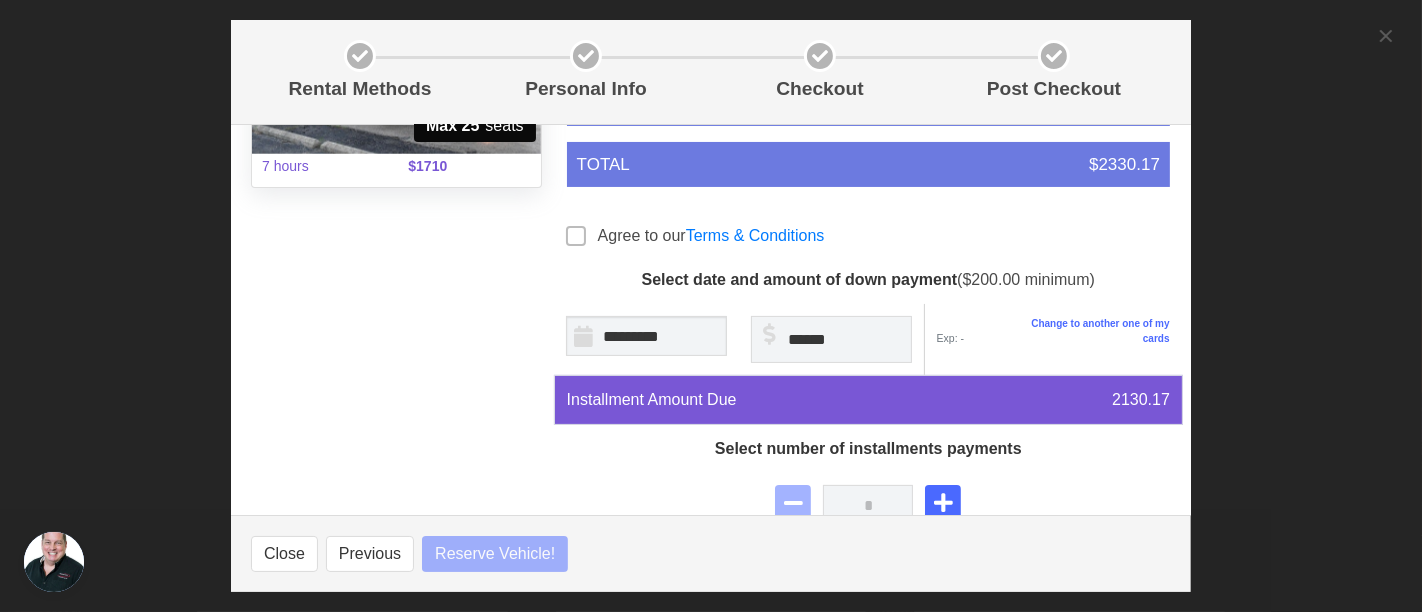 select 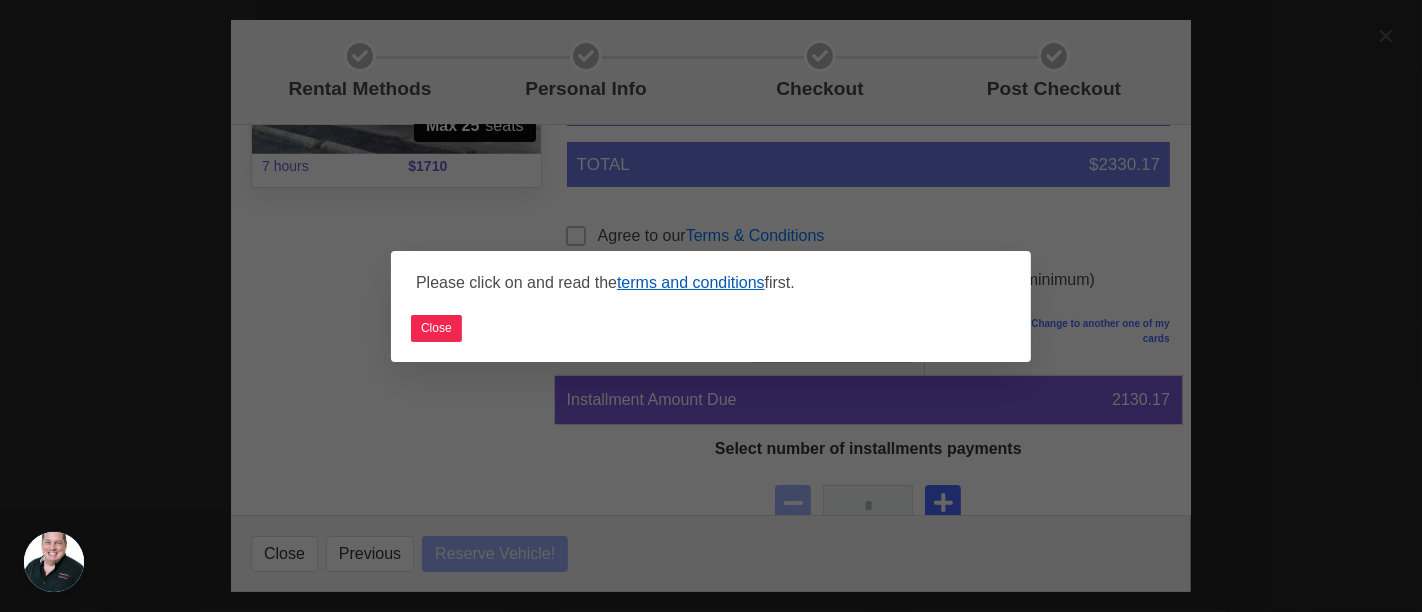 click on "terms and conditions" at bounding box center (691, 282) 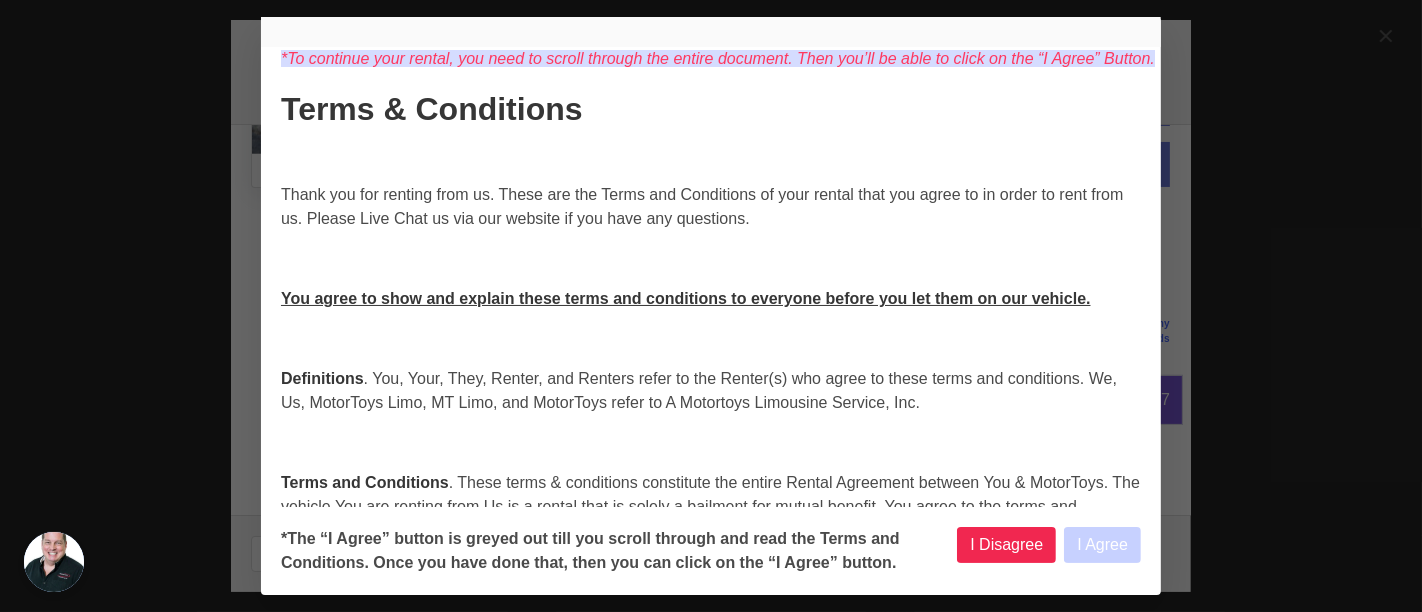 select 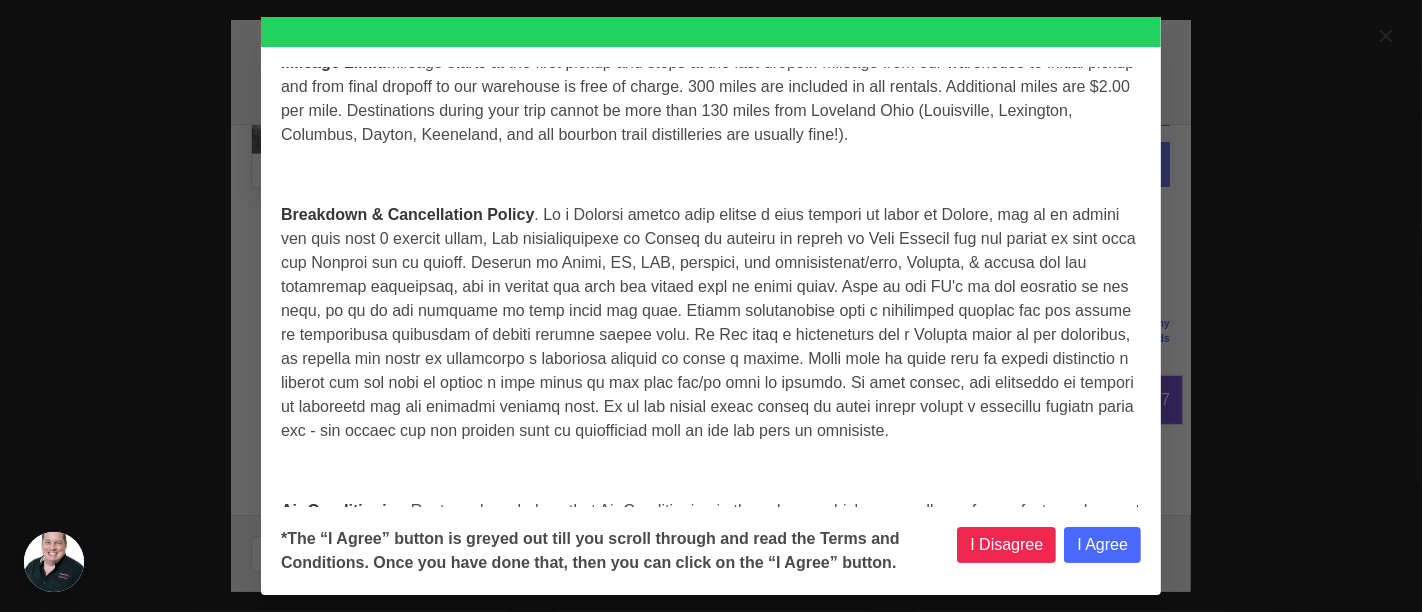 scroll, scrollTop: 8491, scrollLeft: 0, axis: vertical 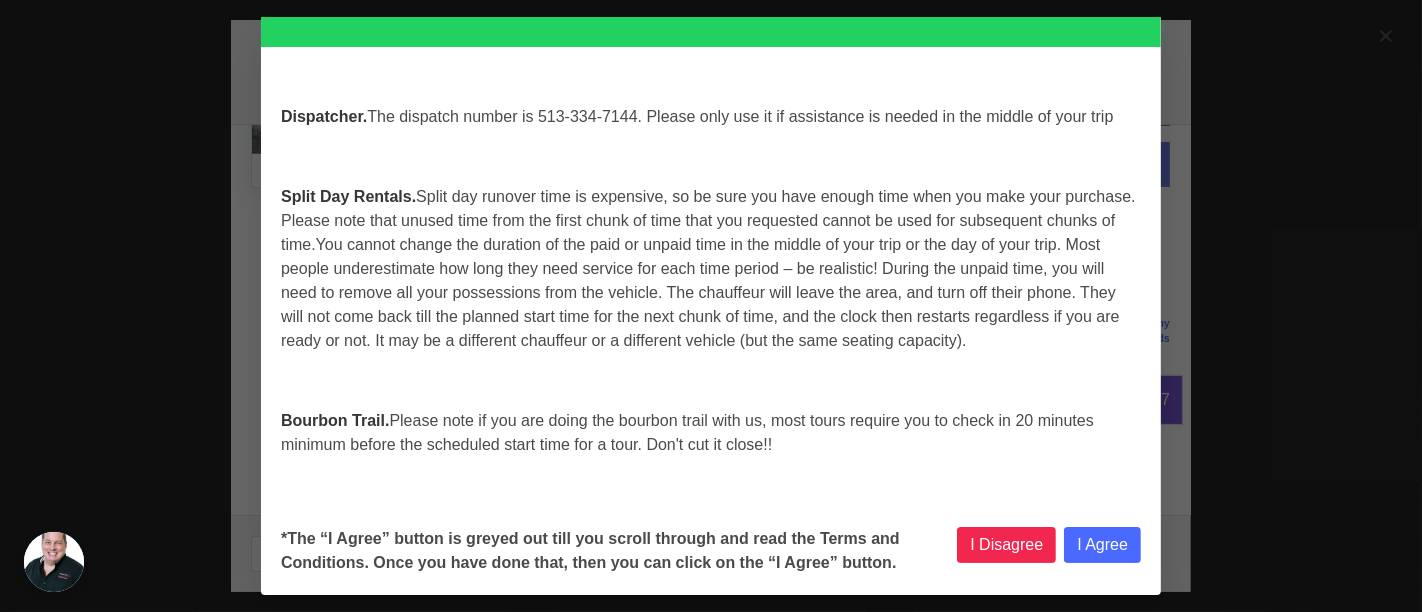 select 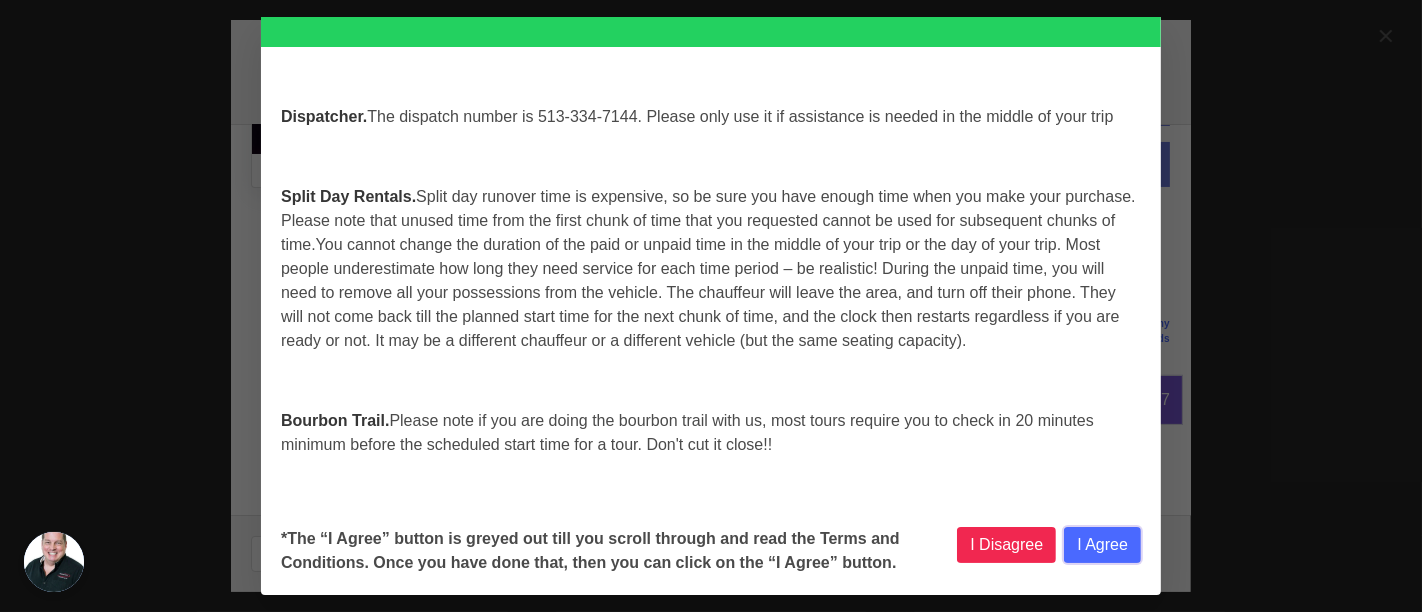 click on "I Agree" at bounding box center [1102, 545] 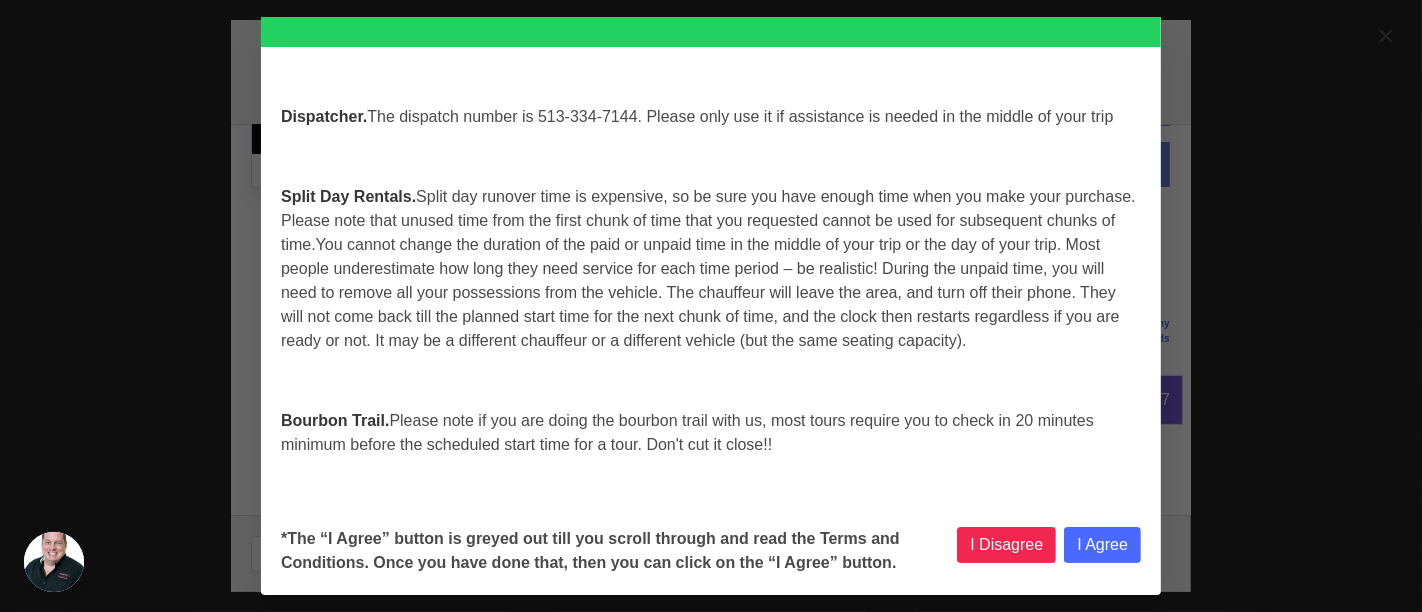 select 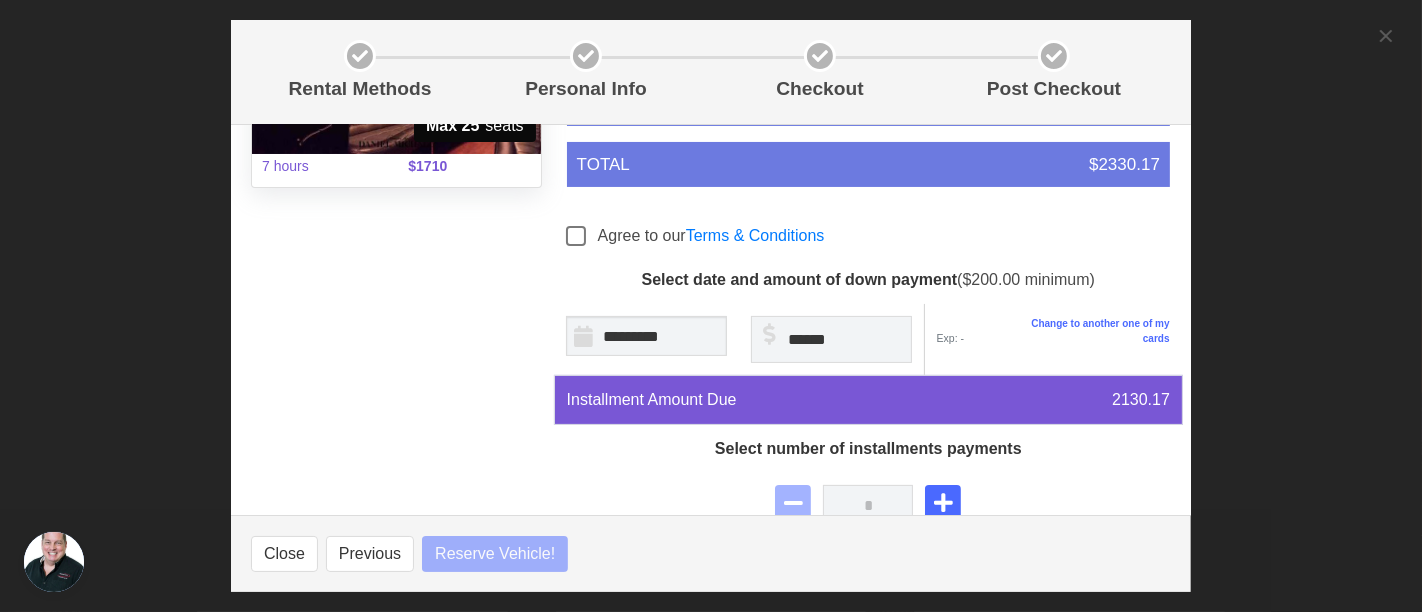 select 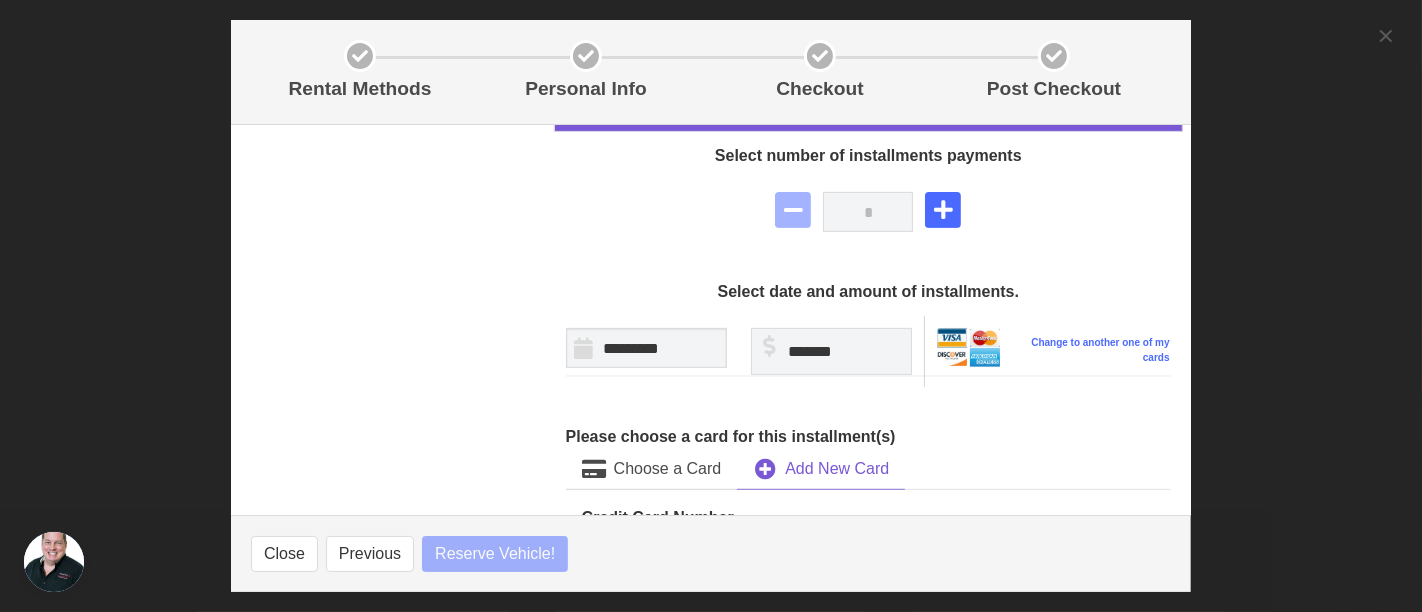 scroll, scrollTop: 777, scrollLeft: 0, axis: vertical 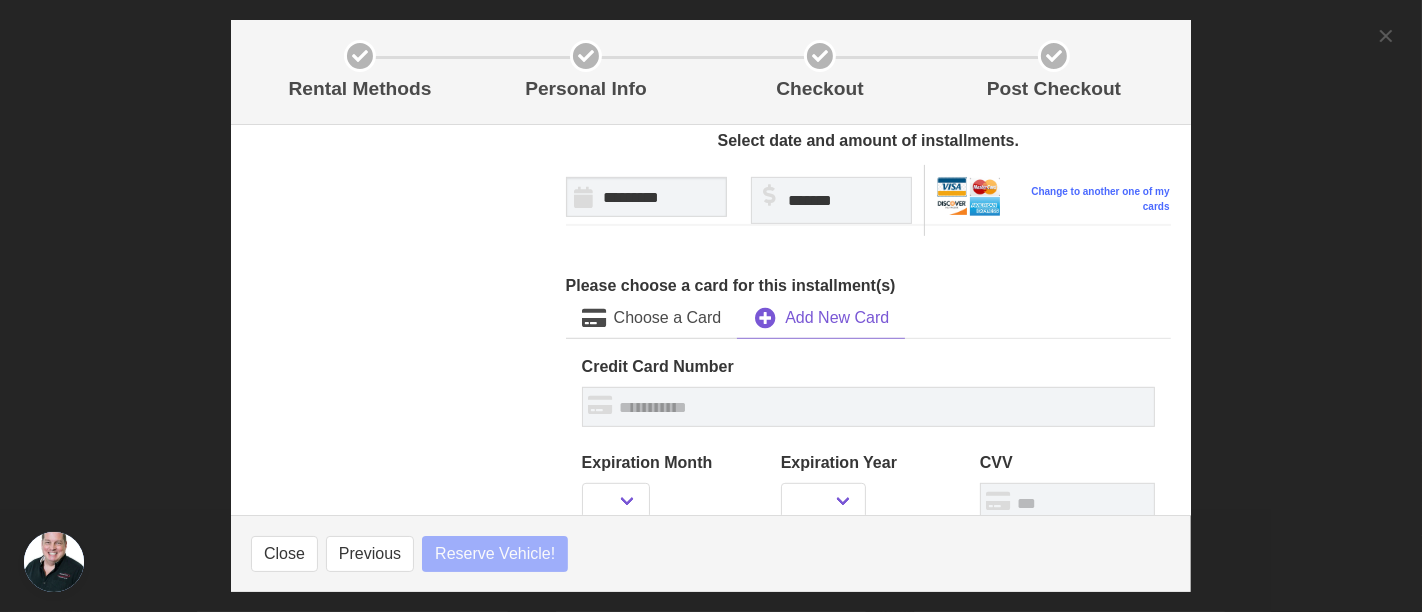 select 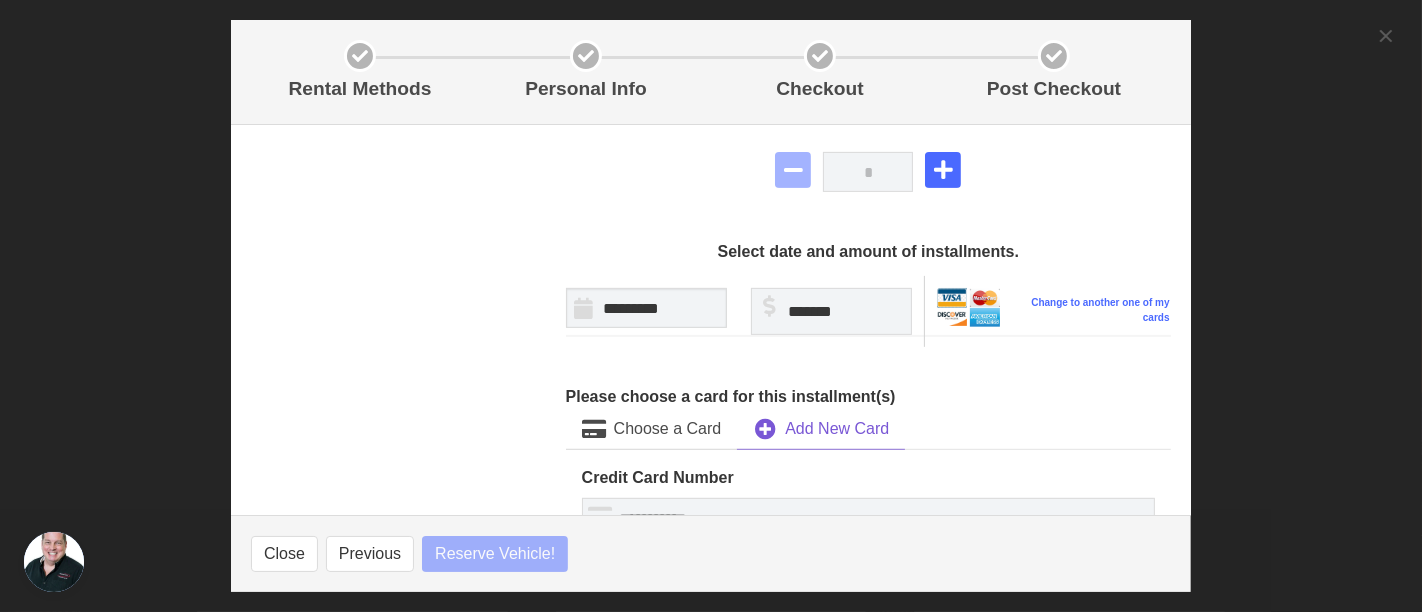 select 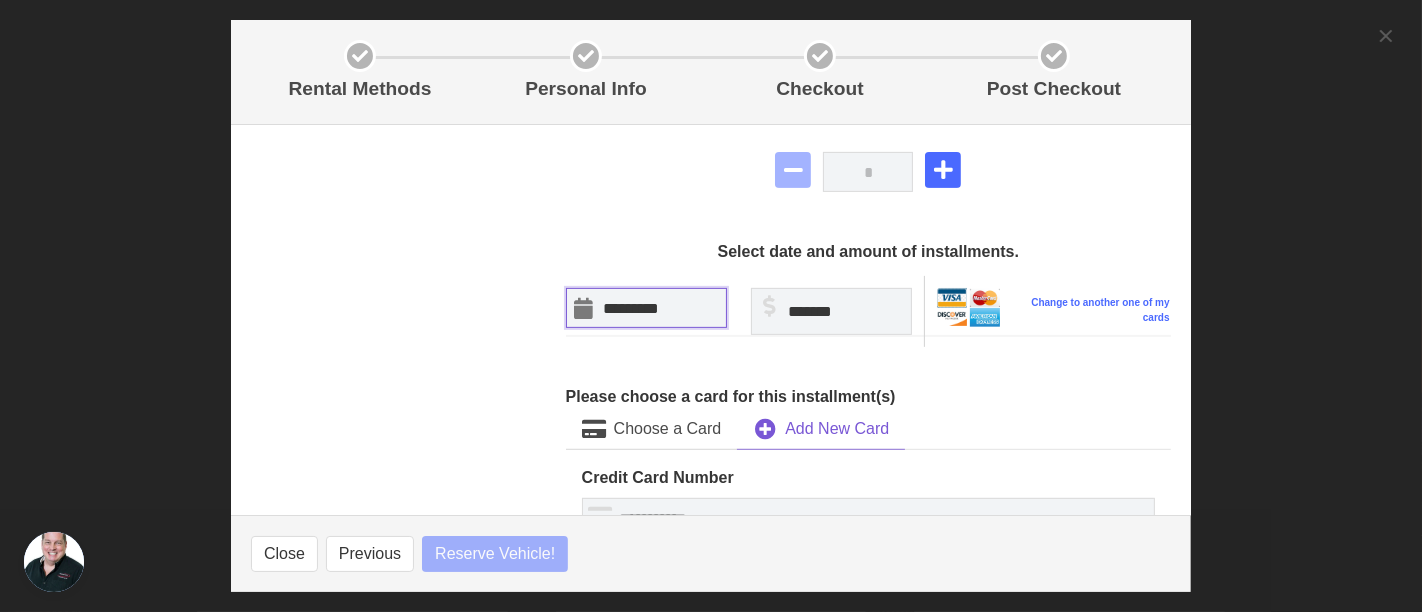 click on "*********" at bounding box center [646, 308] 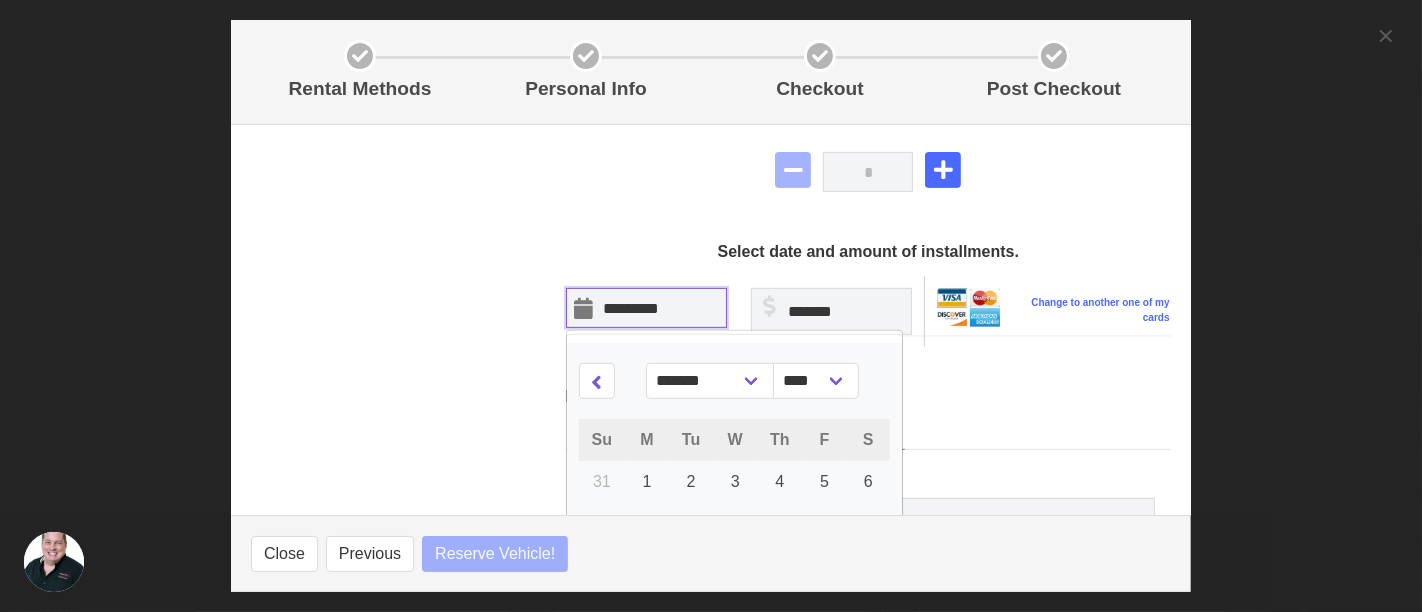 select 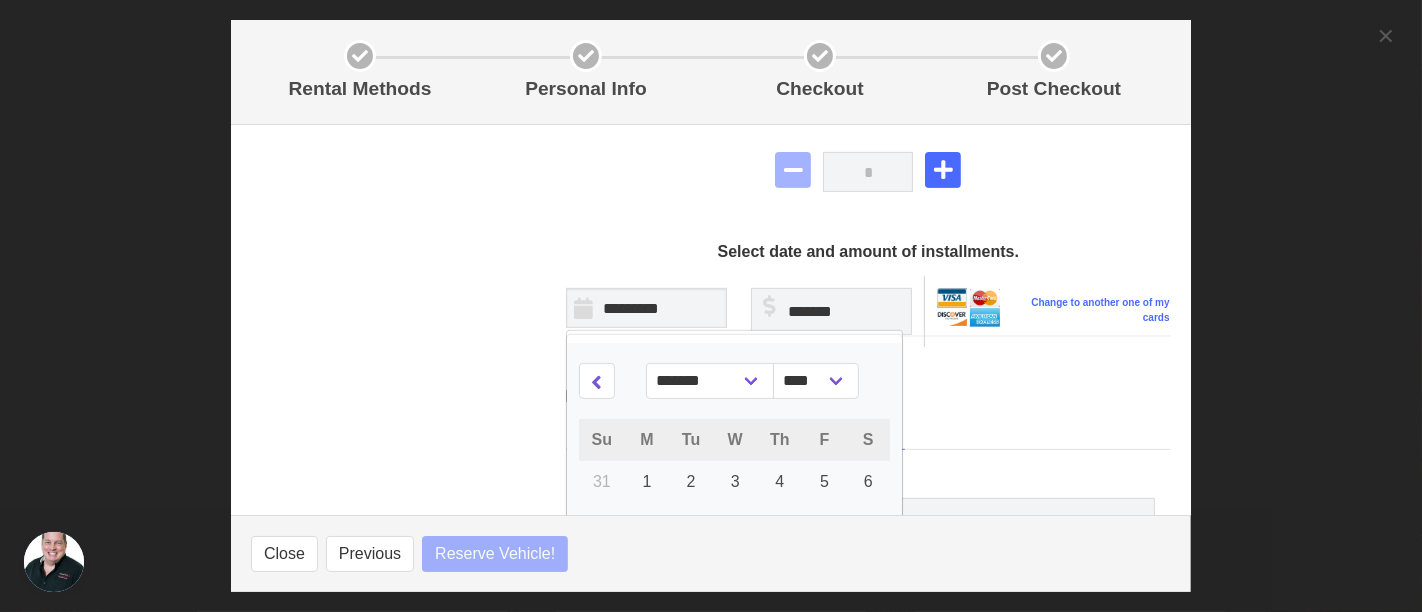 click on "Select date and amount of down payment  ($200.00 minimum)
*********                     ******* ******** ***** ***** *** **** **** ****** ********* ******* ******** ********       ****       Su M Tu W Th F S     27 28 29 30 31 1 2   3 4 5 6   7   8   9     10   11 12 13 14 15 16   17 18 19 20 21 22 23   24 25 26 27 28 29 30   31 1 2 3 4 5 6         ******
Exp: -   Change to another one of my cards    Installment Amount Due    2130.17   Select number of installments payments        *               Select date and amount of installments.        *********                     ******* ******** ***** ***** *** **** **** ****** ********* ******* ******** ********       ****       Su M Tu W Th F S     31 1   2   3   4   5   6     7   8   9   10   11   12   13     14   15   16   17   18   19 20   21" at bounding box center [868, 135] 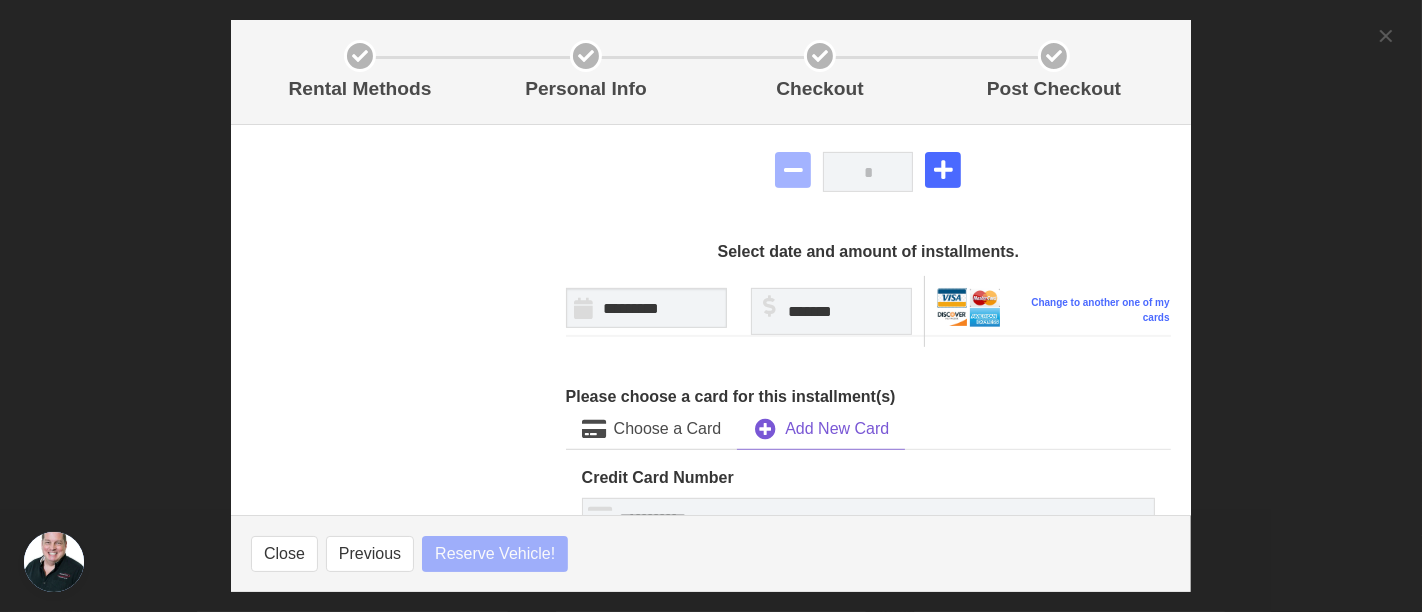 select 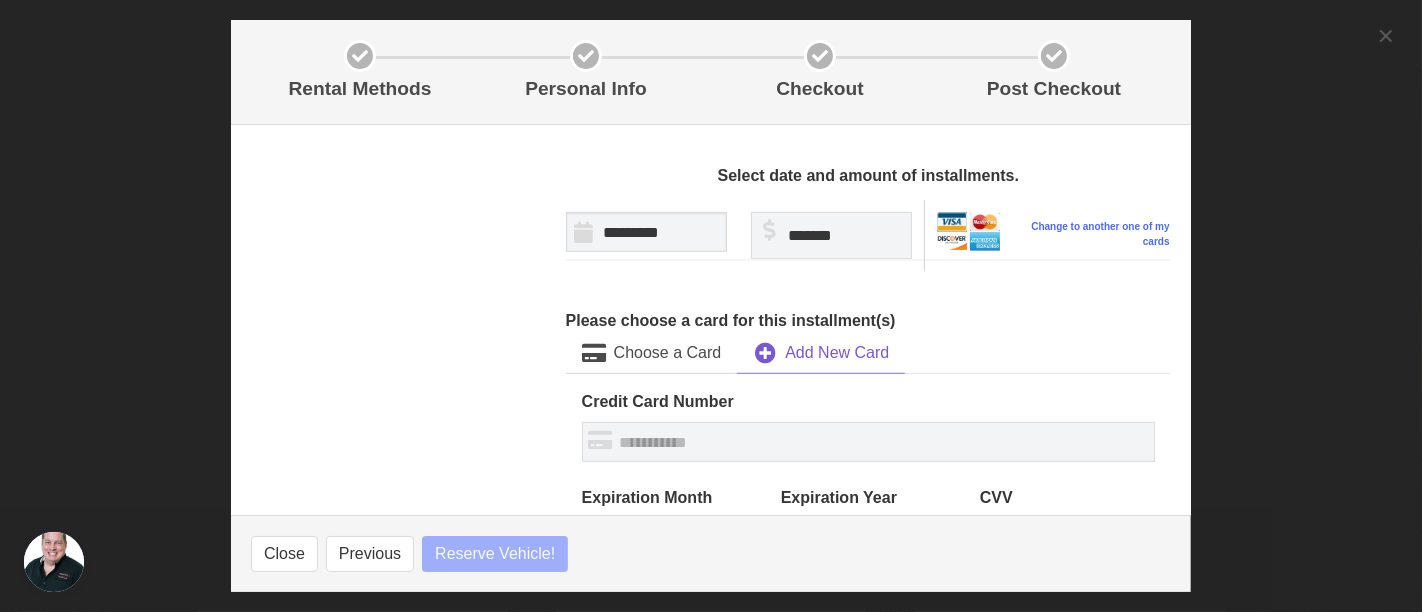 scroll, scrollTop: 777, scrollLeft: 0, axis: vertical 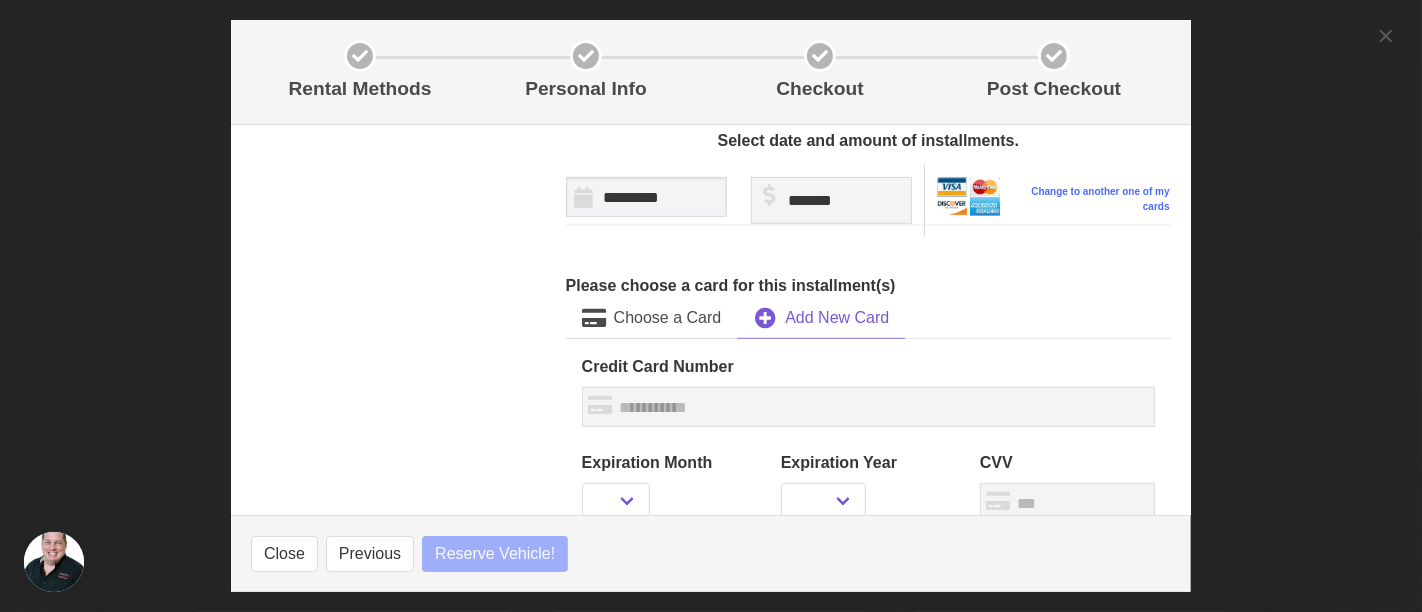 select 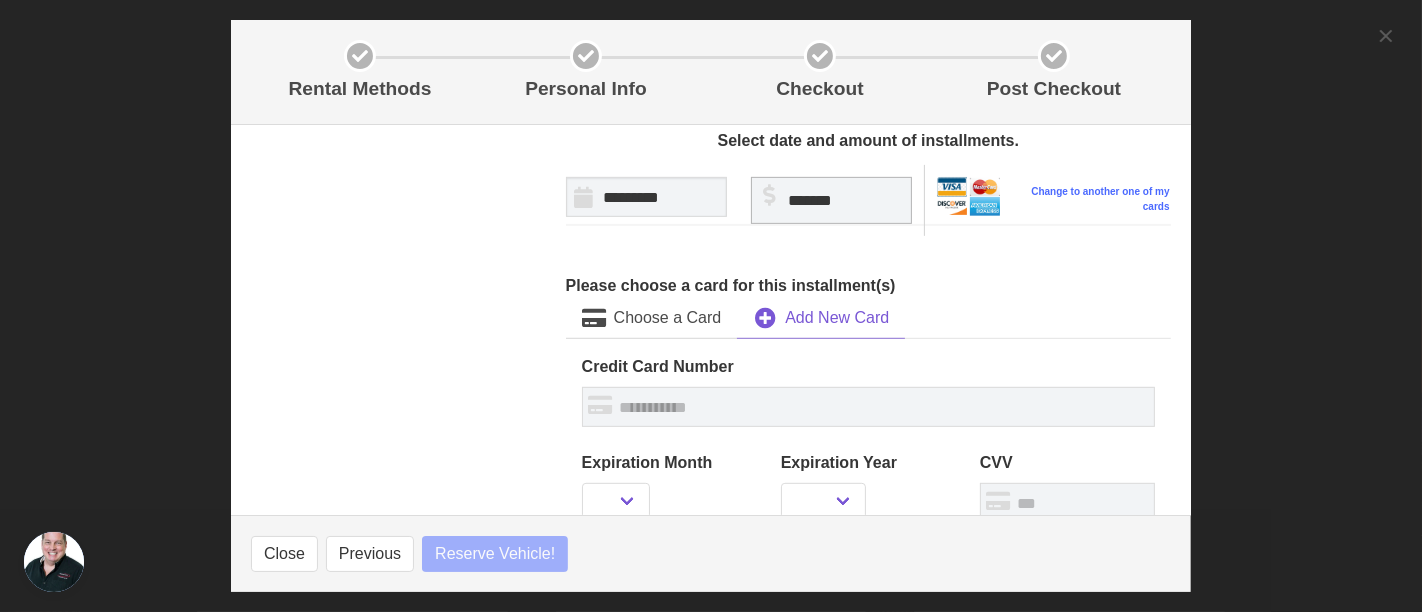select 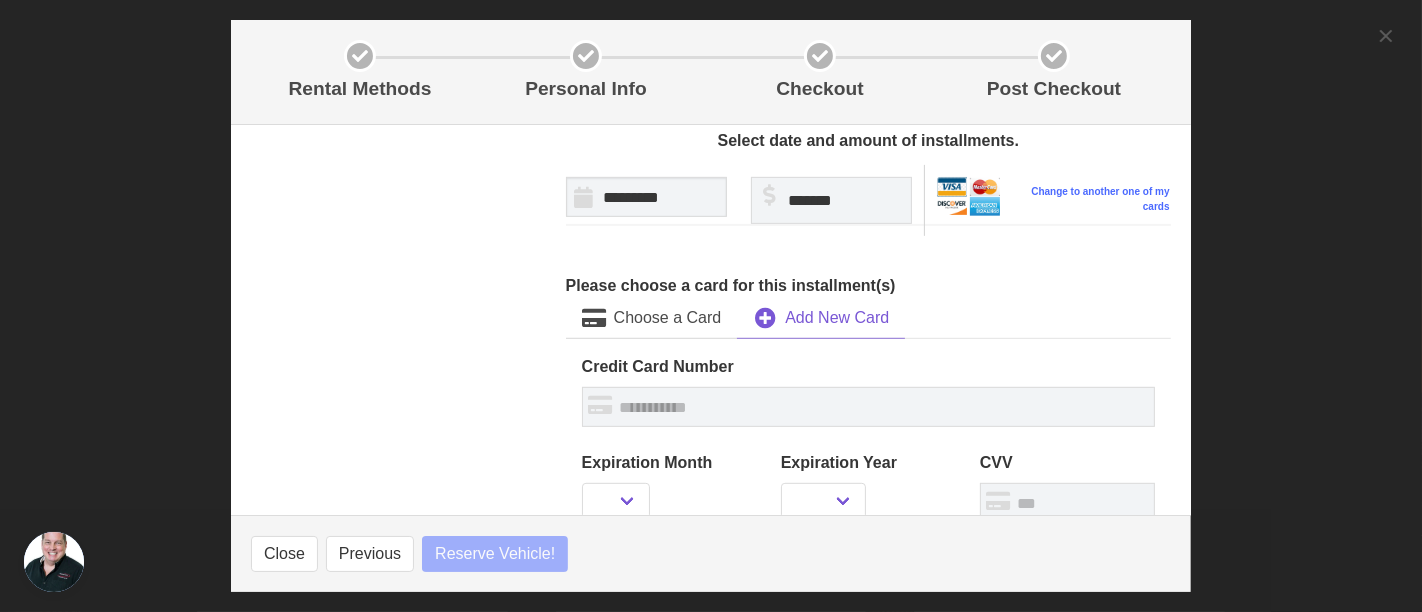select 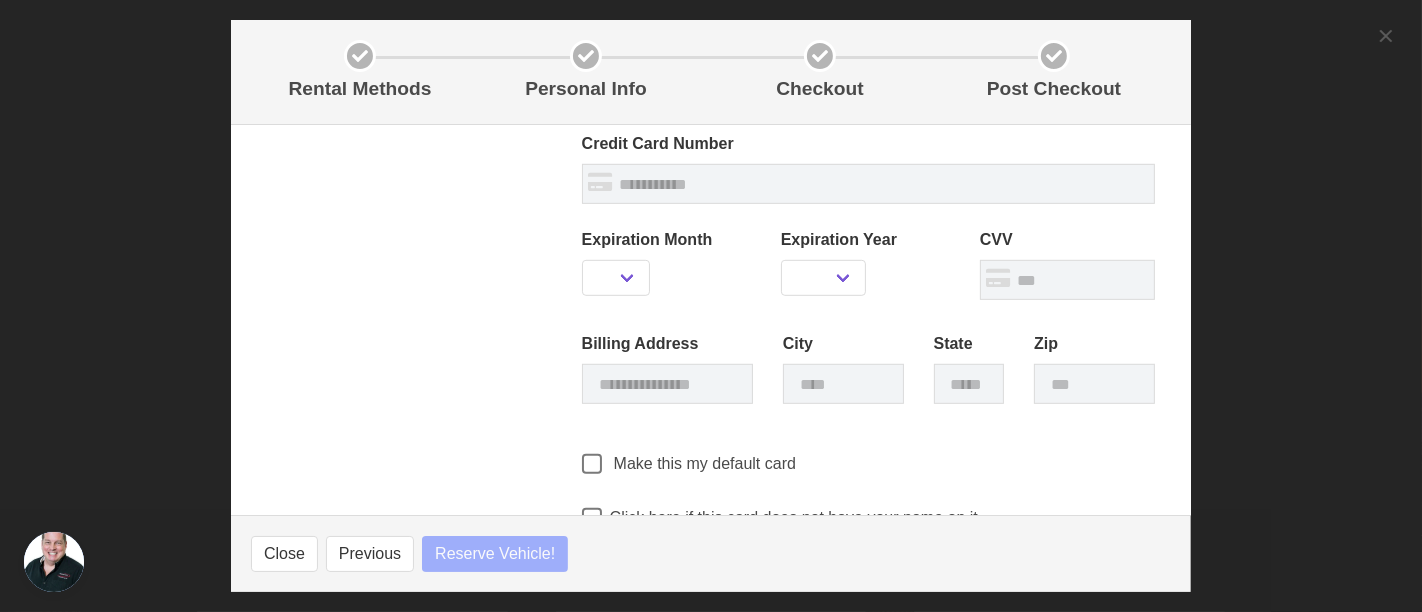 select 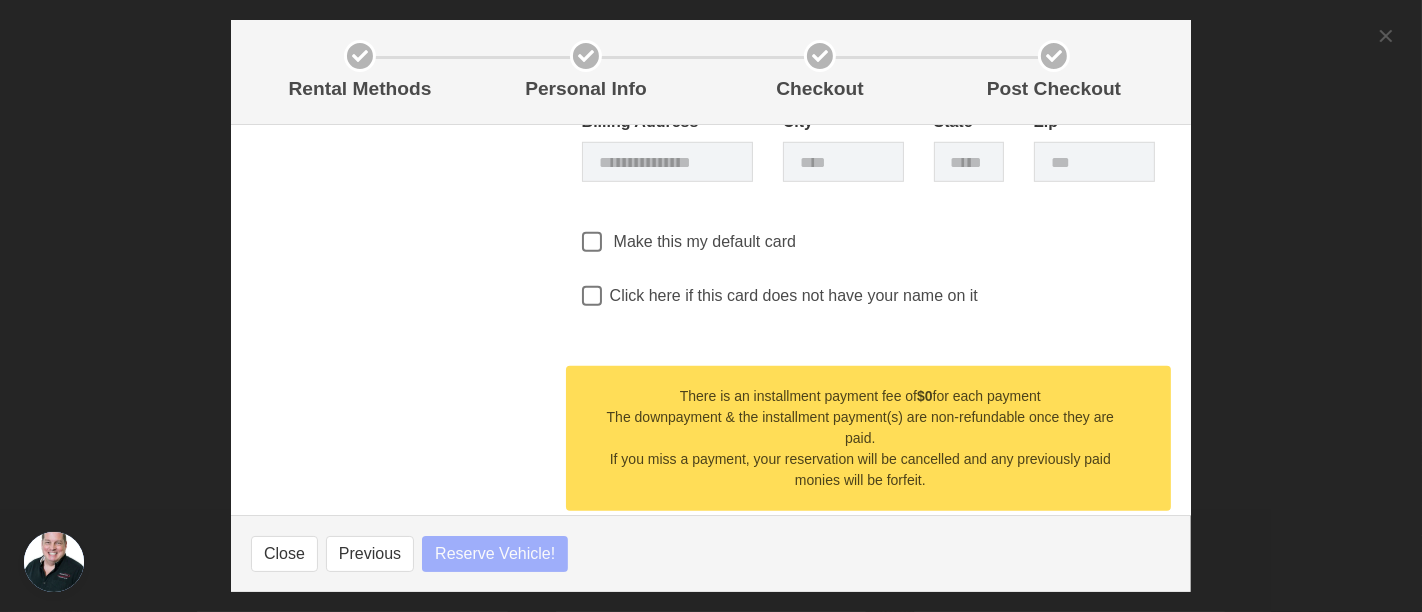 select 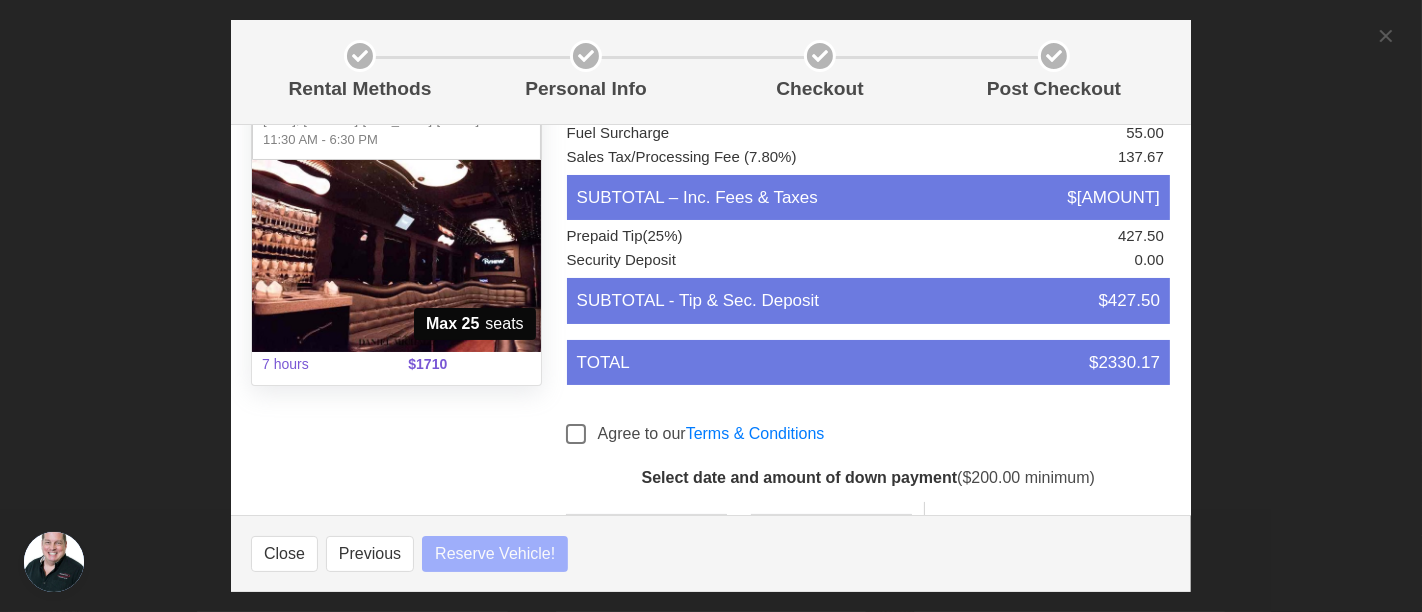 scroll, scrollTop: 0, scrollLeft: 0, axis: both 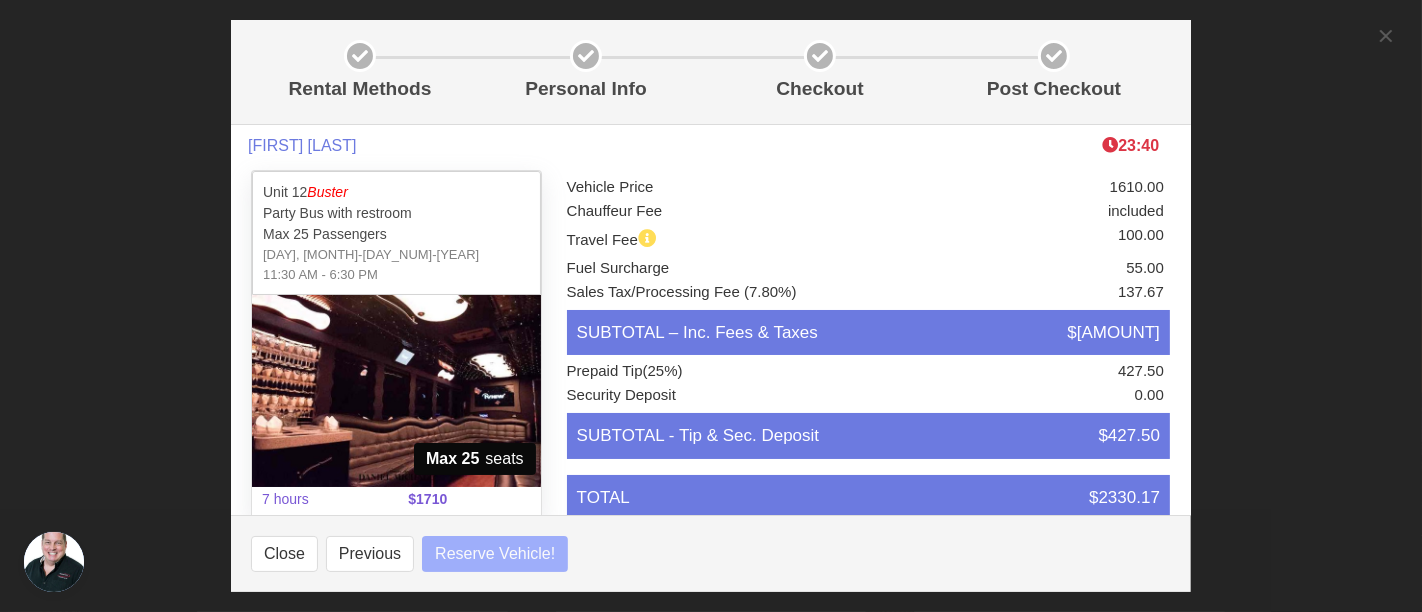 select 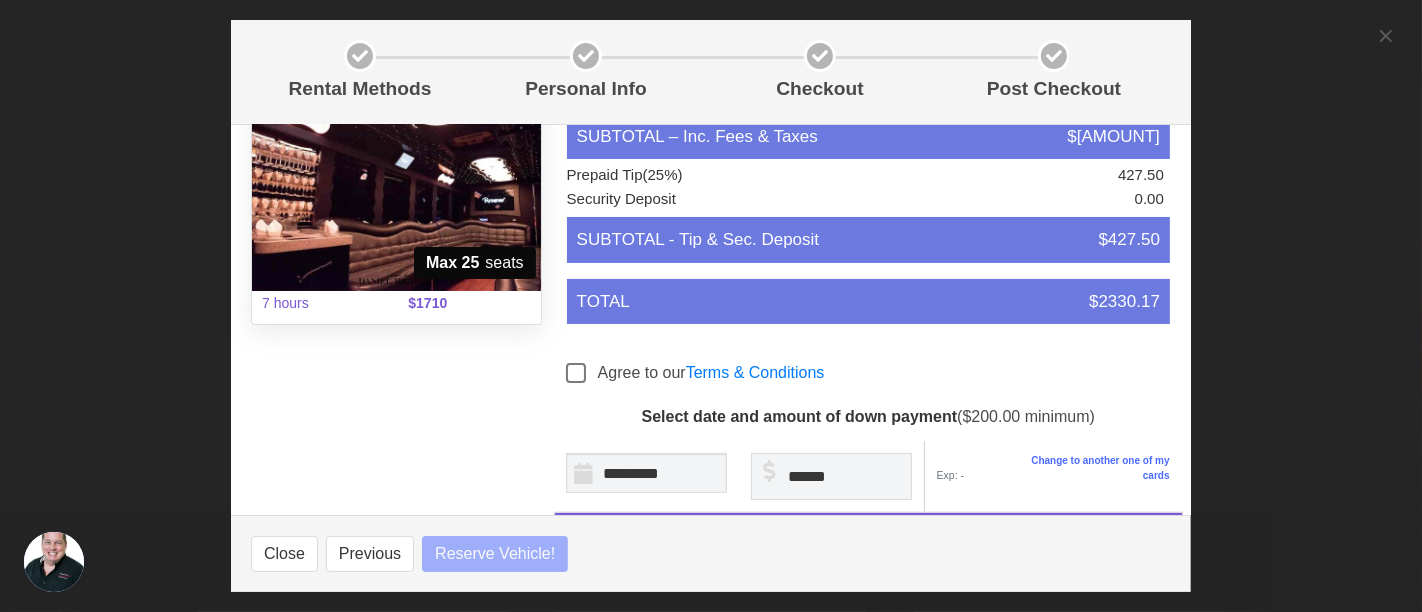 scroll, scrollTop: 333, scrollLeft: 0, axis: vertical 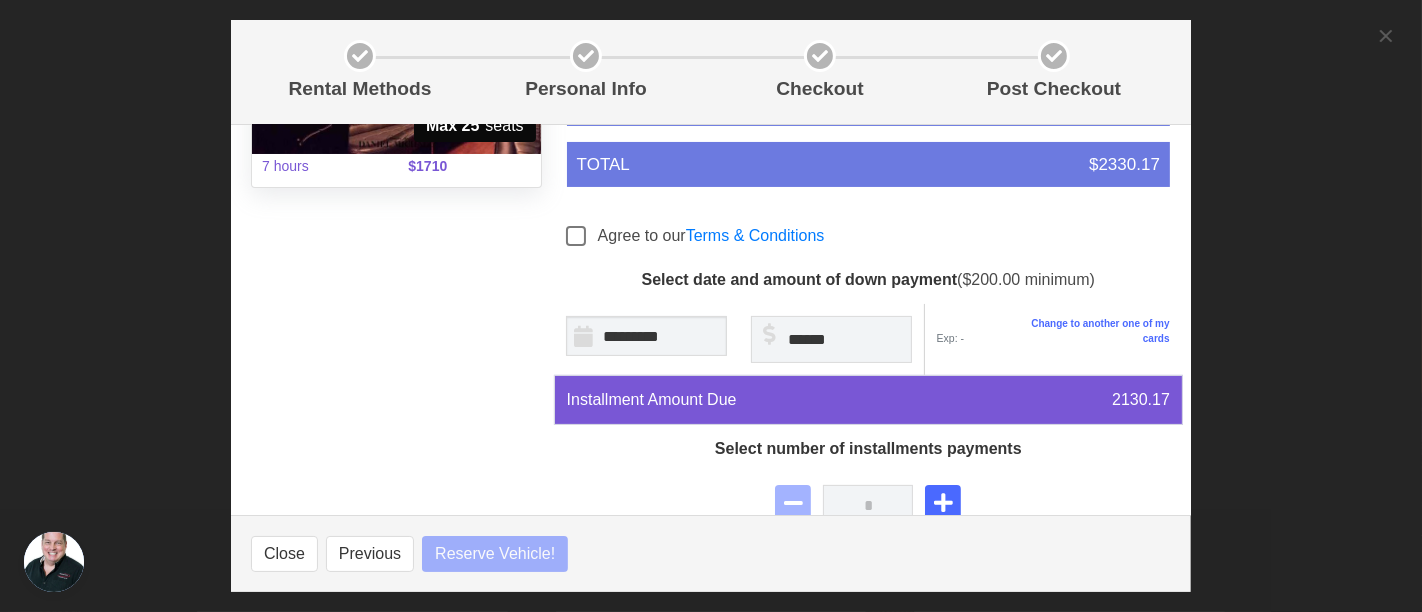 select 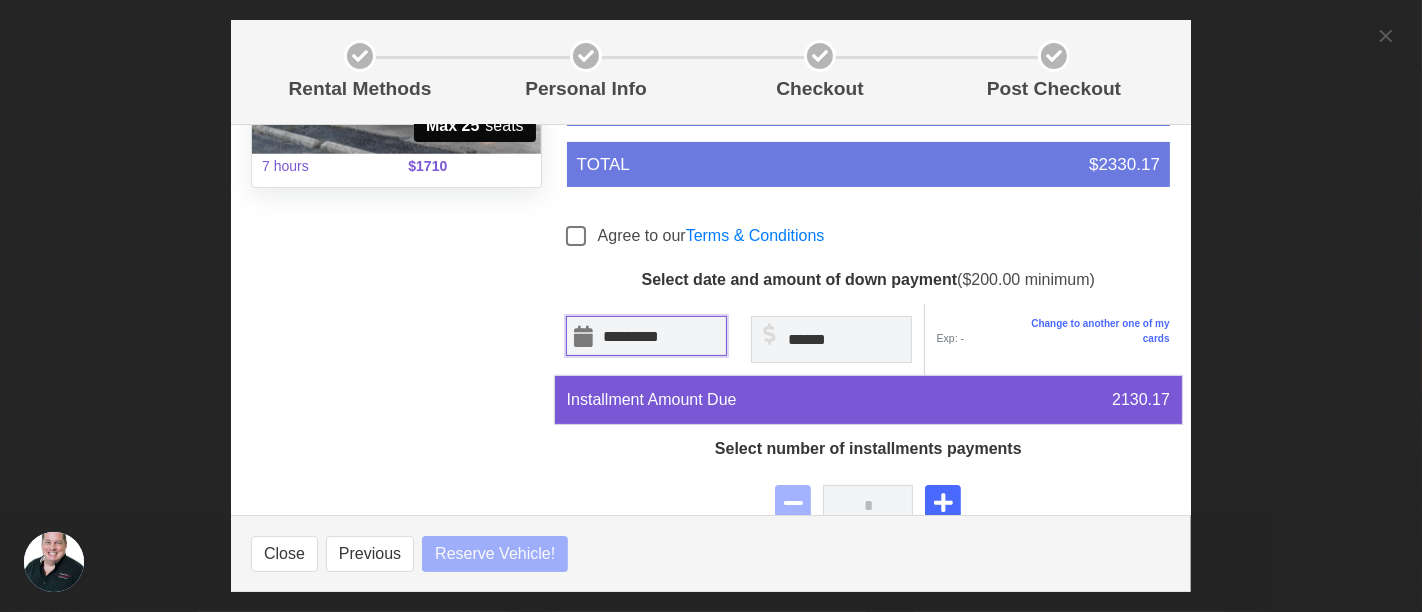 select 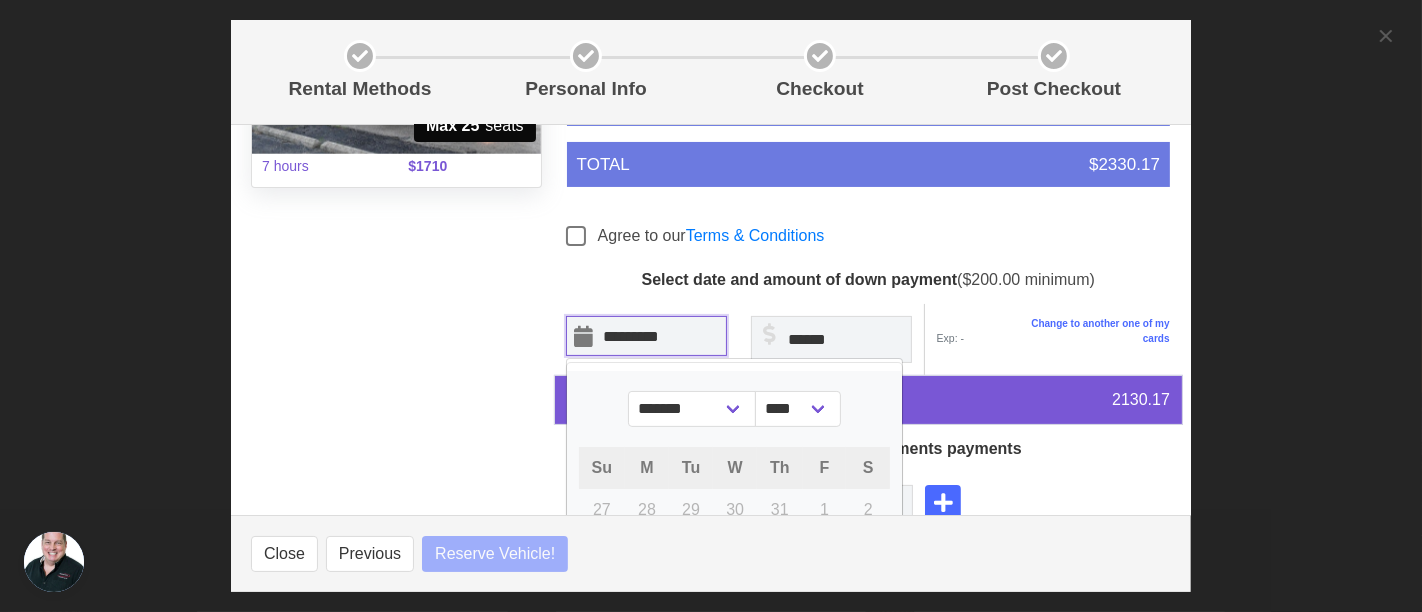 select 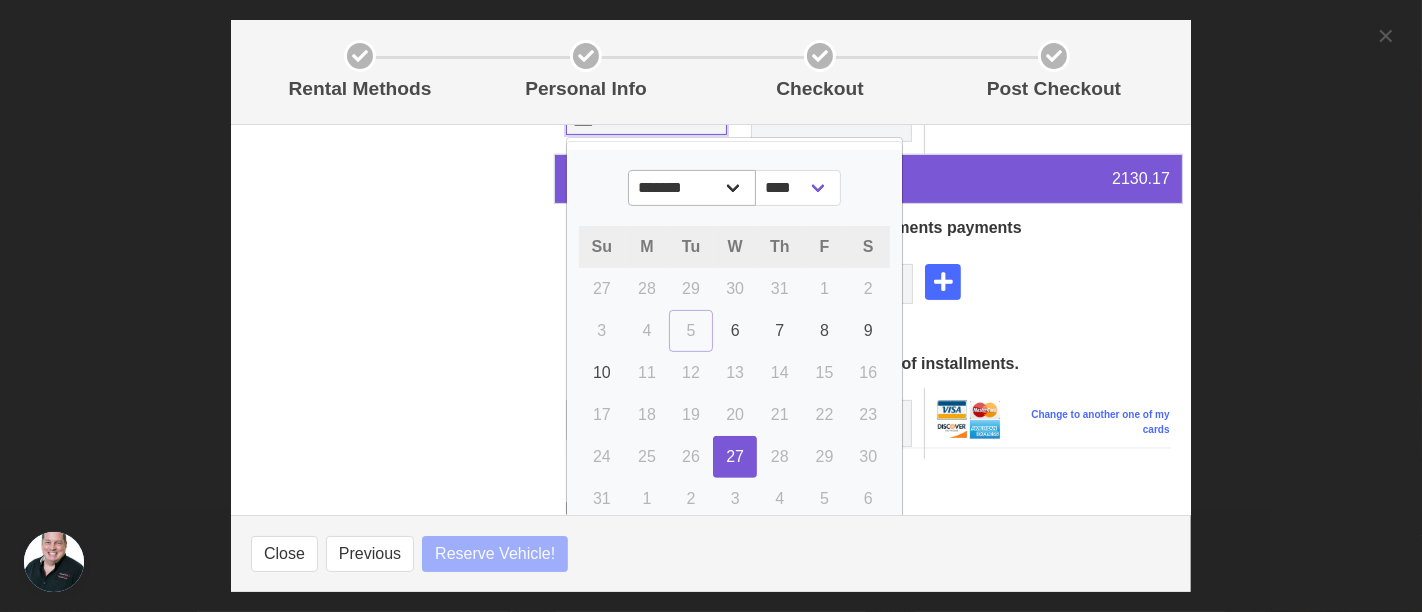scroll, scrollTop: 555, scrollLeft: 0, axis: vertical 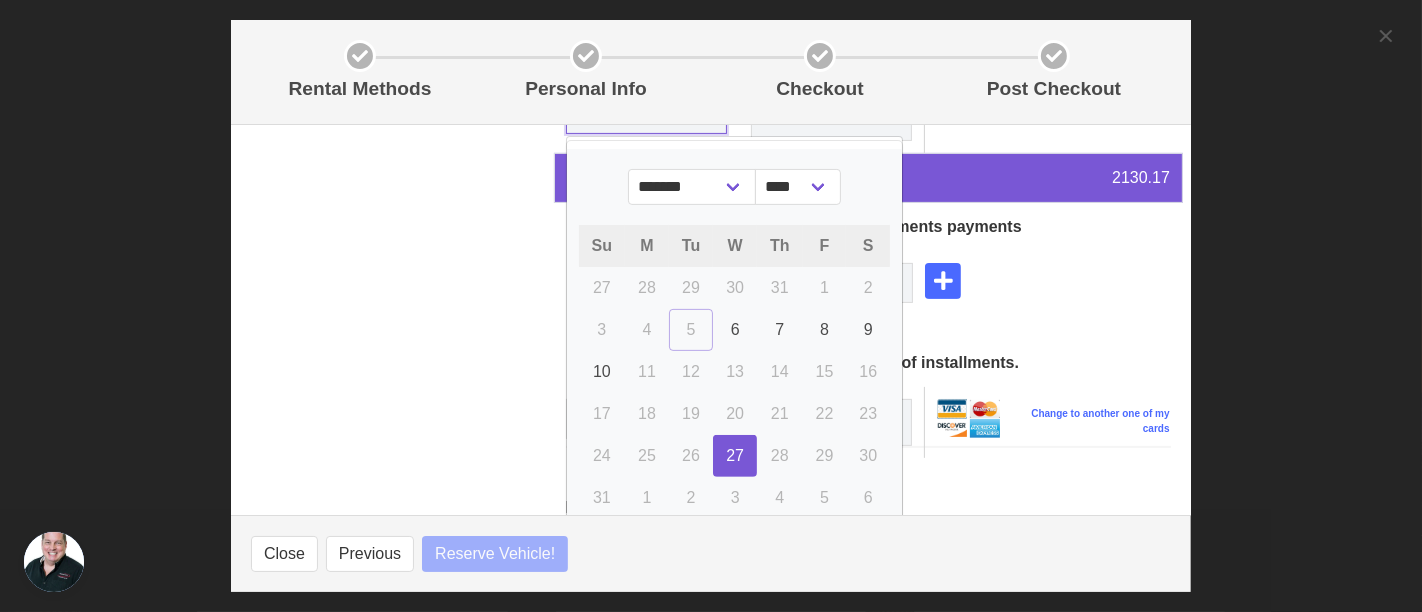 select 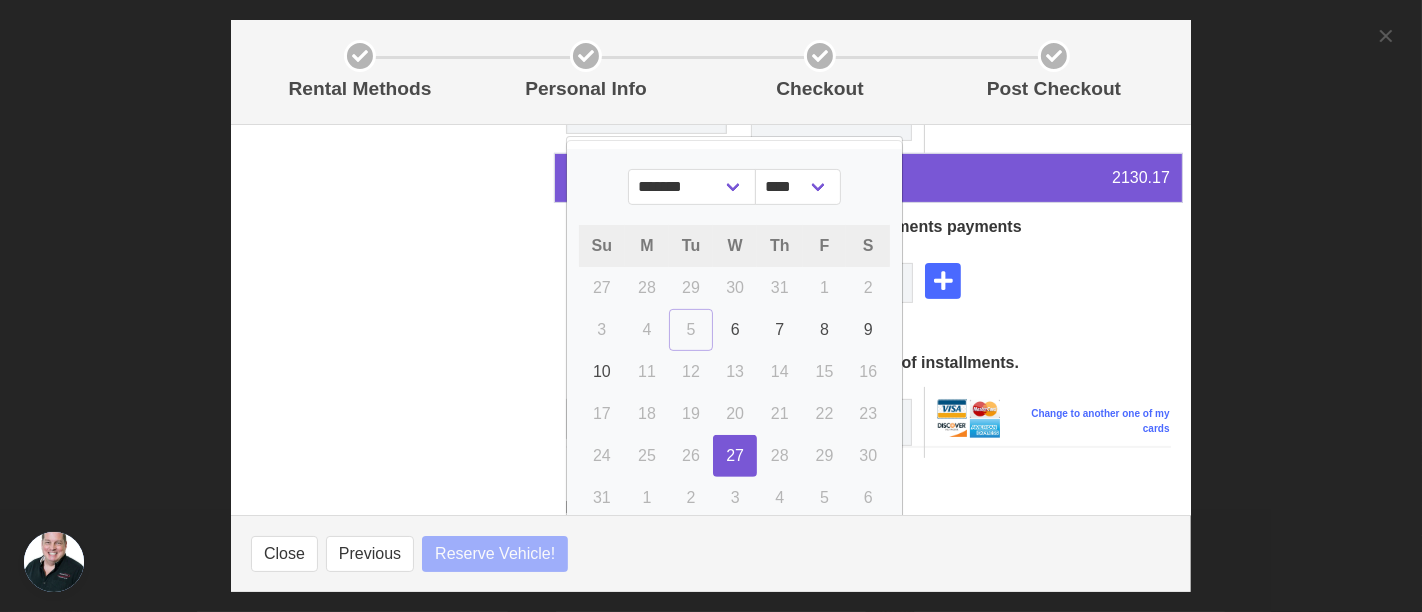 click on "5" at bounding box center [691, 329] 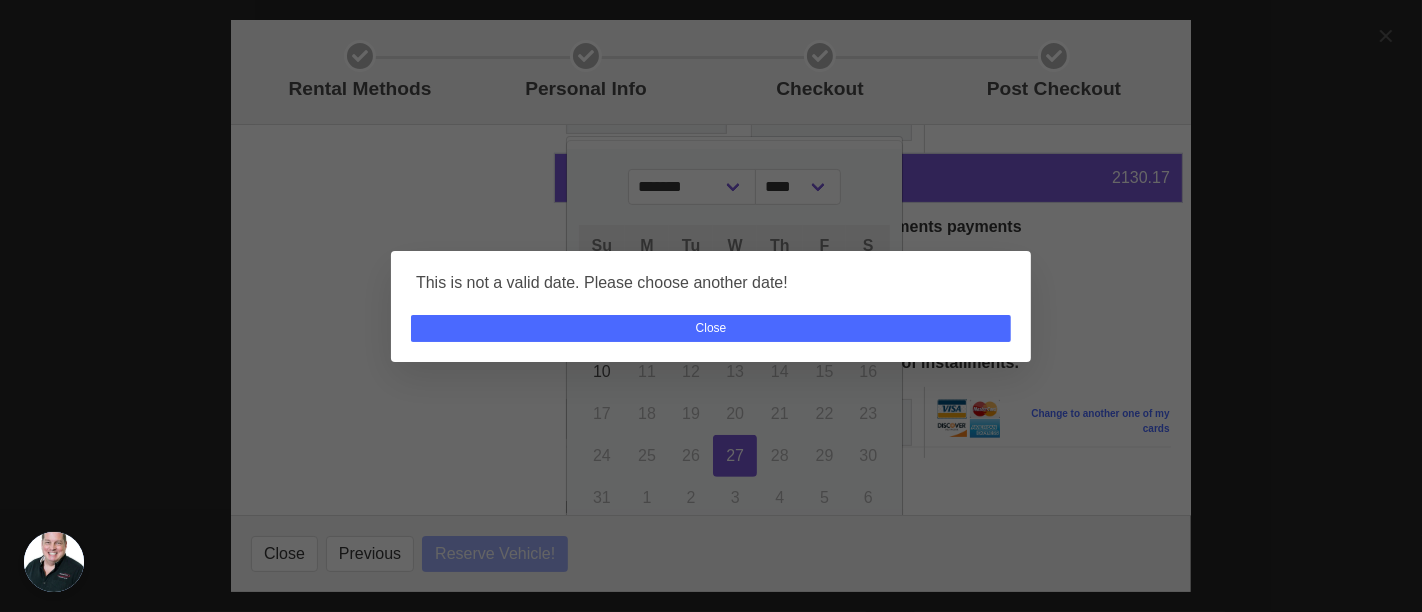 select 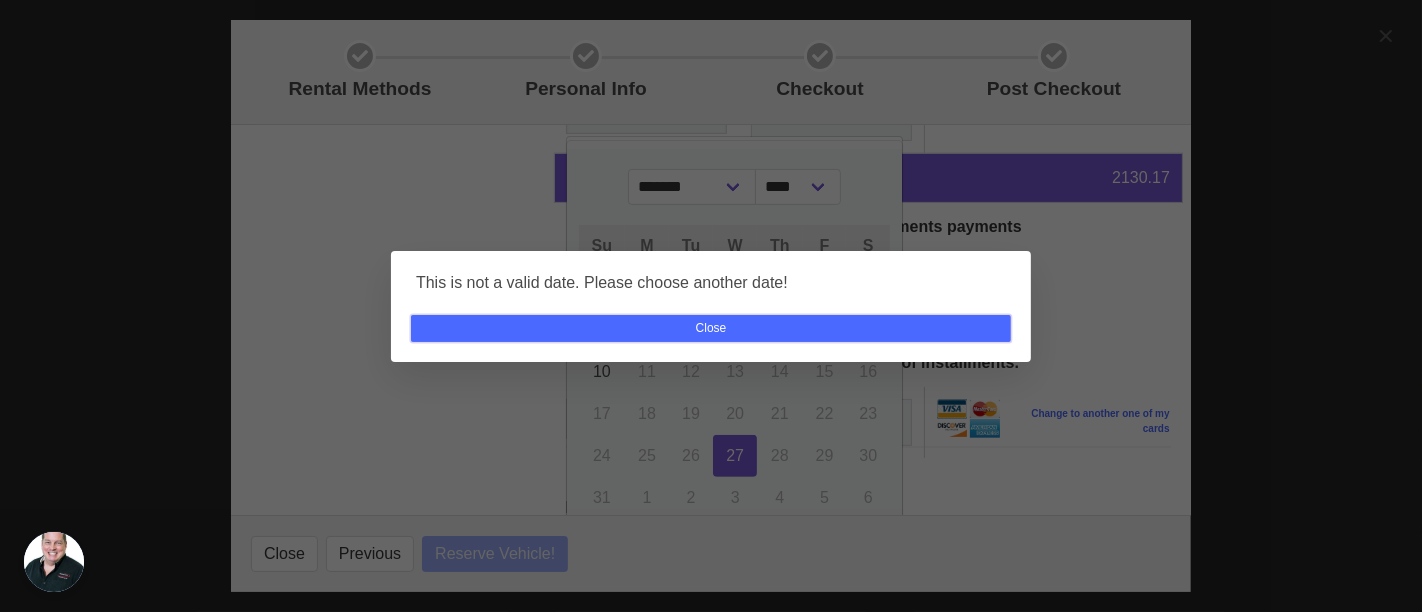 click on "Close" at bounding box center [711, 328] 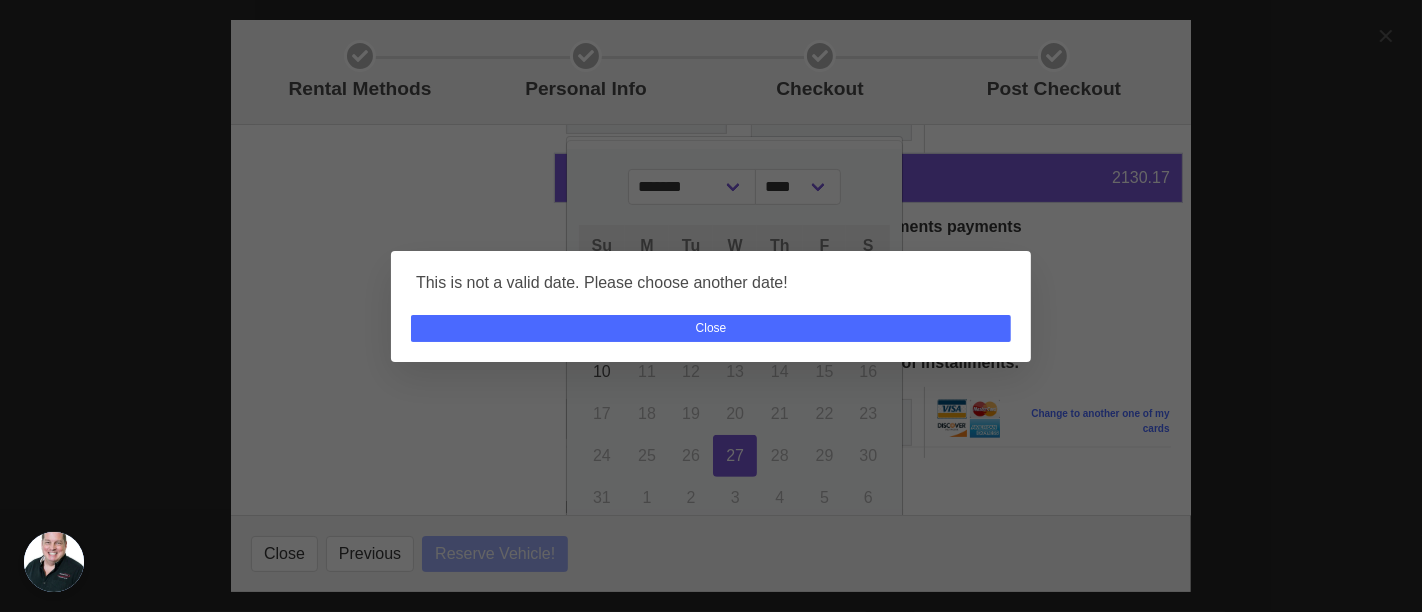 select 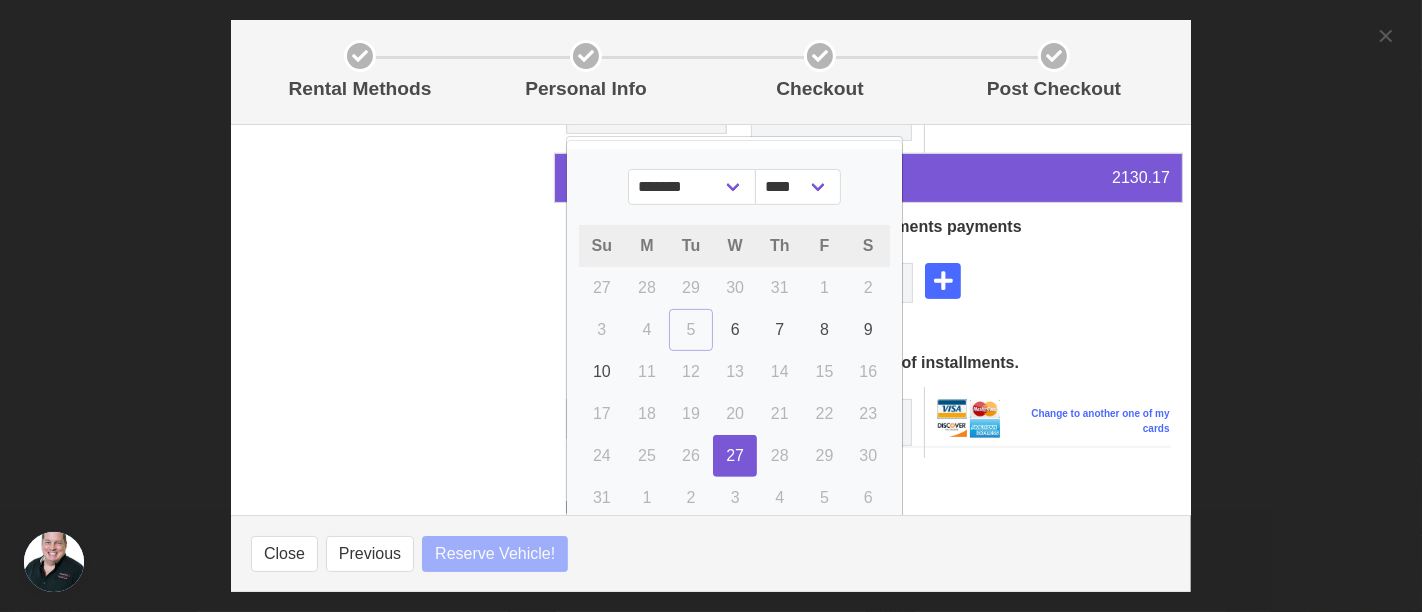 select 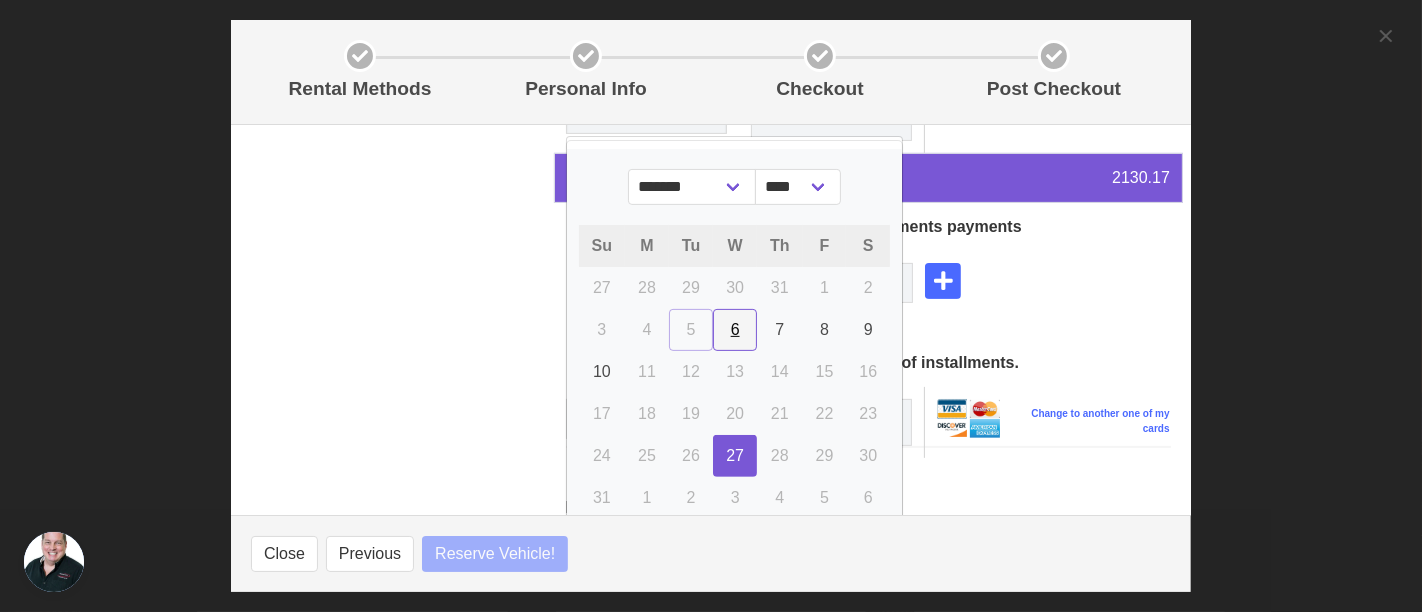 click on "6" at bounding box center [735, 329] 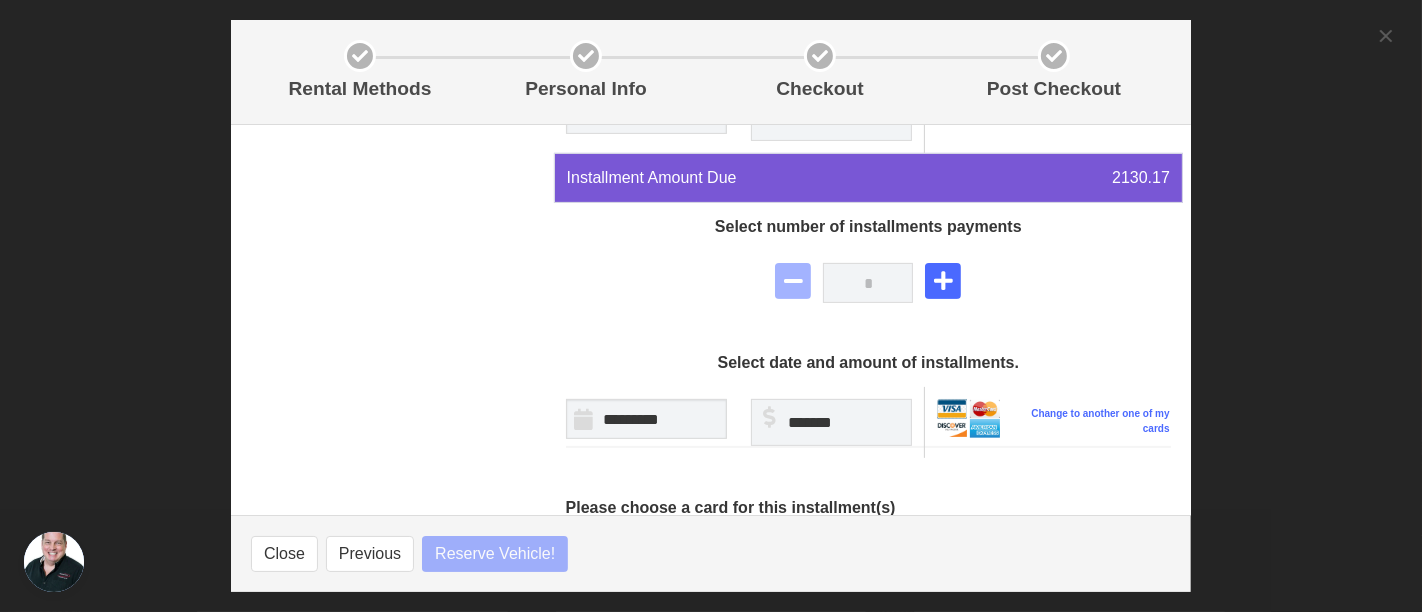 select 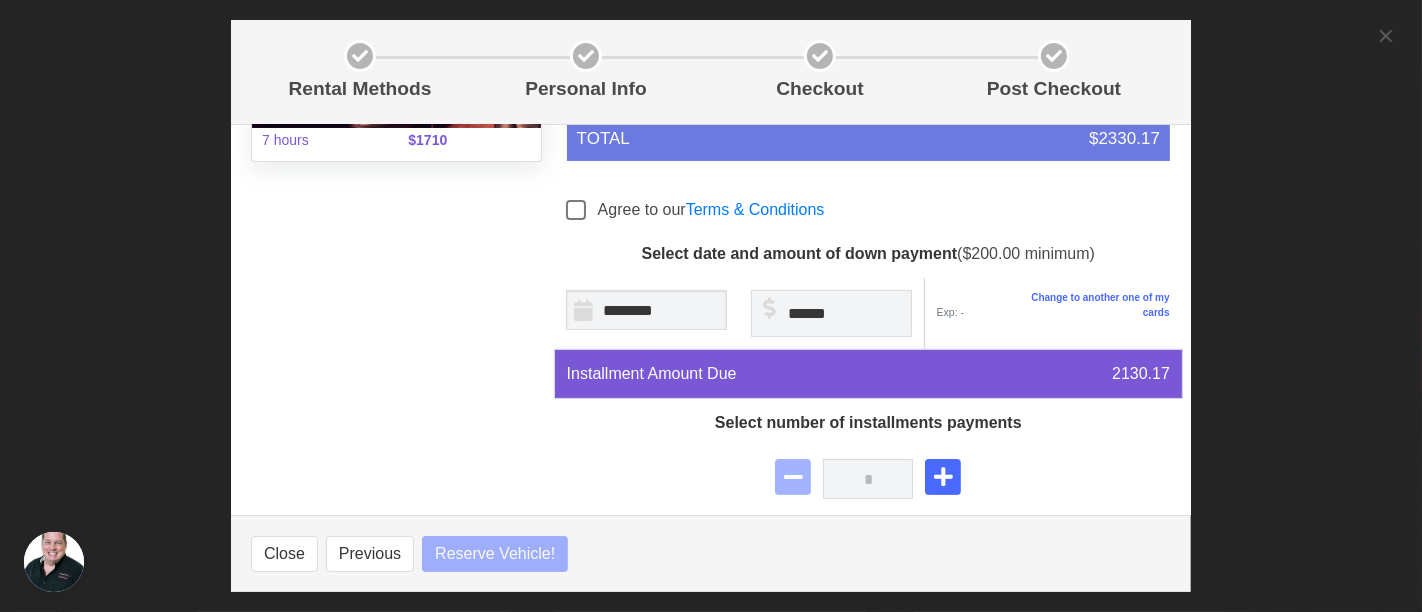 scroll, scrollTop: 333, scrollLeft: 0, axis: vertical 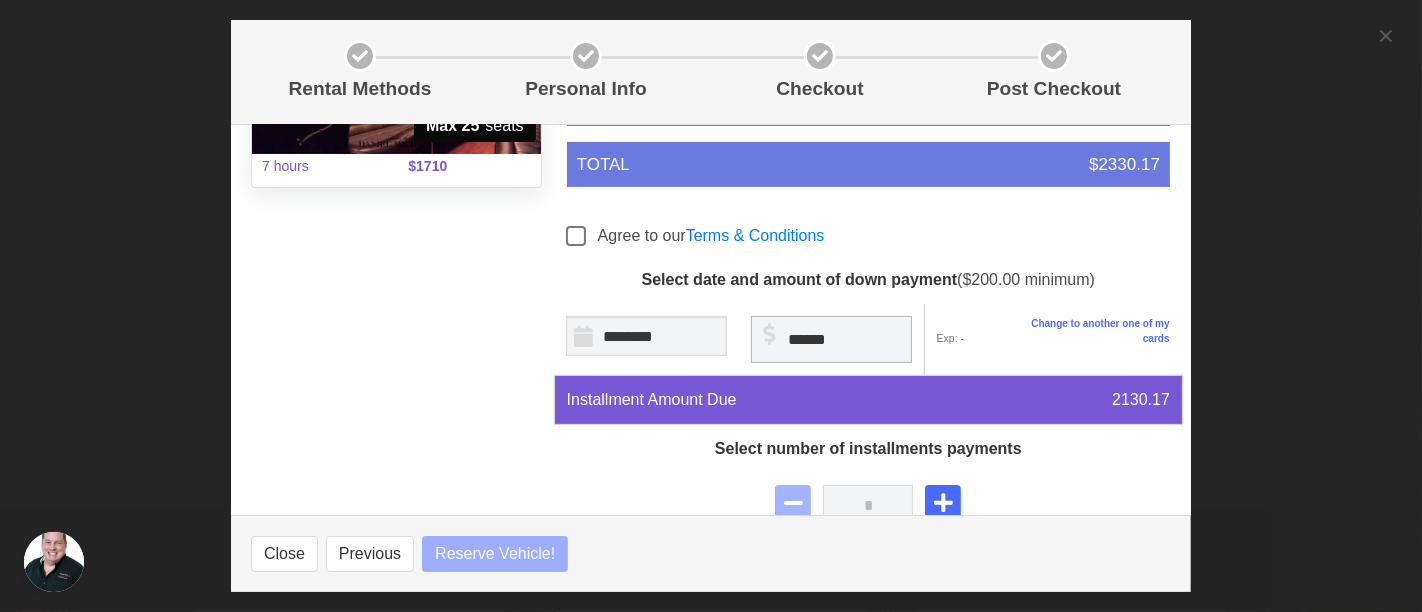 select 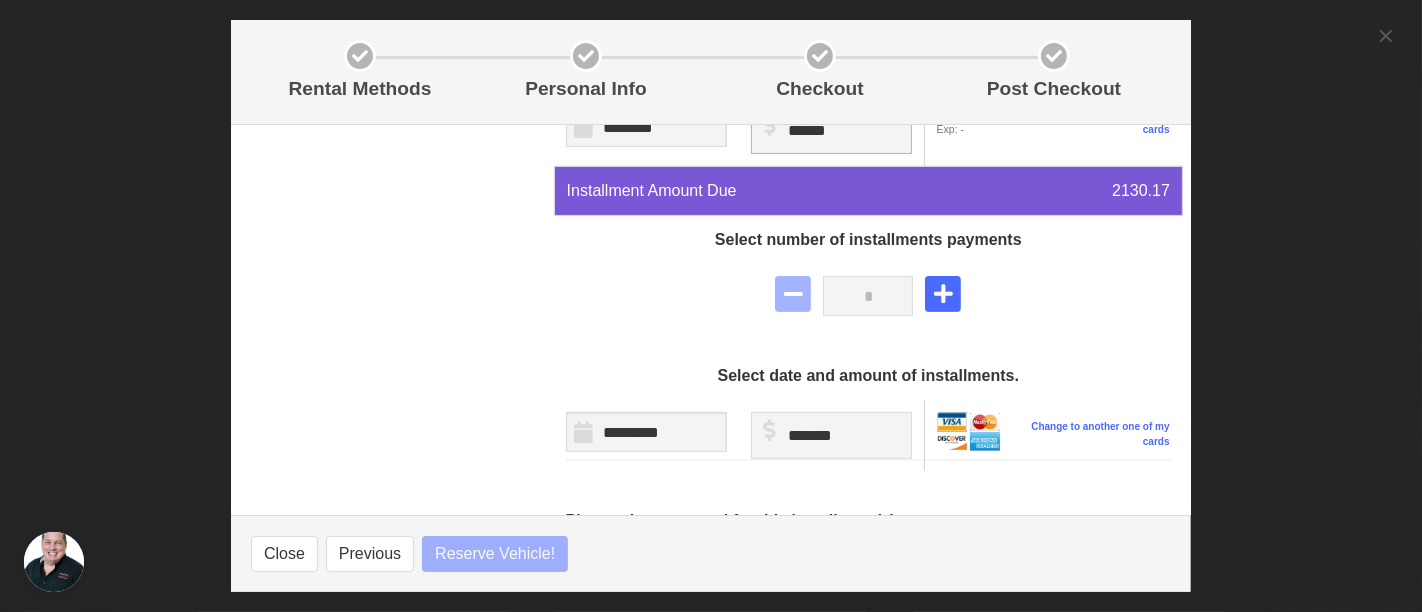 scroll, scrollTop: 555, scrollLeft: 0, axis: vertical 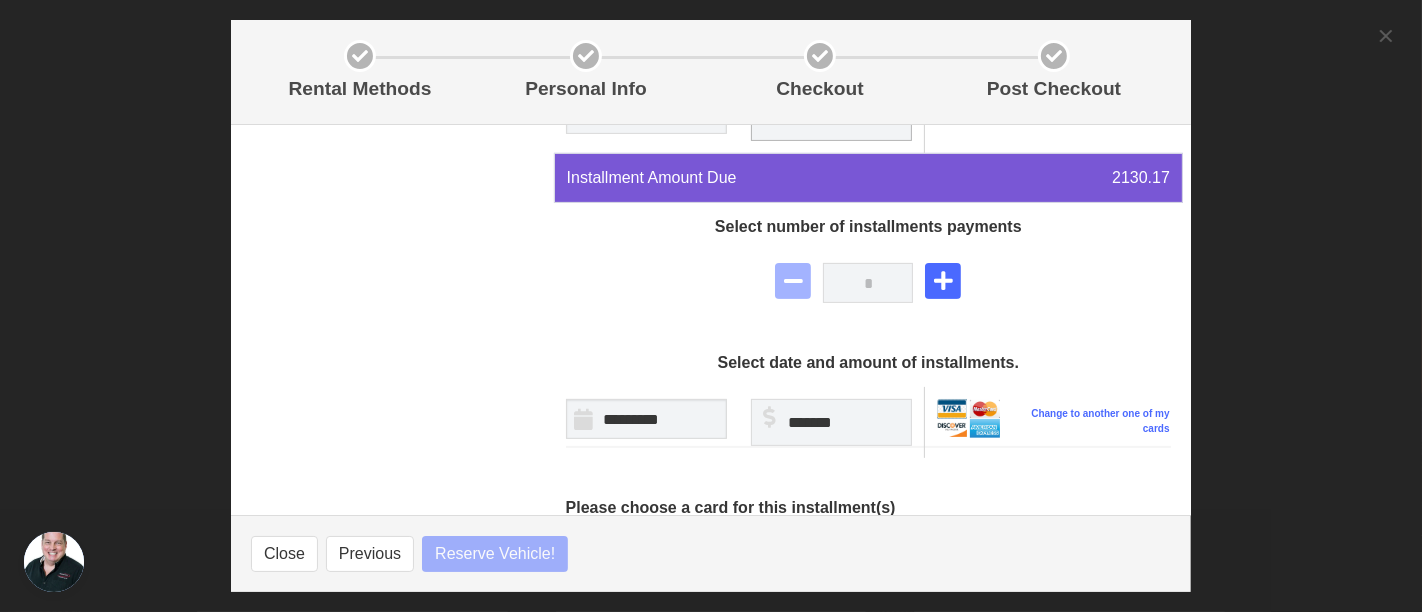 select 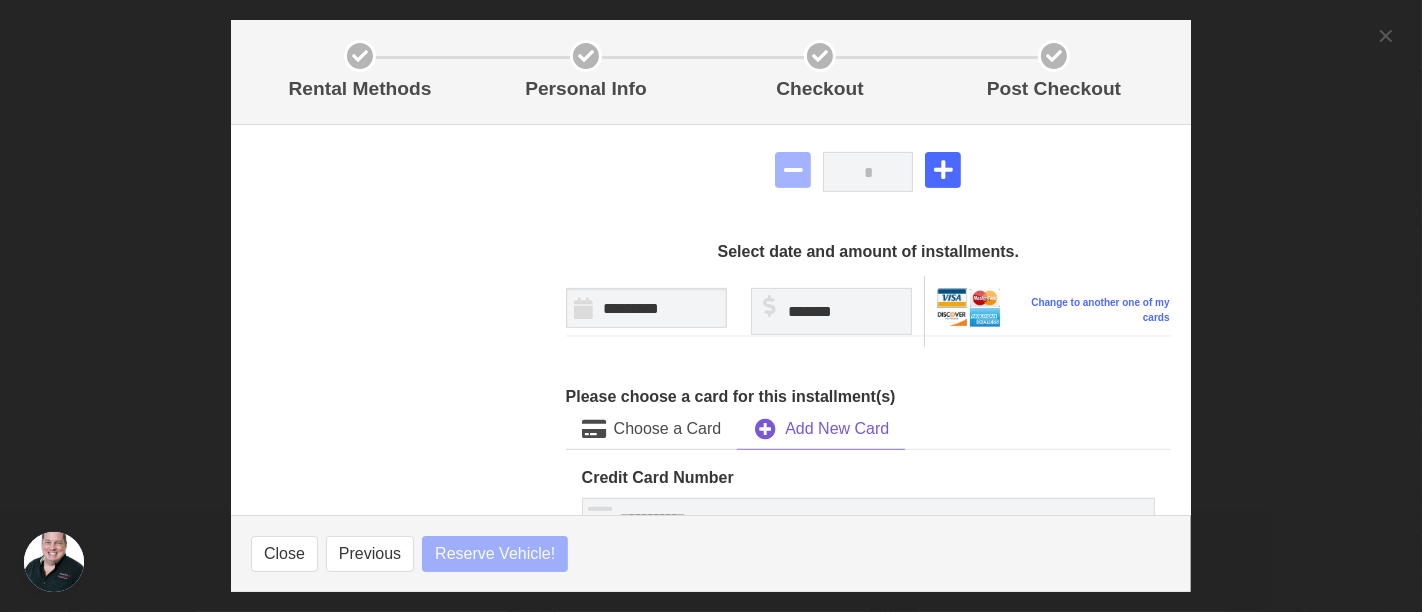 select 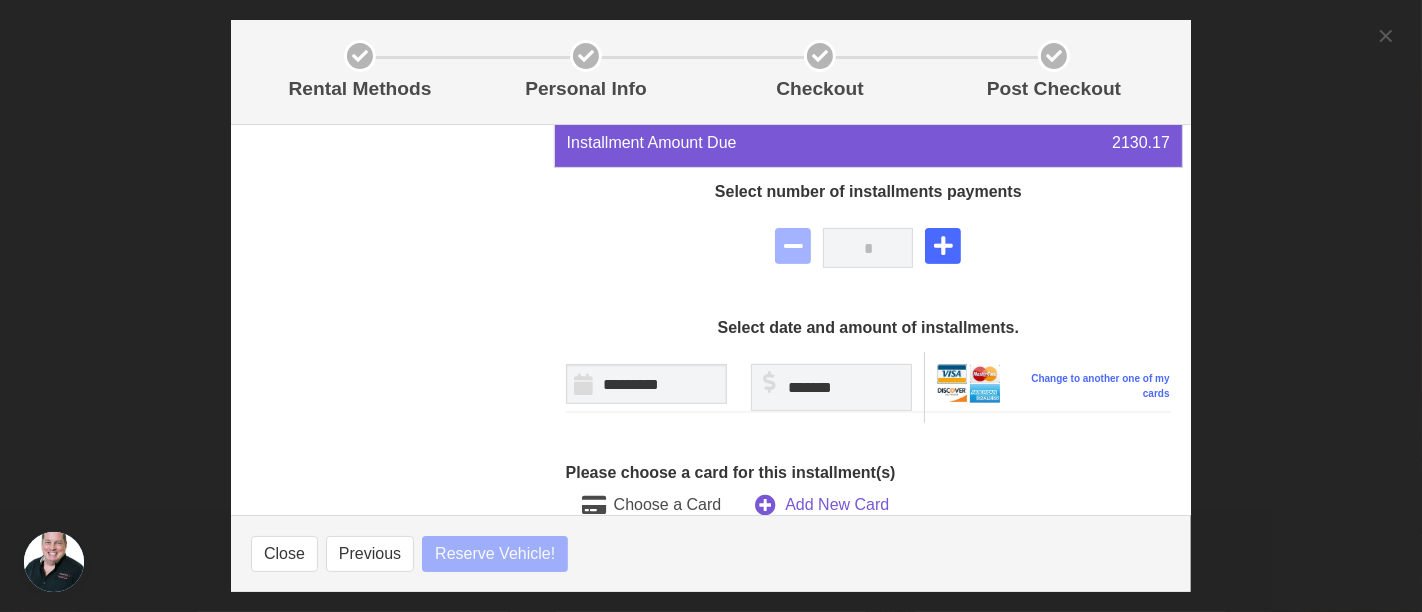 scroll, scrollTop: 555, scrollLeft: 0, axis: vertical 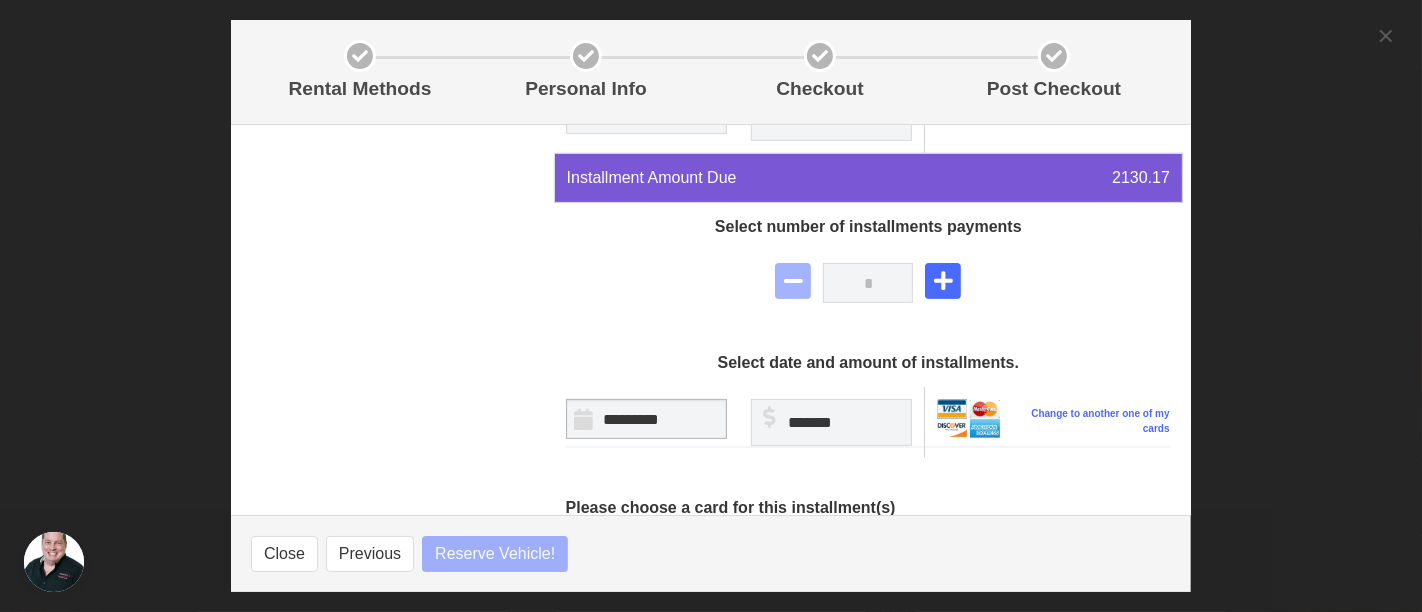 select 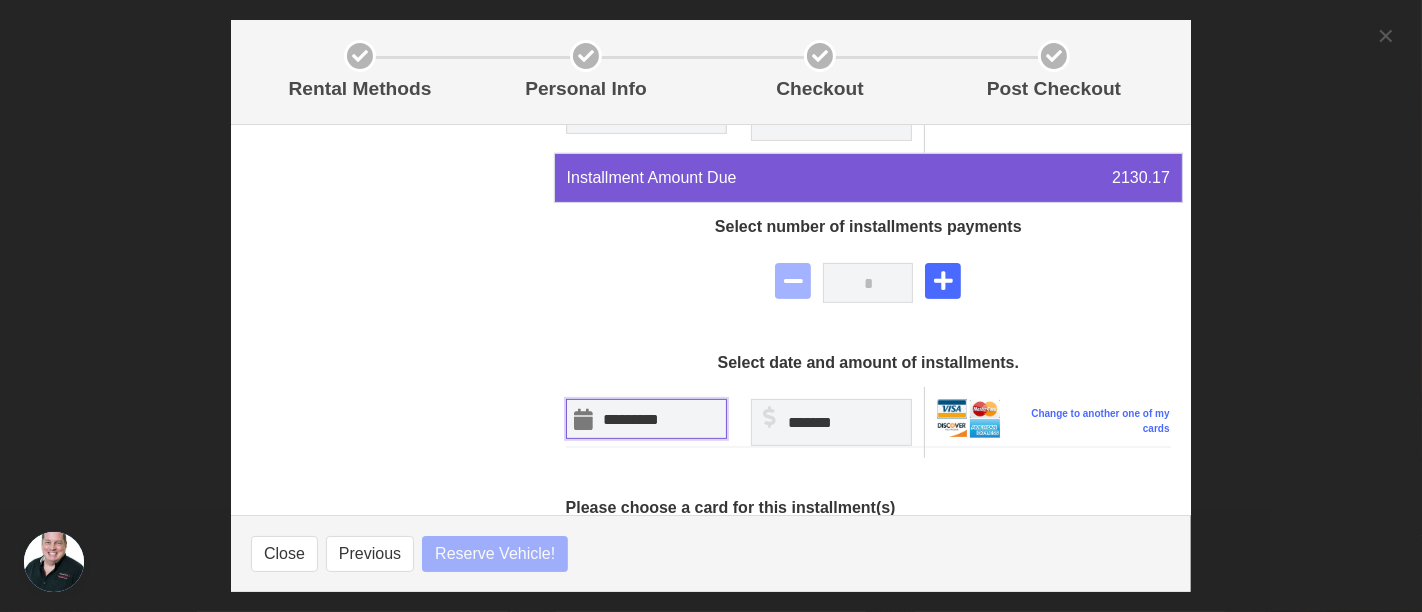 click on "*********" at bounding box center (646, 419) 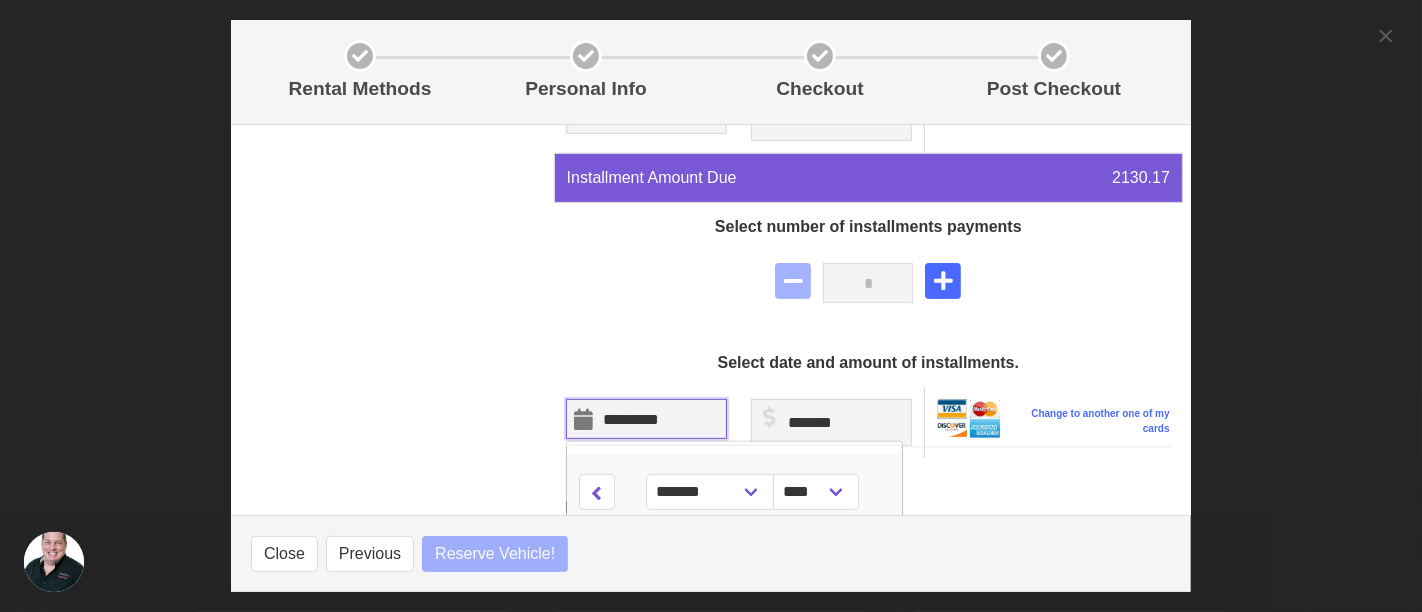 select 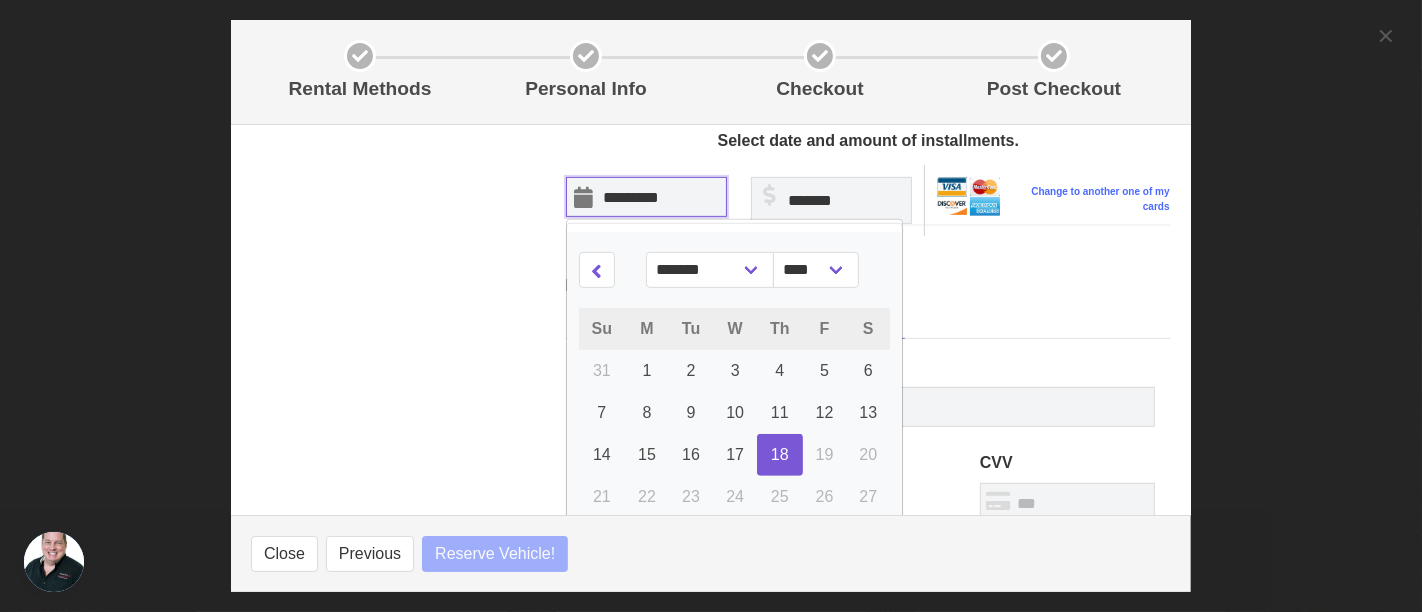 select 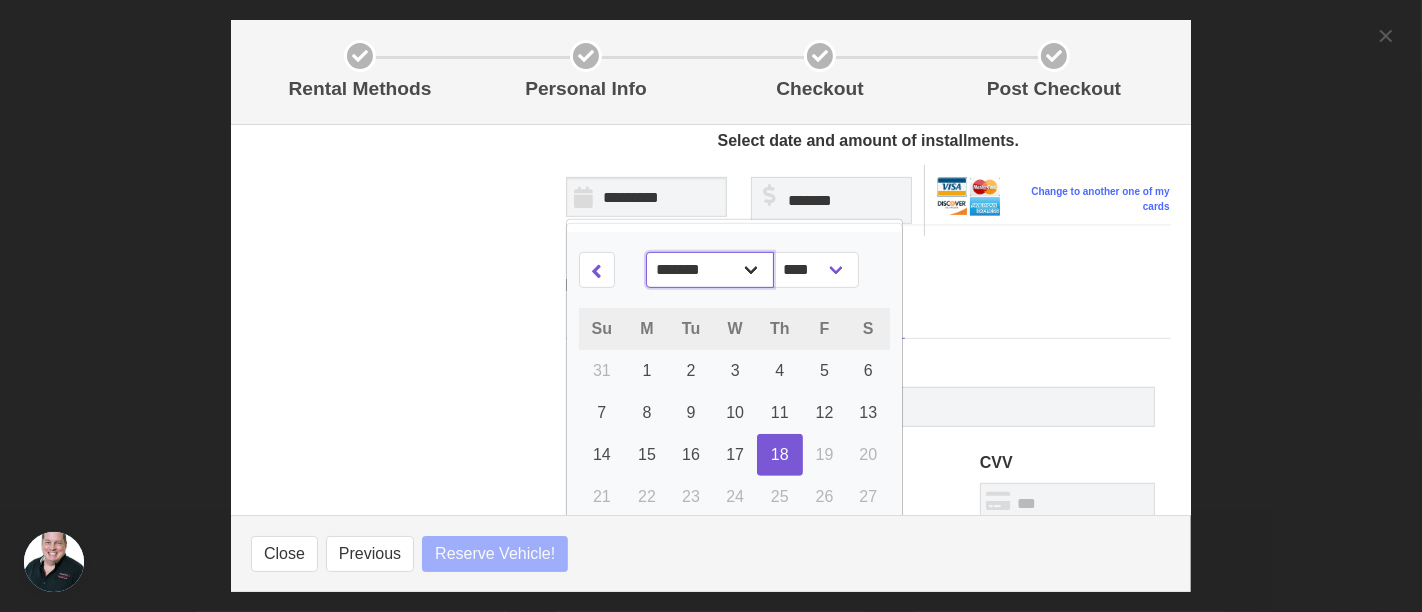 click on "******* ******** ***** ***** *** **** **** ****** ********* ******* ******** ********" at bounding box center [710, 270] 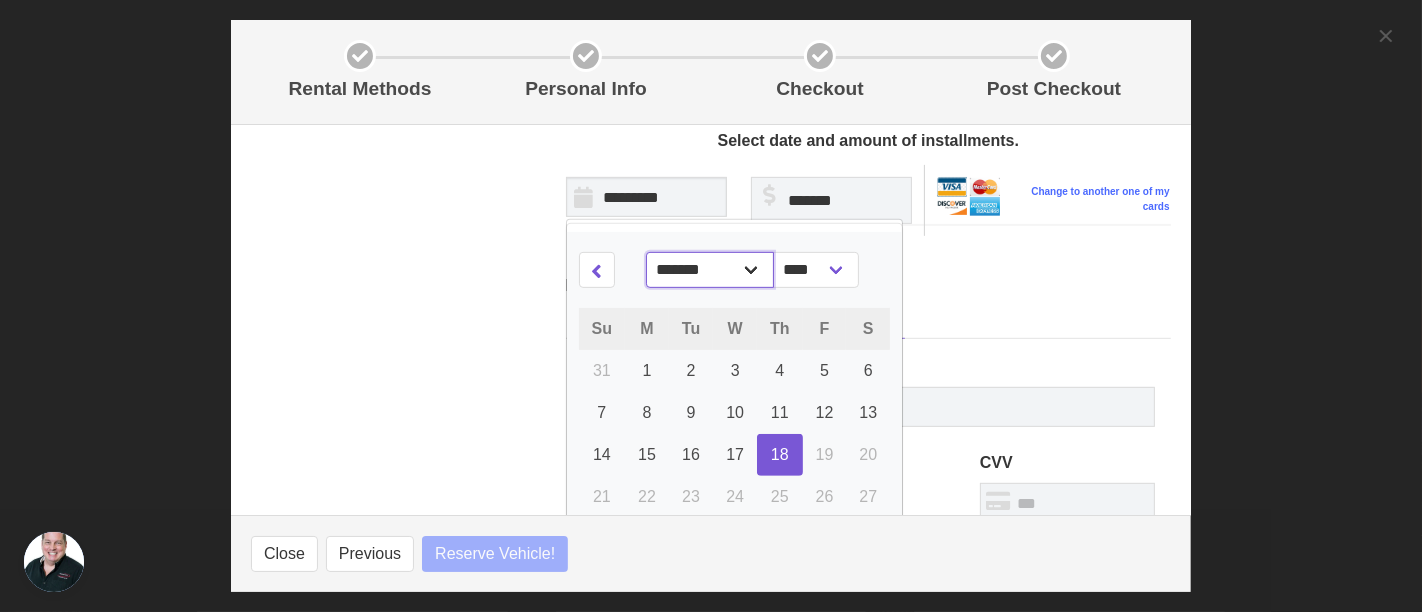 select 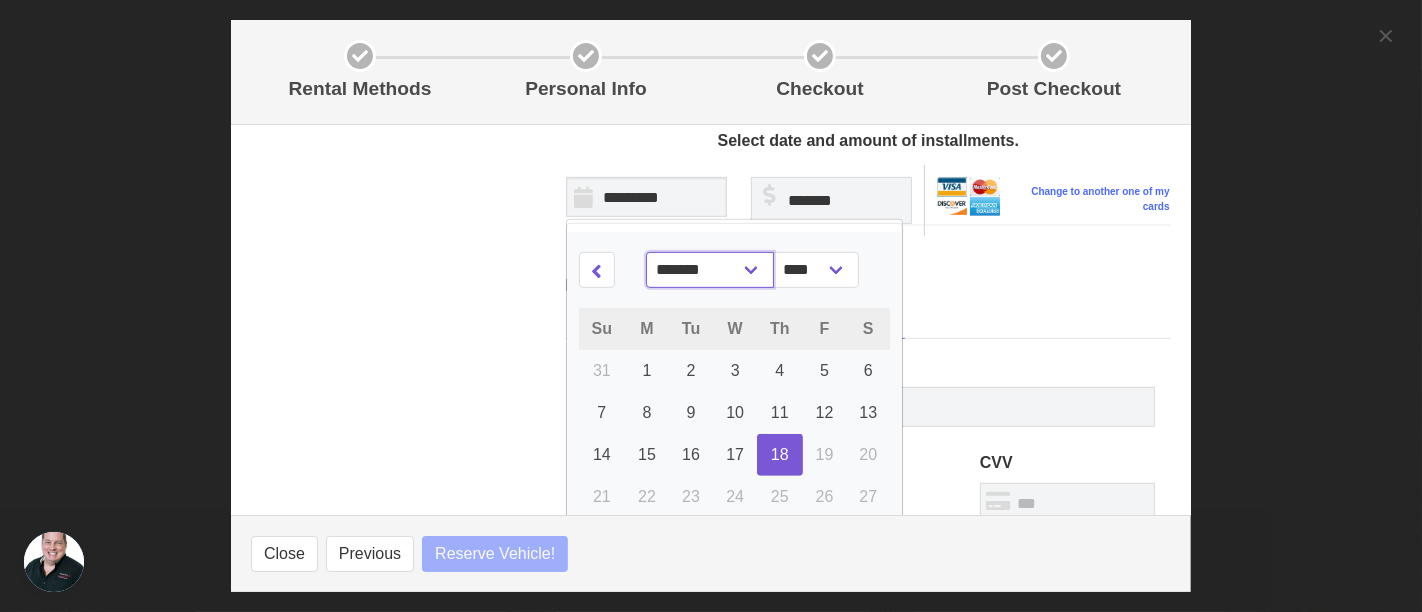 select 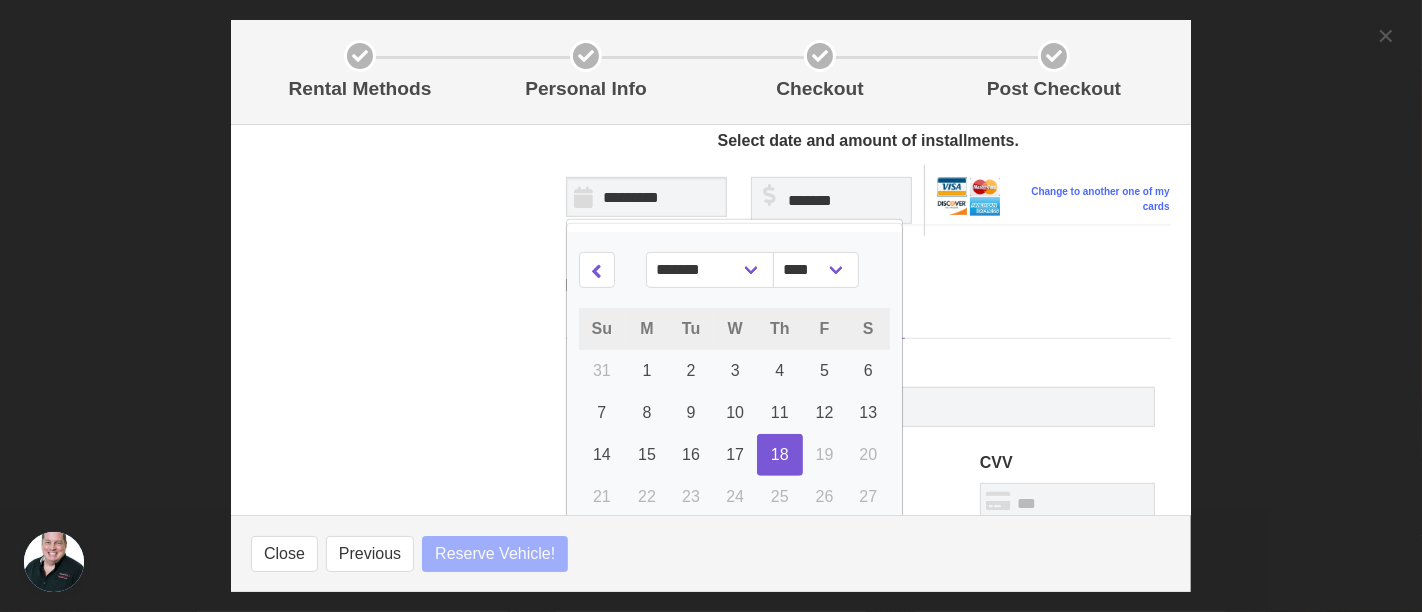 click on "******* ******** ***** ***** *** **** **** ****** ********* ******* ******** ********       ****" at bounding box center [735, 270] 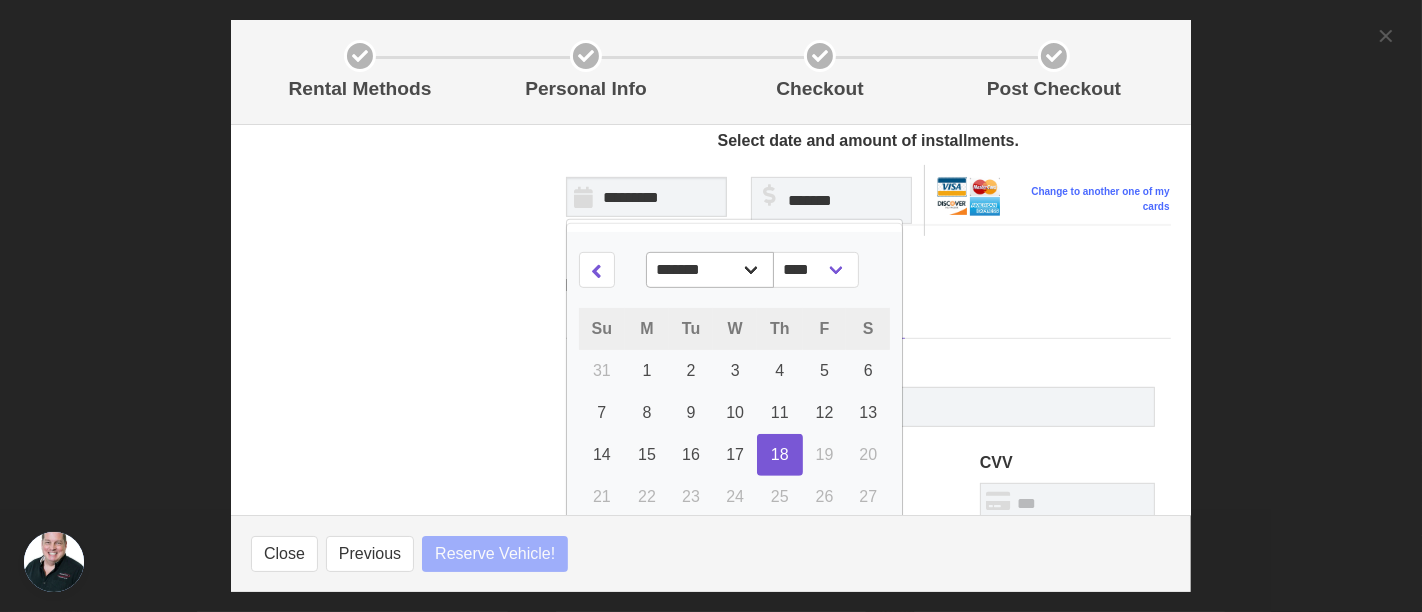 select 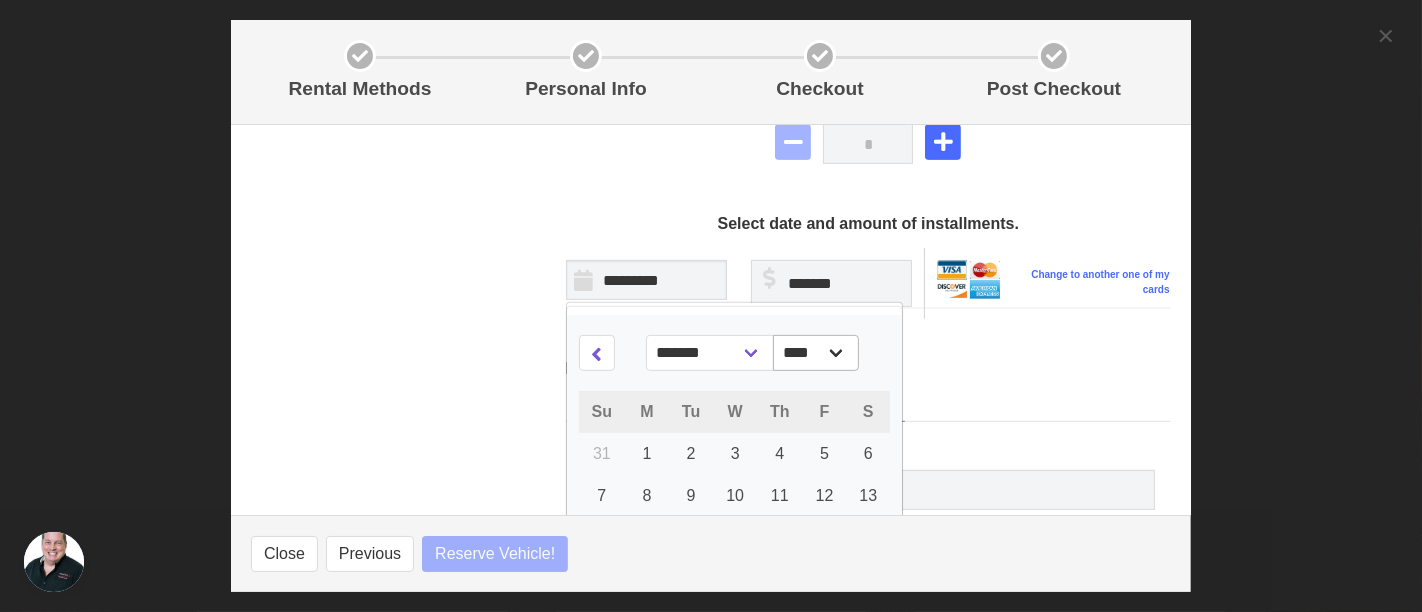 scroll, scrollTop: 666, scrollLeft: 0, axis: vertical 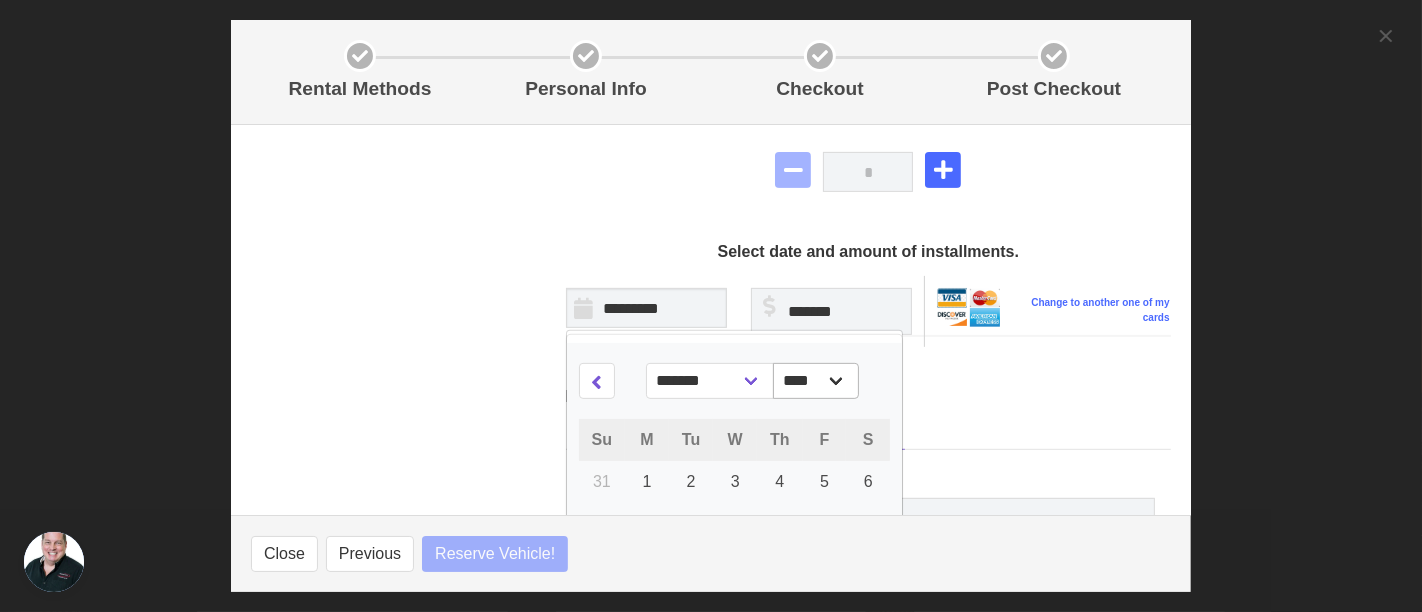 select 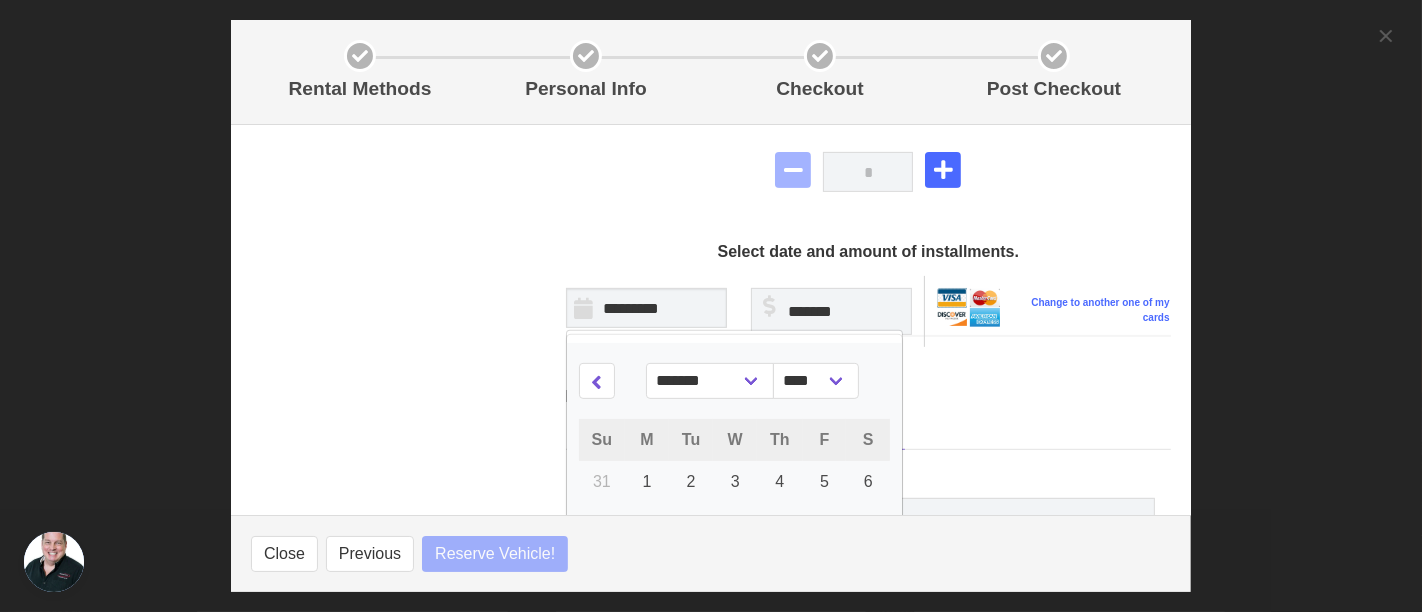 select 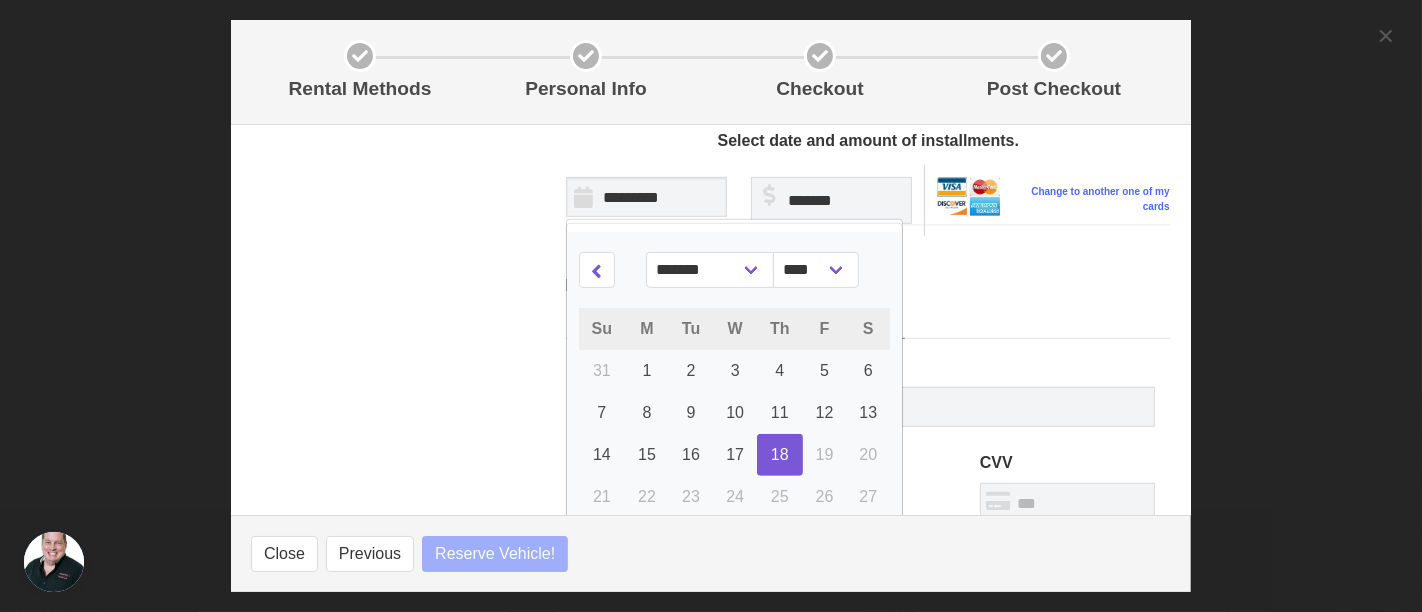 select 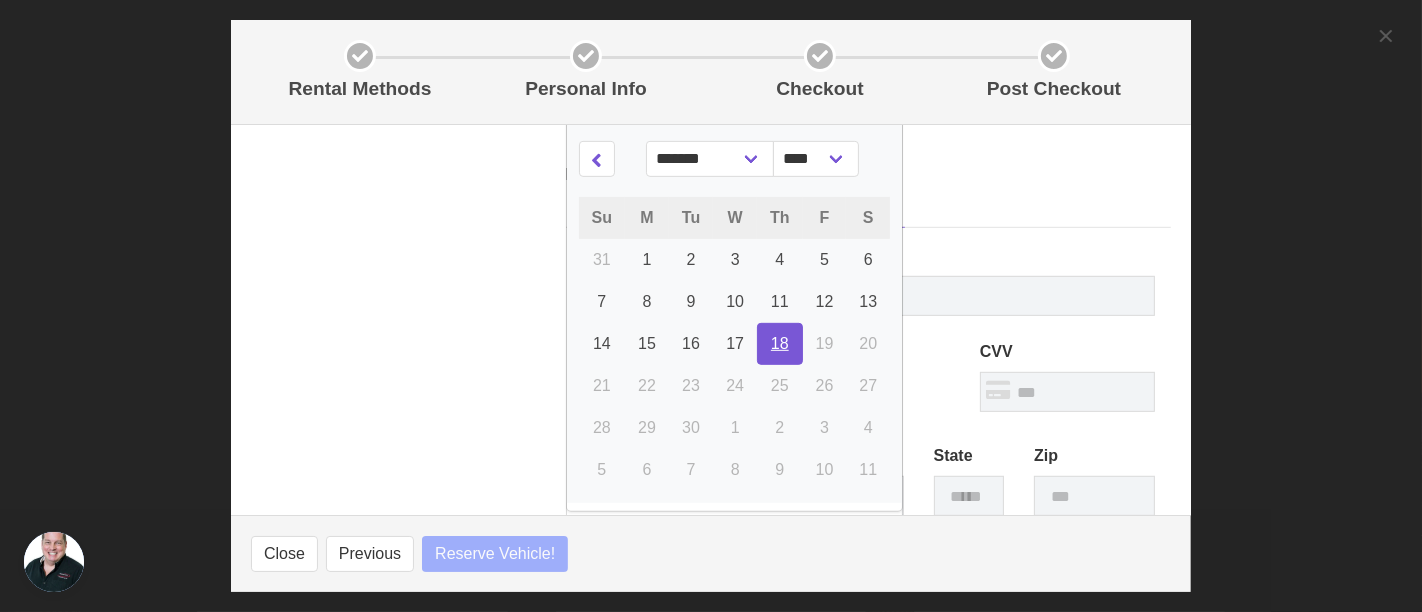 click on "18" at bounding box center (780, 343) 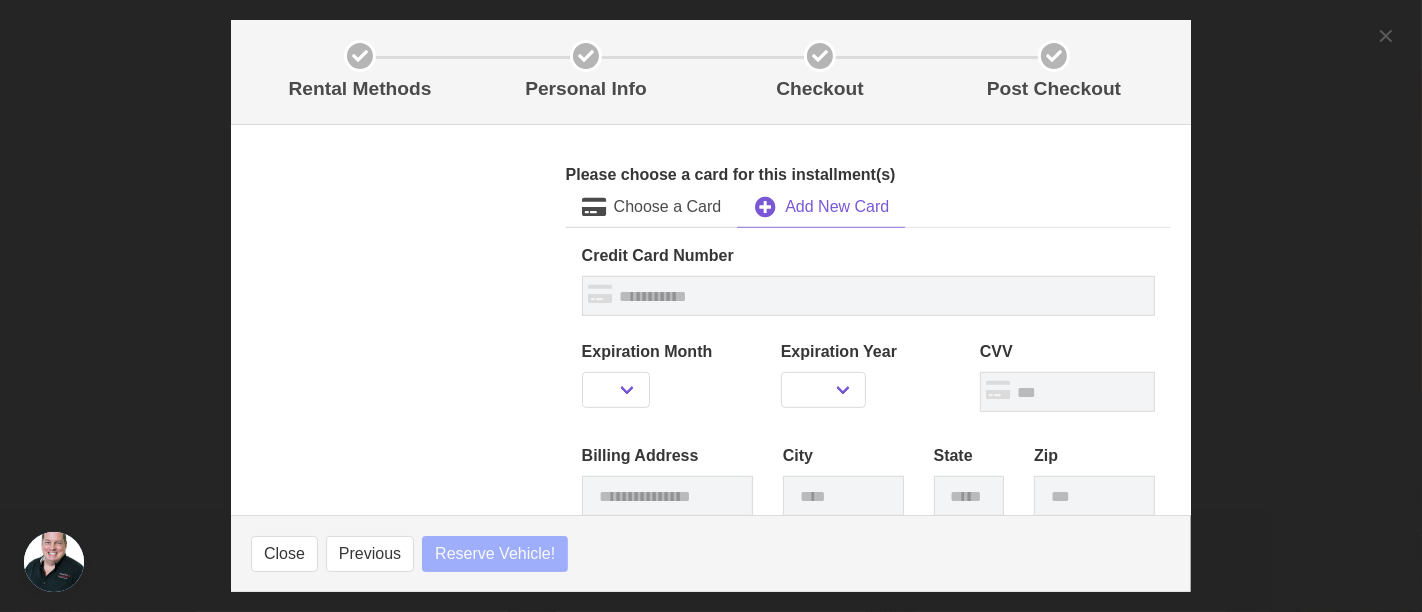 select 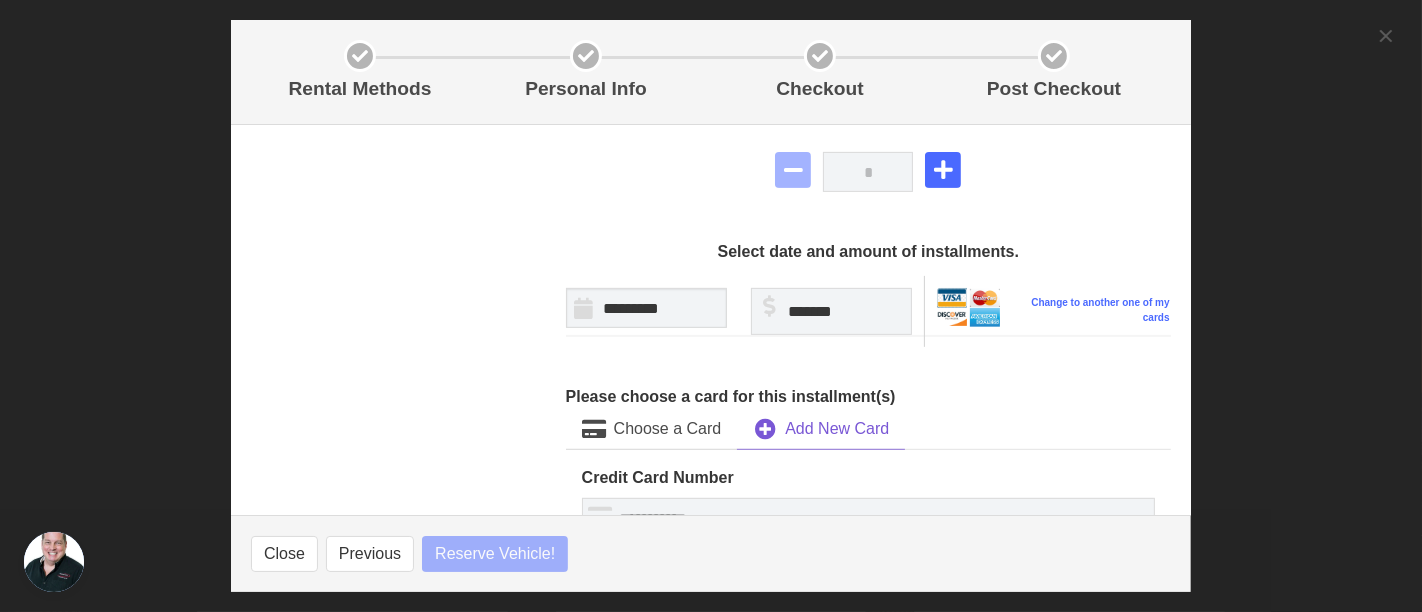 select 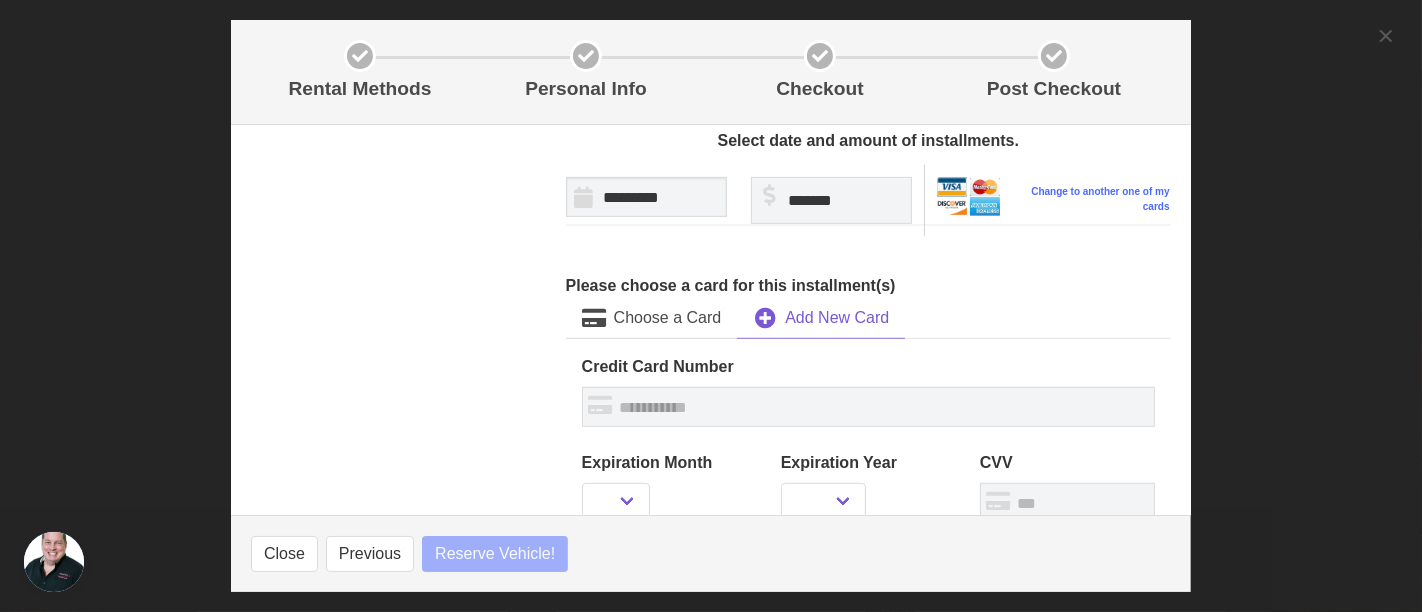 select 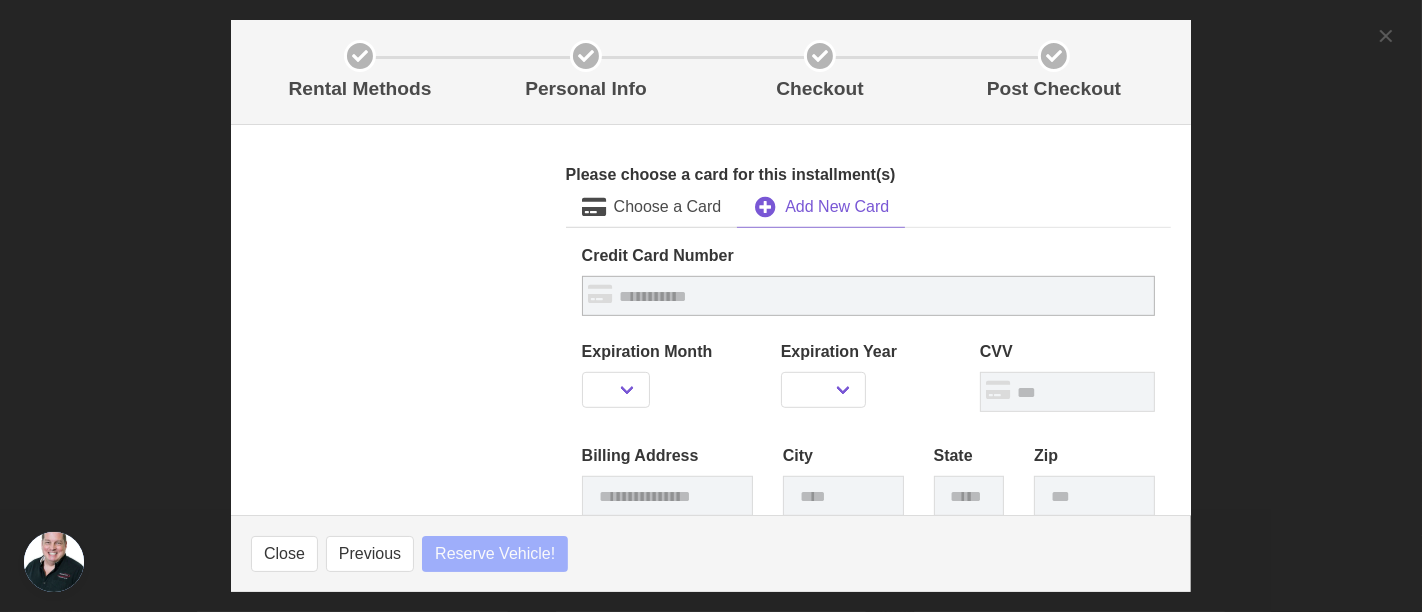 select 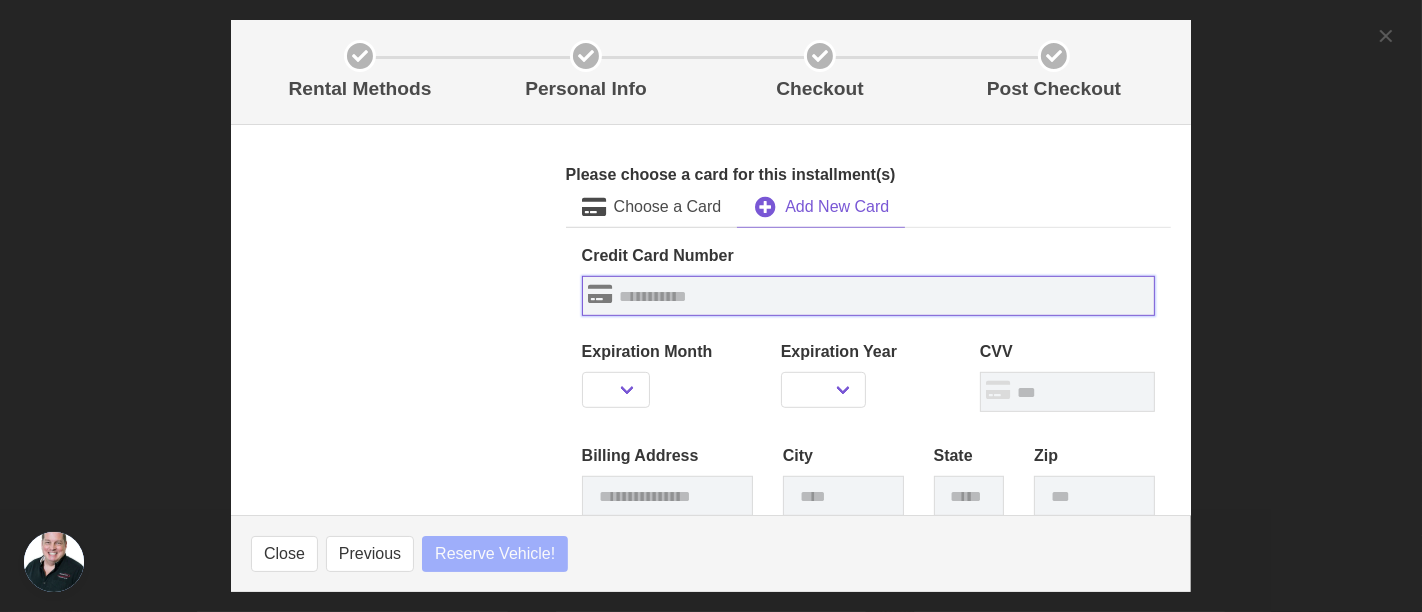 click at bounding box center (868, 296) 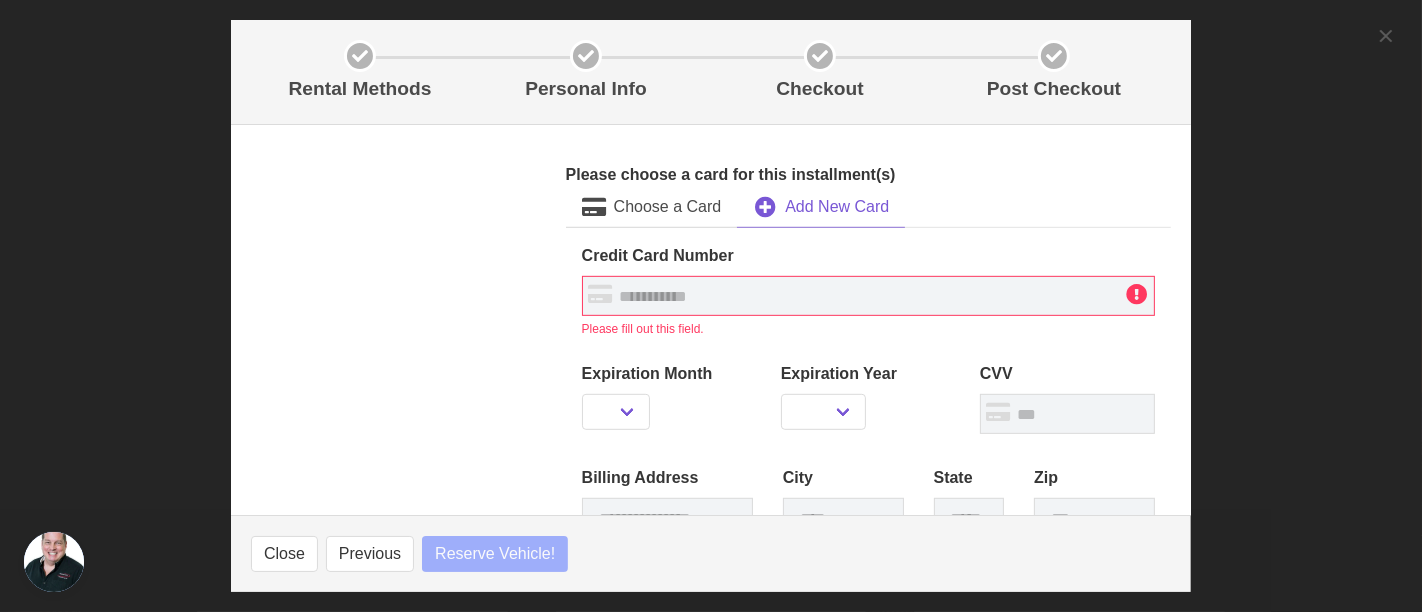 select 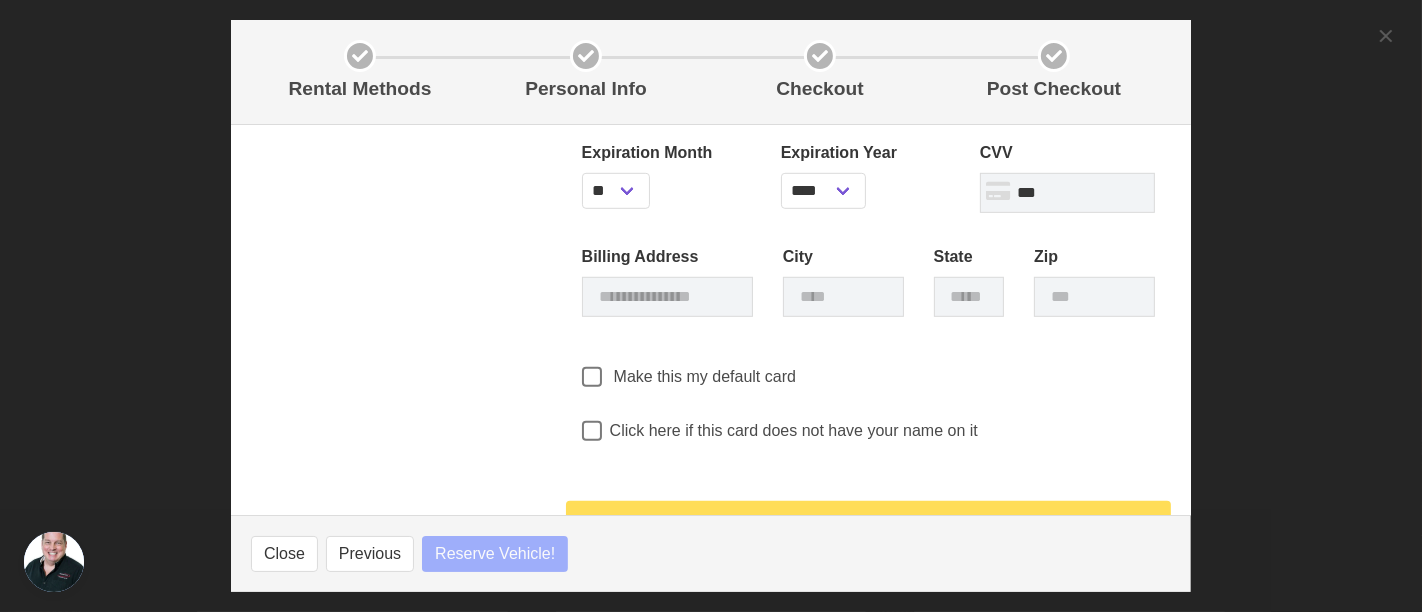 scroll, scrollTop: 1251, scrollLeft: 0, axis: vertical 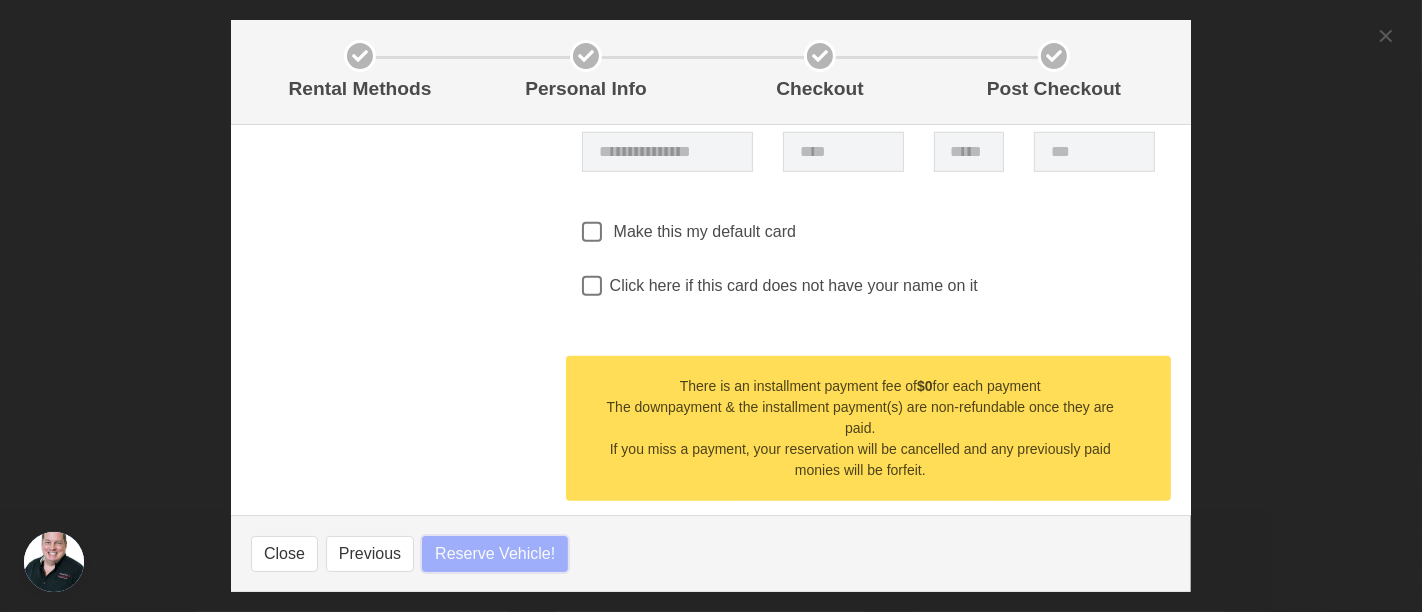 click on "Reserve Vehicle!" at bounding box center (495, 554) 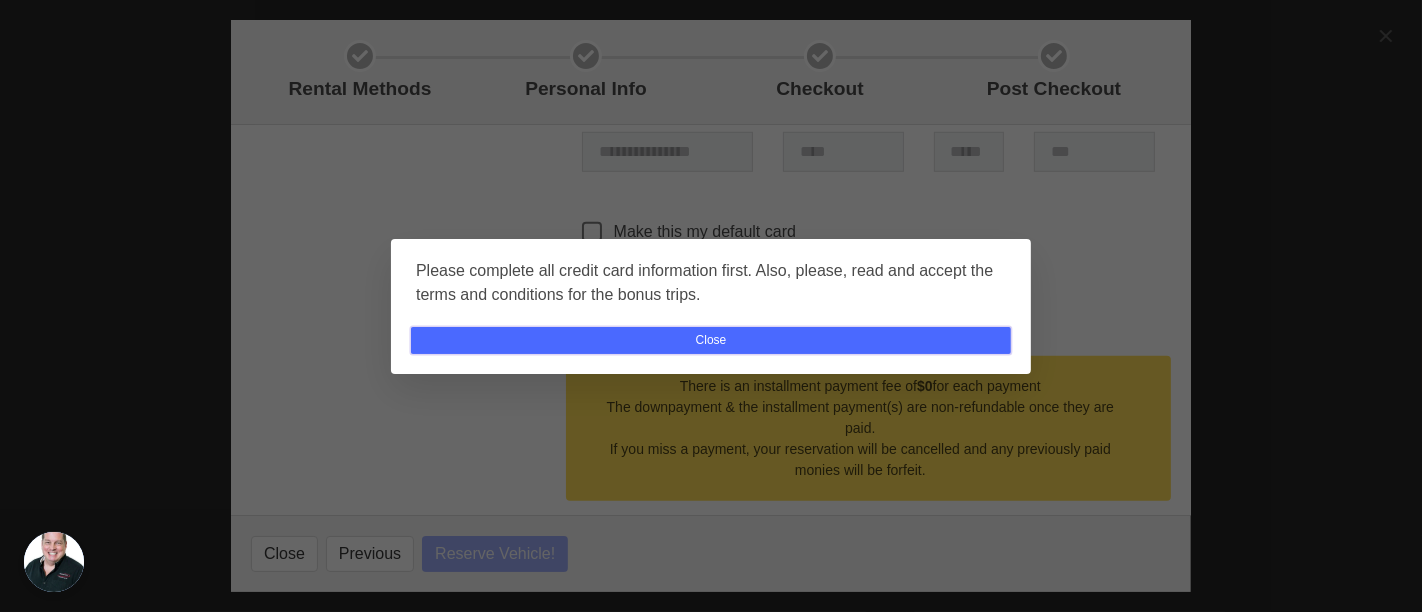 drag, startPoint x: 728, startPoint y: 328, endPoint x: 733, endPoint y: 341, distance: 13.928389 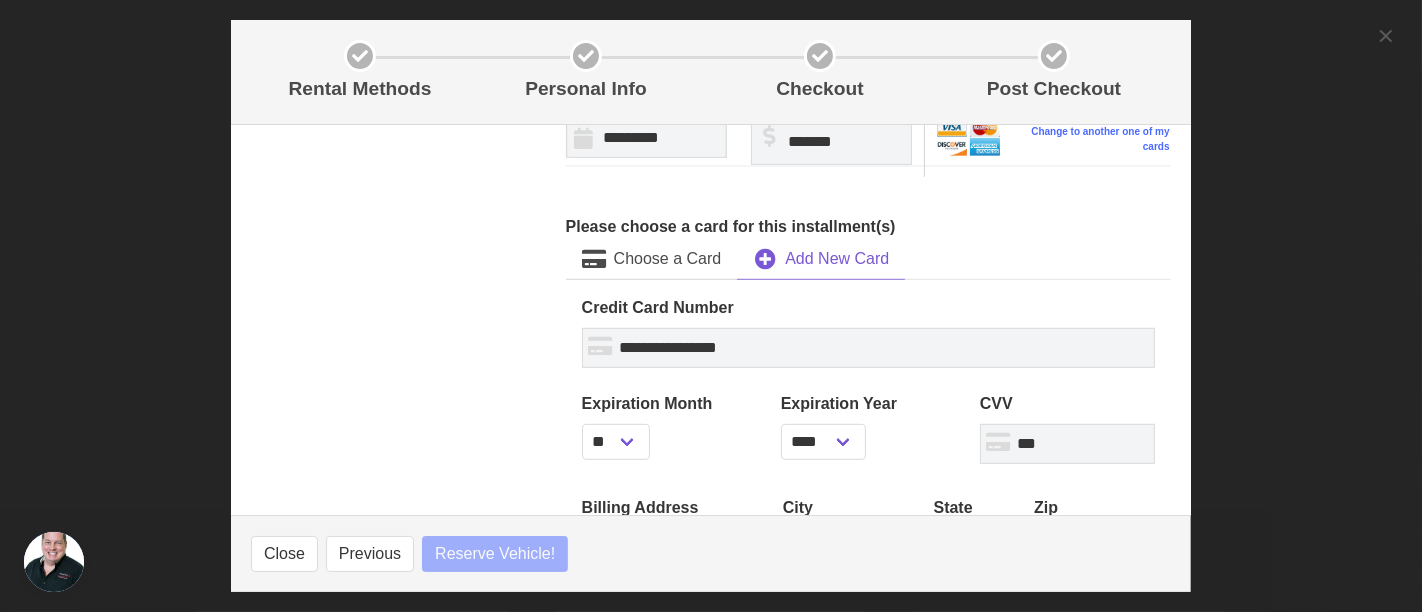 scroll, scrollTop: 806, scrollLeft: 0, axis: vertical 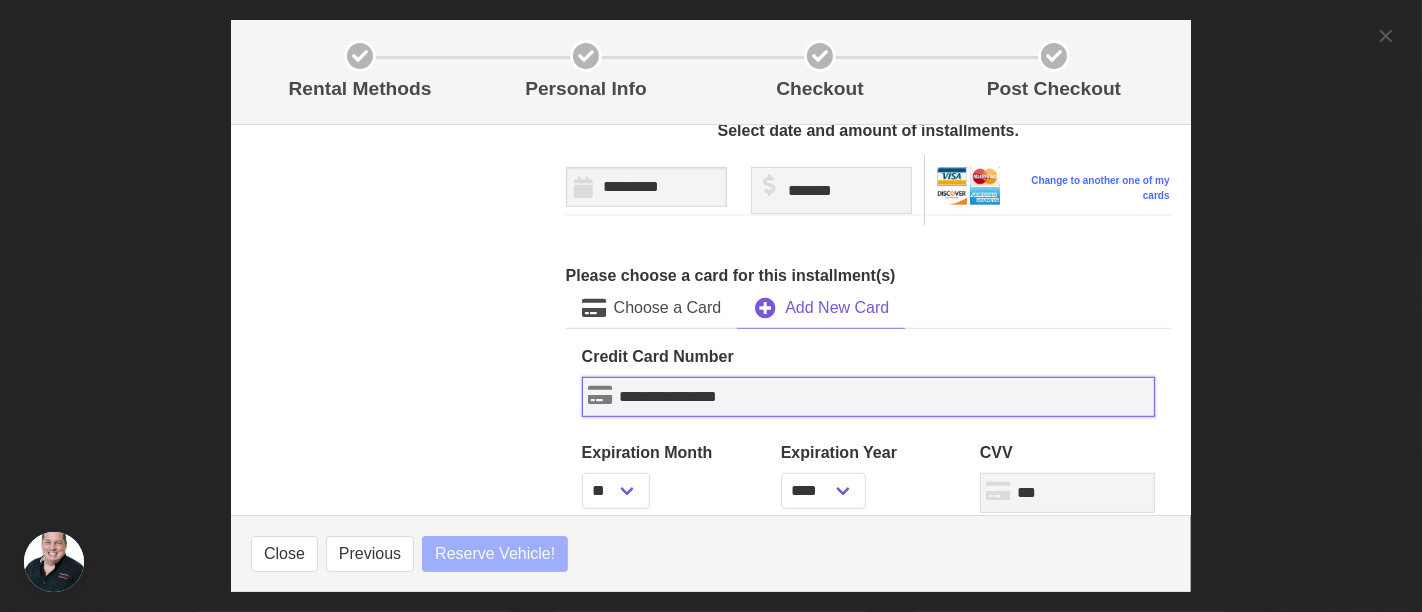 click on "**********" at bounding box center (868, 397) 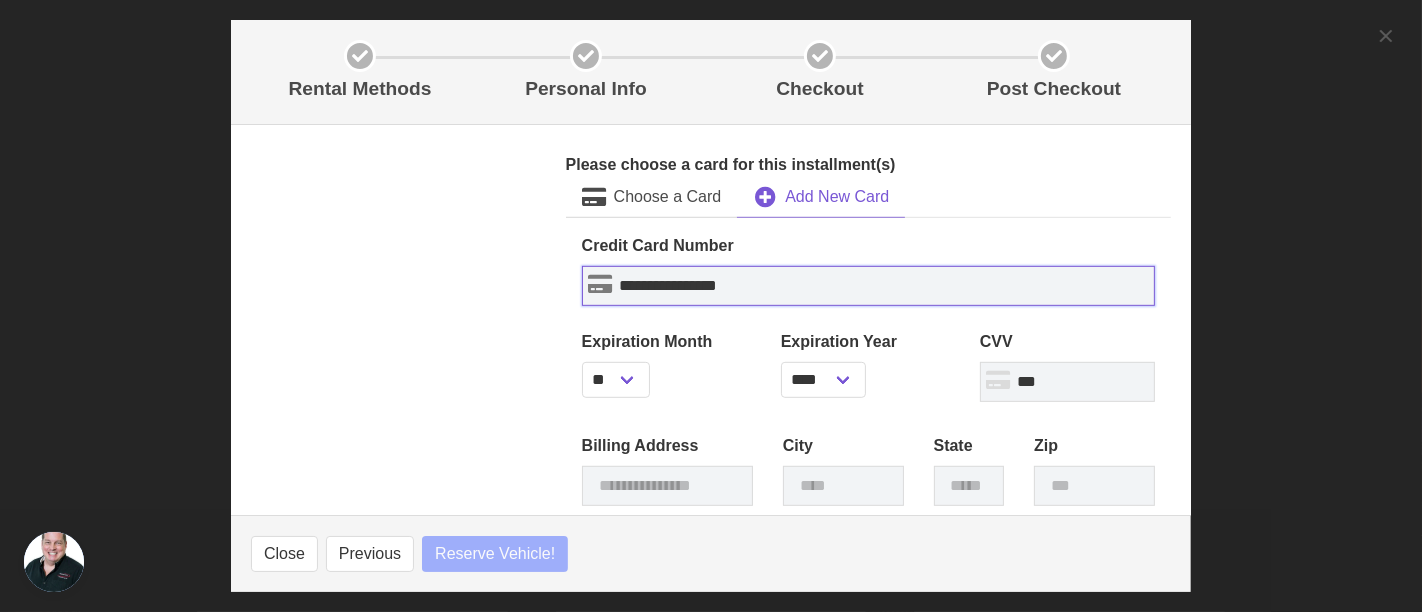 scroll, scrollTop: 1028, scrollLeft: 0, axis: vertical 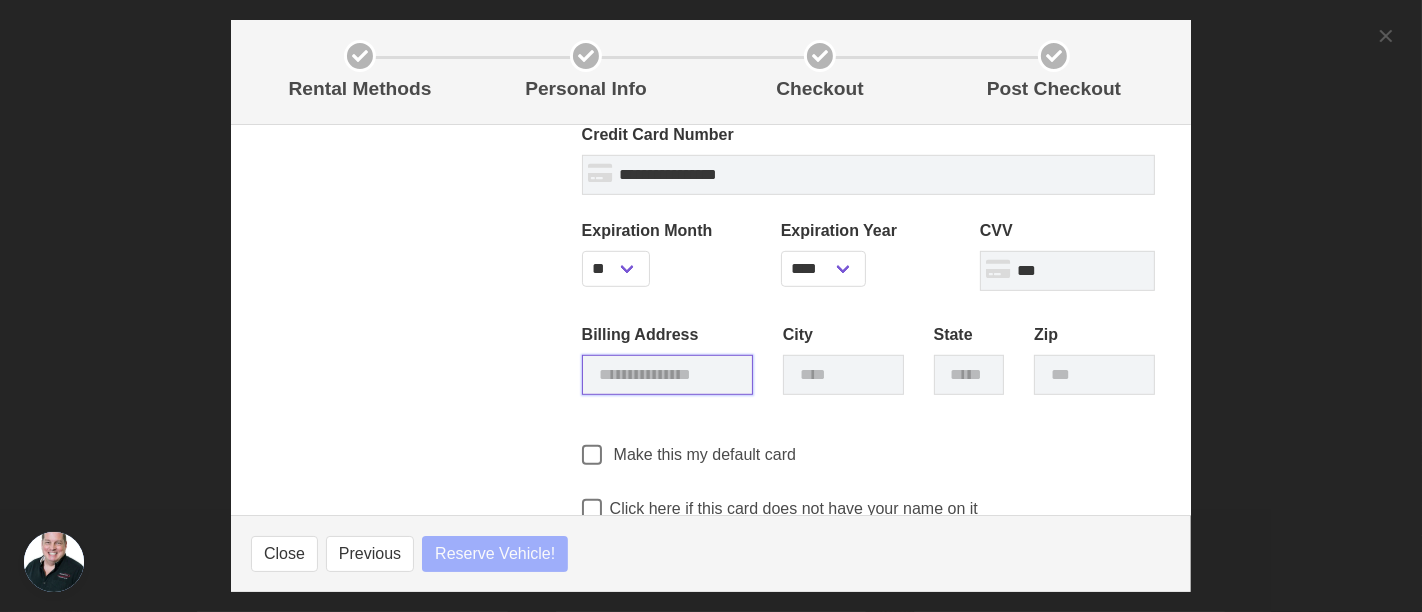 click at bounding box center [667, 375] 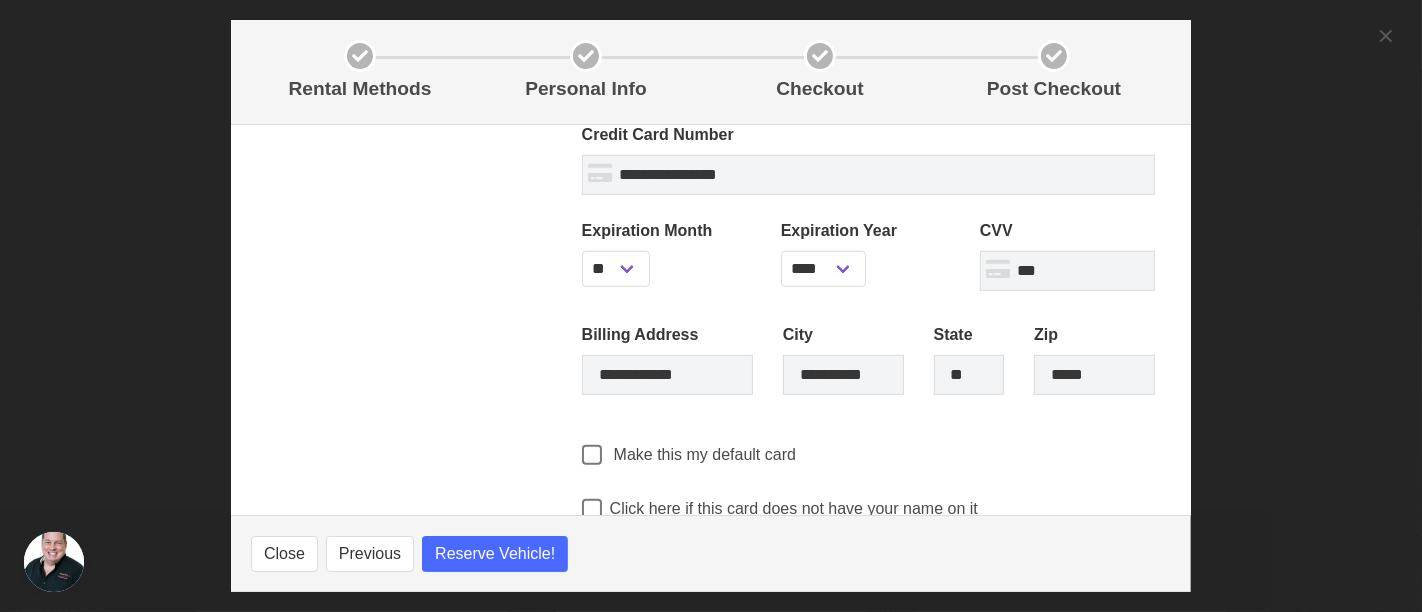 click on "**********" at bounding box center [868, 319] 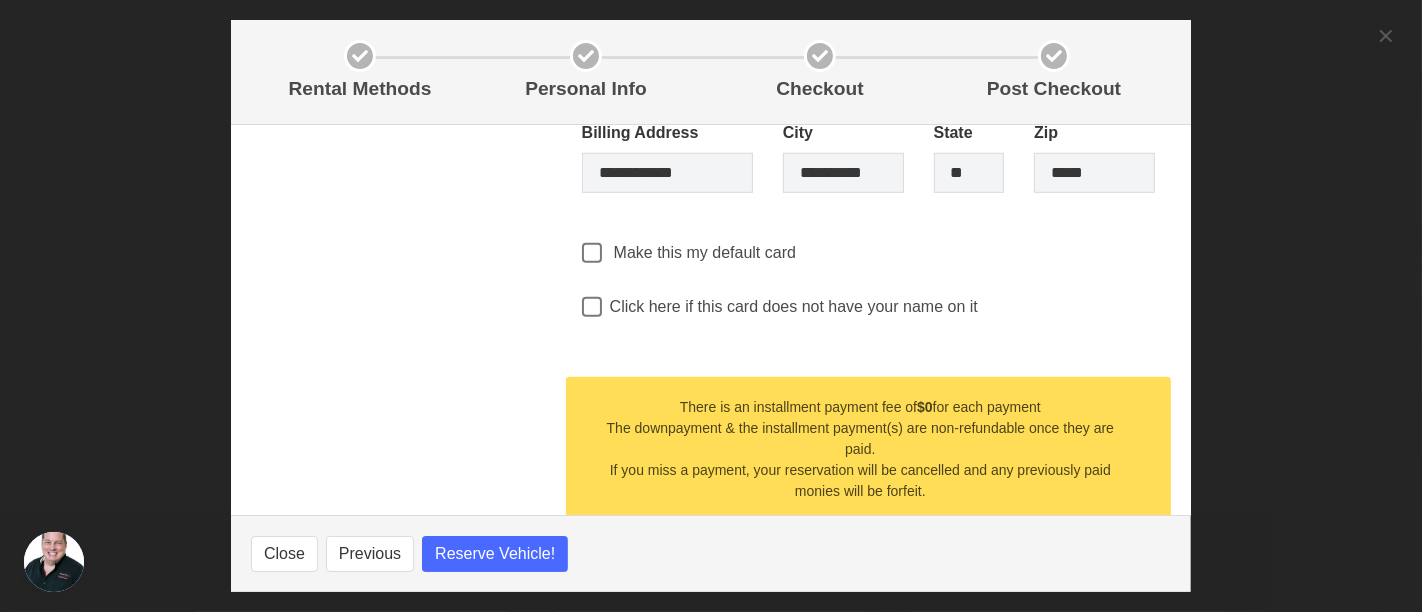 scroll, scrollTop: 1251, scrollLeft: 0, axis: vertical 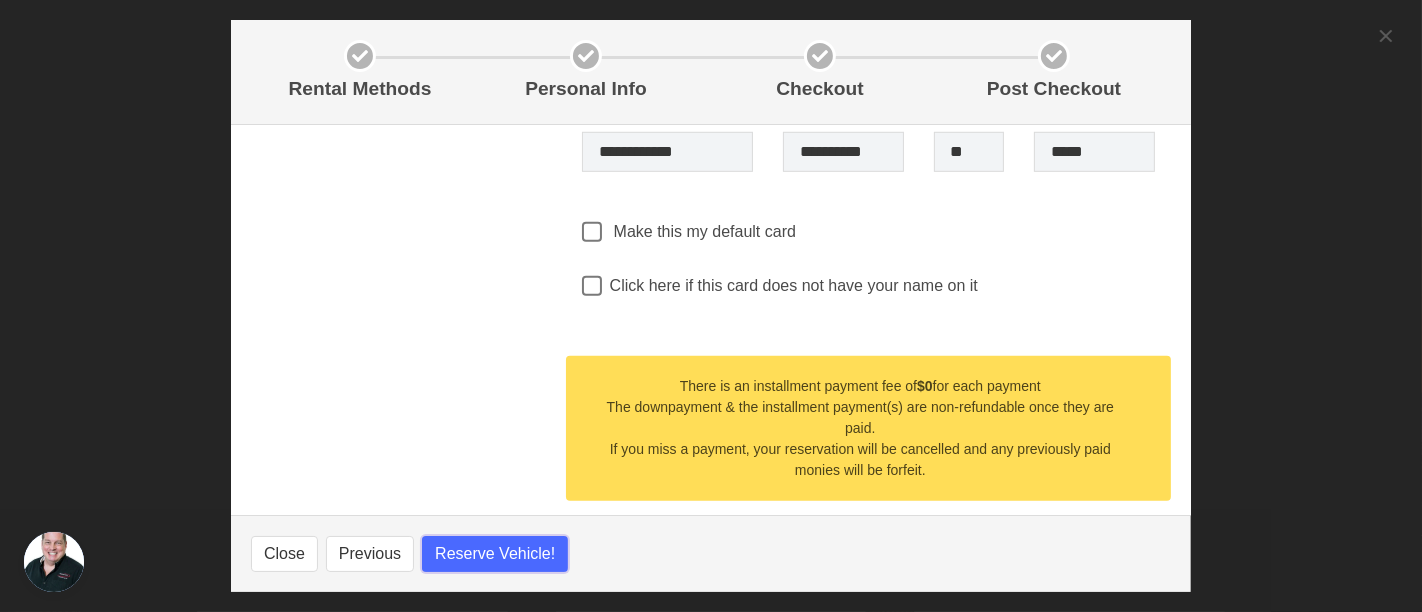 click on "Reserve Vehicle!" at bounding box center [495, 554] 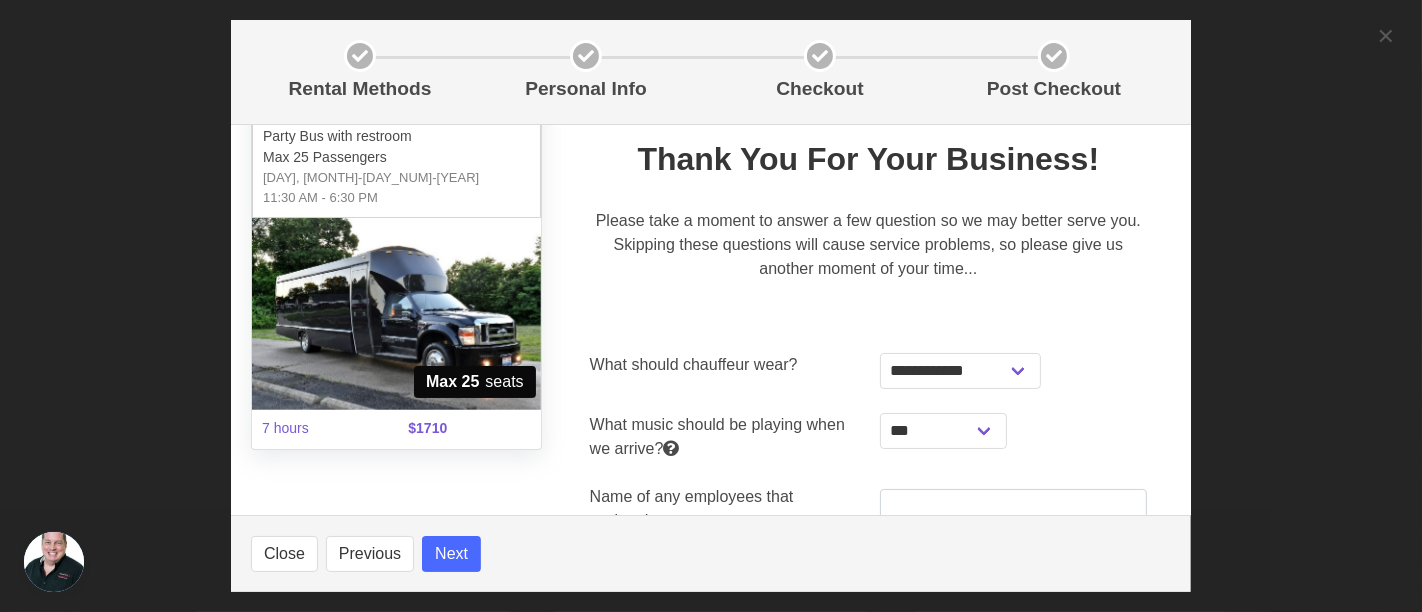 scroll, scrollTop: 111, scrollLeft: 0, axis: vertical 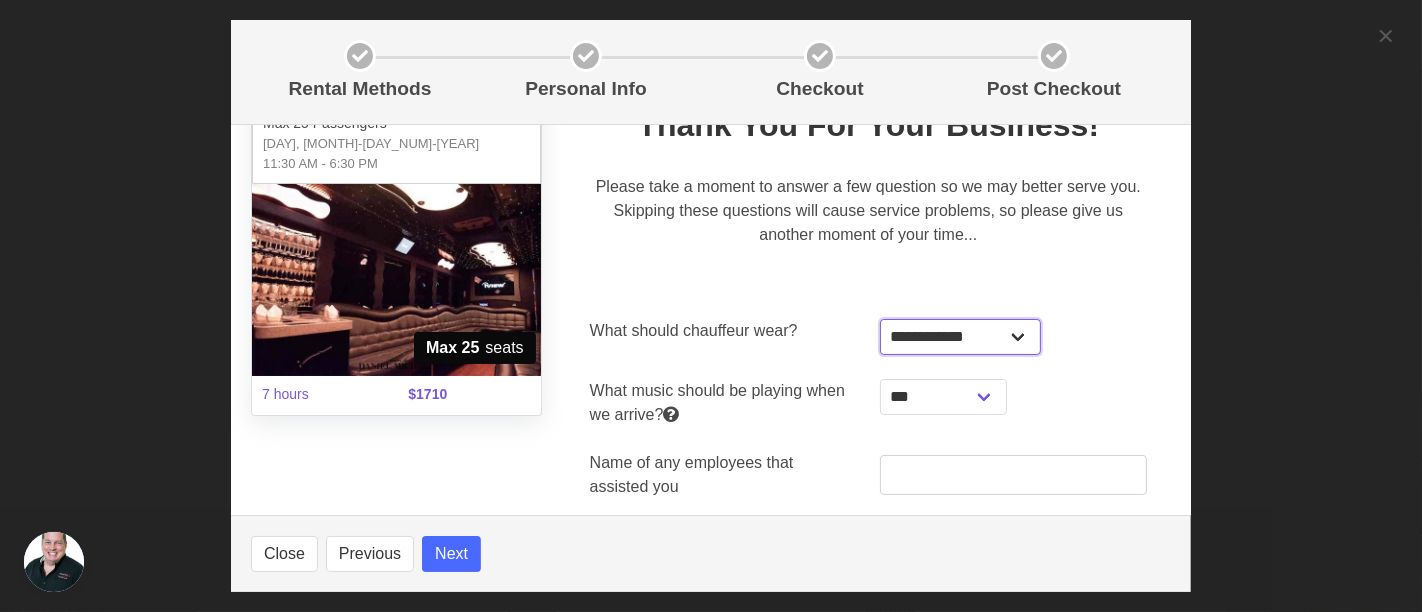 click on "**********" at bounding box center [960, 337] 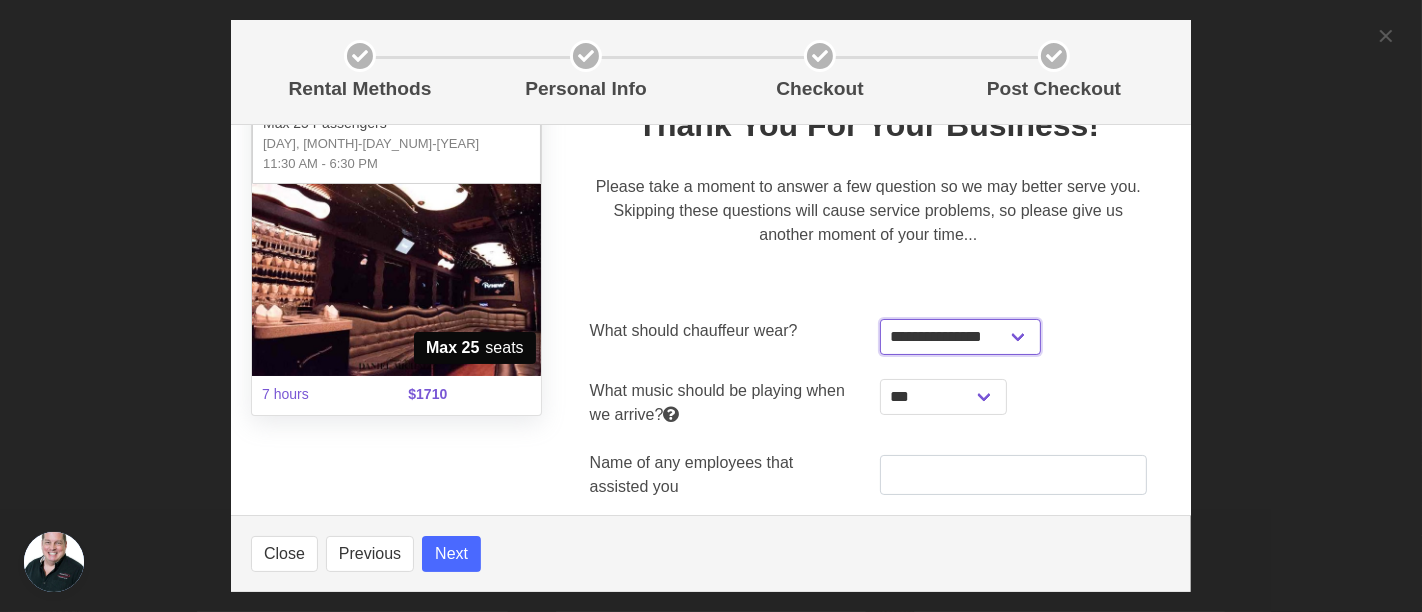 click on "**********" at bounding box center [960, 337] 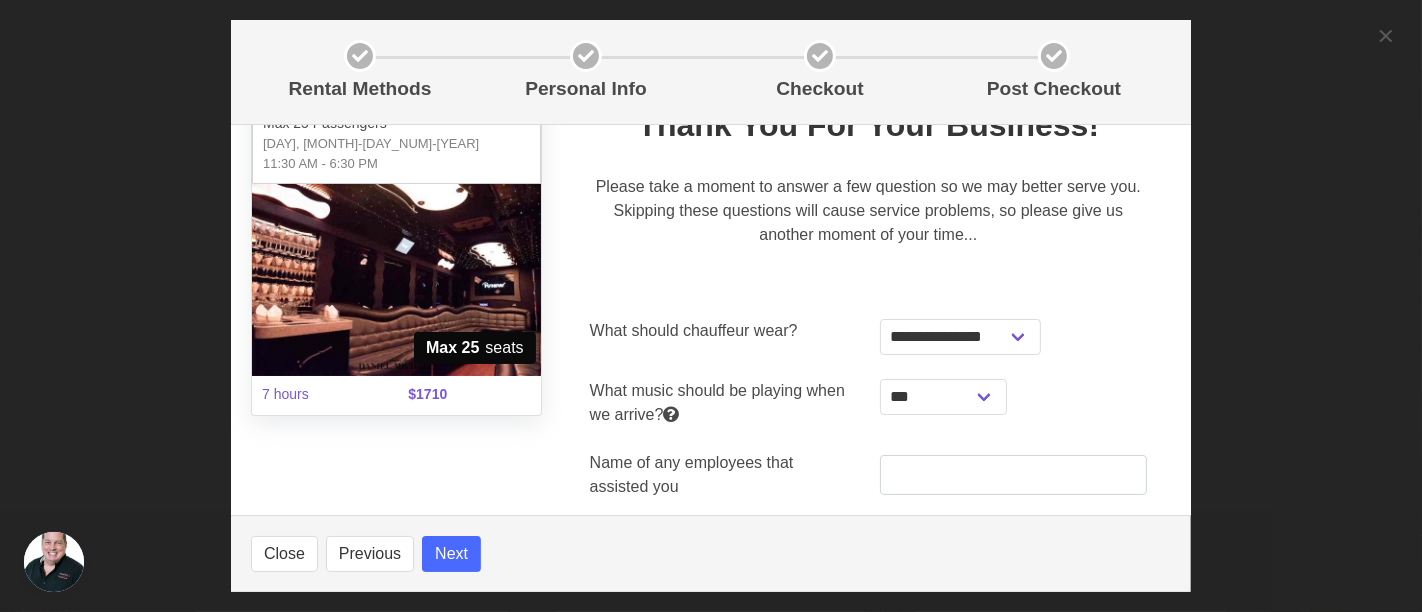 click on "**********" at bounding box center [1013, 337] 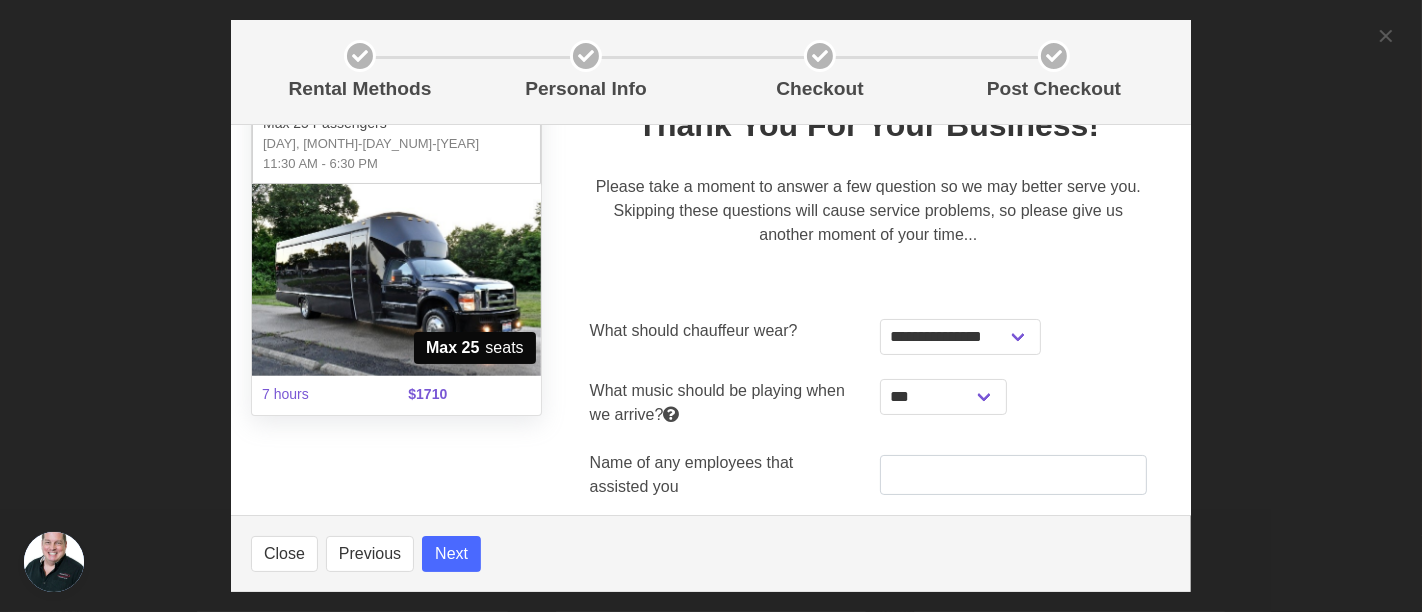 scroll, scrollTop: 222, scrollLeft: 0, axis: vertical 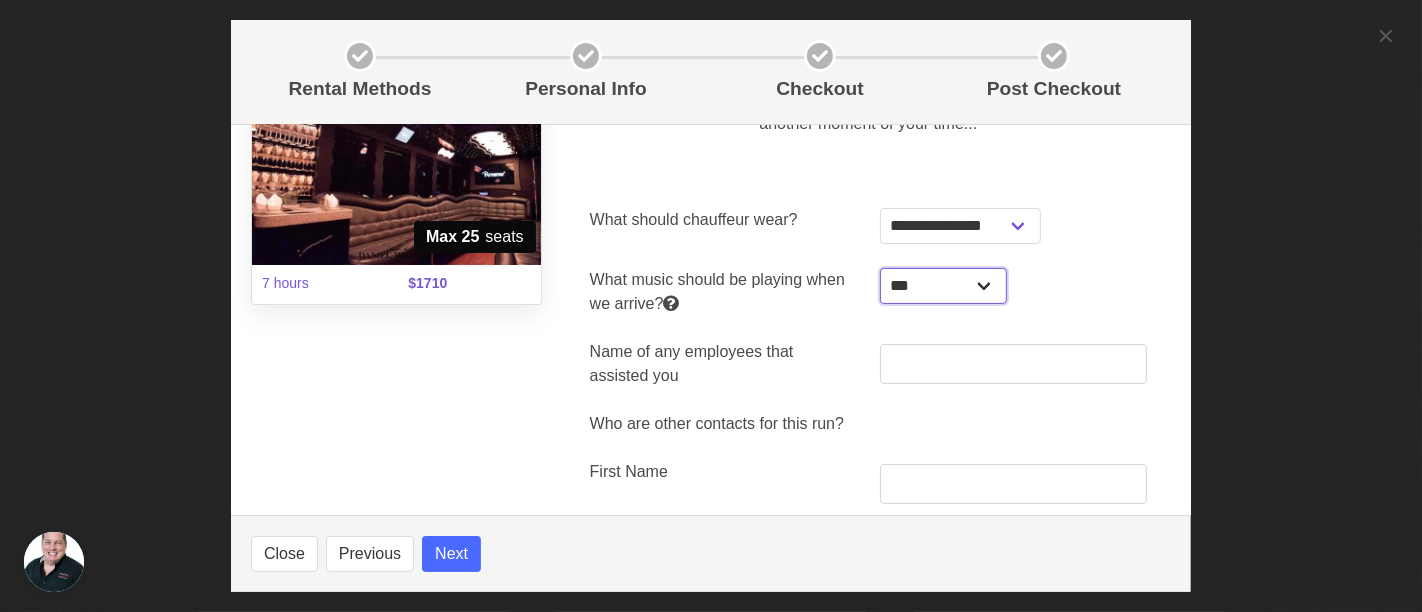 click on "**********" at bounding box center (943, 286) 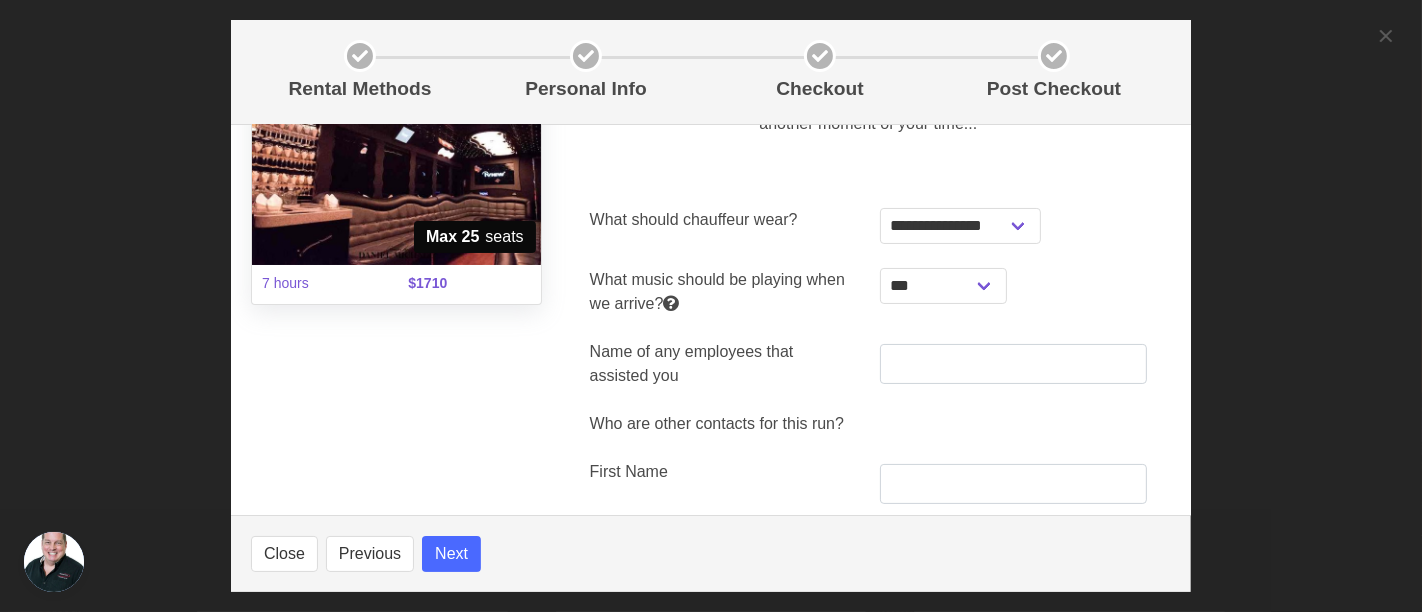 click on "**********" at bounding box center (1013, 286) 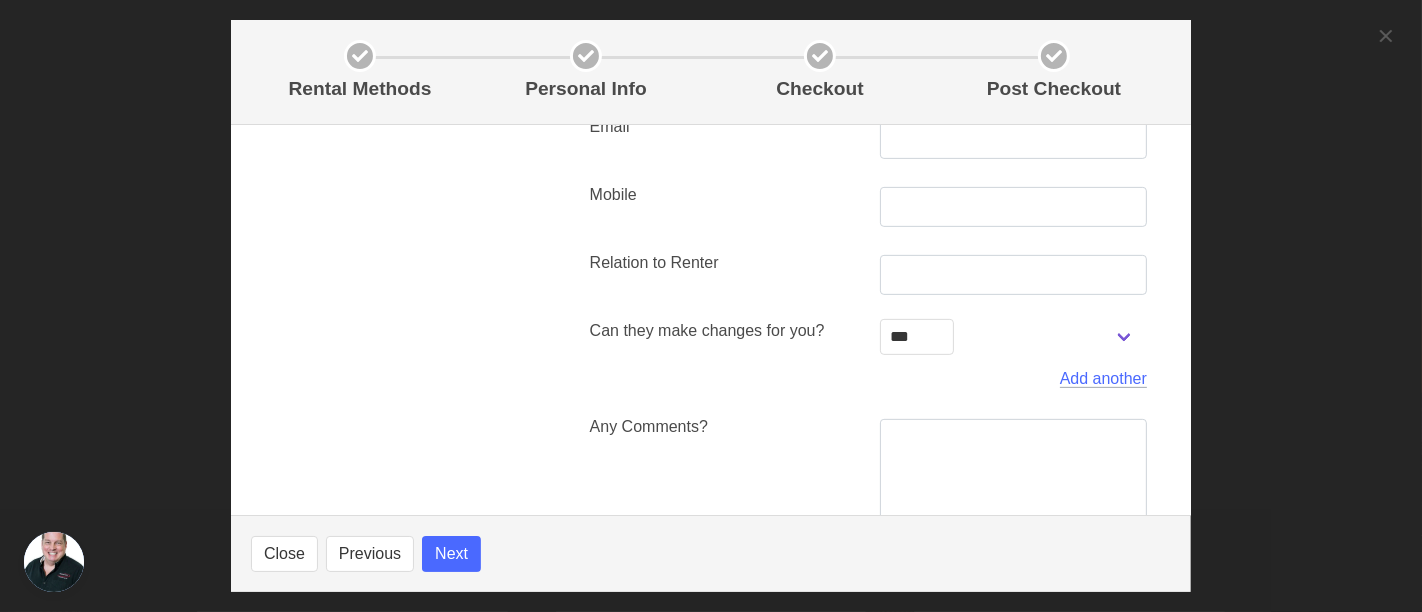 scroll, scrollTop: 666, scrollLeft: 0, axis: vertical 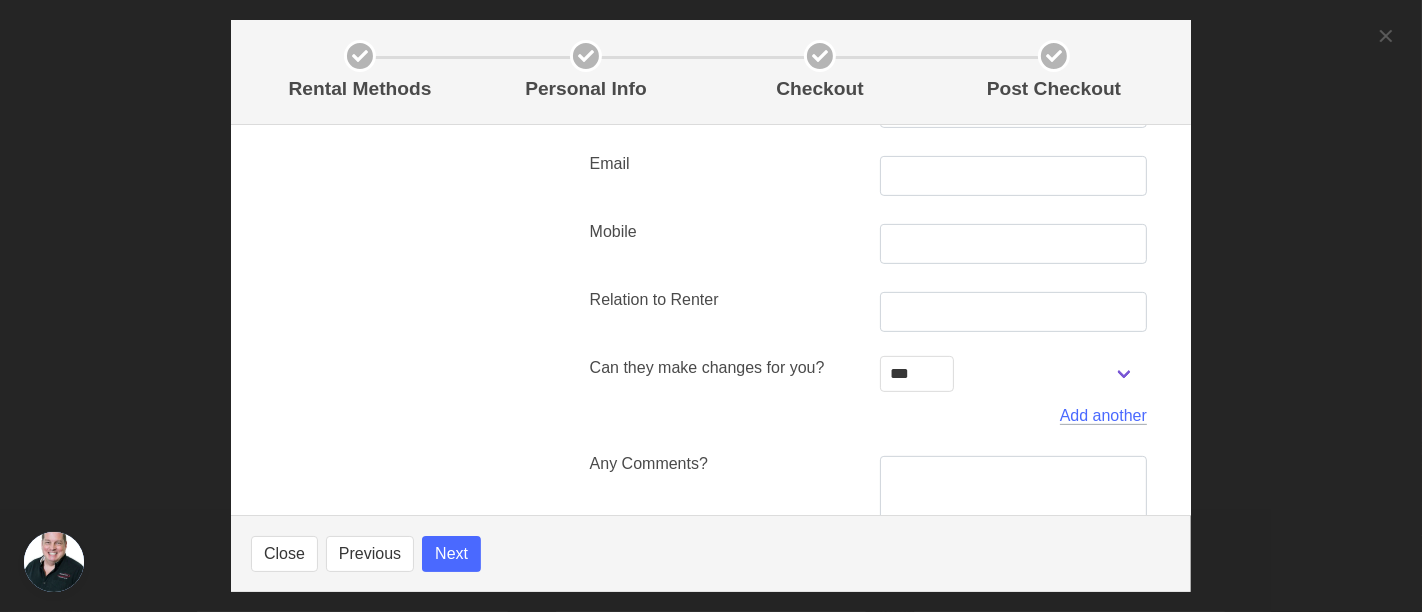 click at bounding box center (54, 562) 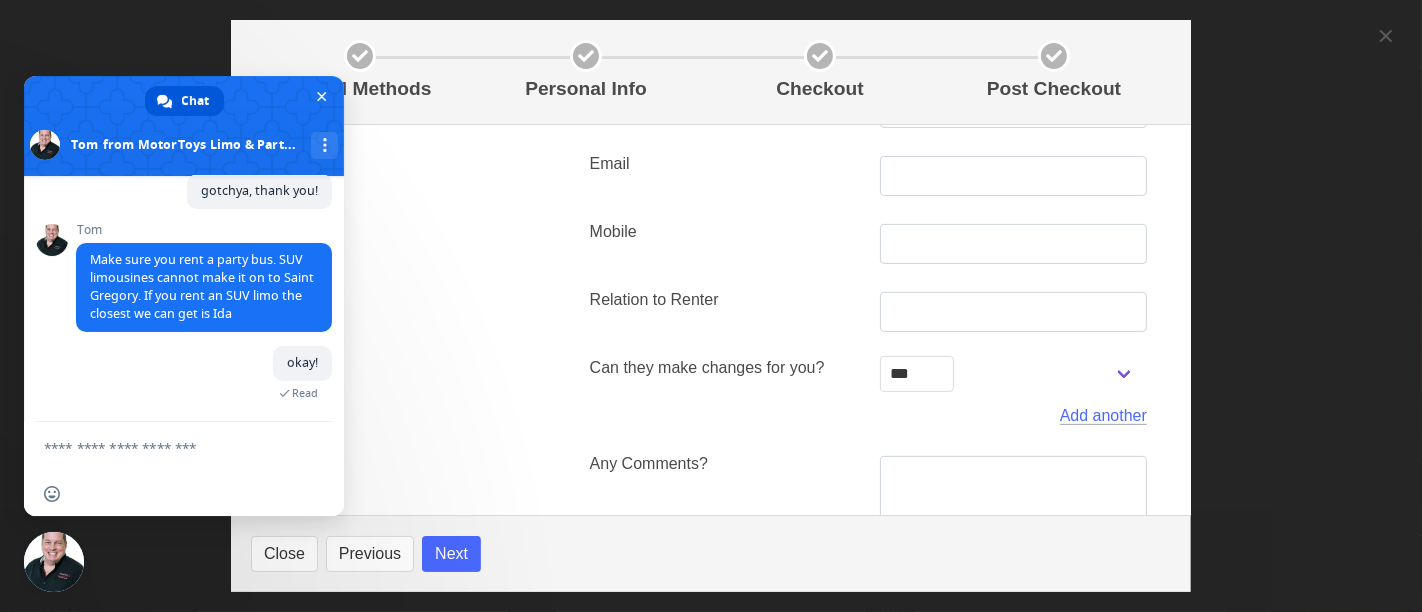 scroll, scrollTop: 348, scrollLeft: 0, axis: vertical 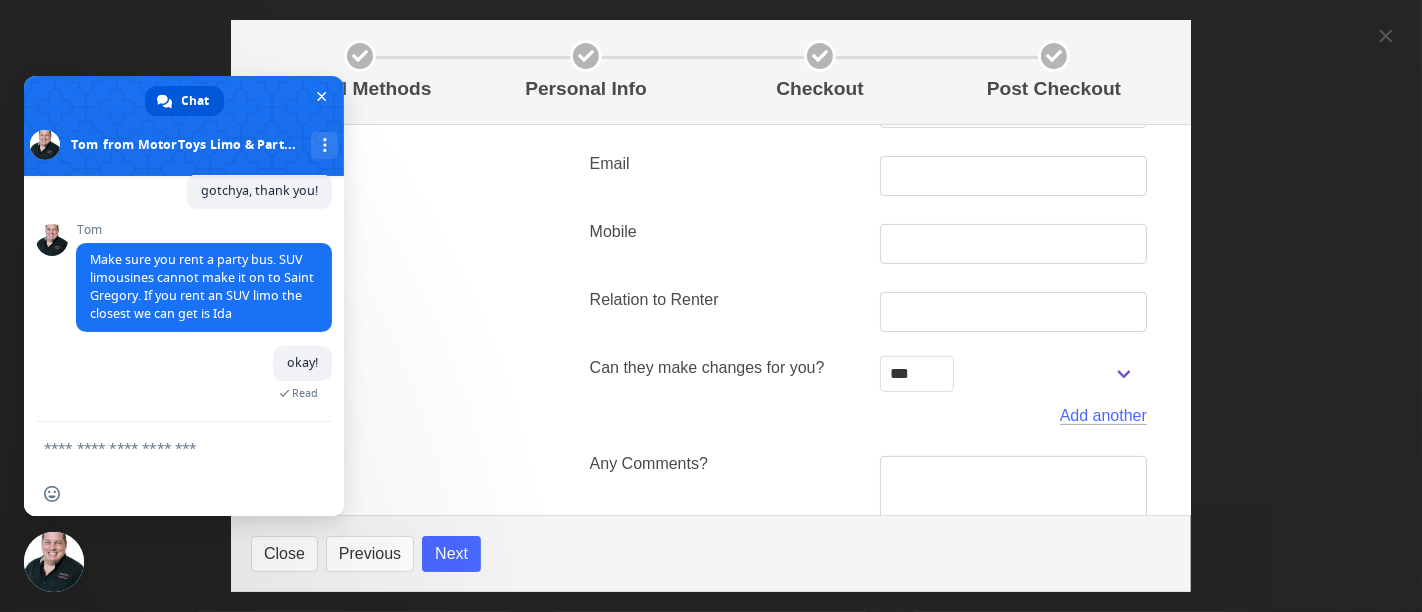 click at bounding box center [164, 447] 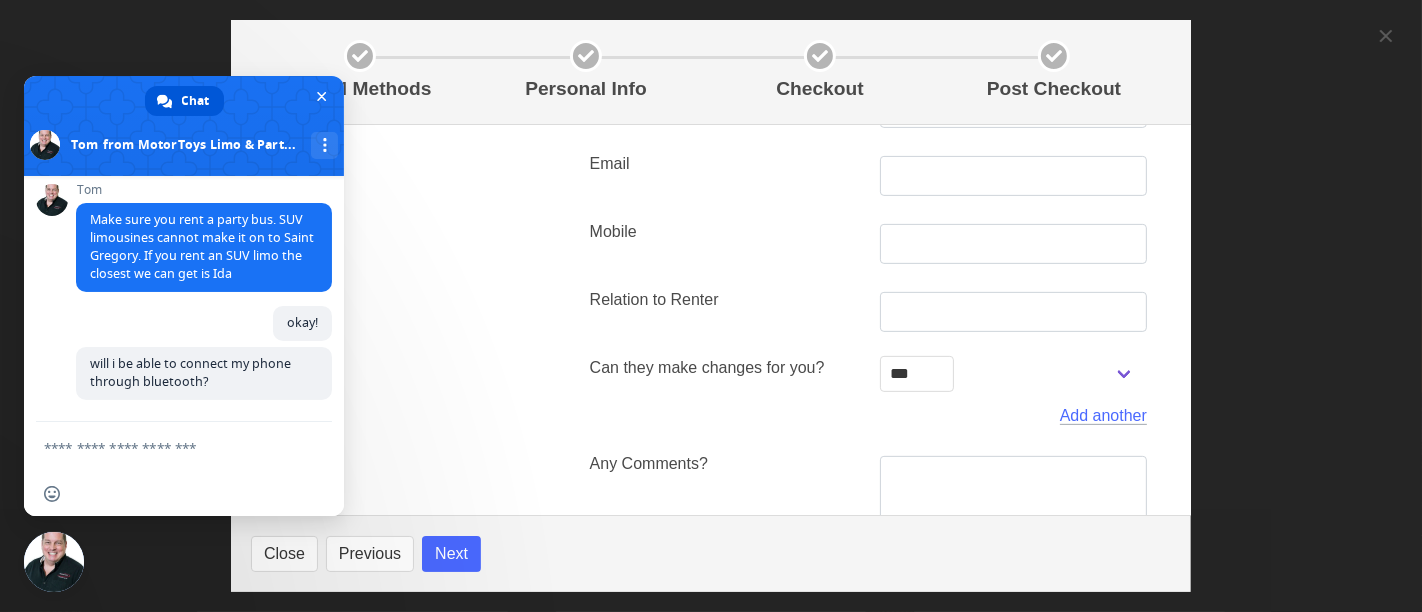 scroll, scrollTop: 428, scrollLeft: 0, axis: vertical 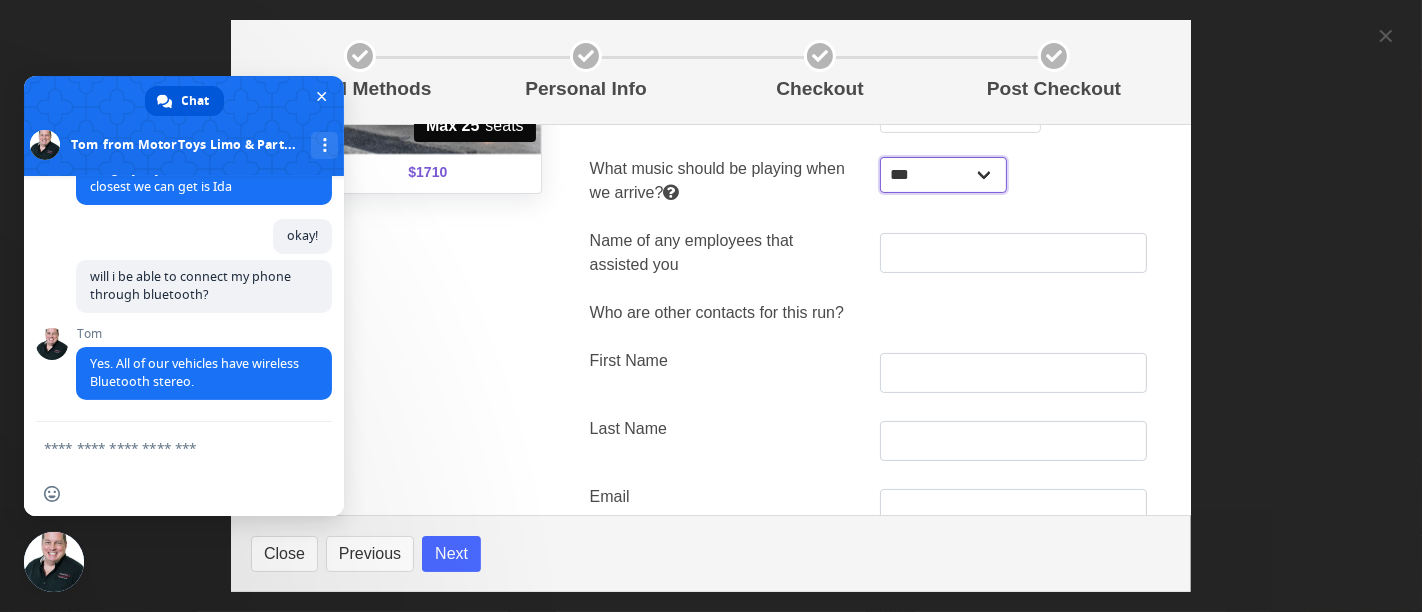click on "**********" at bounding box center (943, 175) 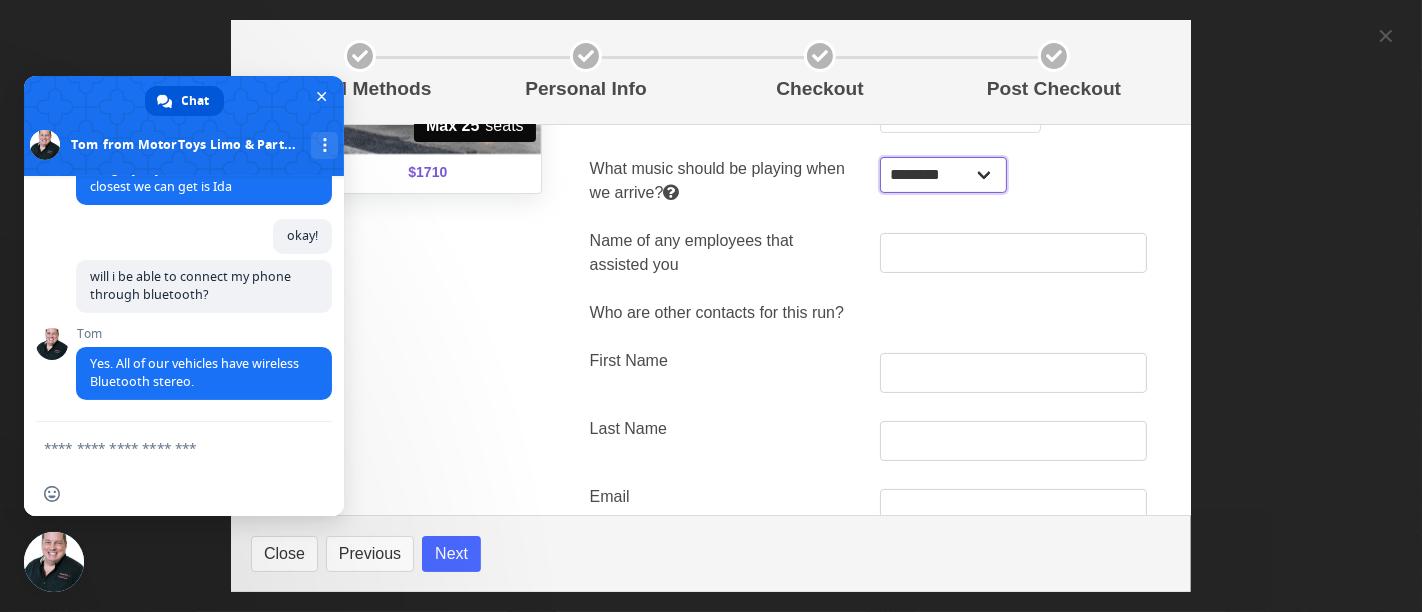 click on "**********" at bounding box center [943, 175] 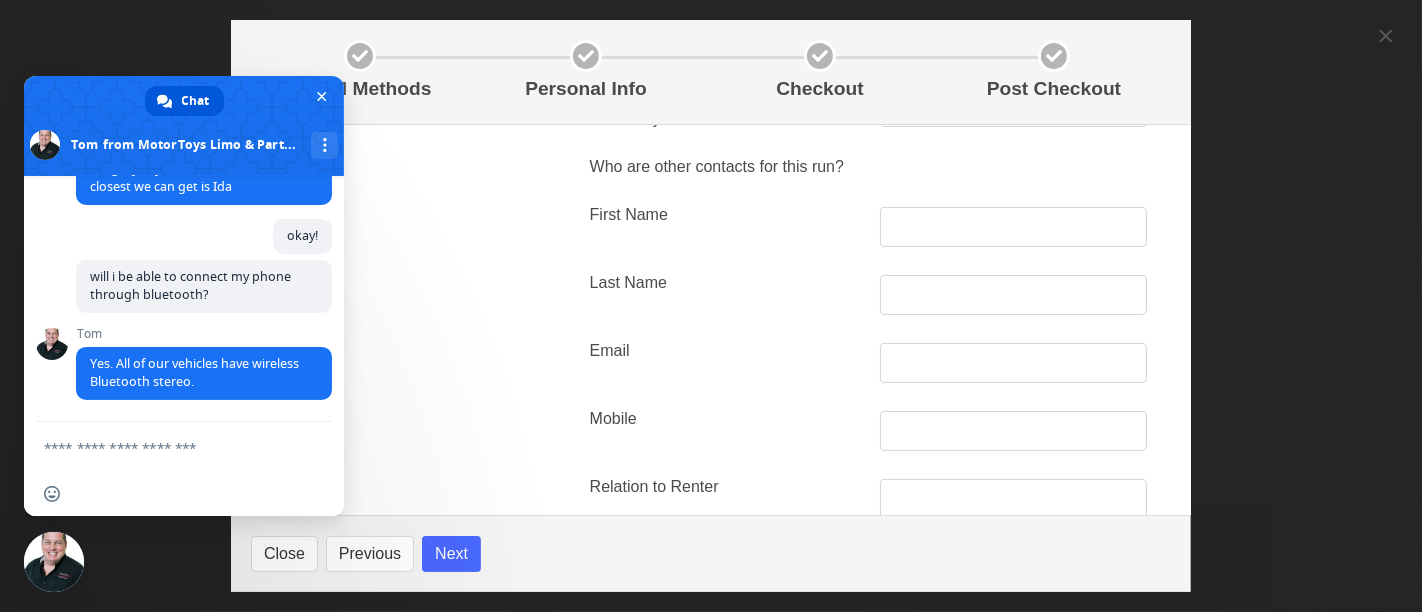 scroll, scrollTop: 444, scrollLeft: 0, axis: vertical 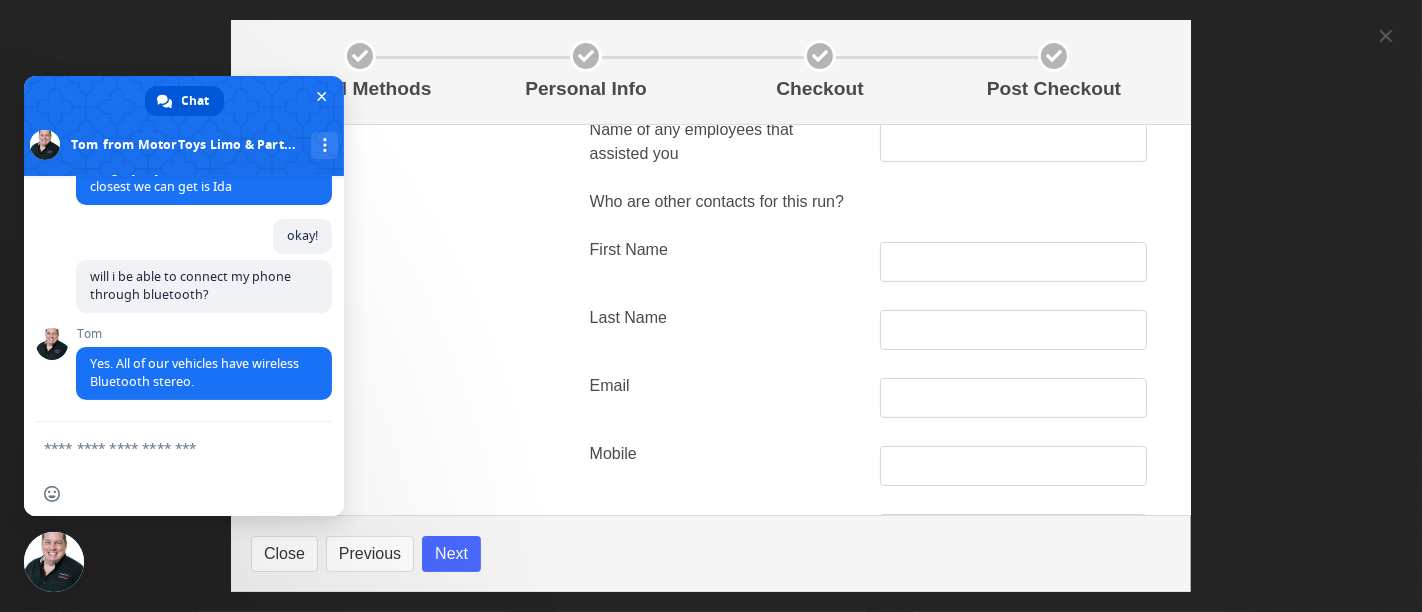 click on "First Name" at bounding box center [723, 260] 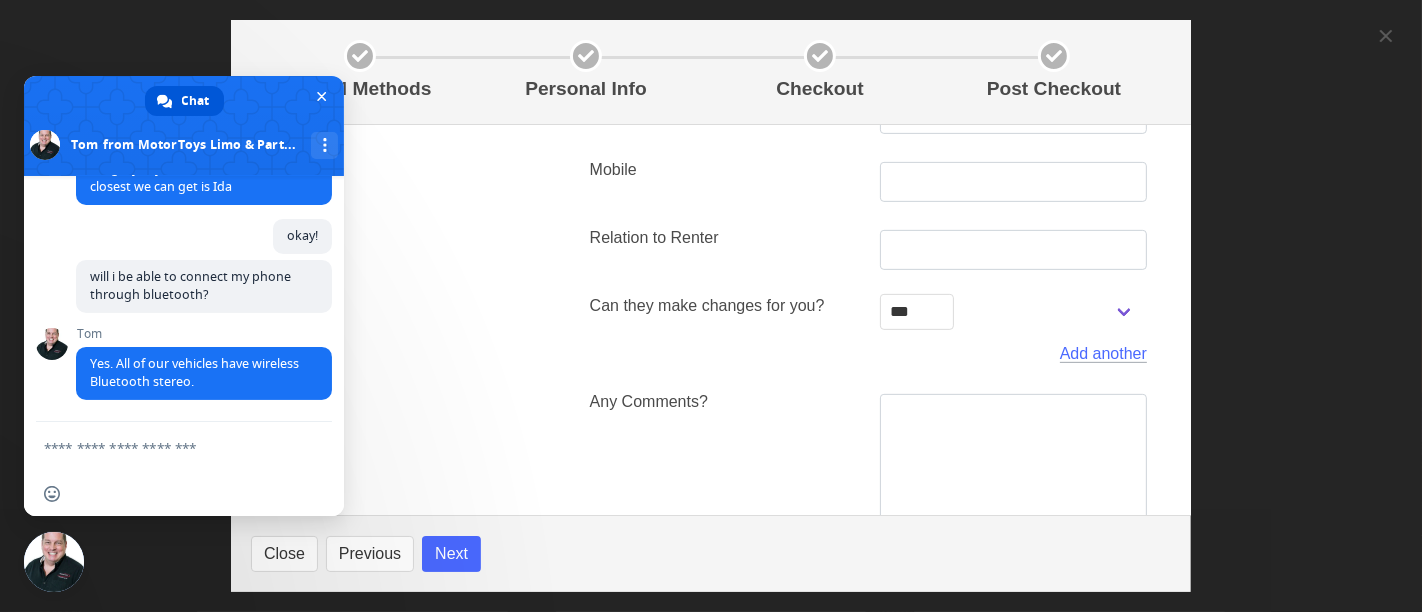 scroll, scrollTop: 777, scrollLeft: 0, axis: vertical 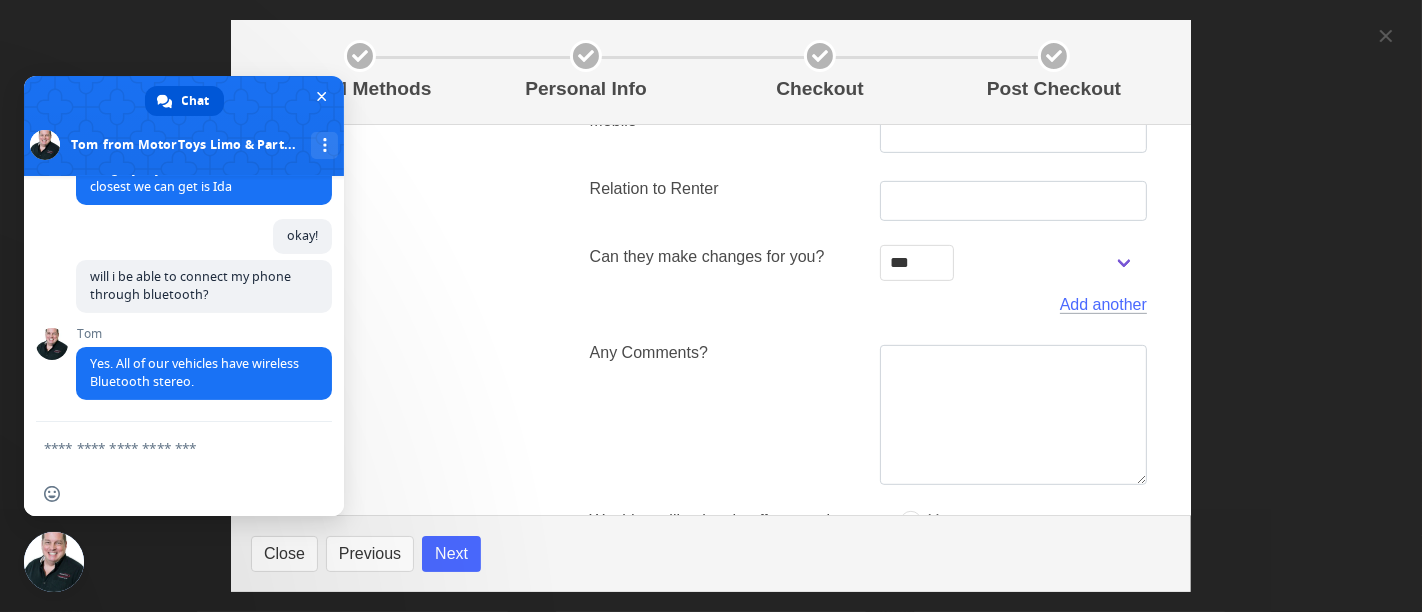click on "Add another" at bounding box center [868, 305] 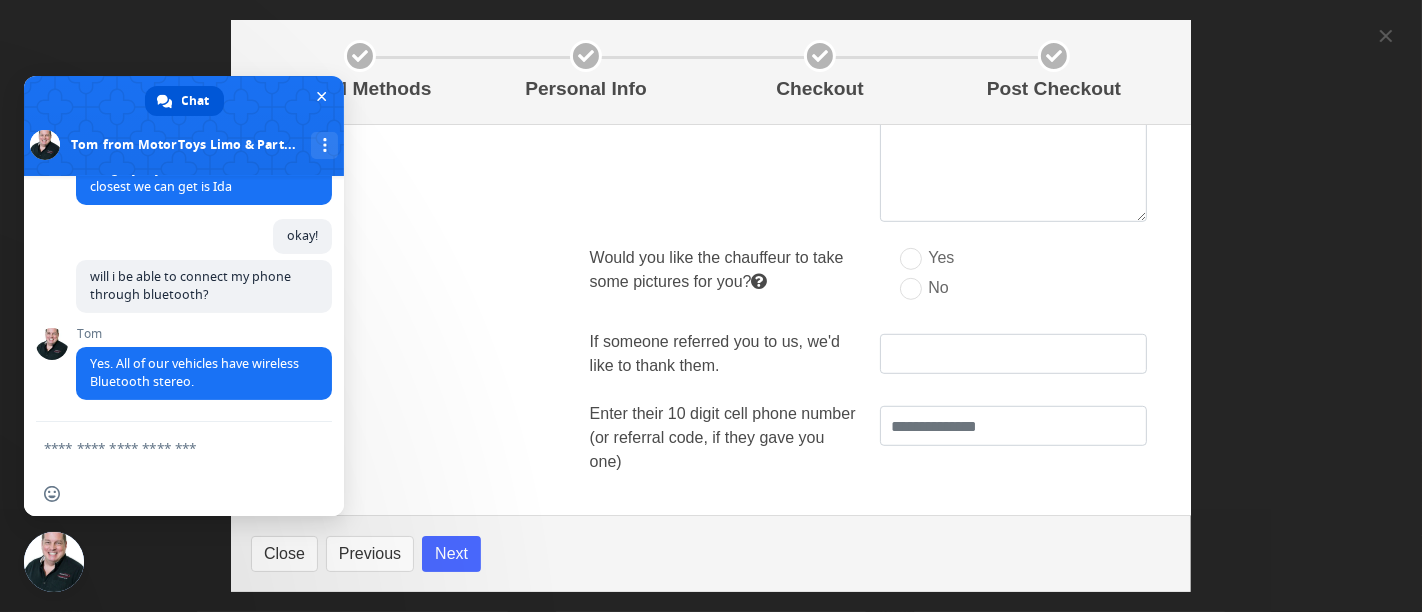 scroll, scrollTop: 1077, scrollLeft: 0, axis: vertical 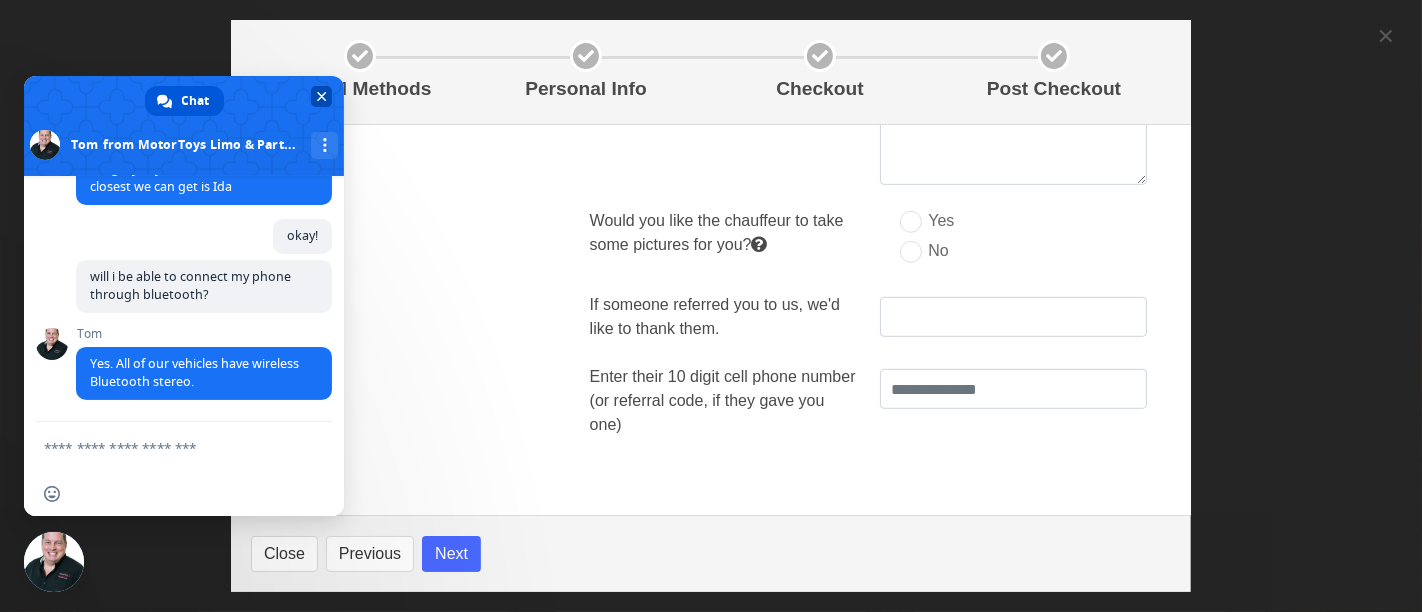 click at bounding box center (322, 96) 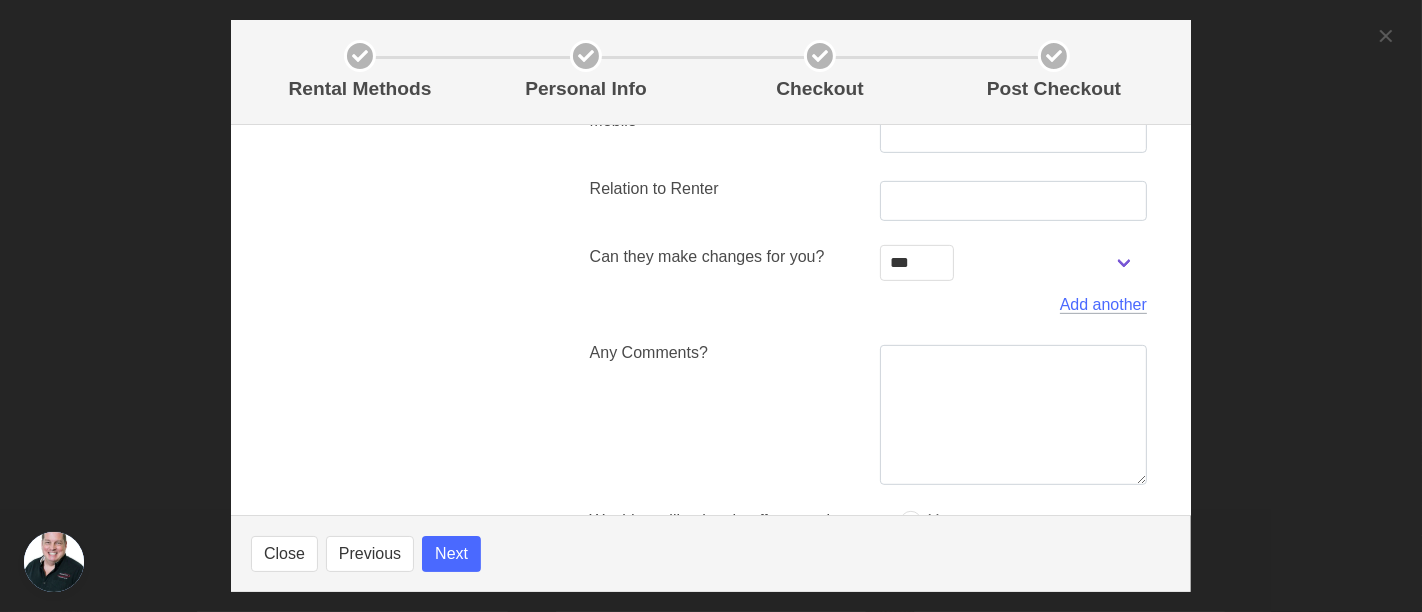 scroll, scrollTop: 1077, scrollLeft: 0, axis: vertical 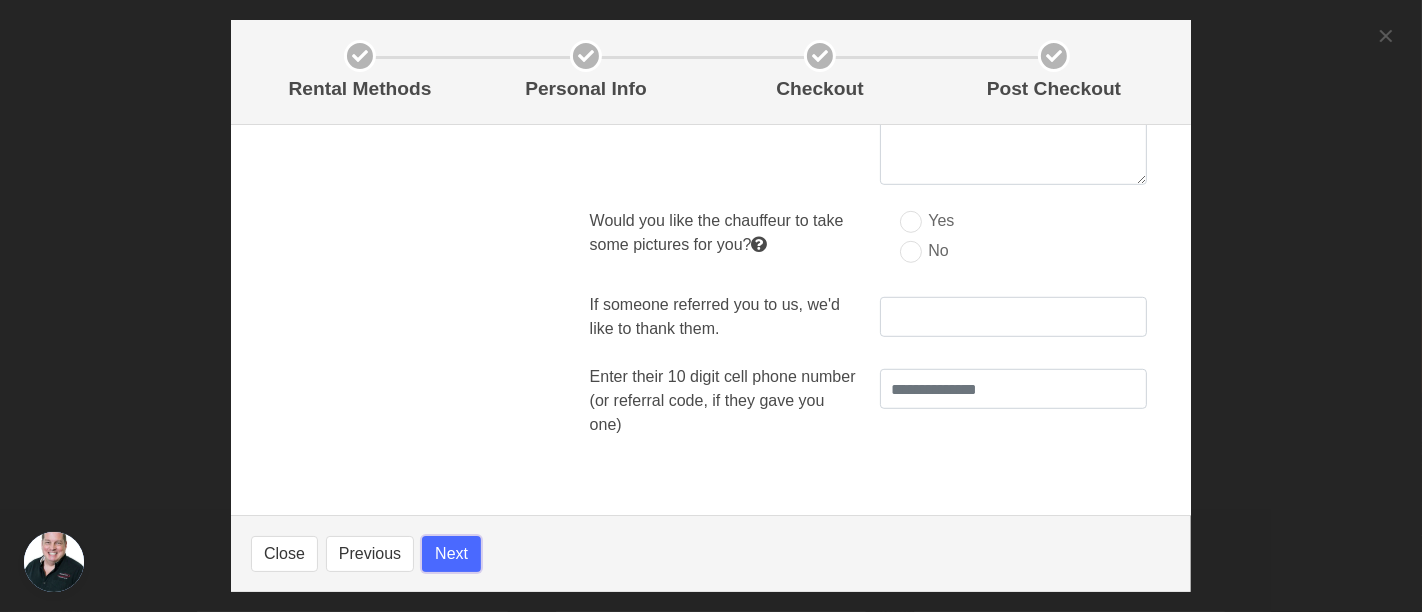 click on "Next" at bounding box center [451, 554] 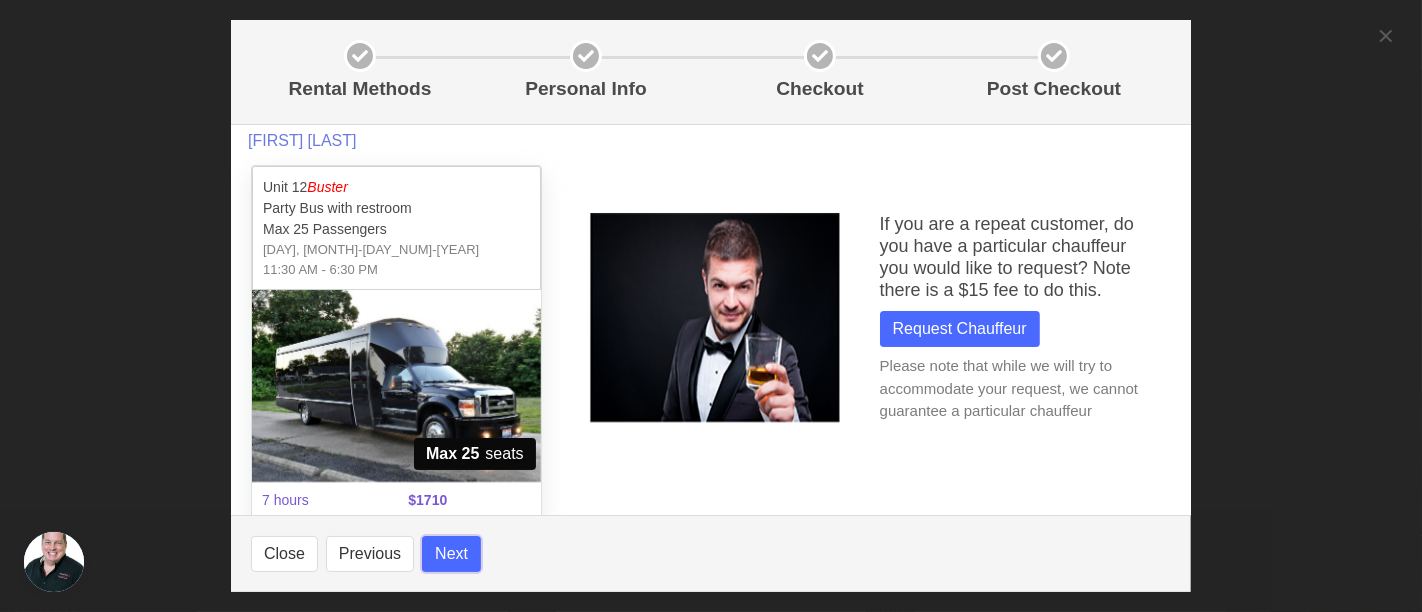 scroll, scrollTop: 0, scrollLeft: 0, axis: both 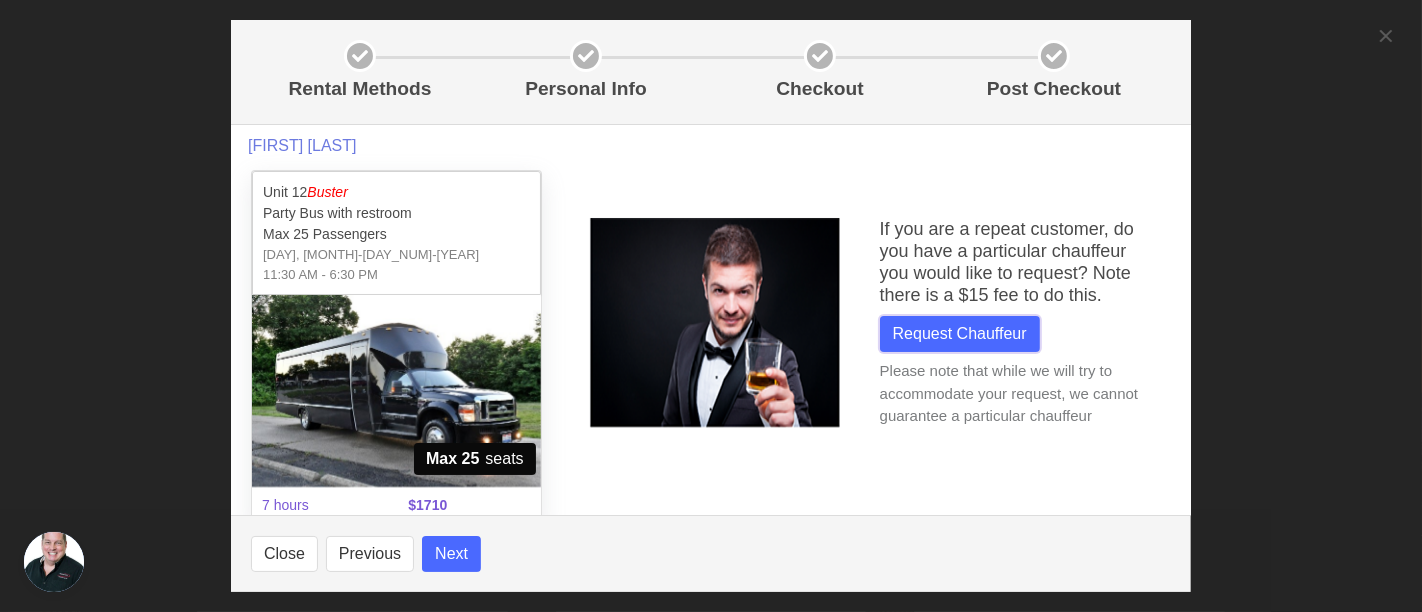 click on "Request Chauffeur" at bounding box center (960, 334) 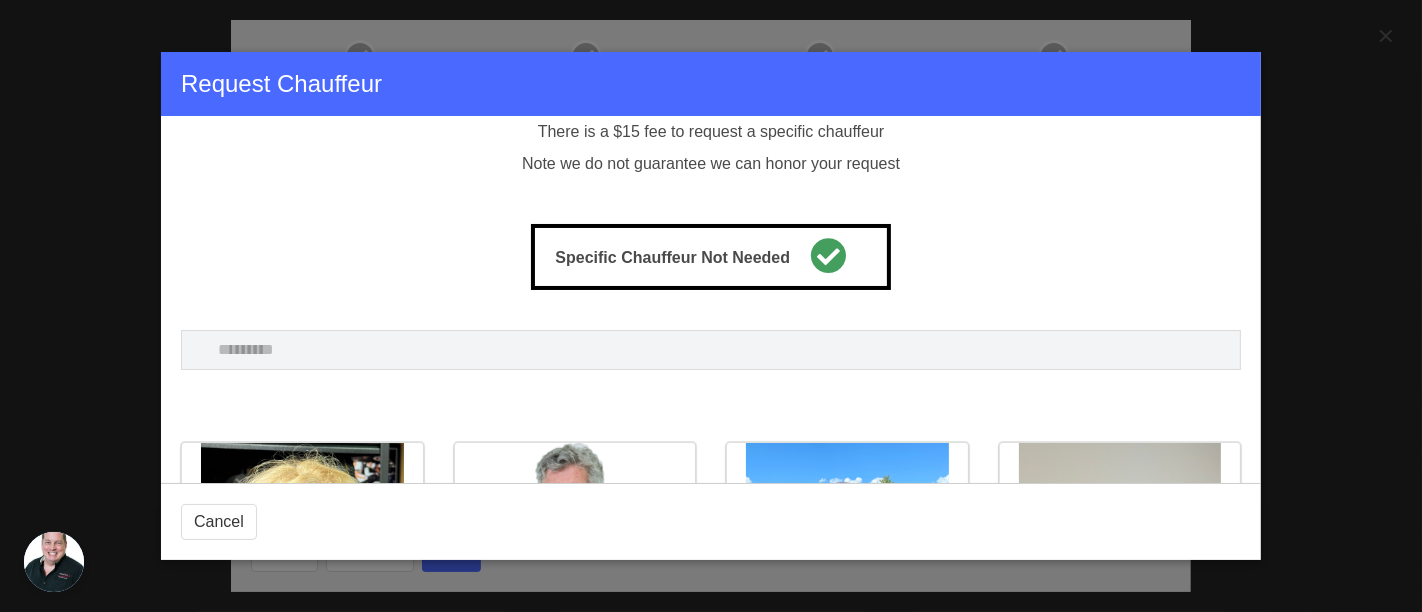 scroll, scrollTop: 0, scrollLeft: 0, axis: both 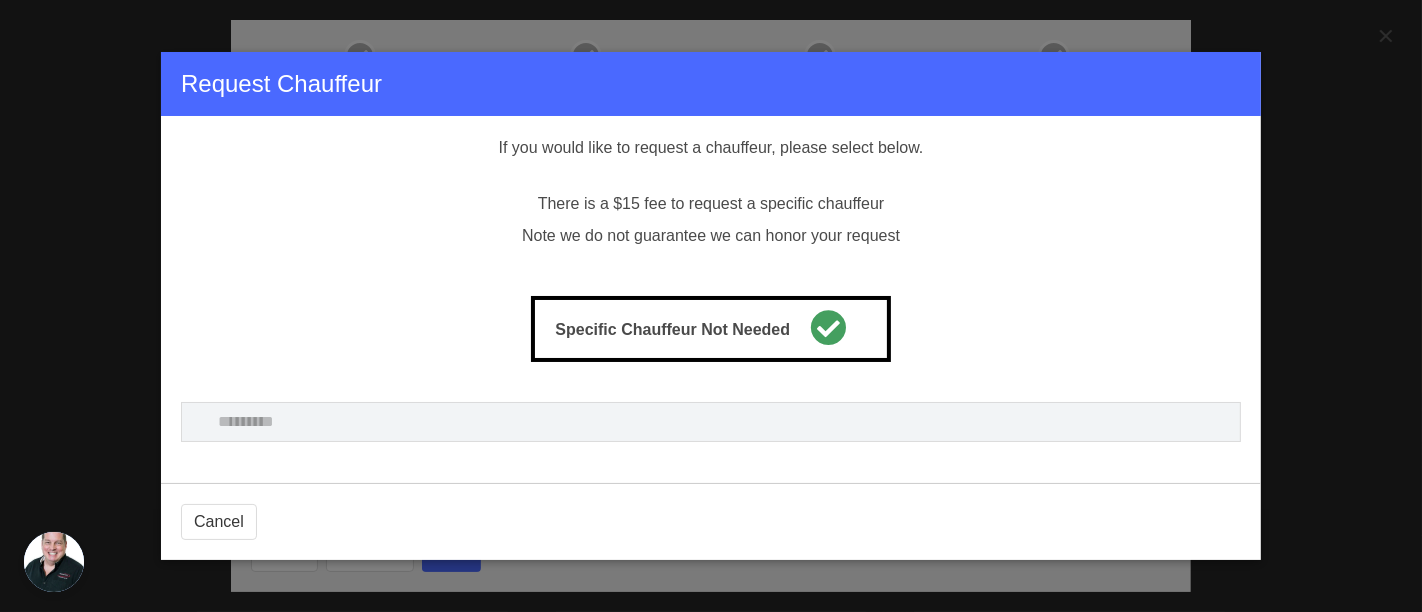 click on "Request Chauffeur
If you would like to request a chauffeur, please select below.      There is a $15 fee to request a specific chauffeur   Note we do not guarantee we can honor your request   Specific Chauffeur Not Needed                   Lisa B    Jeff G    Eric Co    Shalaun W    Tim S    Mike Z    Chris H    Joe T    Terrence G    Nicole M
Cancel" at bounding box center [711, 306] 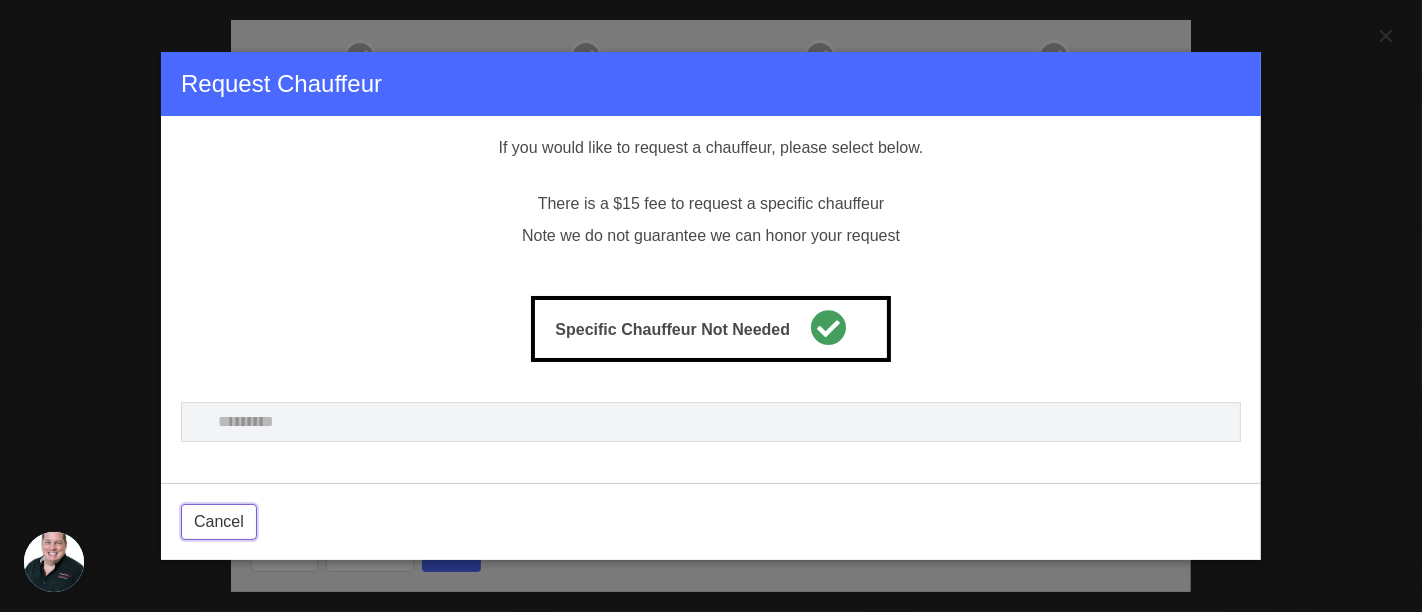 click on "Cancel" at bounding box center [219, 522] 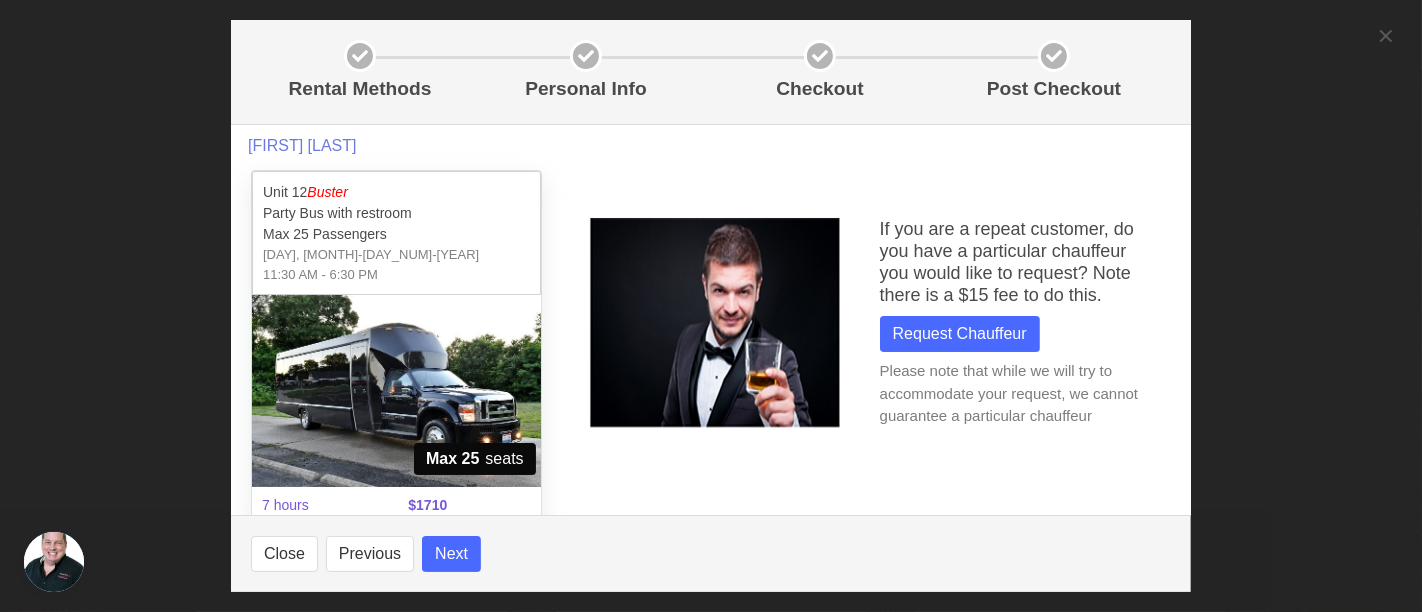 scroll, scrollTop: 22, scrollLeft: 0, axis: vertical 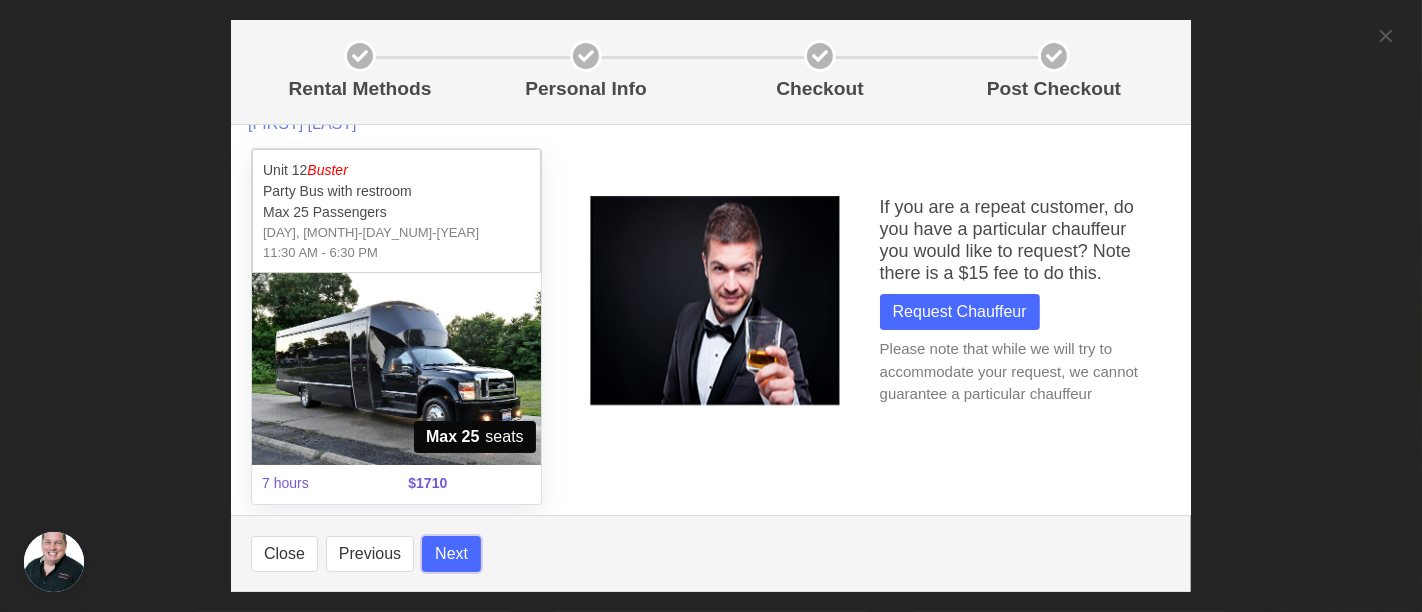 click on "Next" at bounding box center (451, 554) 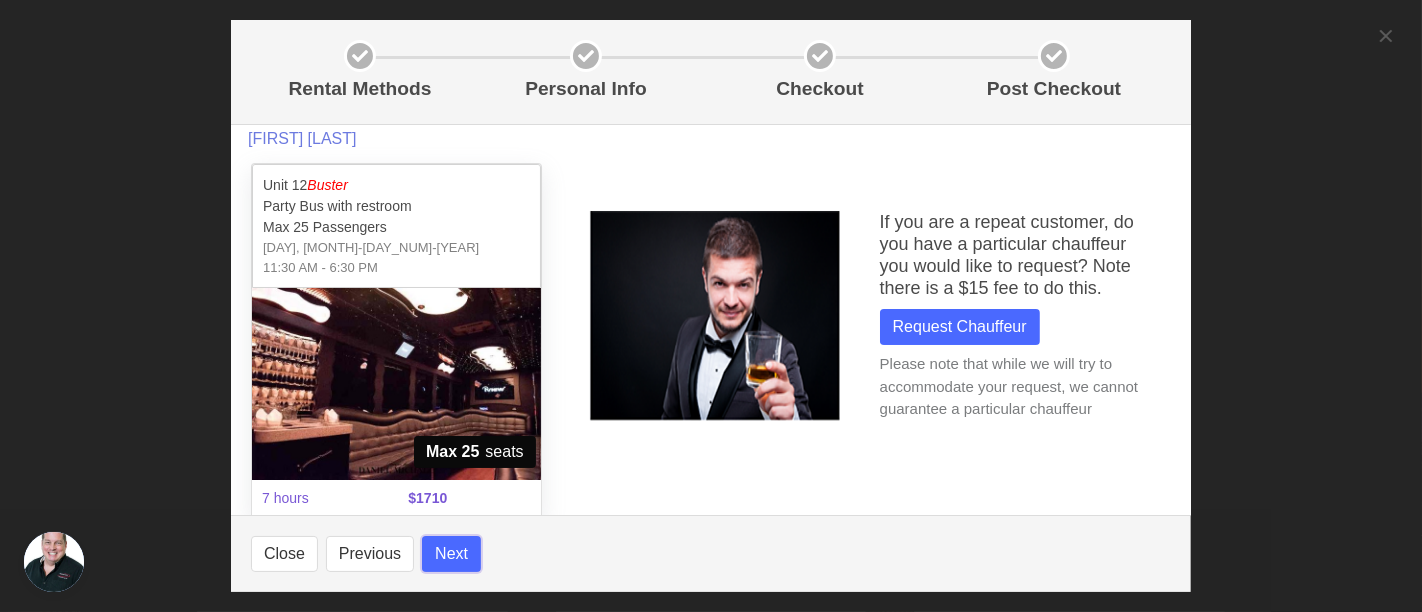 scroll, scrollTop: 0, scrollLeft: 0, axis: both 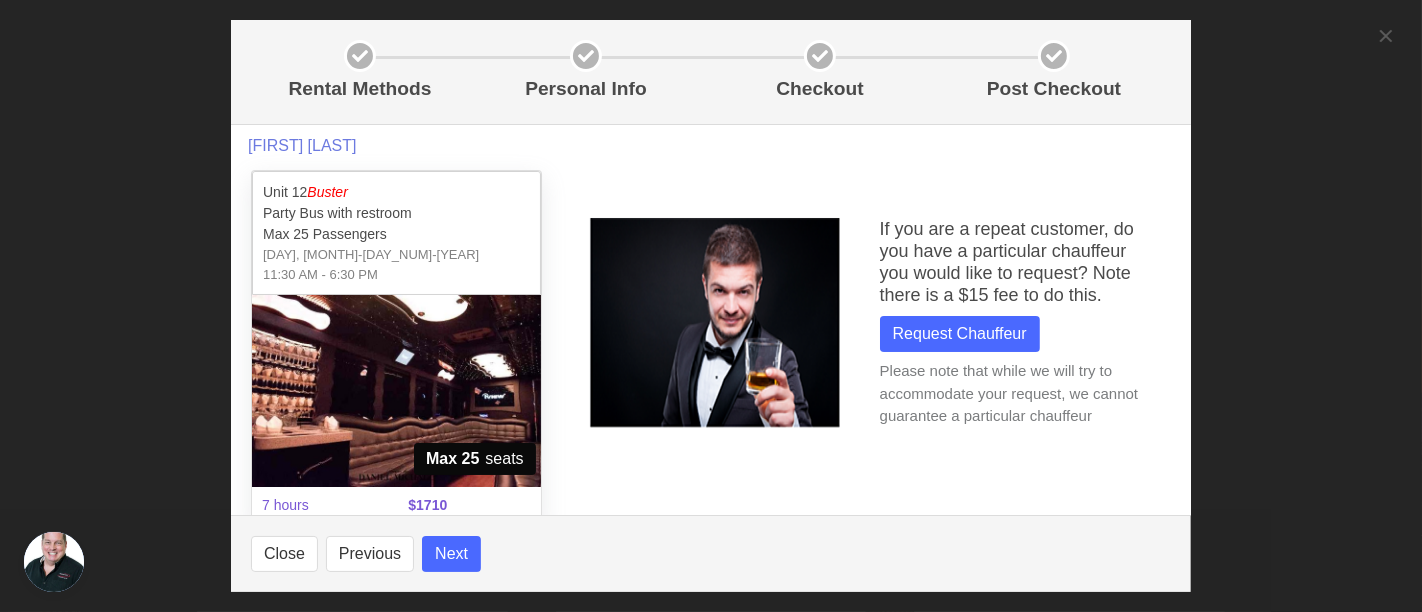 click on "Party Bus with restroom" at bounding box center (396, 213) 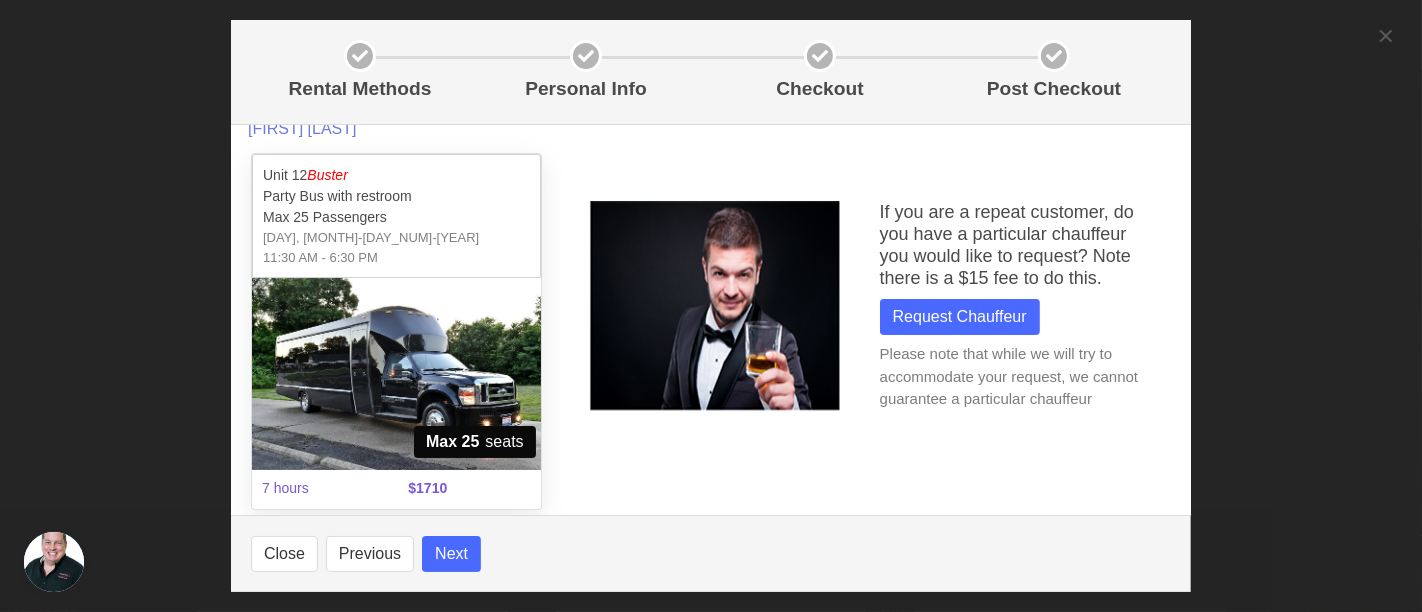 scroll, scrollTop: 22, scrollLeft: 0, axis: vertical 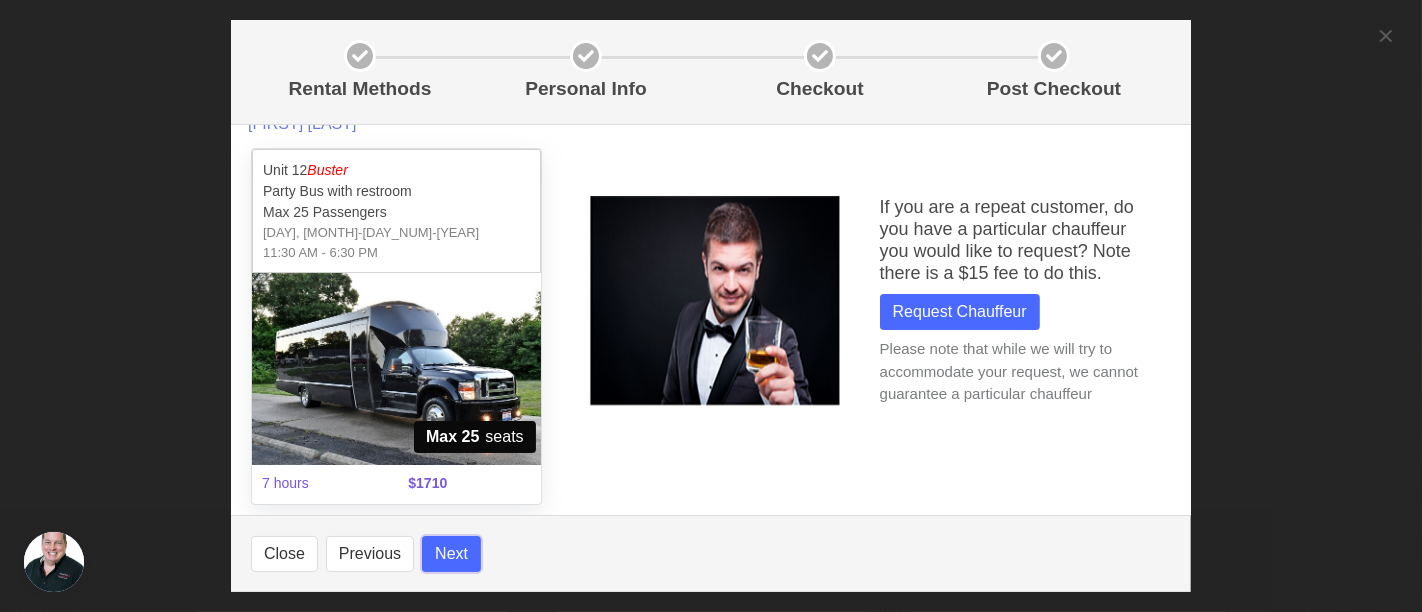 click on "Next" at bounding box center [451, 554] 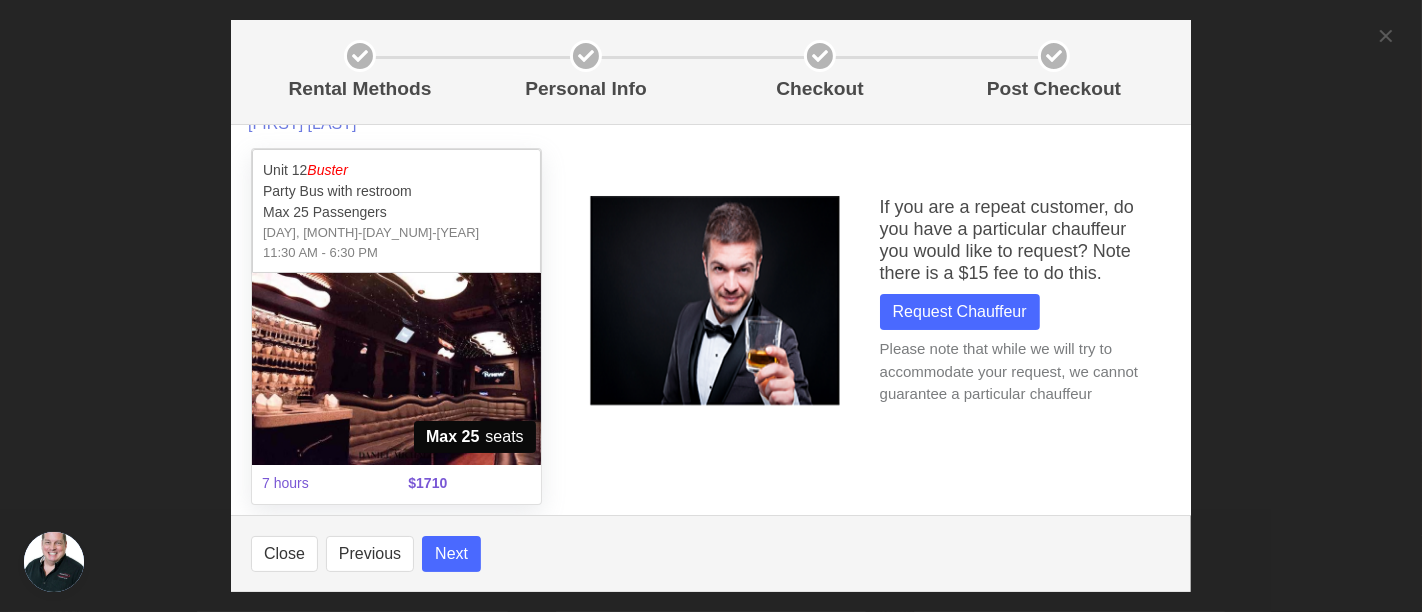 click on "Max 25  seats" at bounding box center [475, 437] 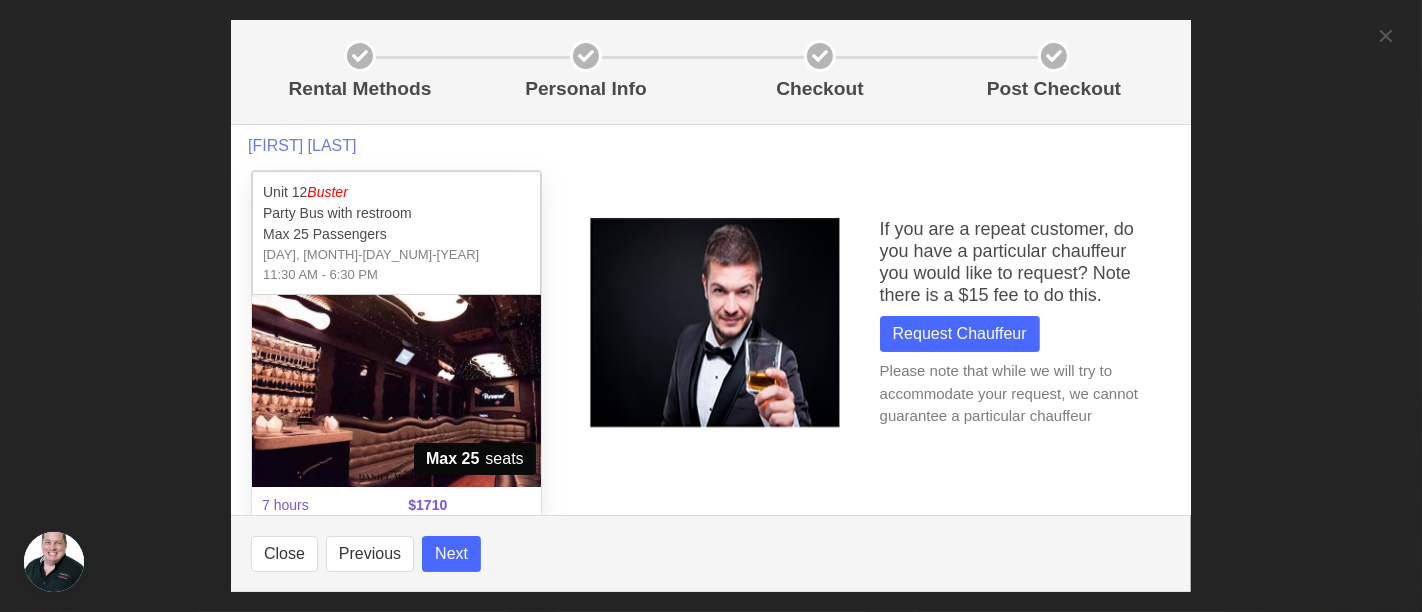 scroll, scrollTop: 22, scrollLeft: 0, axis: vertical 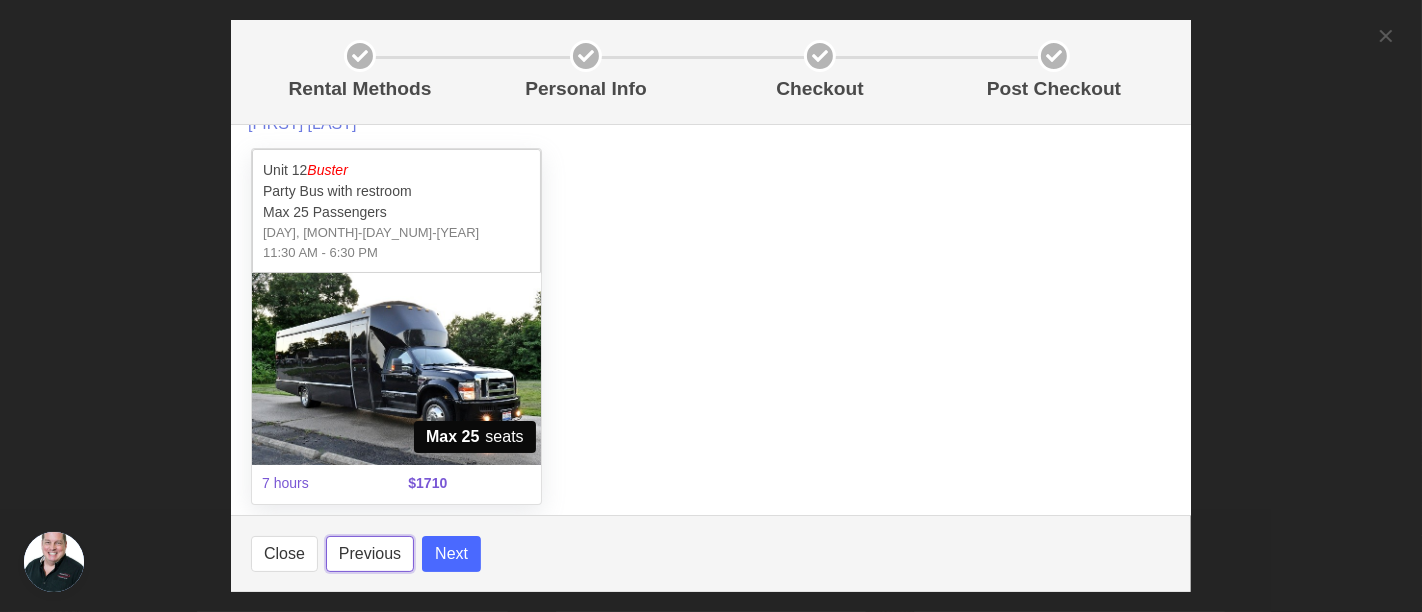 click on "Previous" at bounding box center (370, 554) 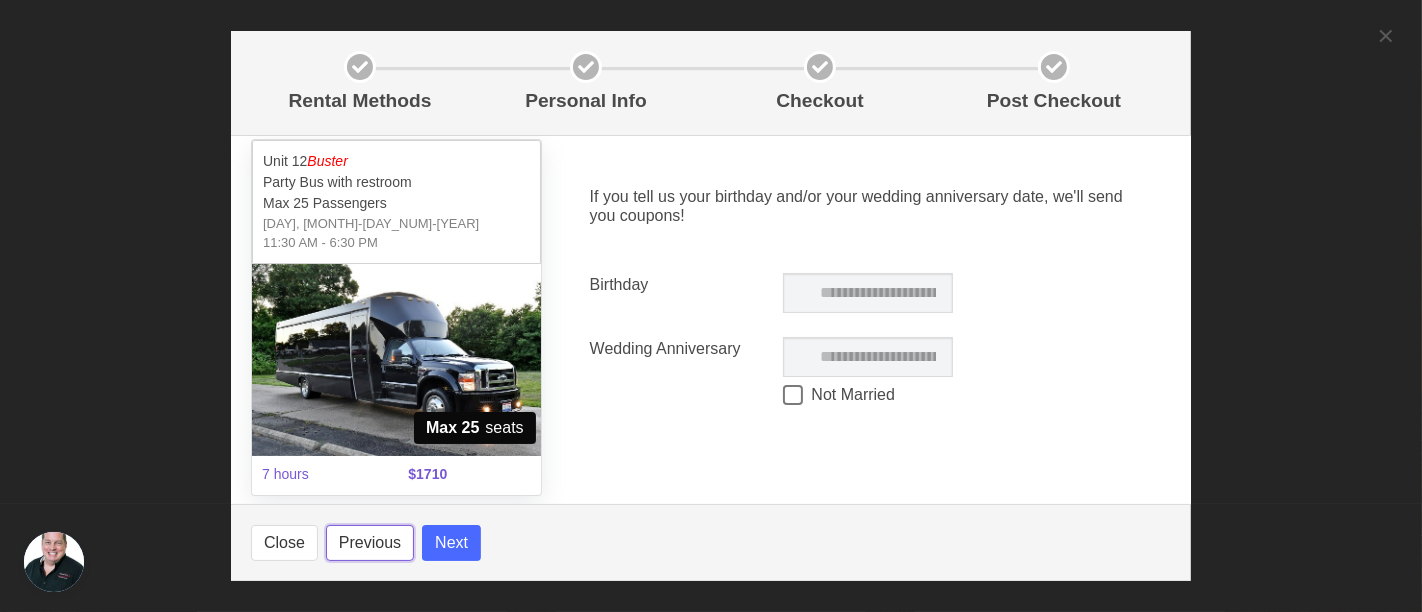 scroll, scrollTop: 45, scrollLeft: 0, axis: vertical 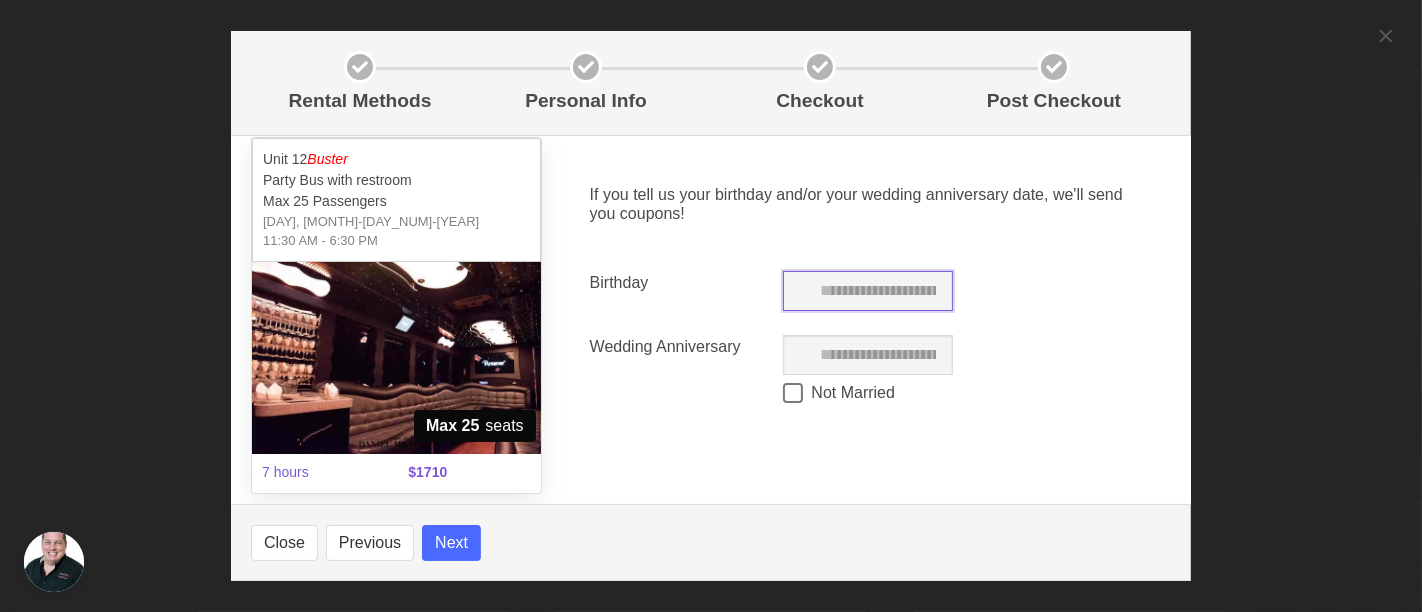 click at bounding box center (868, 291) 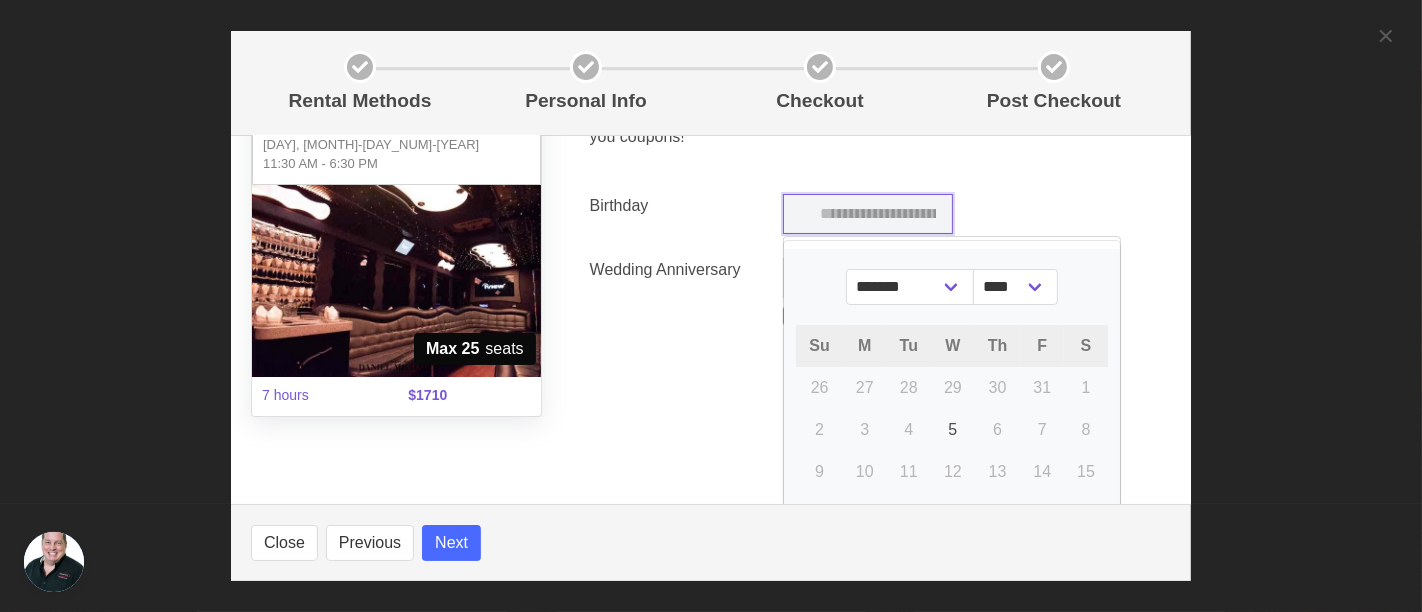 scroll, scrollTop: 157, scrollLeft: 0, axis: vertical 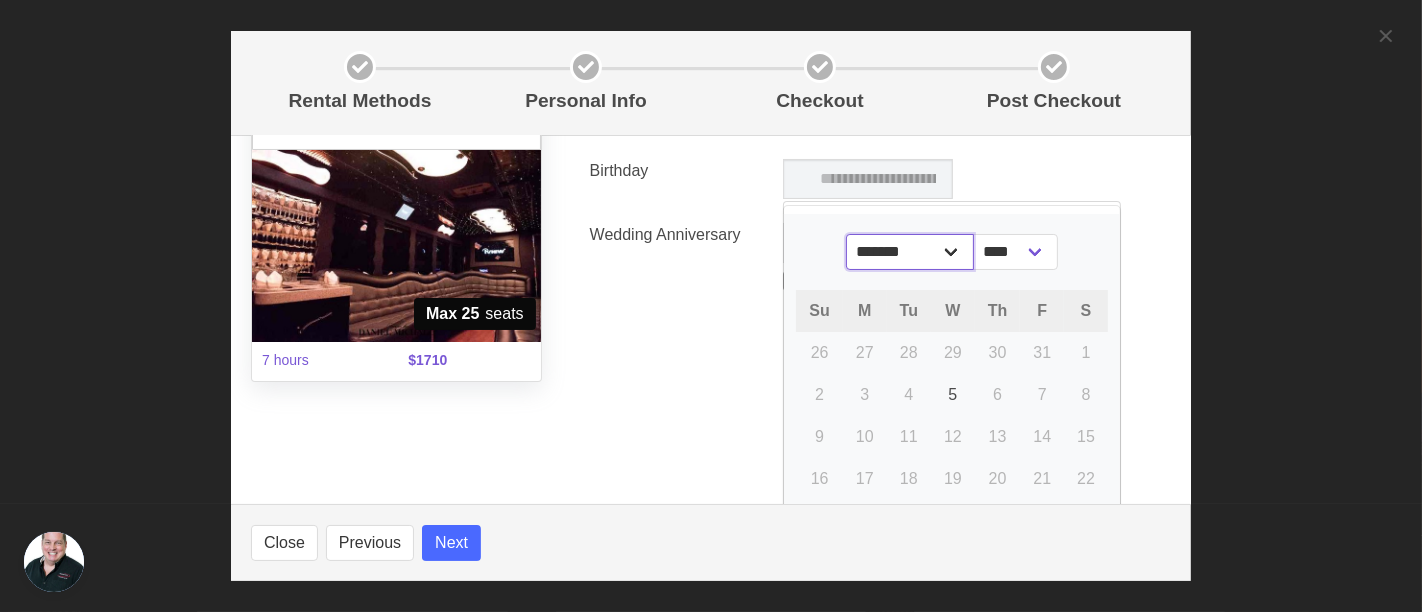 click on "******* ******** ***** ***** *** **** **** ****** ********* ******* ******** ********" at bounding box center (910, 252) 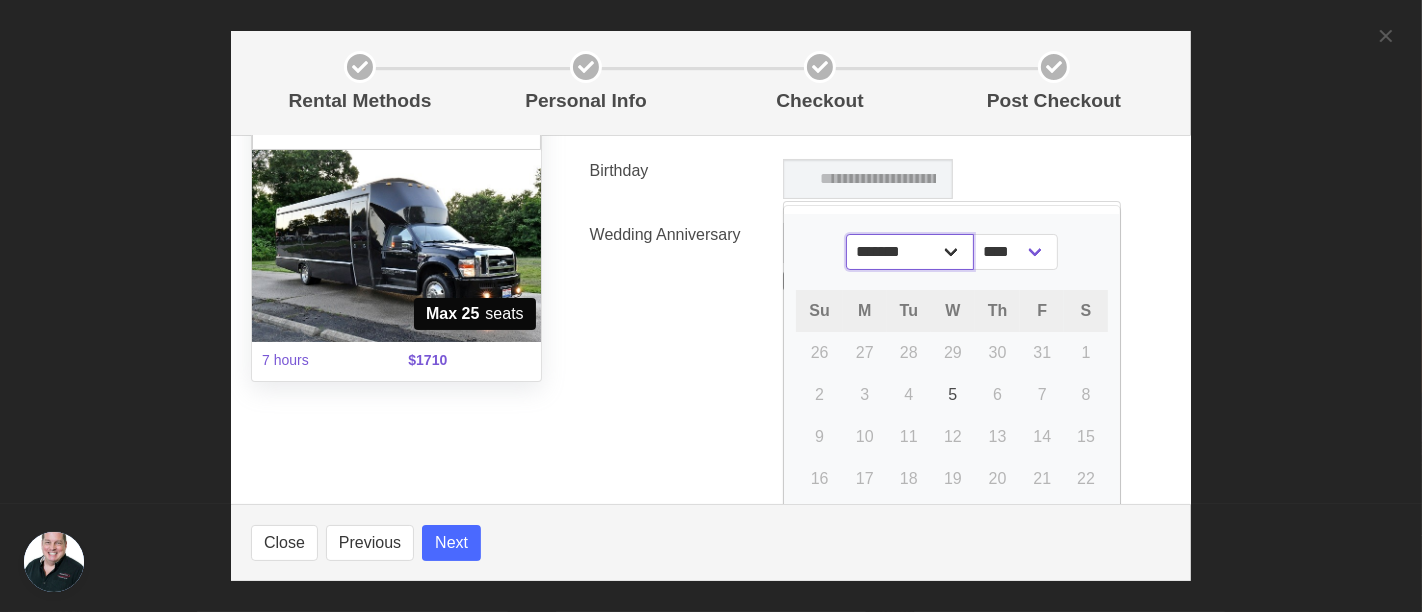 click on "******* ******** ***** ***** *** **** **** ****** ********* ******* ******** ********" at bounding box center [910, 252] 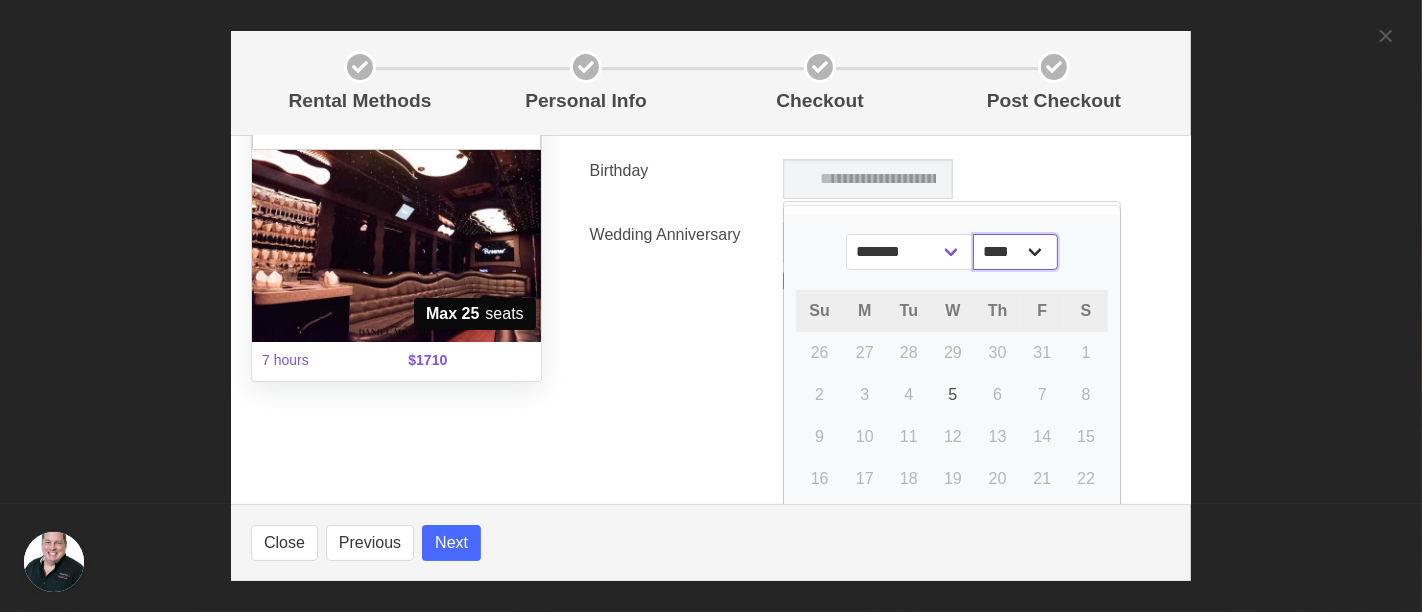click on "****" at bounding box center (1015, 252) 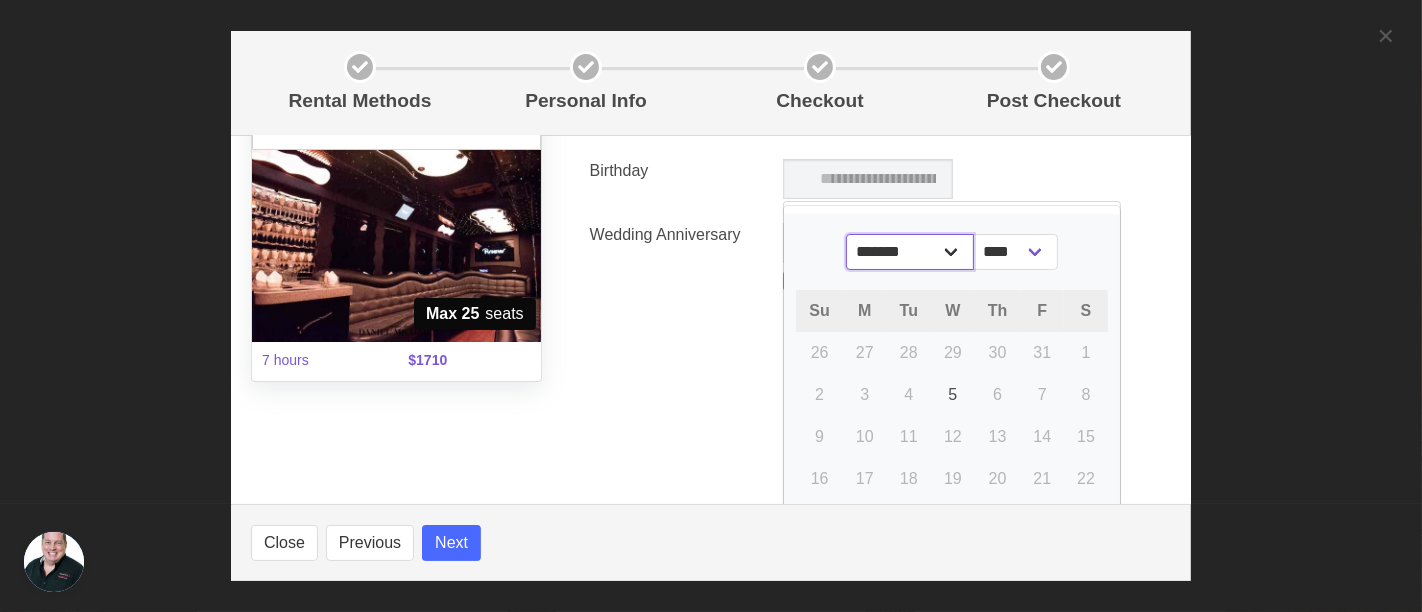 click on "******* ******** ***** ***** *** **** **** ****** ********* ******* ******** ********" at bounding box center (910, 252) 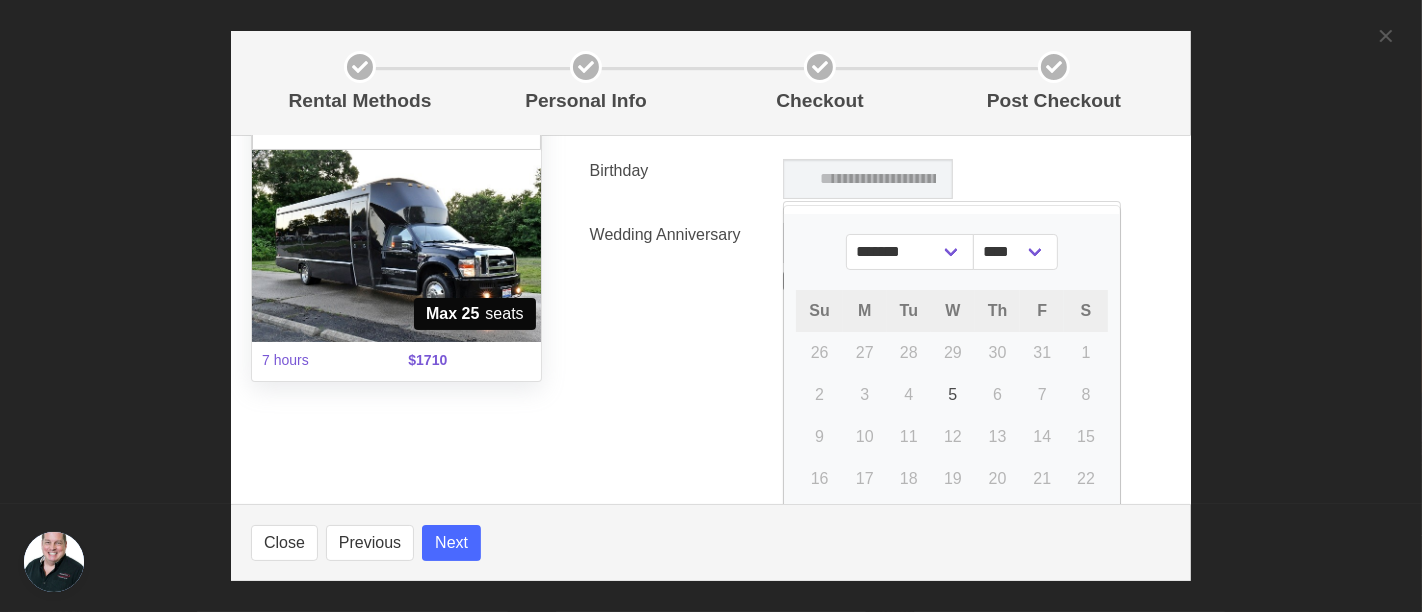 click on "Wedding Anniversary                       ******* ******** ***** ***** *** **** **** ****** ********* ******* ******** ********       **** **** **** **** **** **** **** **** **** **** **** **** **** **** **** **** **** **** **** **** **** **** **** **** **** **** **** **** **** **** **** **** **** **** **** **** **** **** **** **** **** **** **** **** **** **** **** **** **** **** **** **** **** **** **** **** **** **** **** **** **** **** **** **** **** **** **** **** **** **** **** **** **** **** **** **** **** **** **** **** **** **** **** **** **** **** **** **** **** **** **** **** **** **** **** **** **** **** **** **** **** **** **** ****       Su M Tu W Th F S     27 28 29 30 31 1   2     3   4   5   6   7   8   9     10   11   12   13   14   15   16     17   18   19   20   21   22   23     24   25   26   27   28   29   30     31   1 2 3 4 5 6           Not Married" at bounding box center (868, 261) 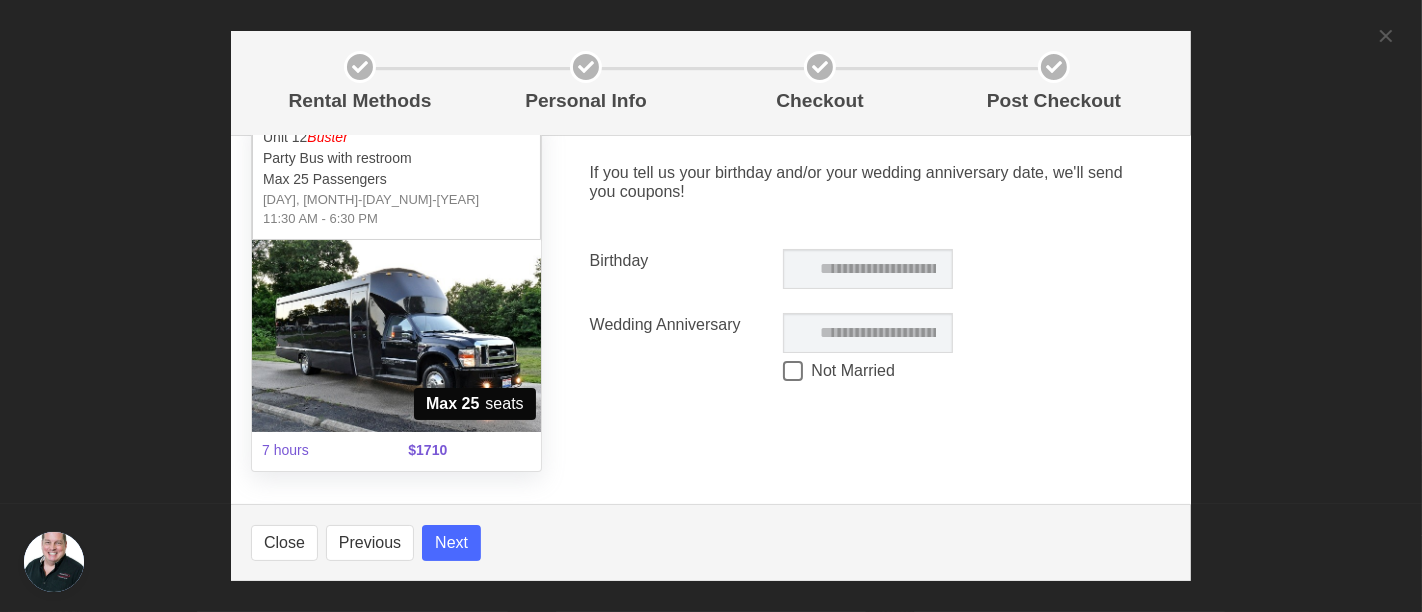 scroll, scrollTop: 45, scrollLeft: 0, axis: vertical 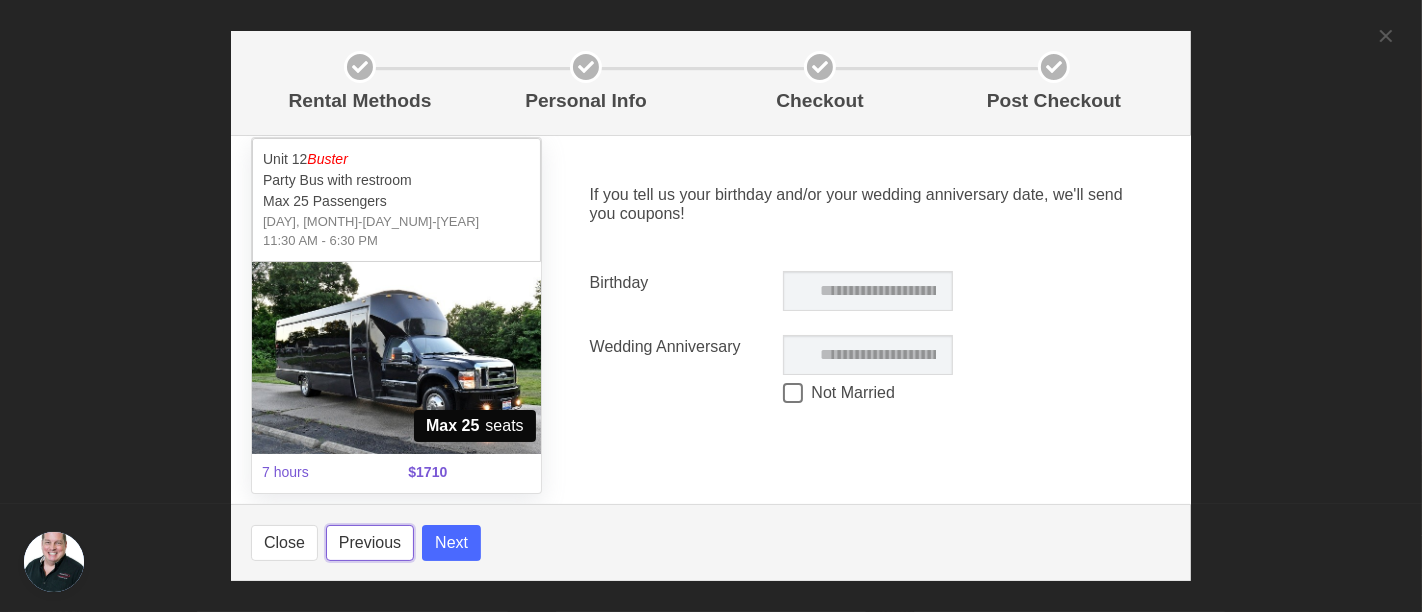click on "Previous" at bounding box center (370, 543) 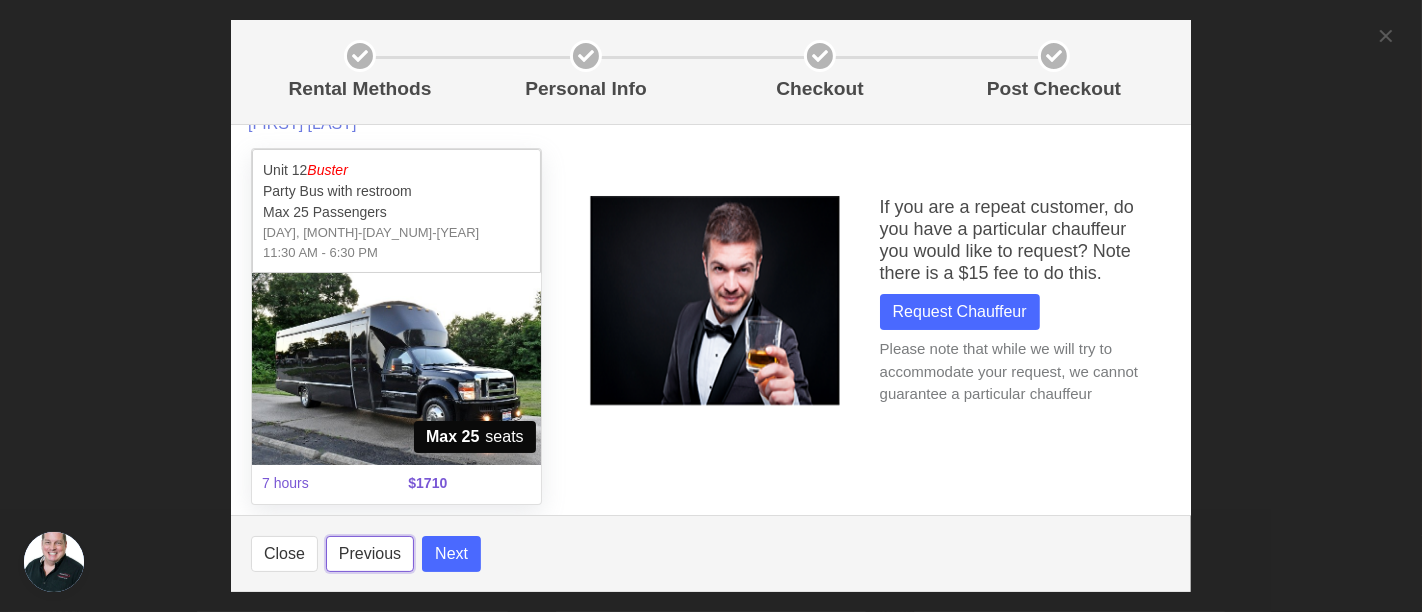 click on "Previous" at bounding box center (370, 554) 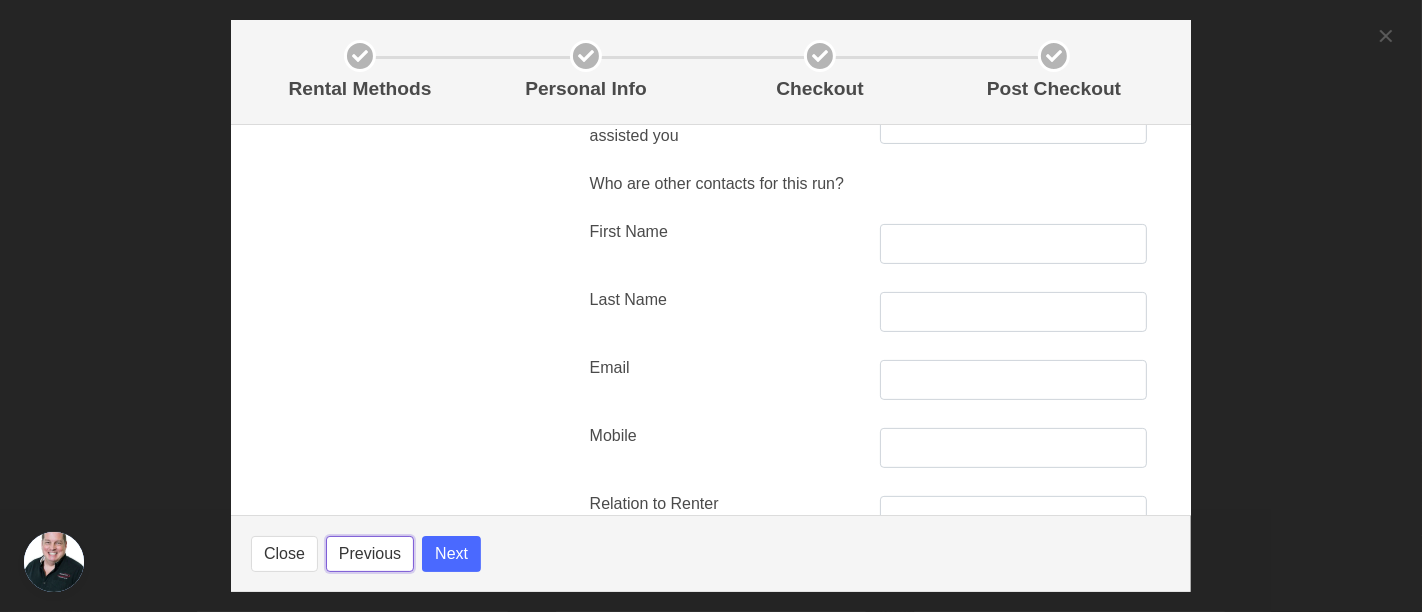 scroll, scrollTop: 466, scrollLeft: 0, axis: vertical 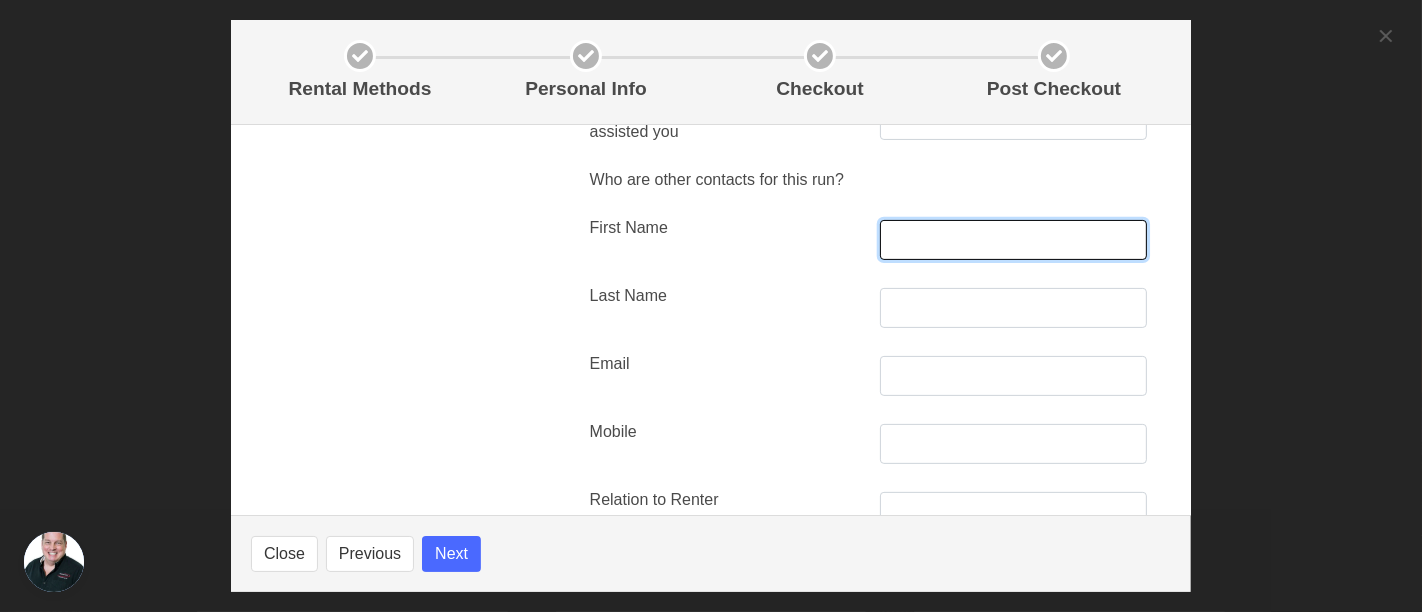 click at bounding box center [1013, 240] 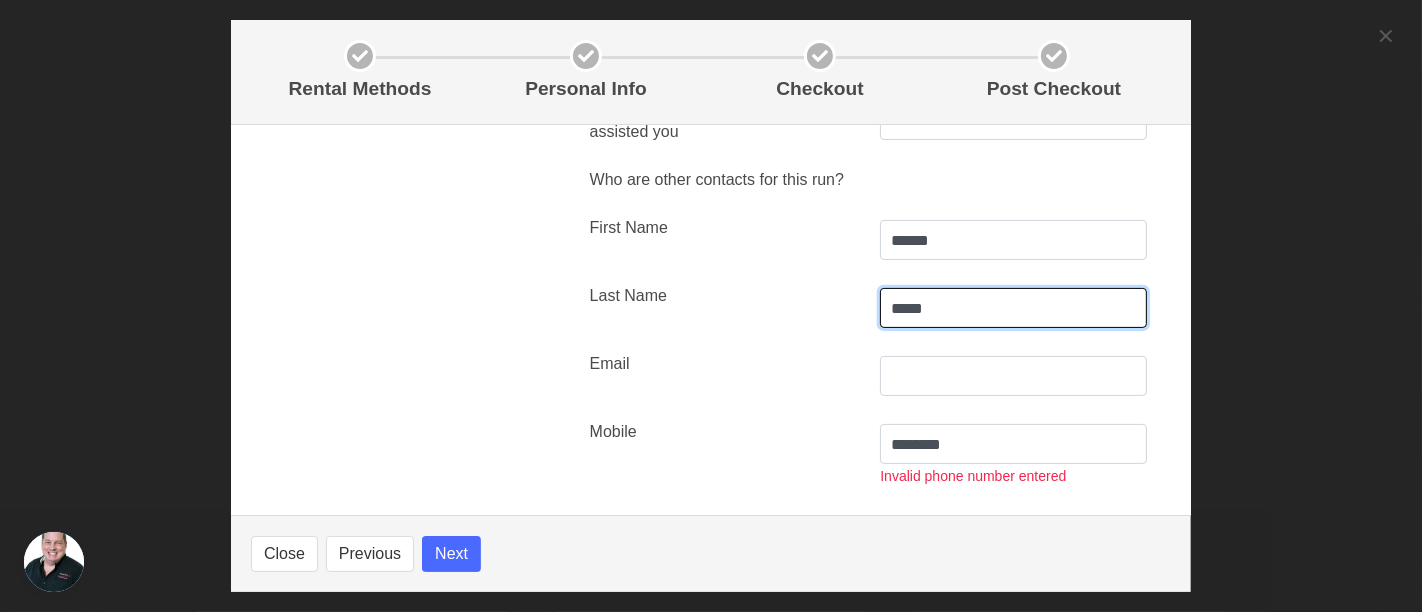 drag, startPoint x: 940, startPoint y: 316, endPoint x: 759, endPoint y: 288, distance: 183.15294 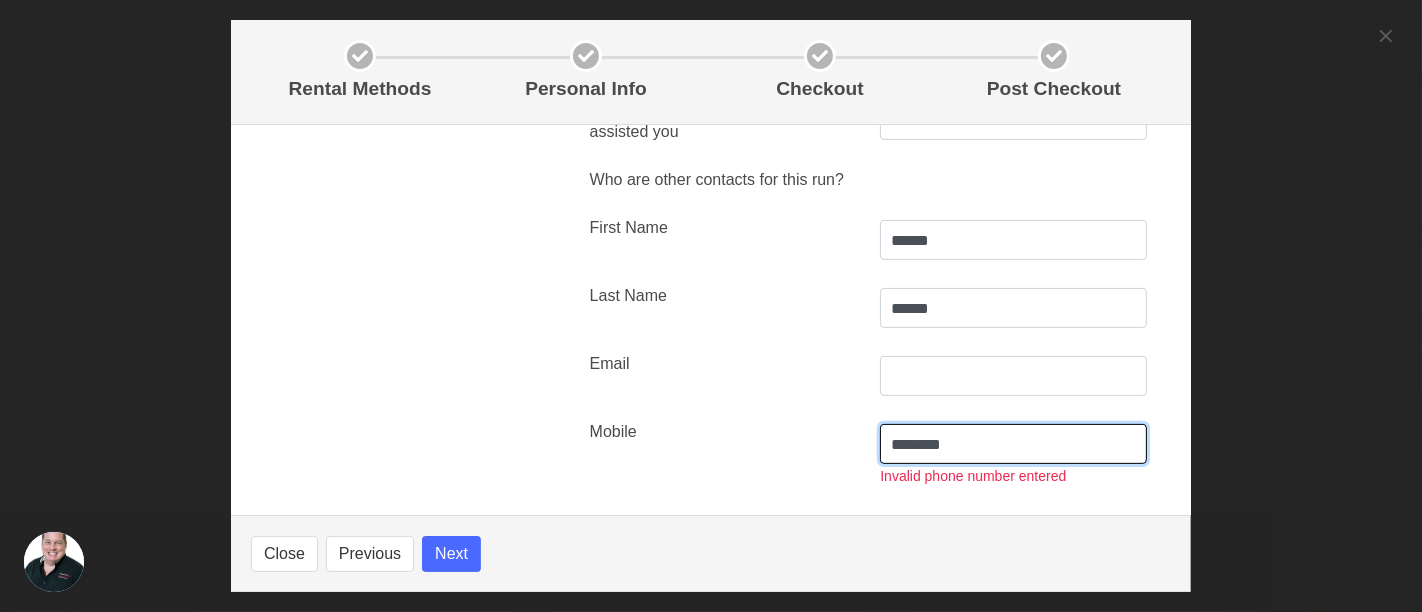 click on "********" at bounding box center [1013, 444] 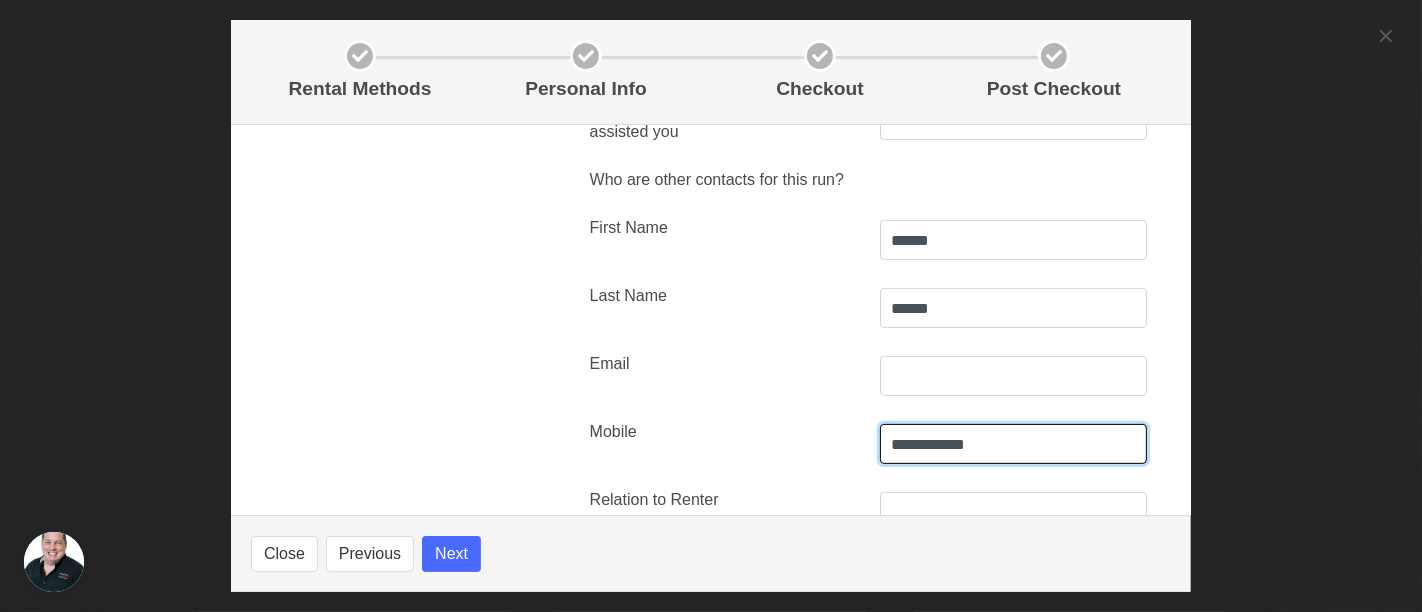 scroll, scrollTop: 688, scrollLeft: 0, axis: vertical 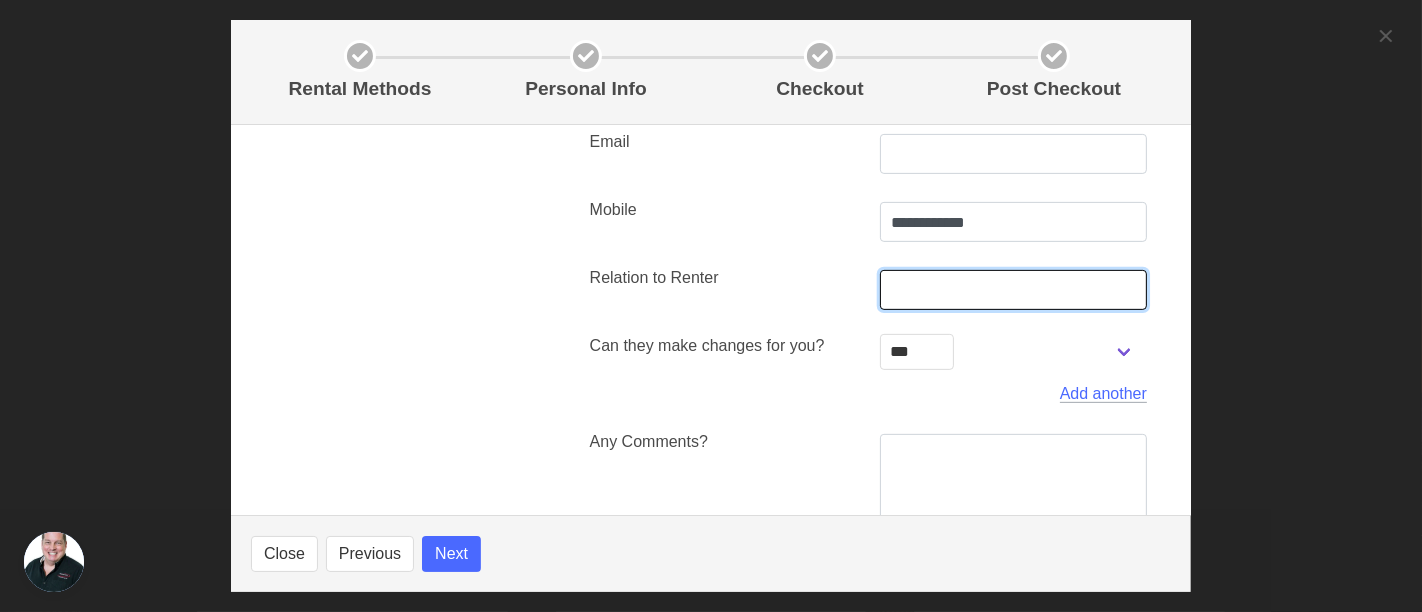 click at bounding box center [1013, 290] 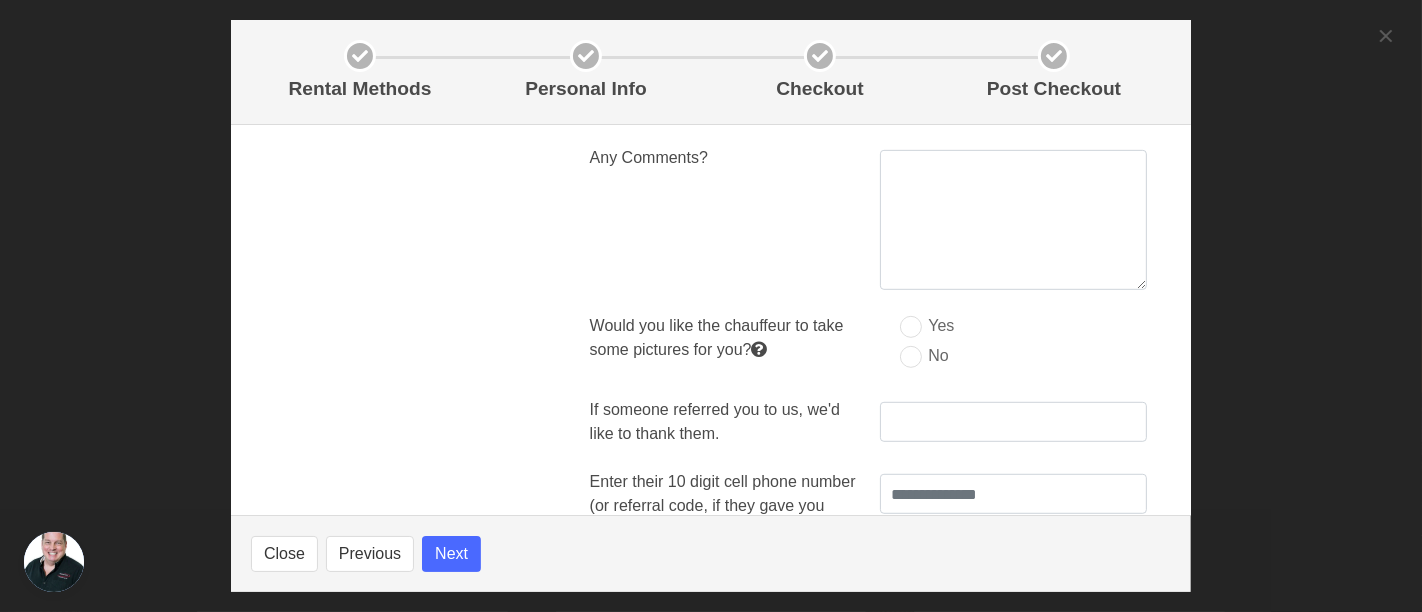scroll, scrollTop: 855, scrollLeft: 0, axis: vertical 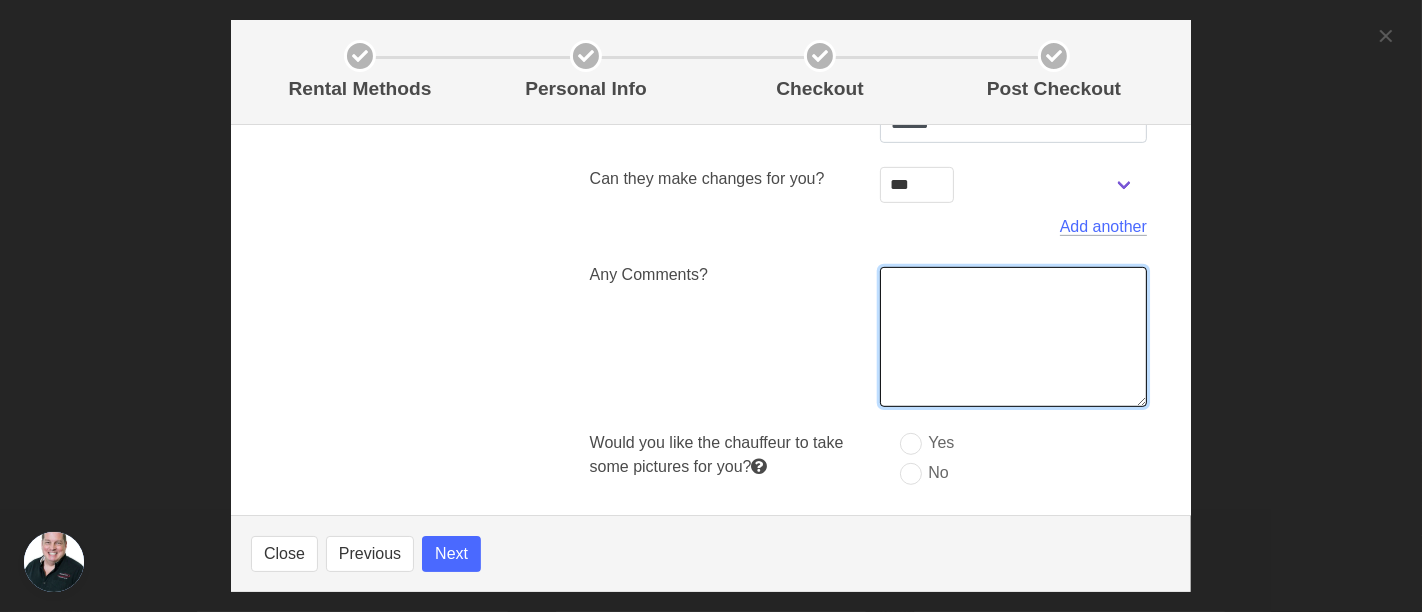 click at bounding box center [1013, 337] 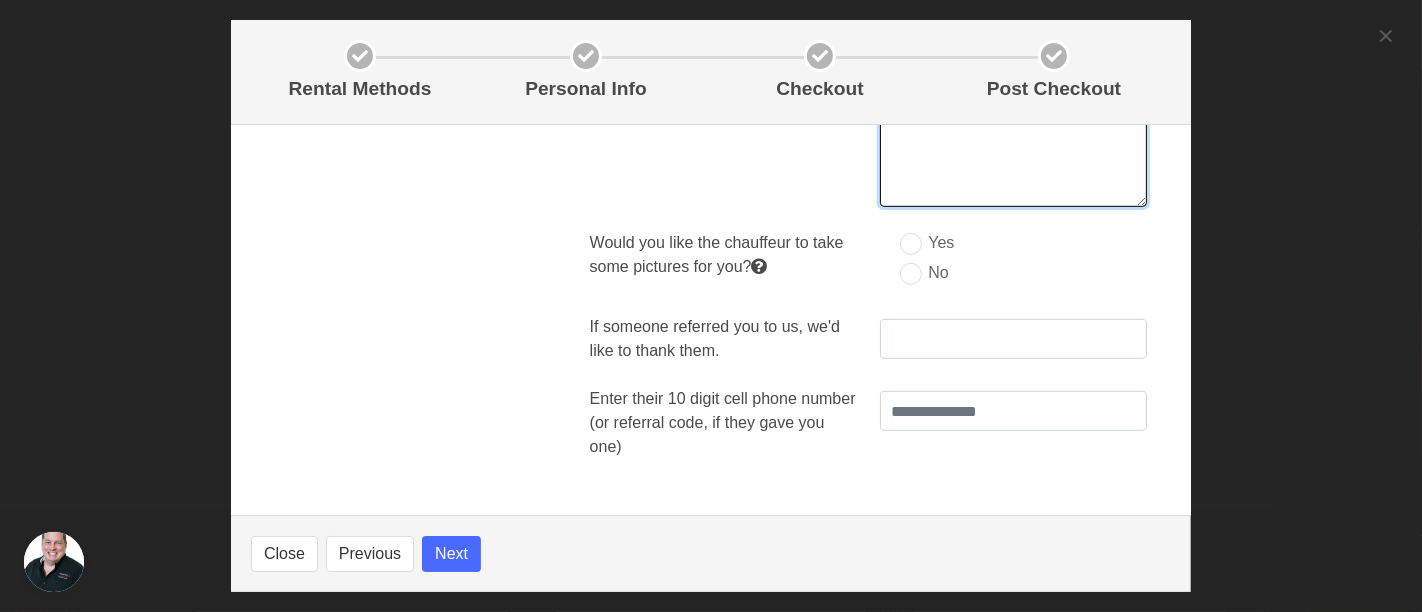 scroll, scrollTop: 1077, scrollLeft: 0, axis: vertical 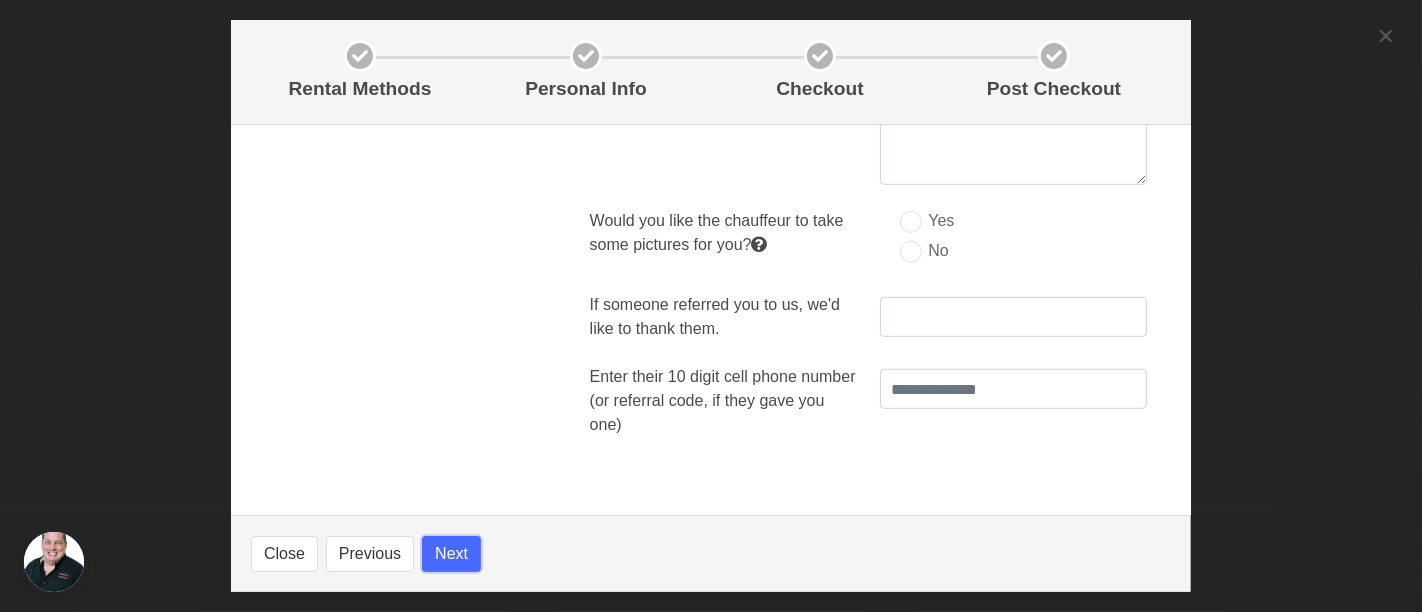 click on "Next" at bounding box center (451, 554) 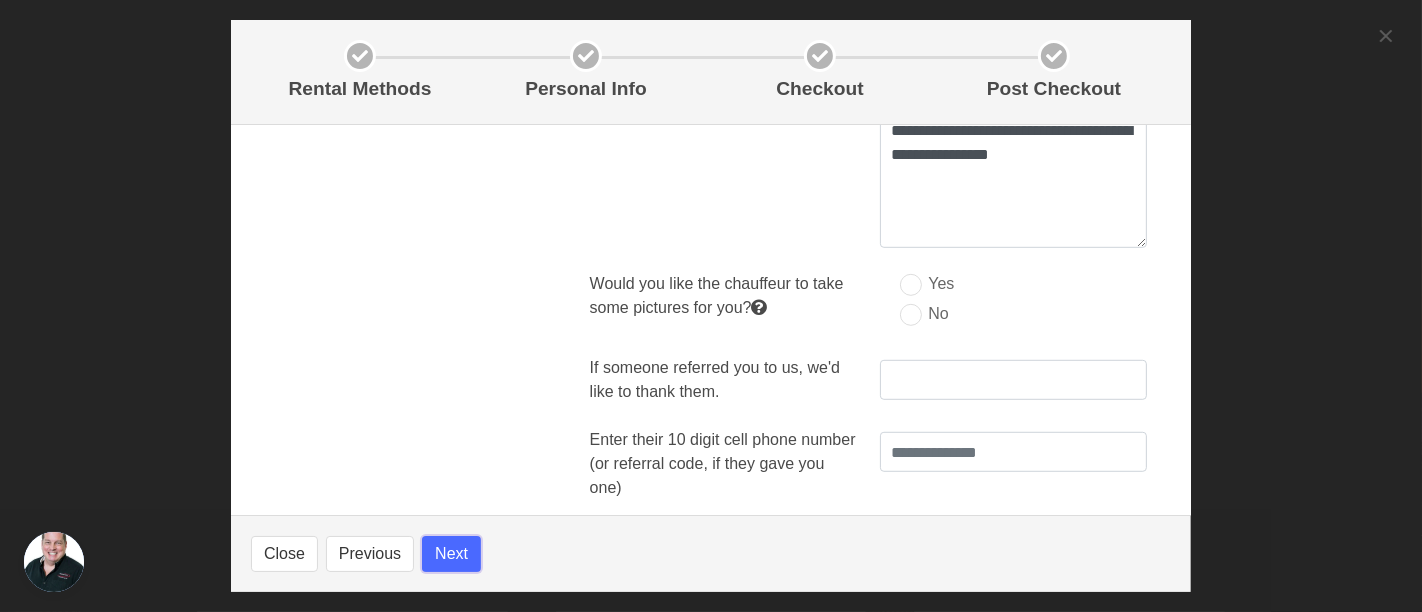 scroll, scrollTop: 1077, scrollLeft: 0, axis: vertical 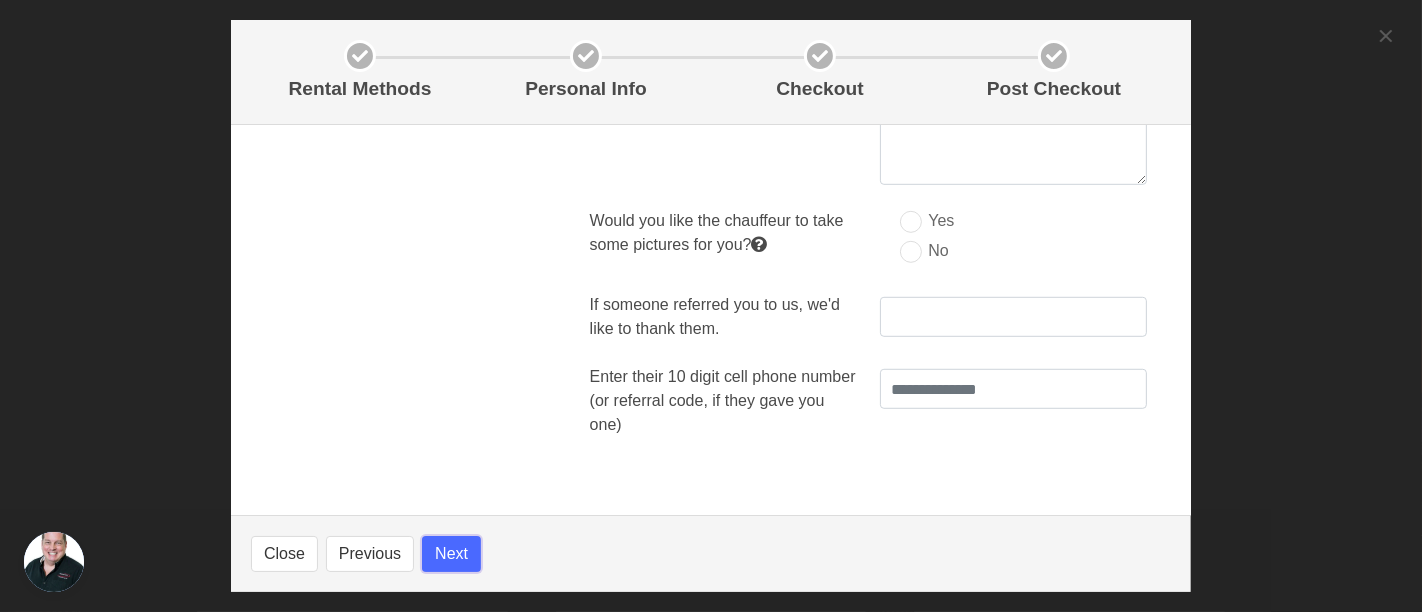 click on "Next" at bounding box center [451, 554] 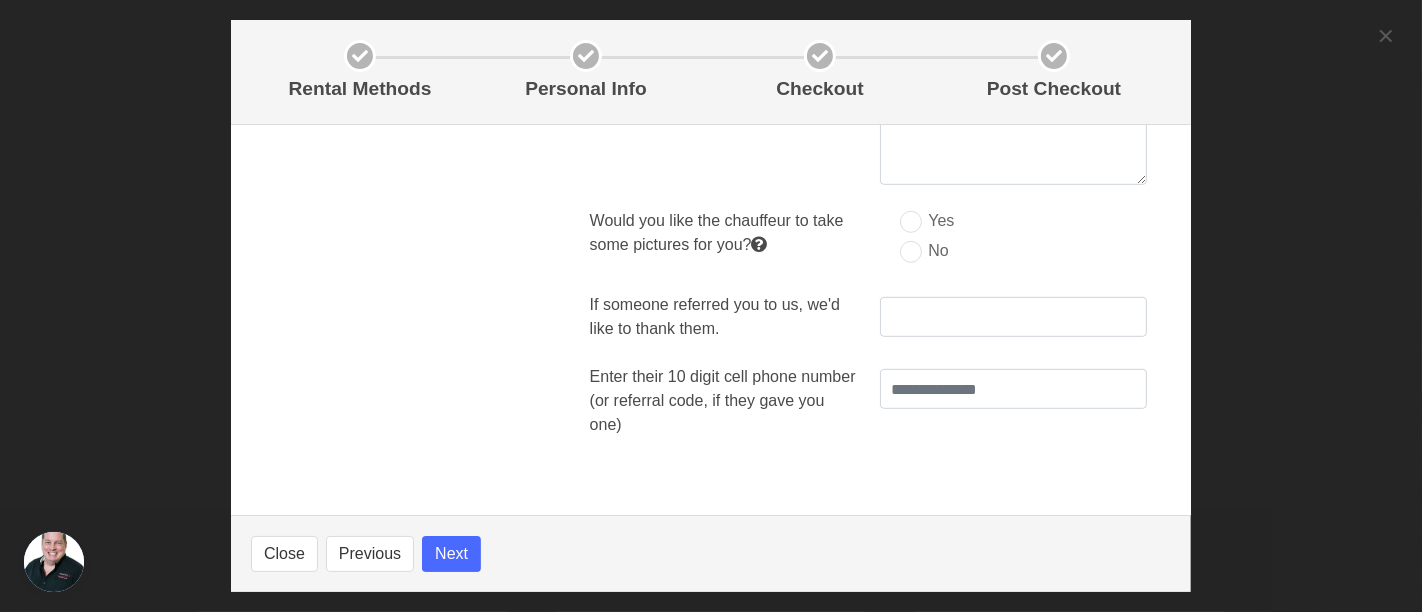 drag, startPoint x: 1168, startPoint y: 478, endPoint x: 1182, endPoint y: 465, distance: 19.104973 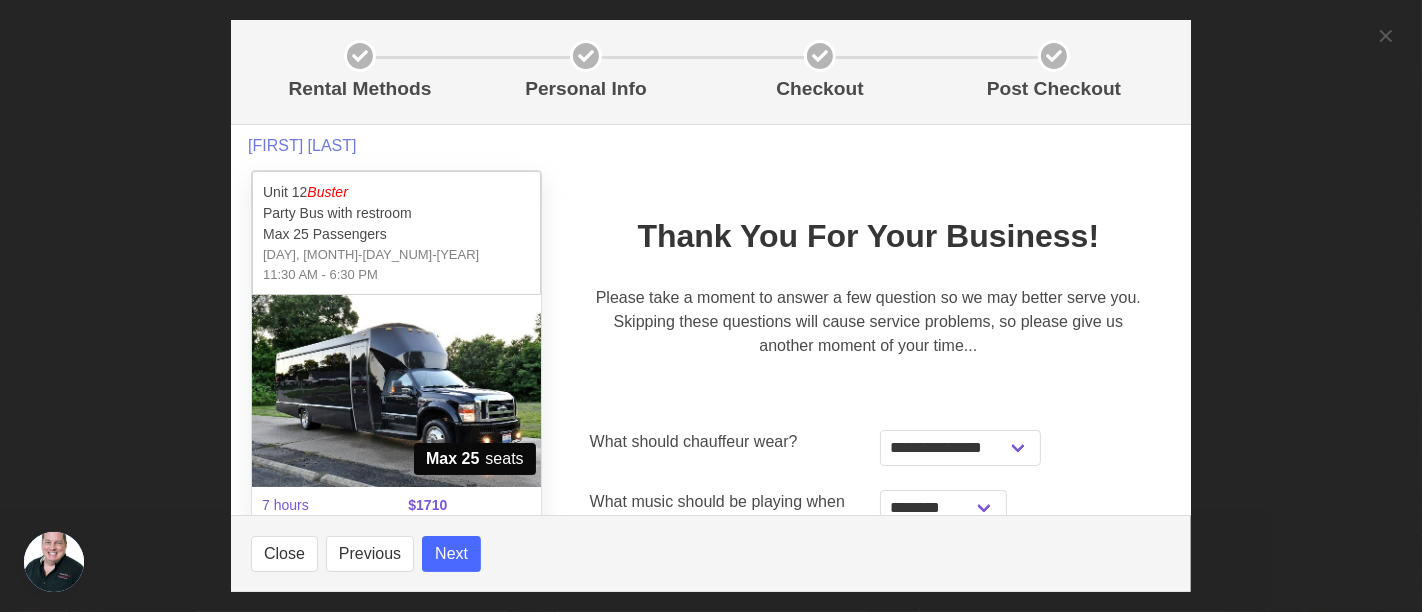 scroll, scrollTop: 1077, scrollLeft: 0, axis: vertical 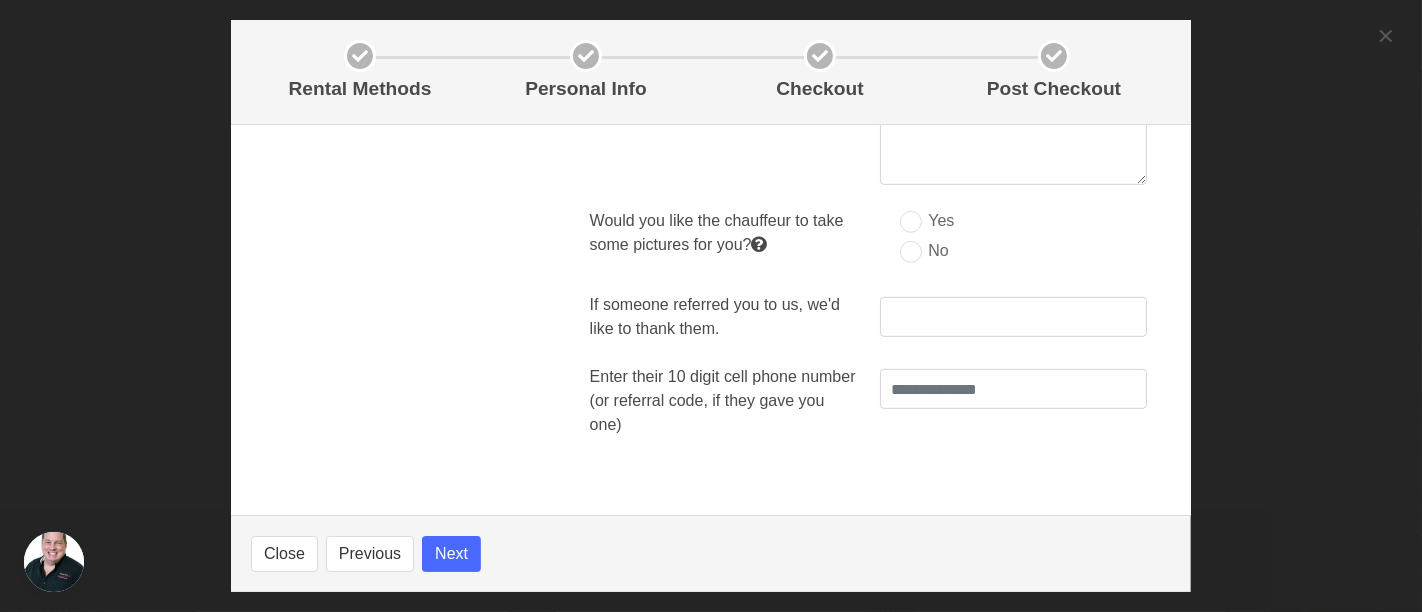 click on "No" at bounding box center (924, 251) 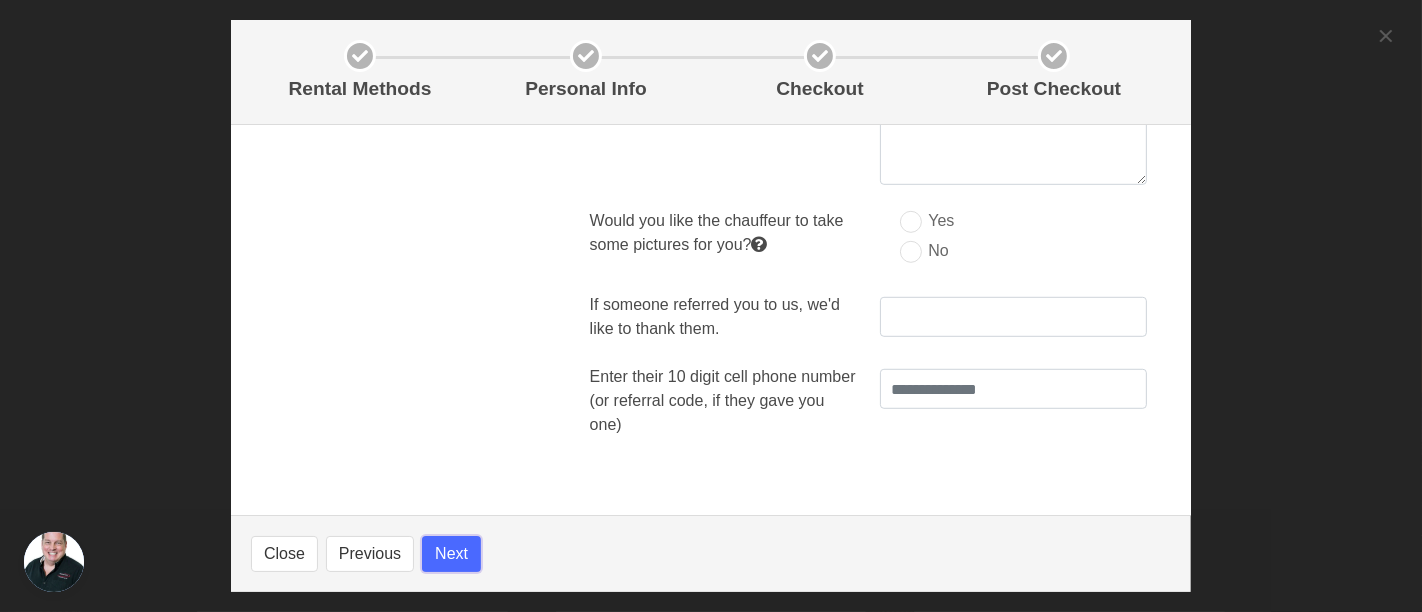 click on "Next" at bounding box center (451, 554) 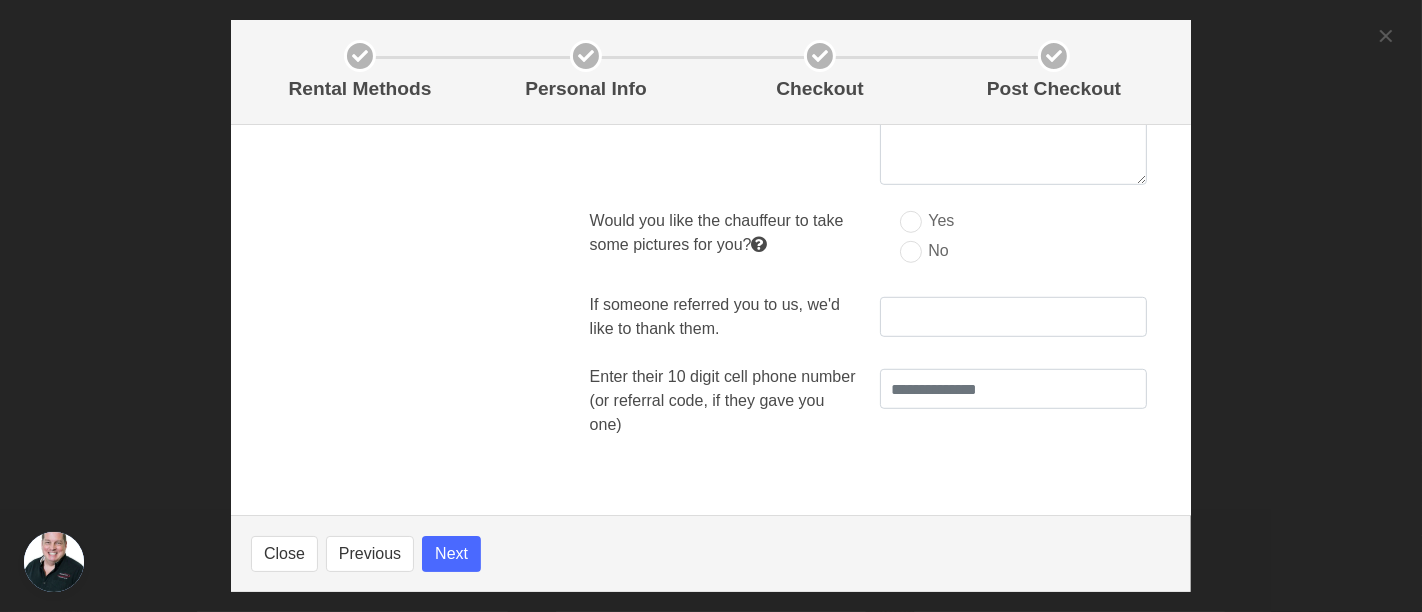 click at bounding box center (360, 56) 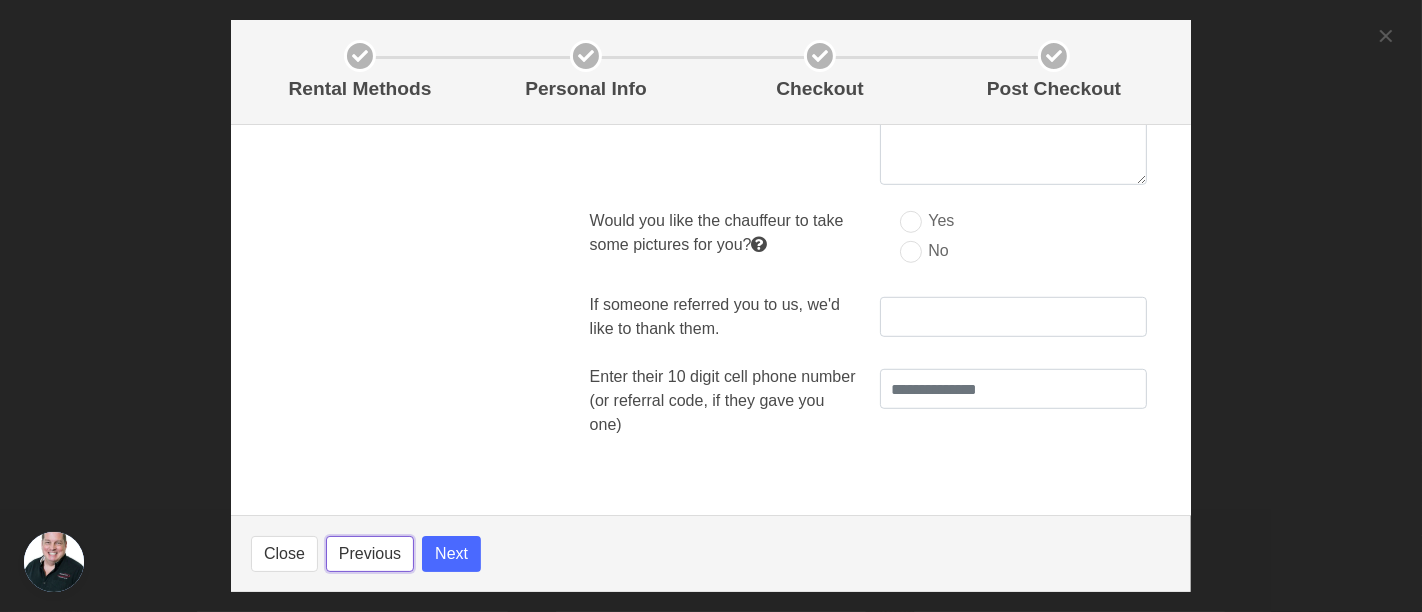 click on "Previous" at bounding box center (370, 554) 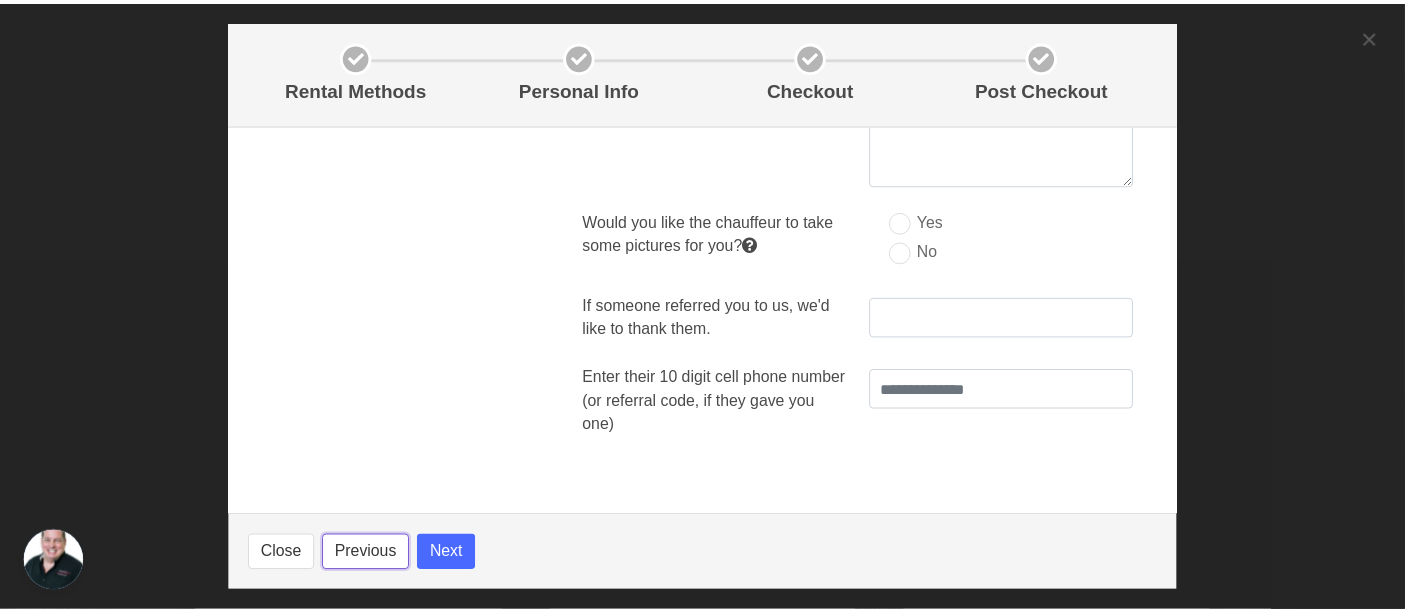 scroll, scrollTop: 22, scrollLeft: 0, axis: vertical 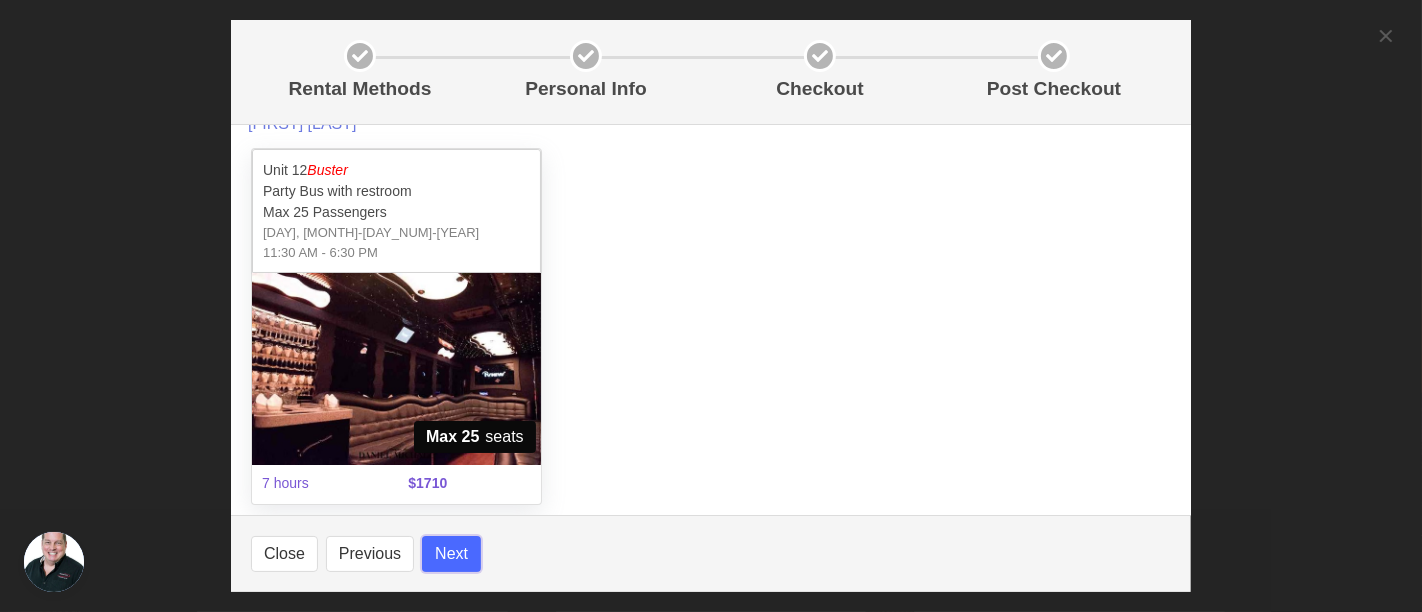 click on "Next" at bounding box center [451, 554] 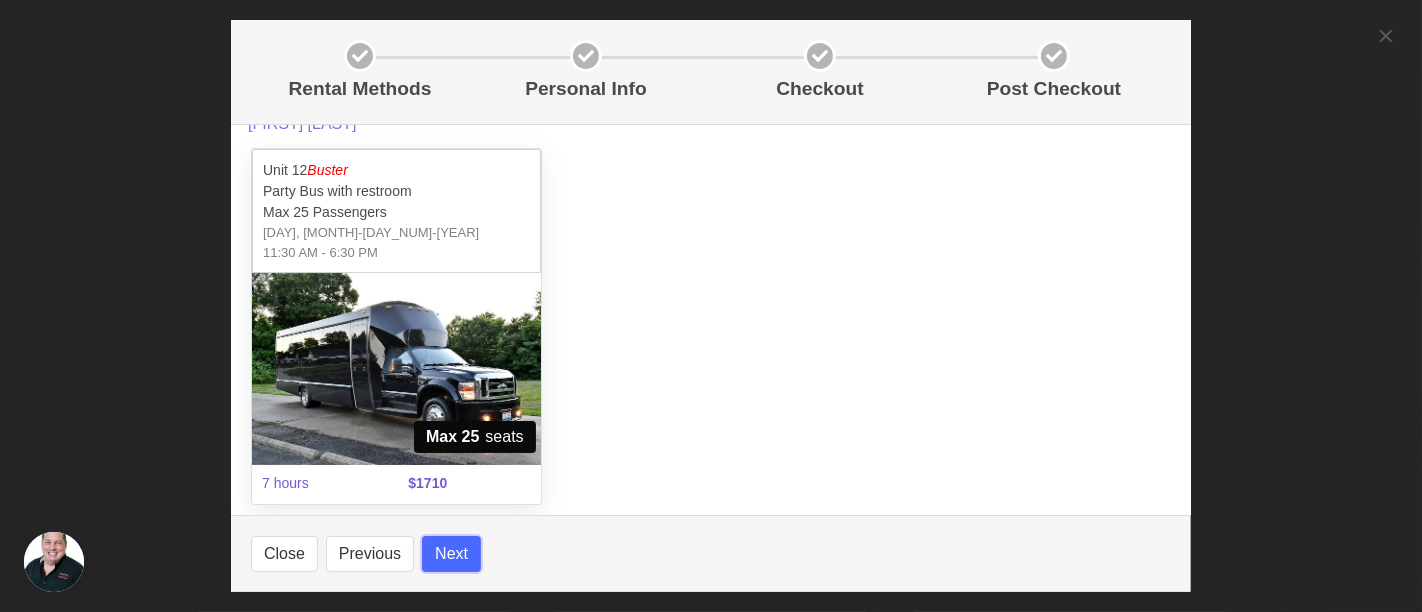 click on "Next" at bounding box center [451, 554] 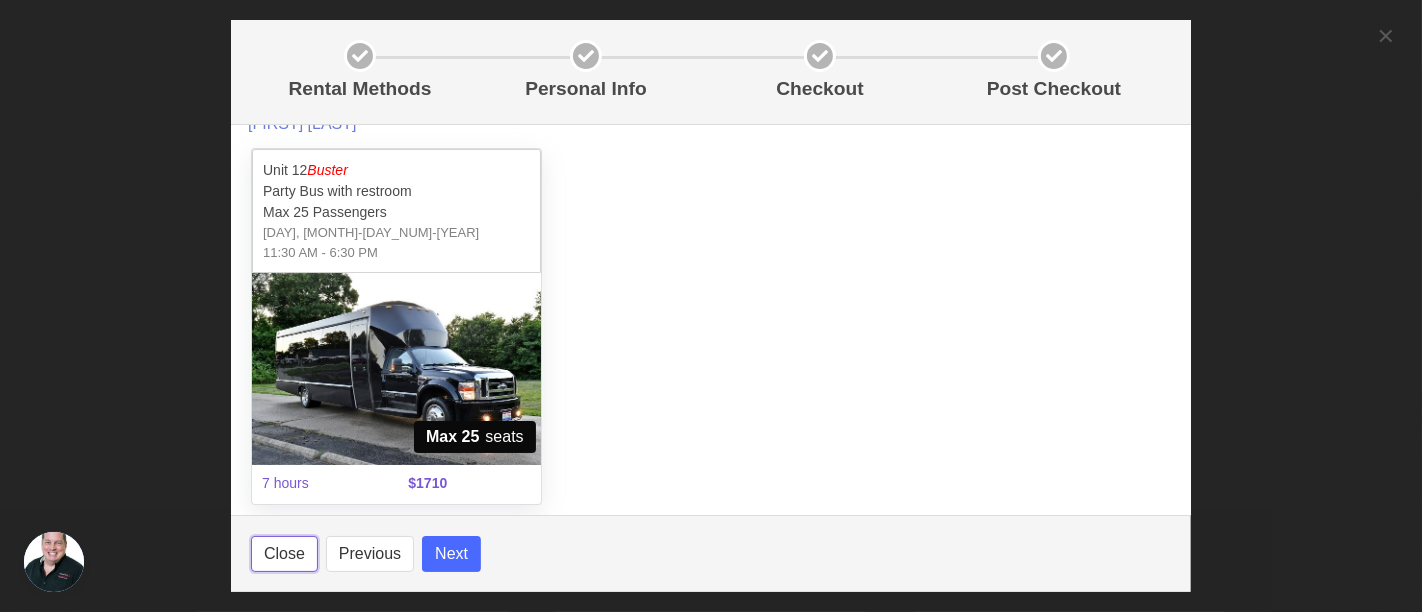 click on "Close" at bounding box center (284, 554) 